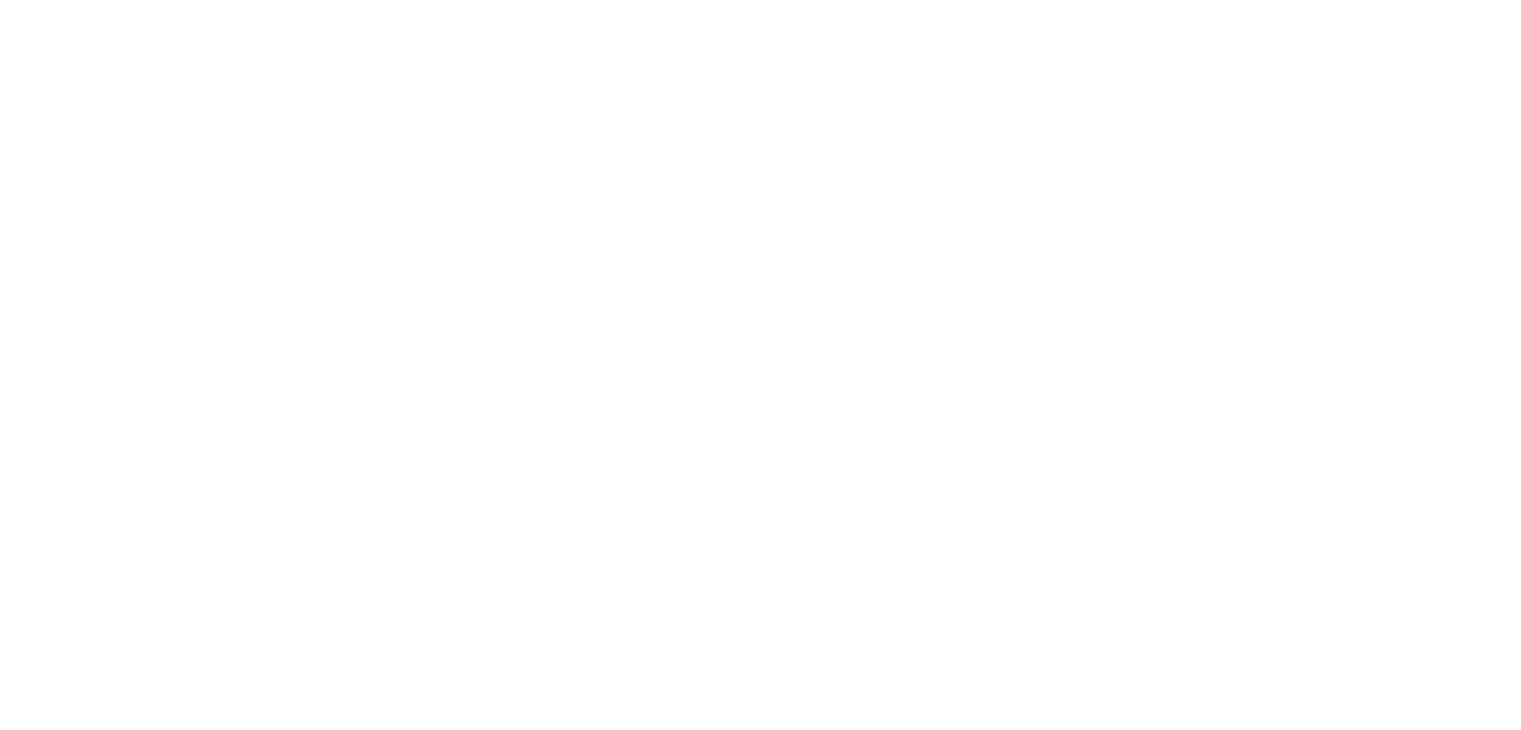 scroll, scrollTop: 0, scrollLeft: 0, axis: both 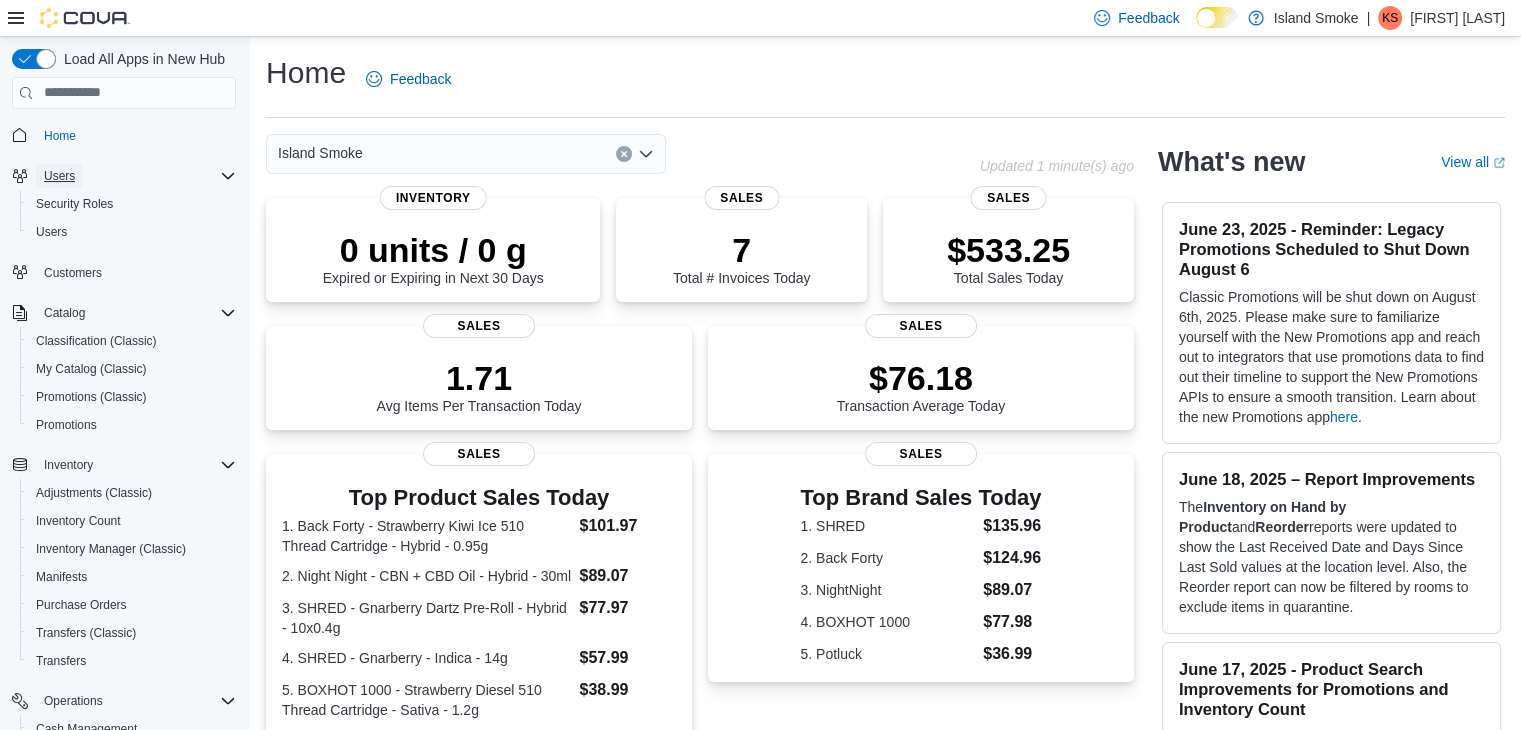 click on "Users" at bounding box center [59, 176] 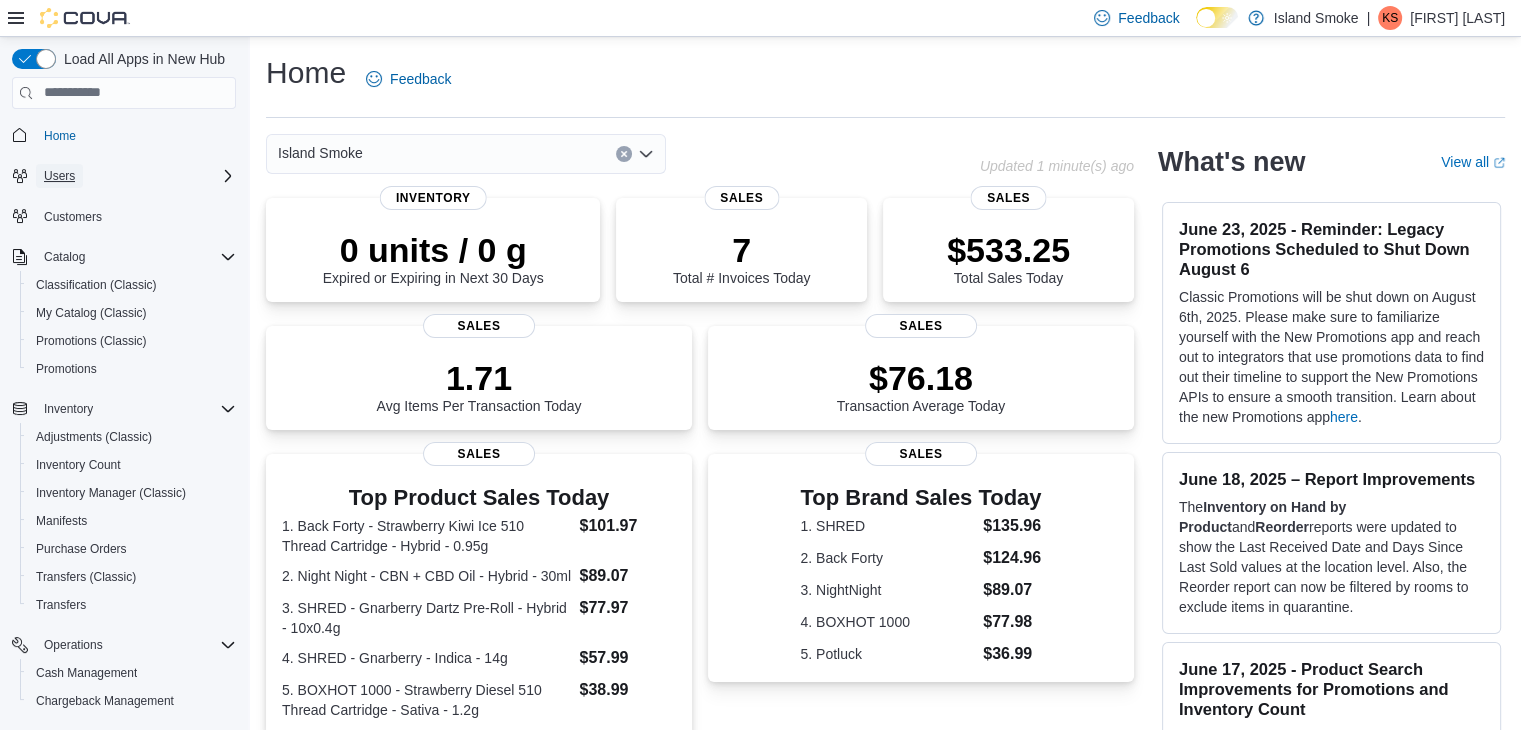 click on "Users" at bounding box center [59, 176] 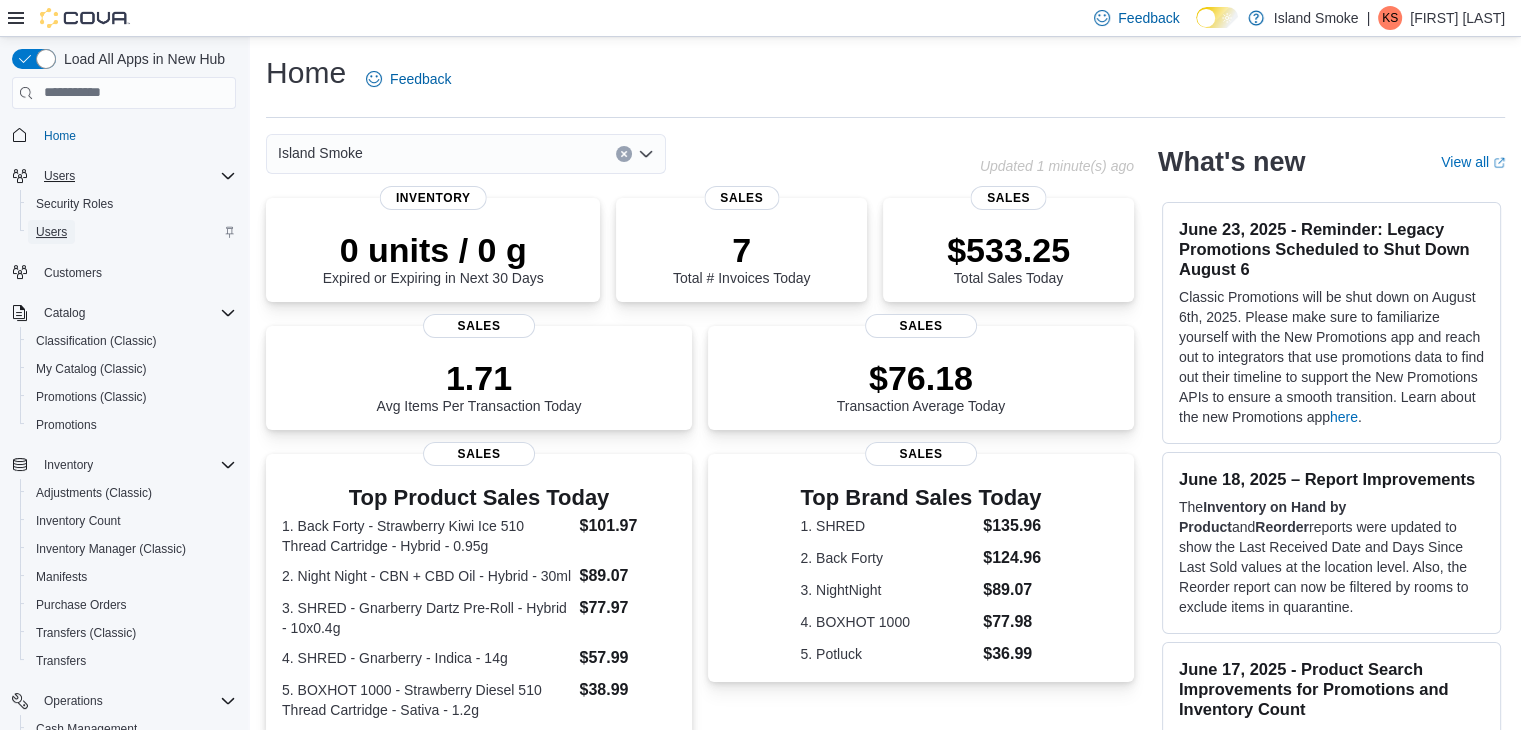 click on "Users" at bounding box center (51, 232) 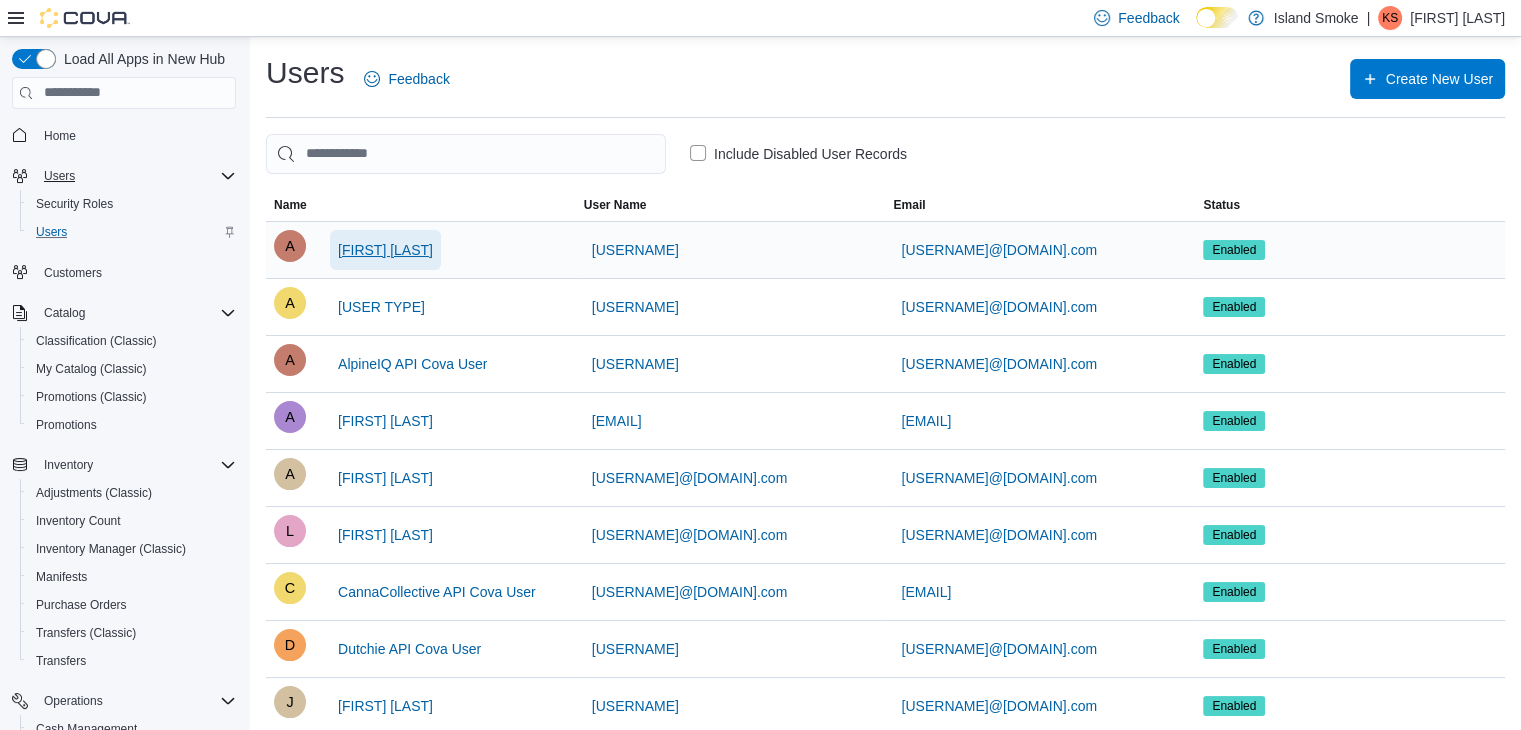 click on "[FIRST] [LAST]" at bounding box center (385, 250) 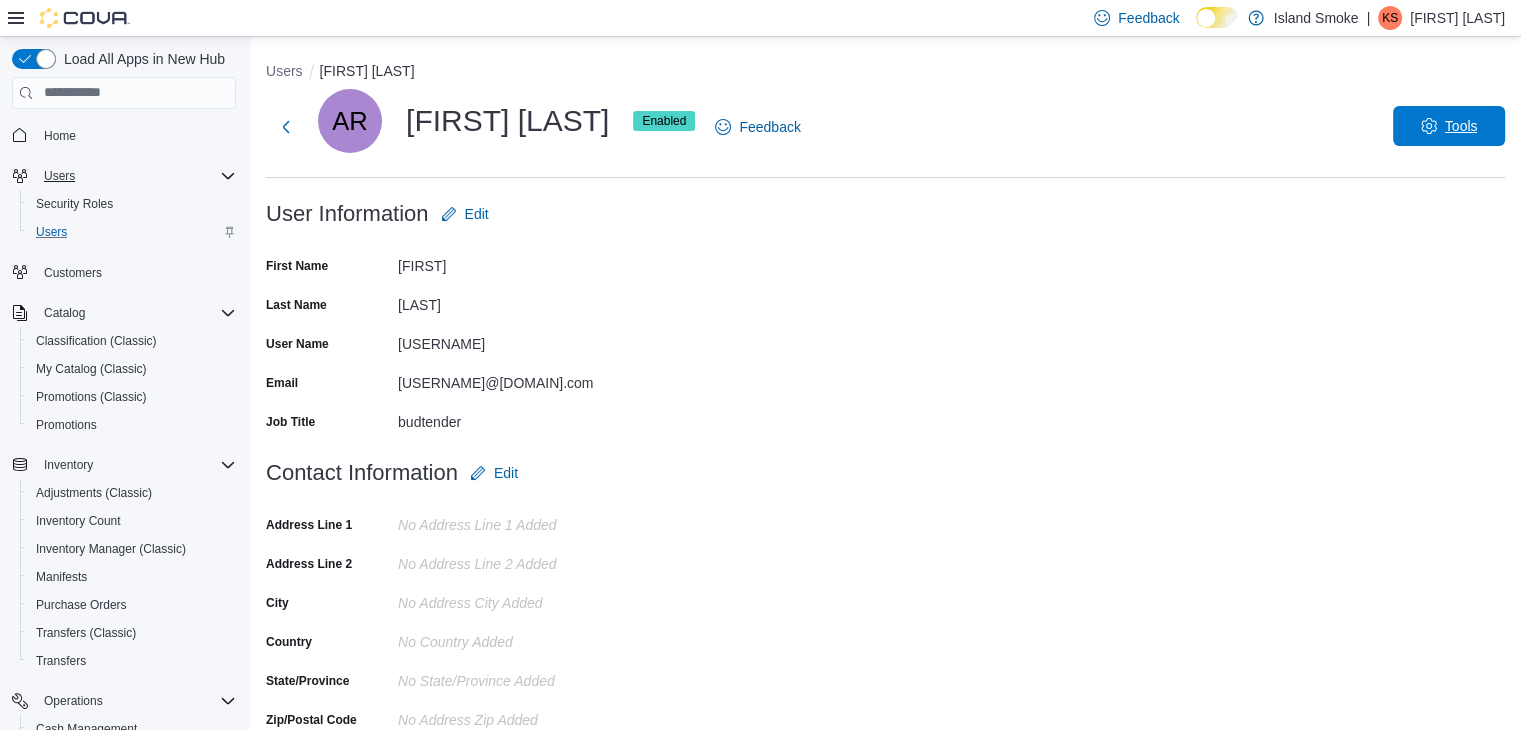 click on "Tools" at bounding box center (1449, 126) 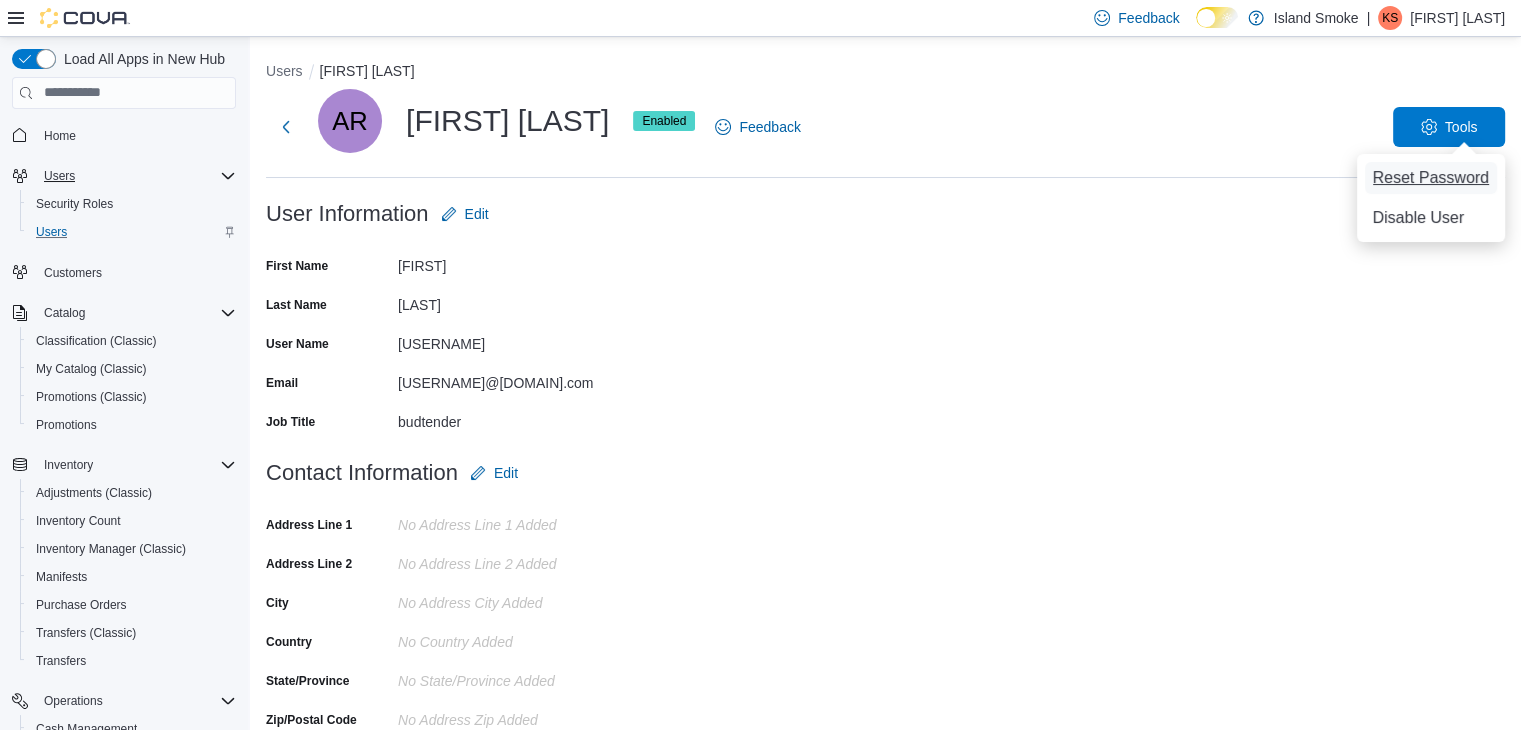 click on "Reset Password" at bounding box center [1431, 178] 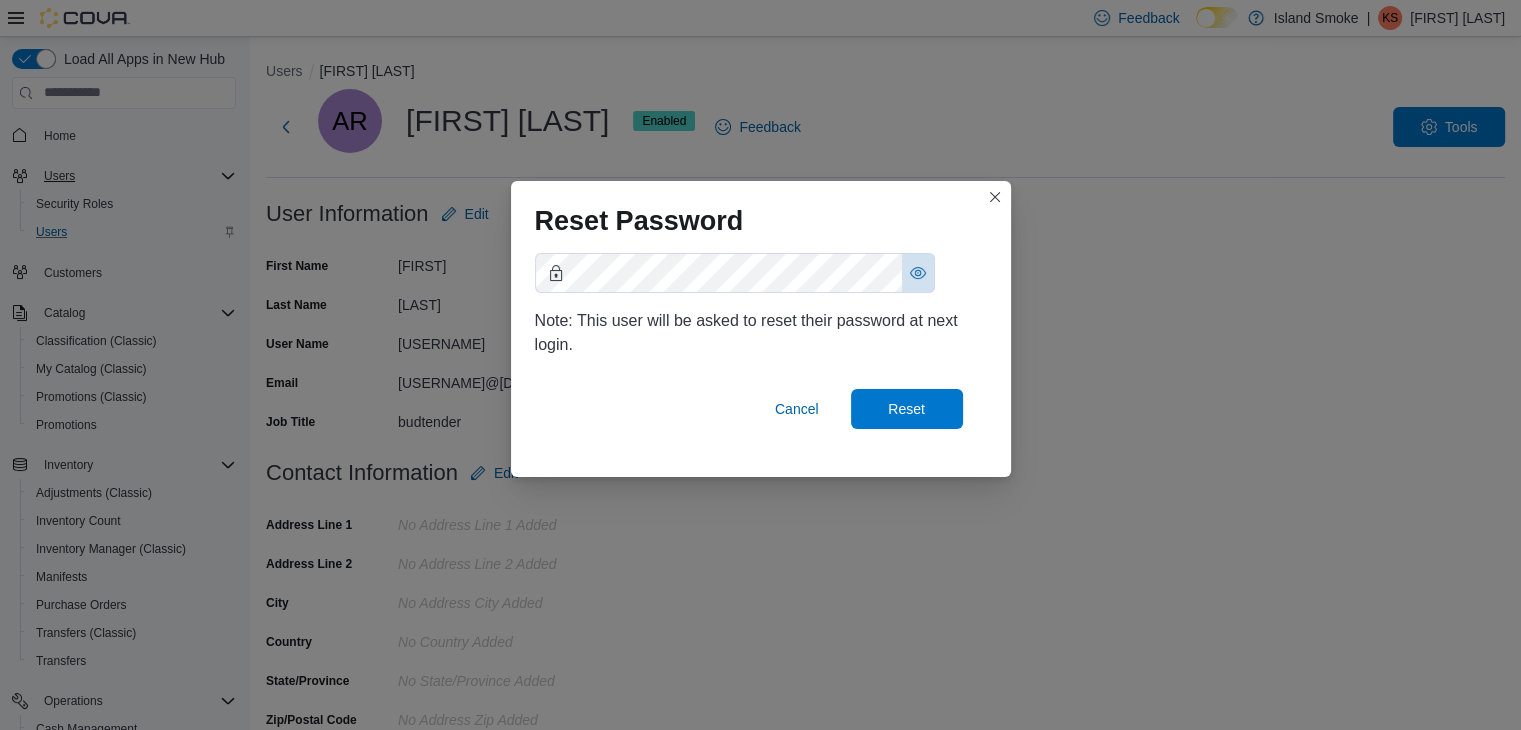 click at bounding box center (918, 273) 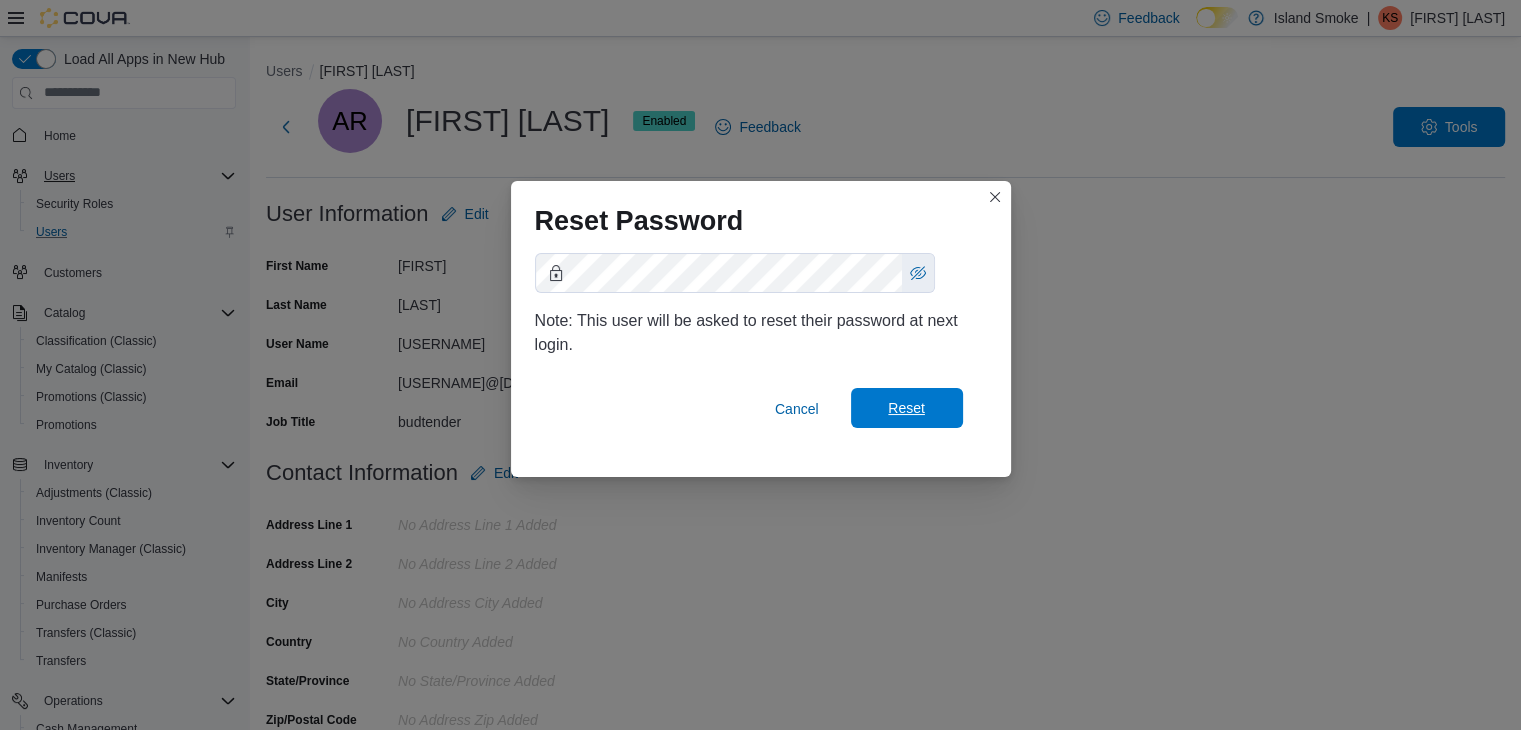click on "Reset" at bounding box center (907, 408) 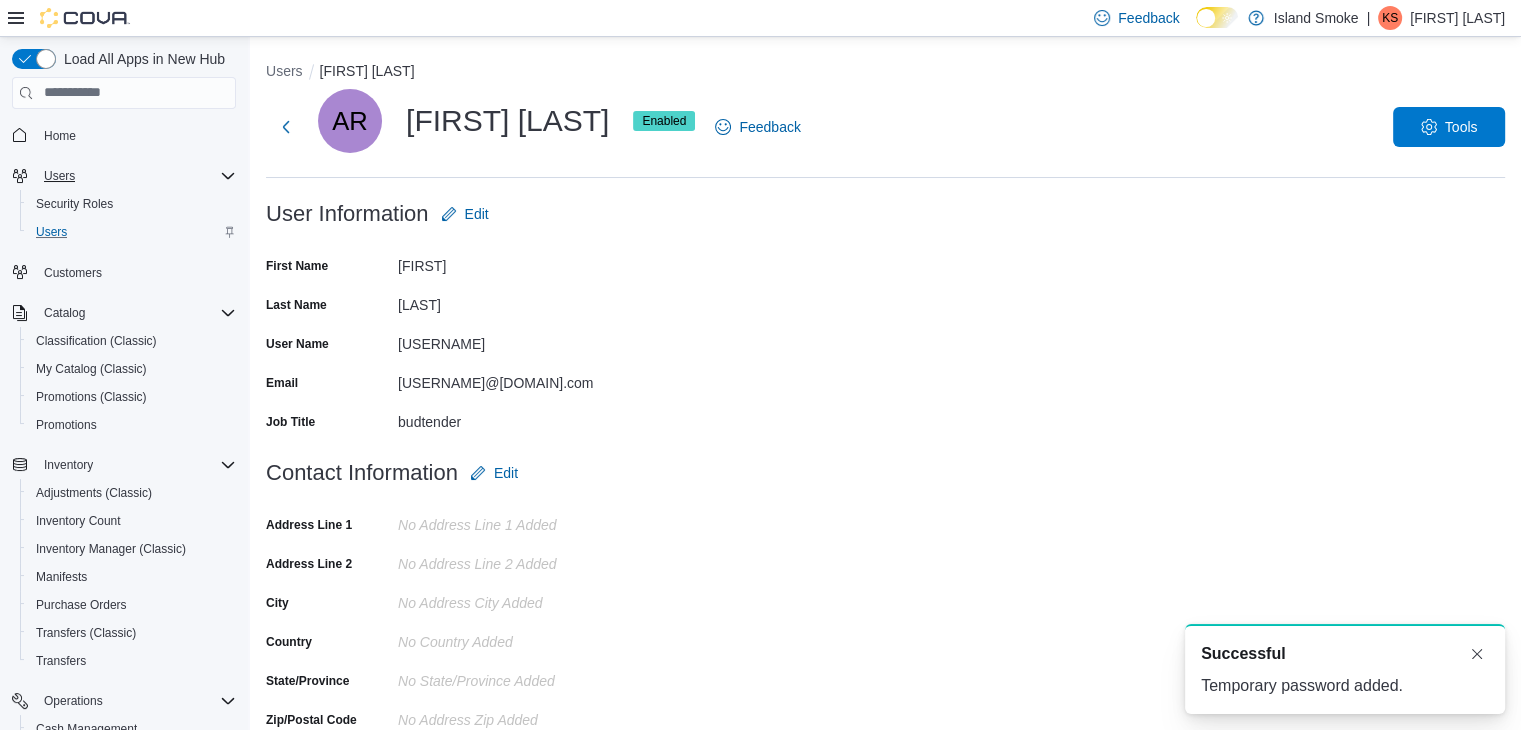 scroll, scrollTop: 0, scrollLeft: 0, axis: both 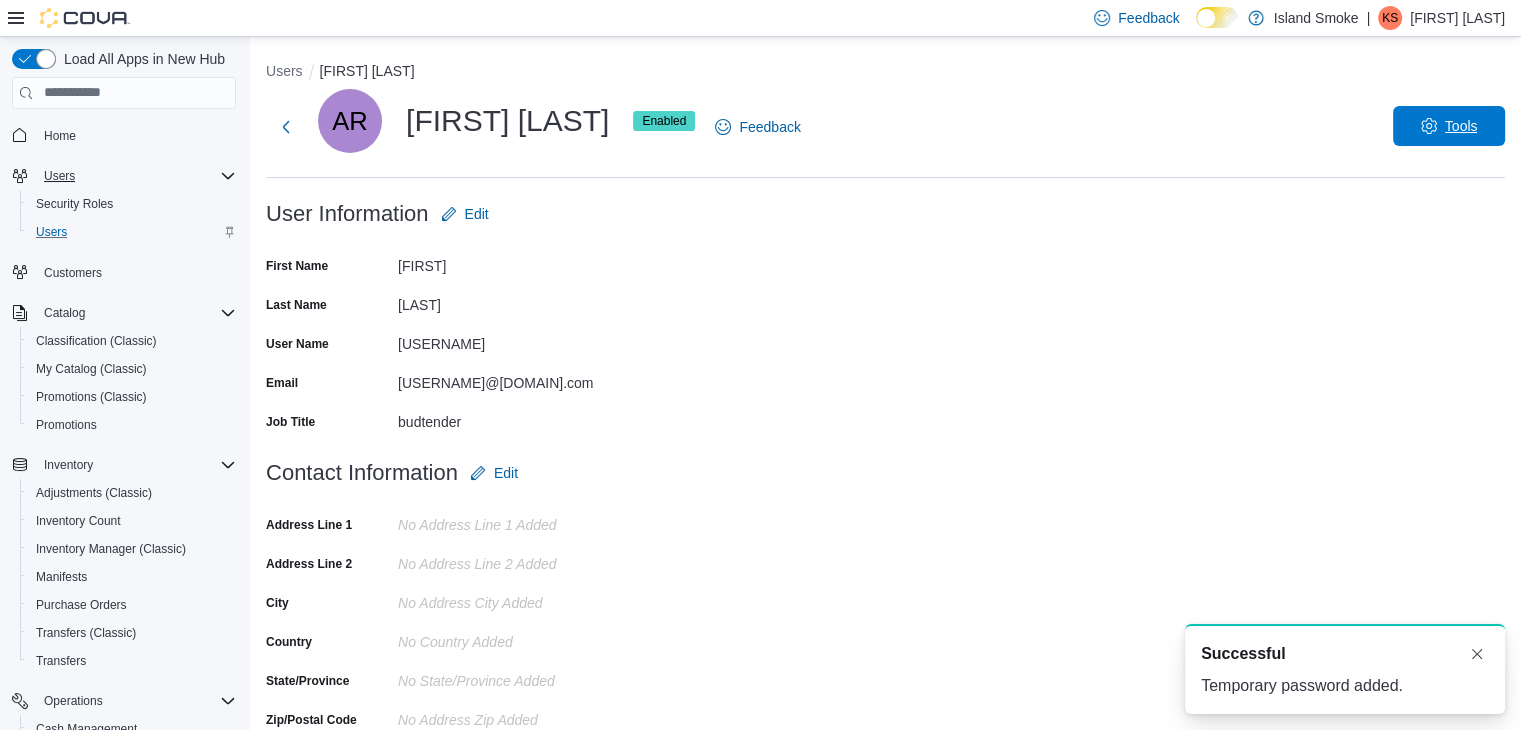 click on "Tools" at bounding box center [1461, 126] 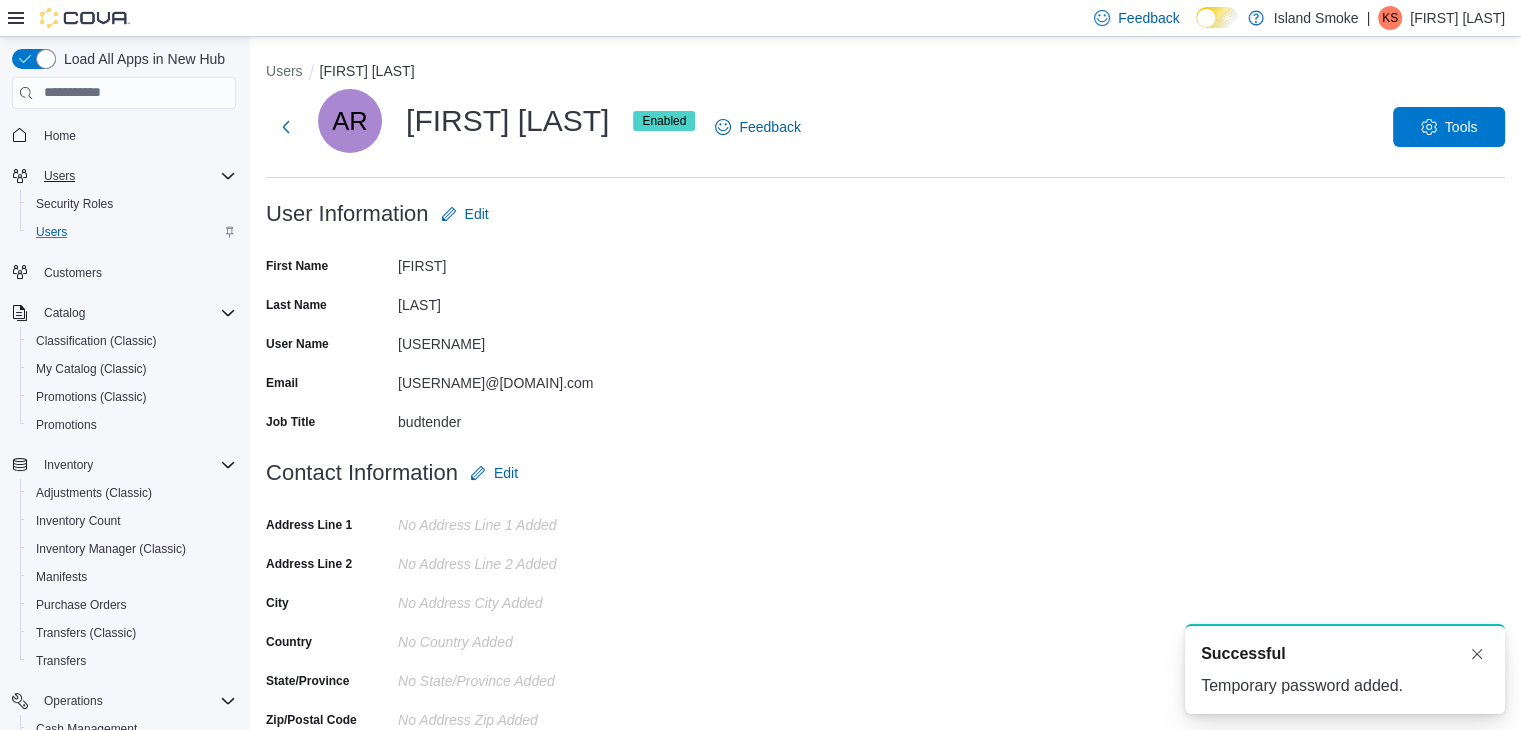 click on "User Information   Edit First Name [FIRST]  Last Name [LAST] User Name [USERNAME] Email [USERNAME]@[DOMAIN].com Job Title budtender" at bounding box center (885, 323) 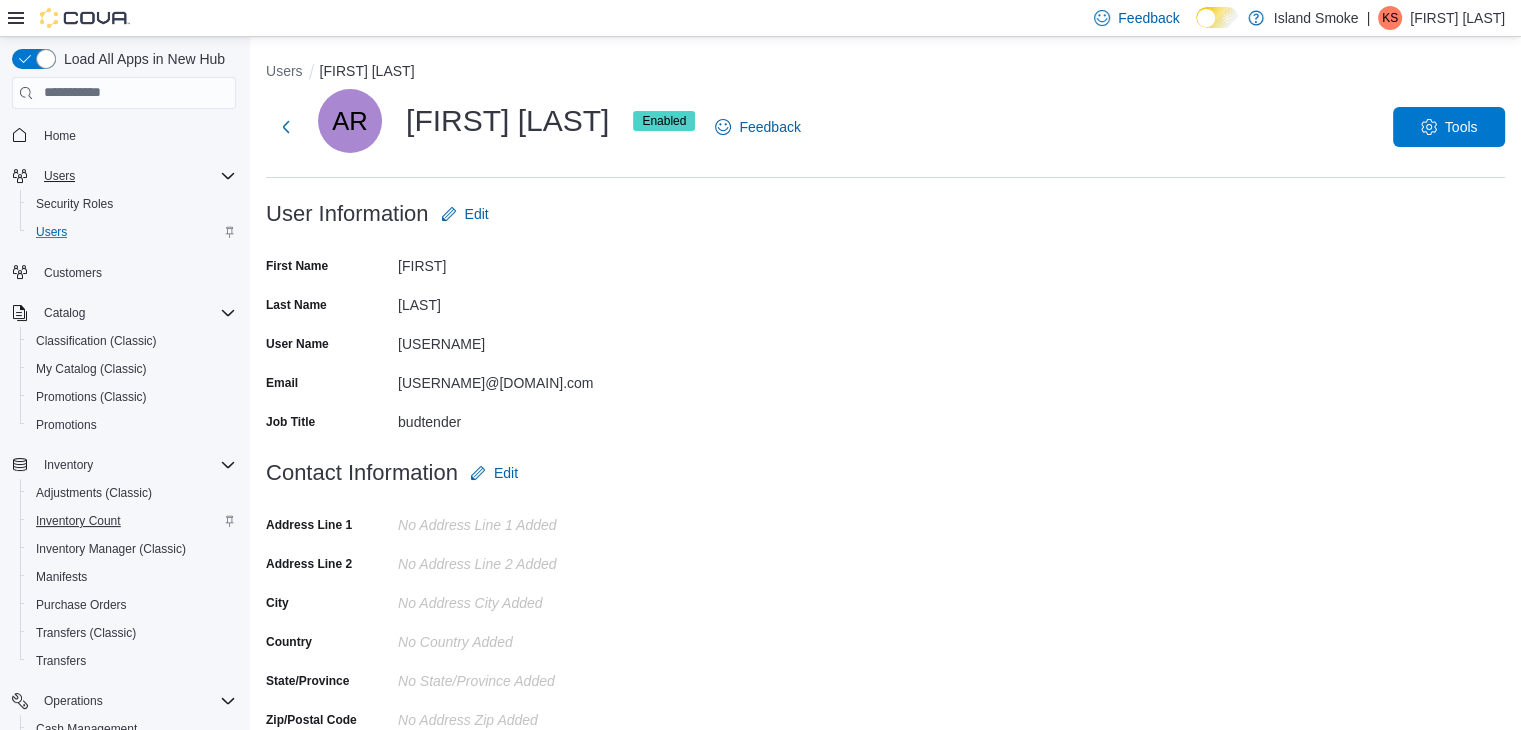 scroll, scrollTop: 253, scrollLeft: 0, axis: vertical 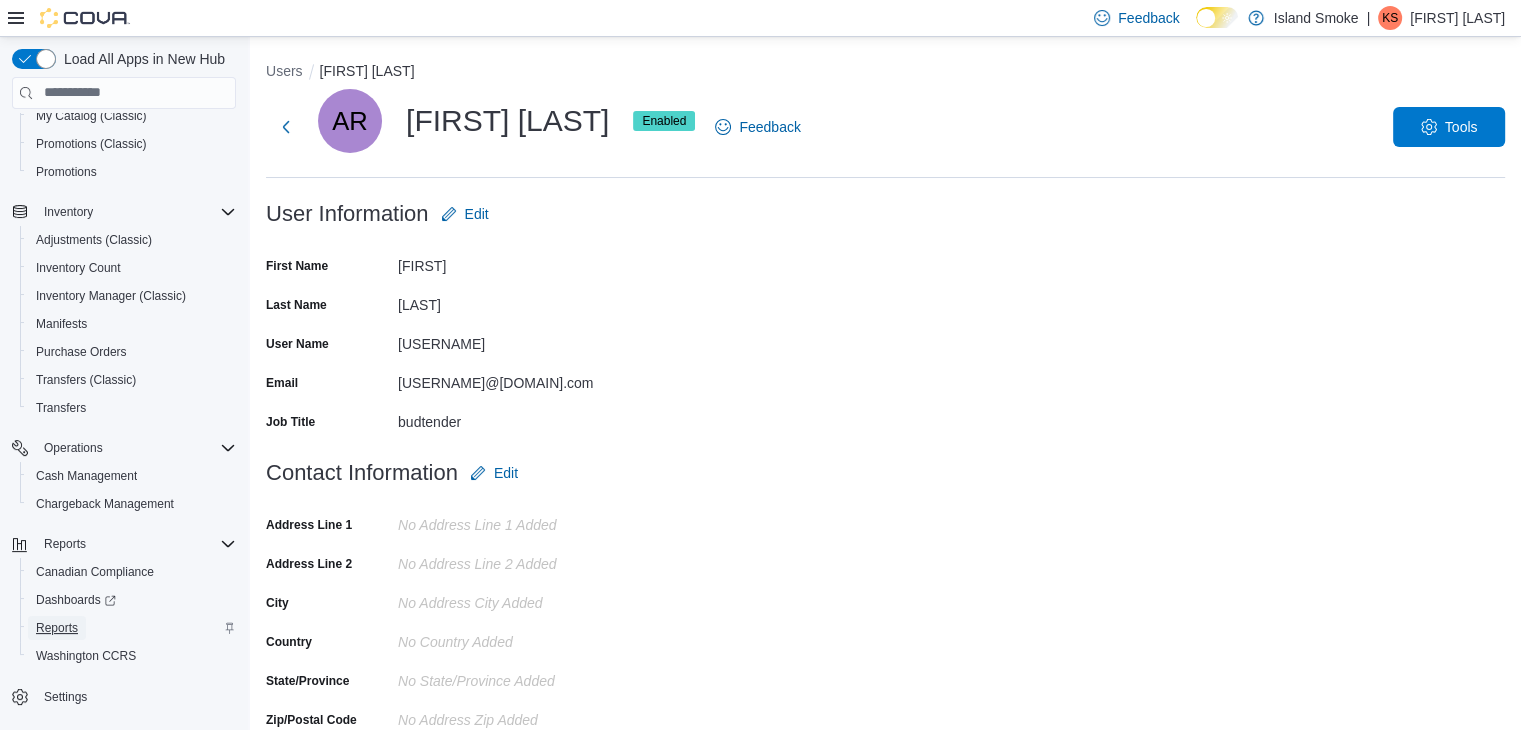 click on "Reports" at bounding box center [57, 628] 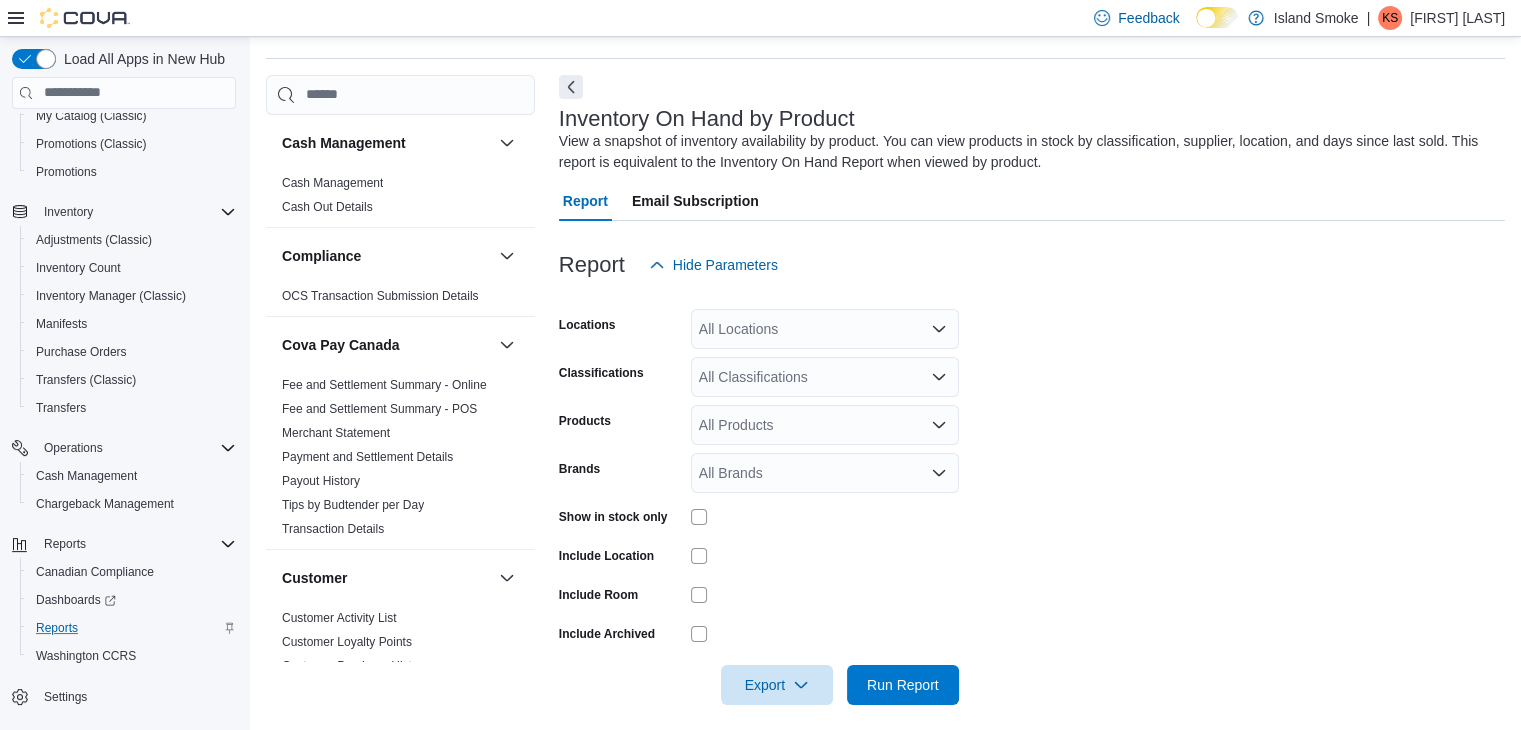 scroll, scrollTop: 67, scrollLeft: 0, axis: vertical 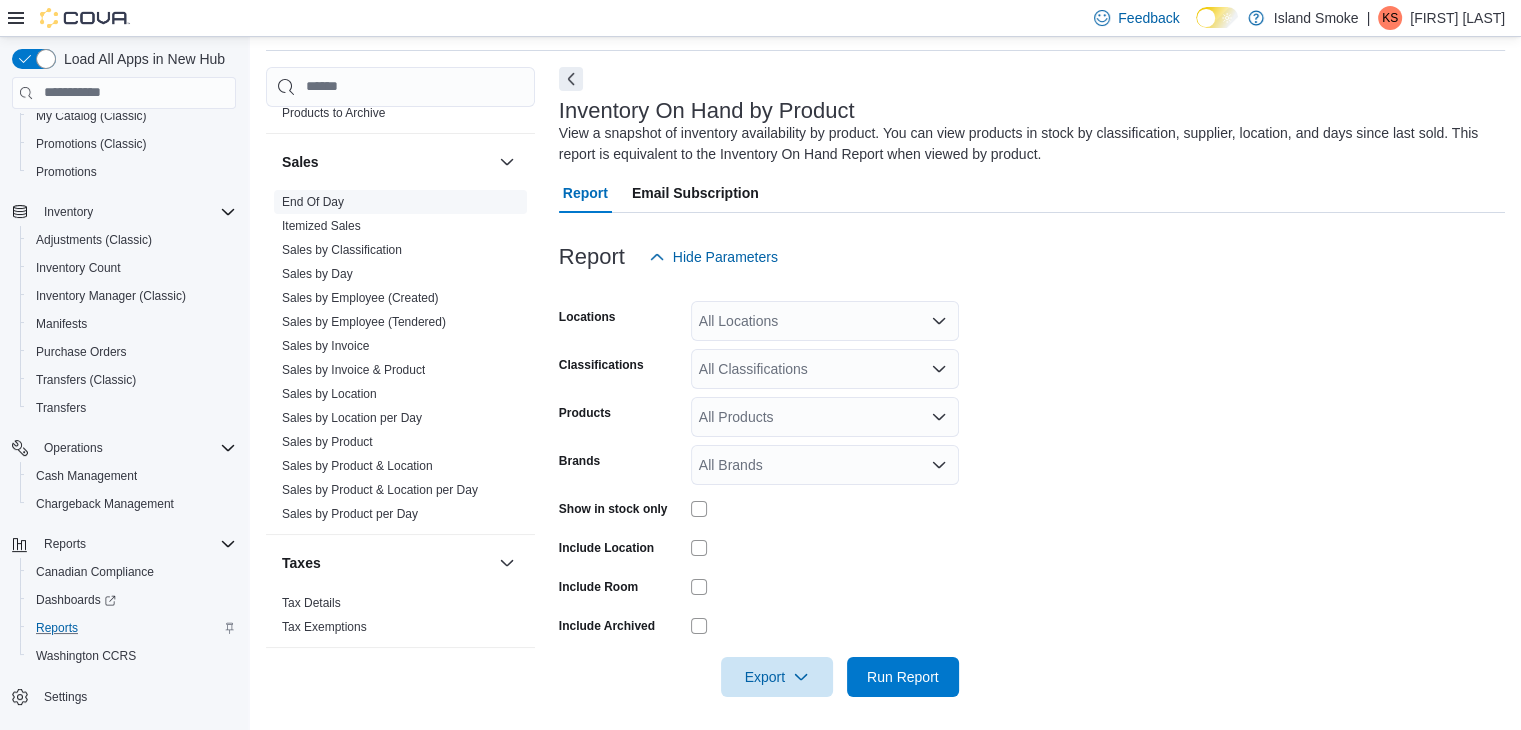 click on "End Of Day" at bounding box center [313, 202] 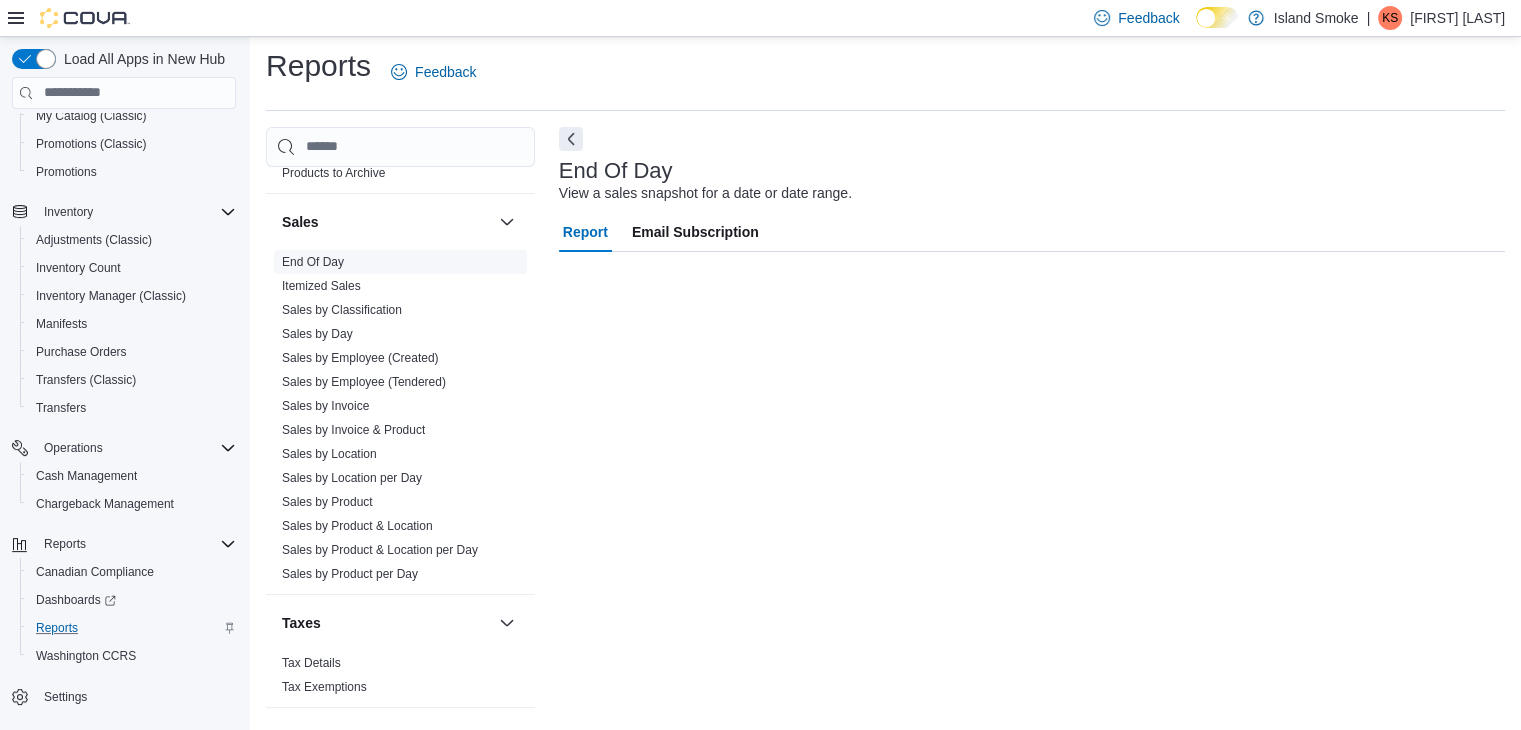 scroll, scrollTop: 7, scrollLeft: 0, axis: vertical 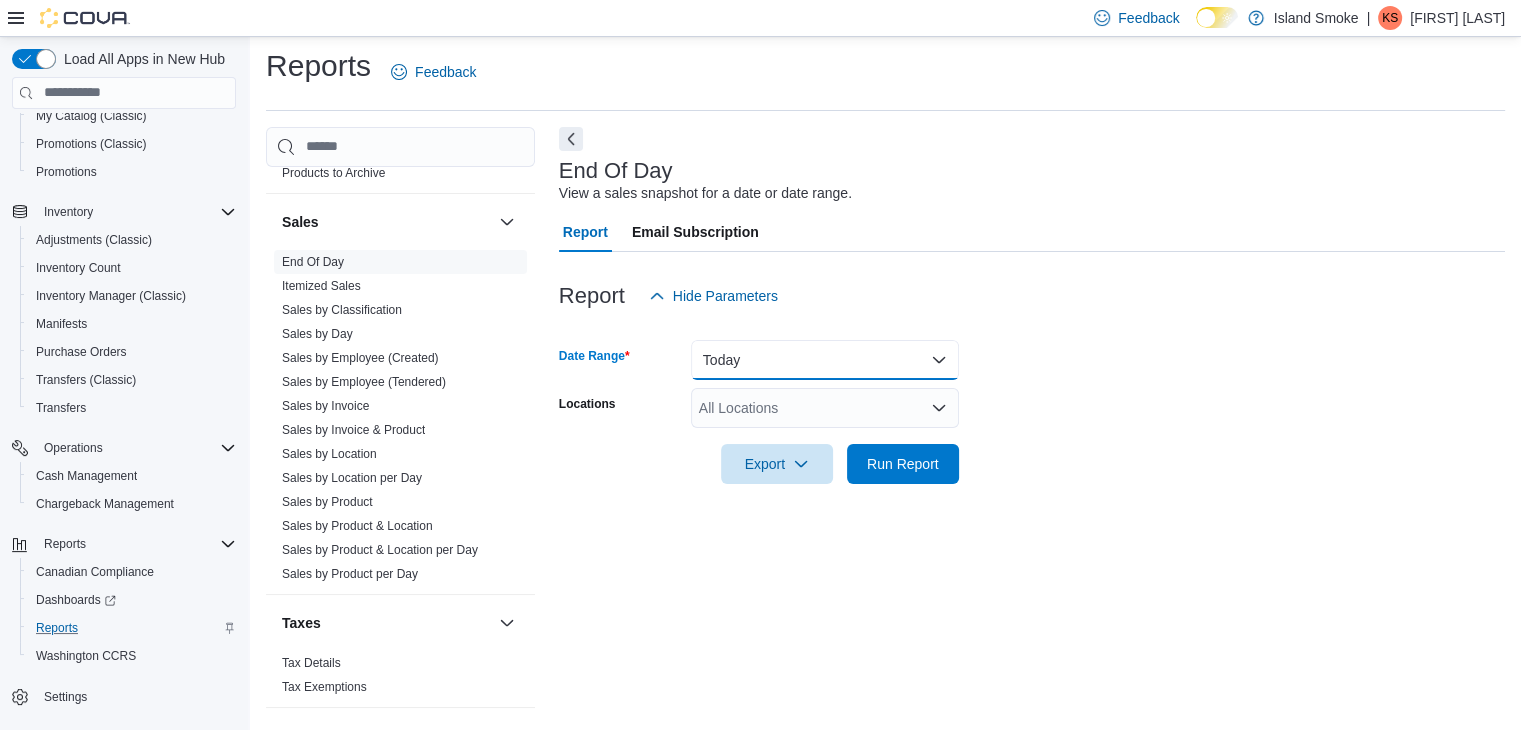 click on "Today" at bounding box center [825, 360] 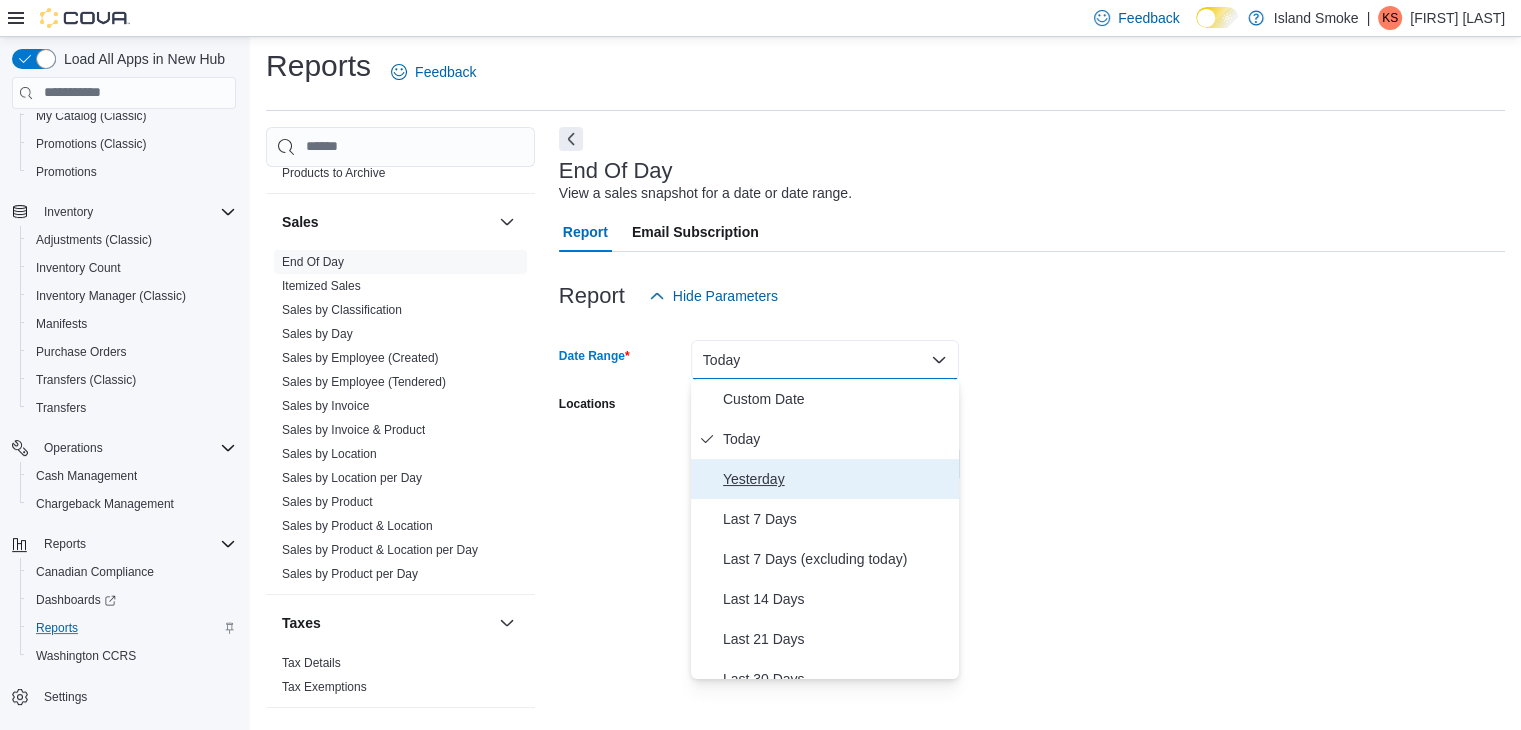 click on "Yesterday" at bounding box center (825, 479) 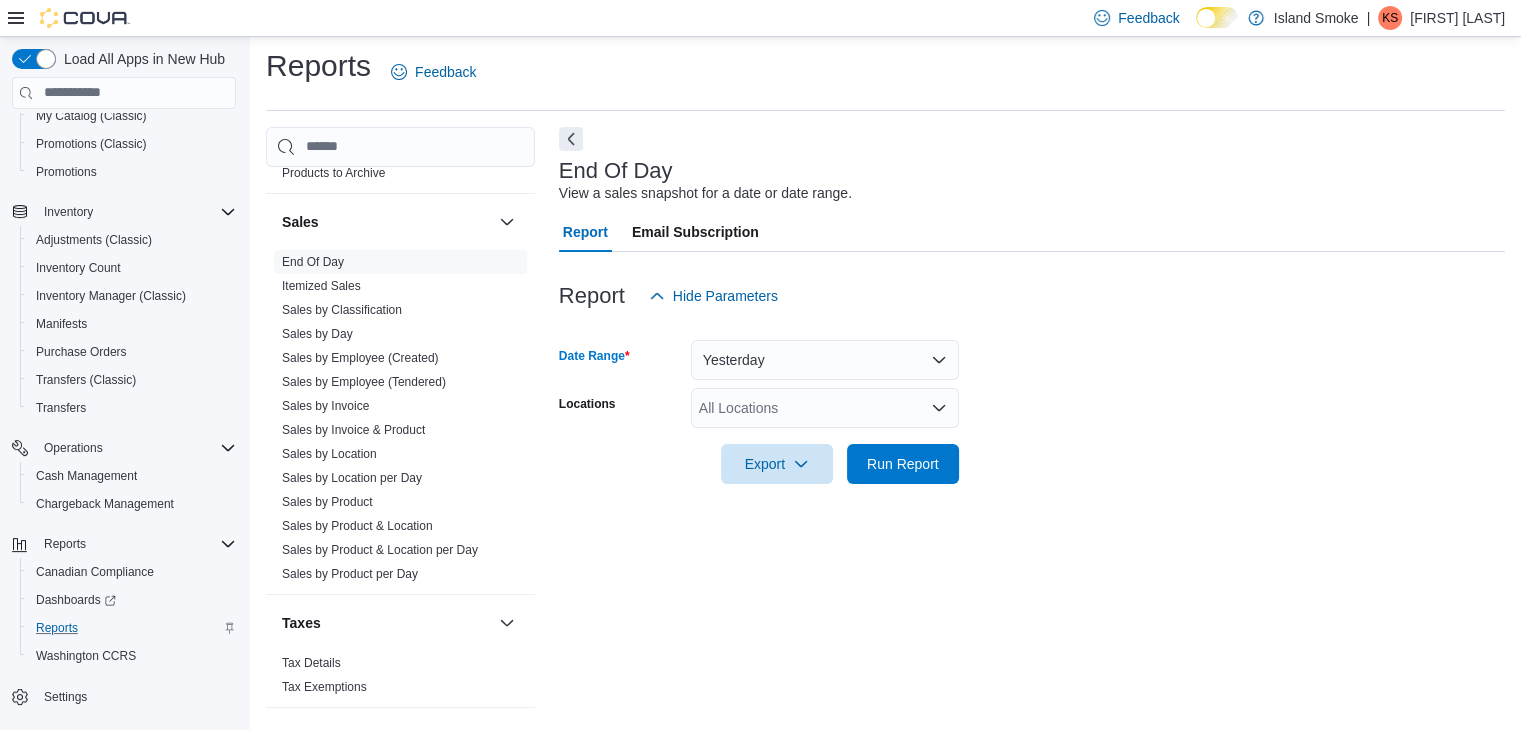 click on "All Locations" at bounding box center (825, 408) 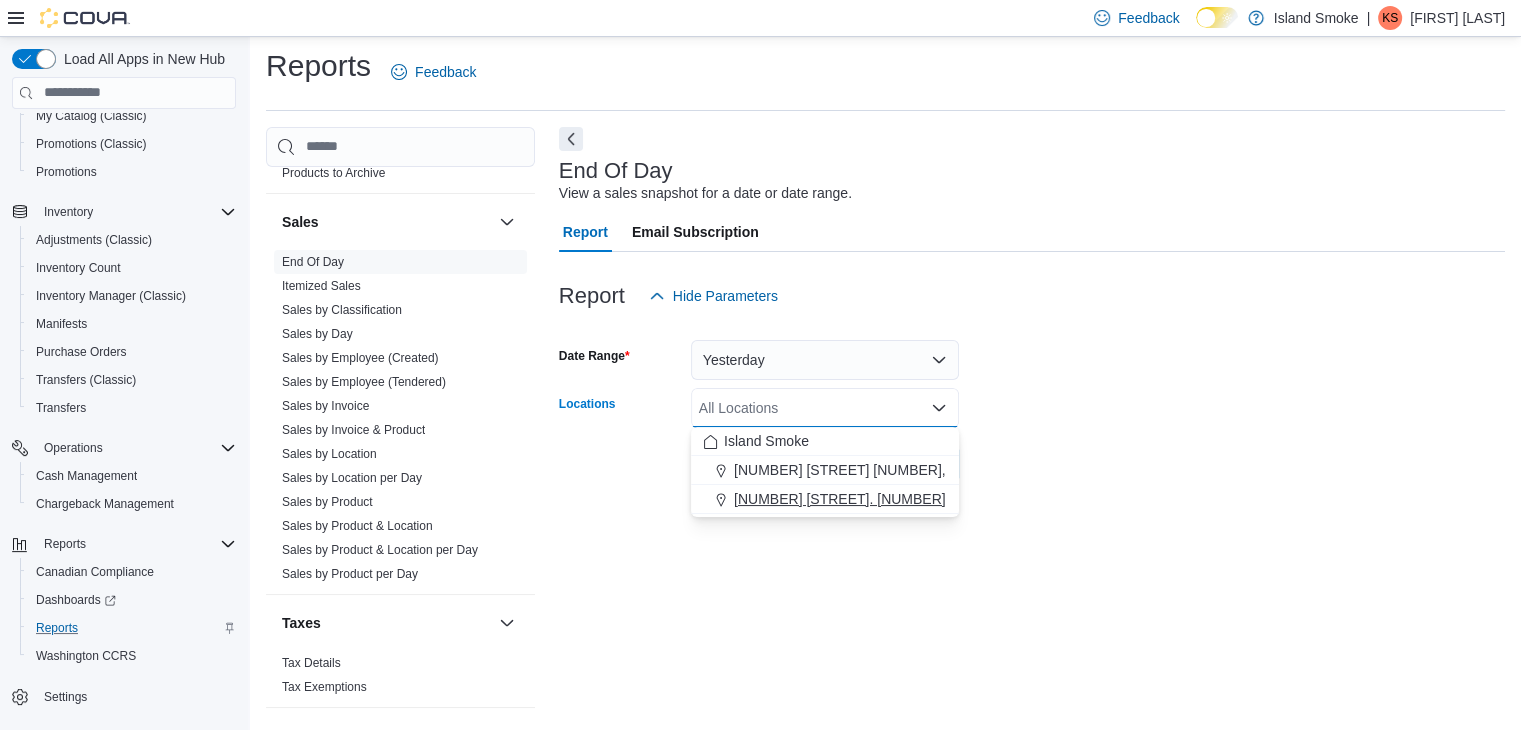 click on "[NUMBER] [STREET]. [NUMBER]" at bounding box center [825, 499] 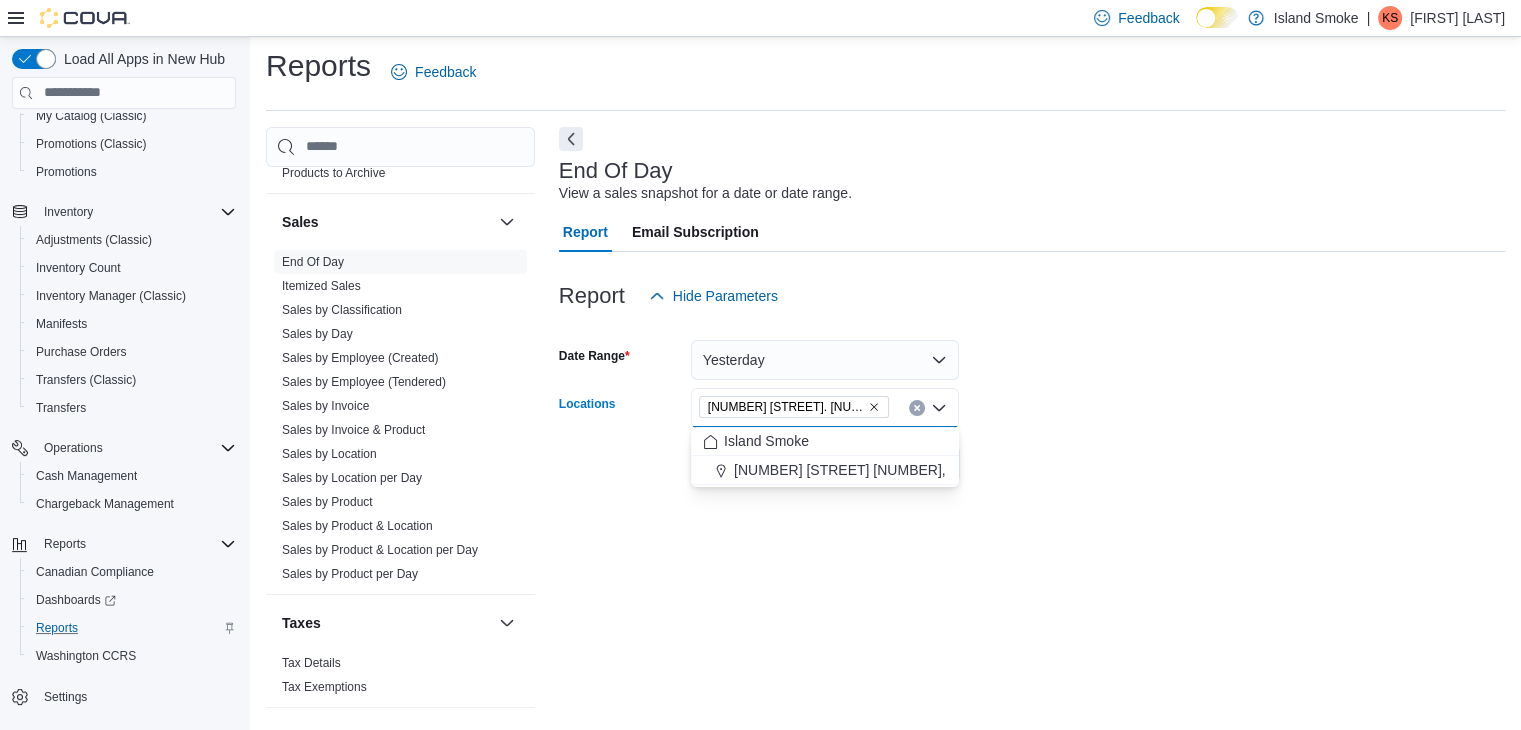 click at bounding box center [1032, 328] 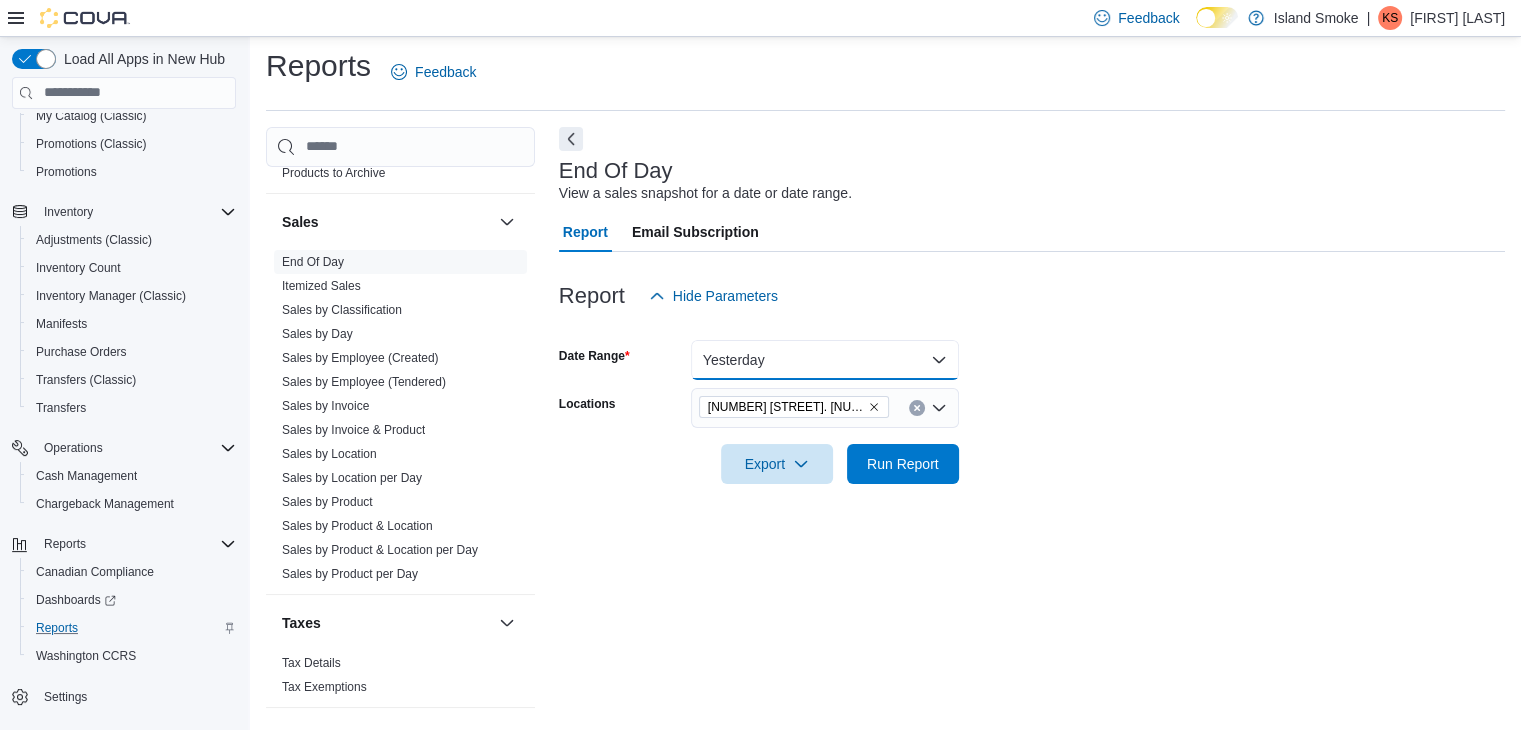 click on "Yesterday" at bounding box center (825, 360) 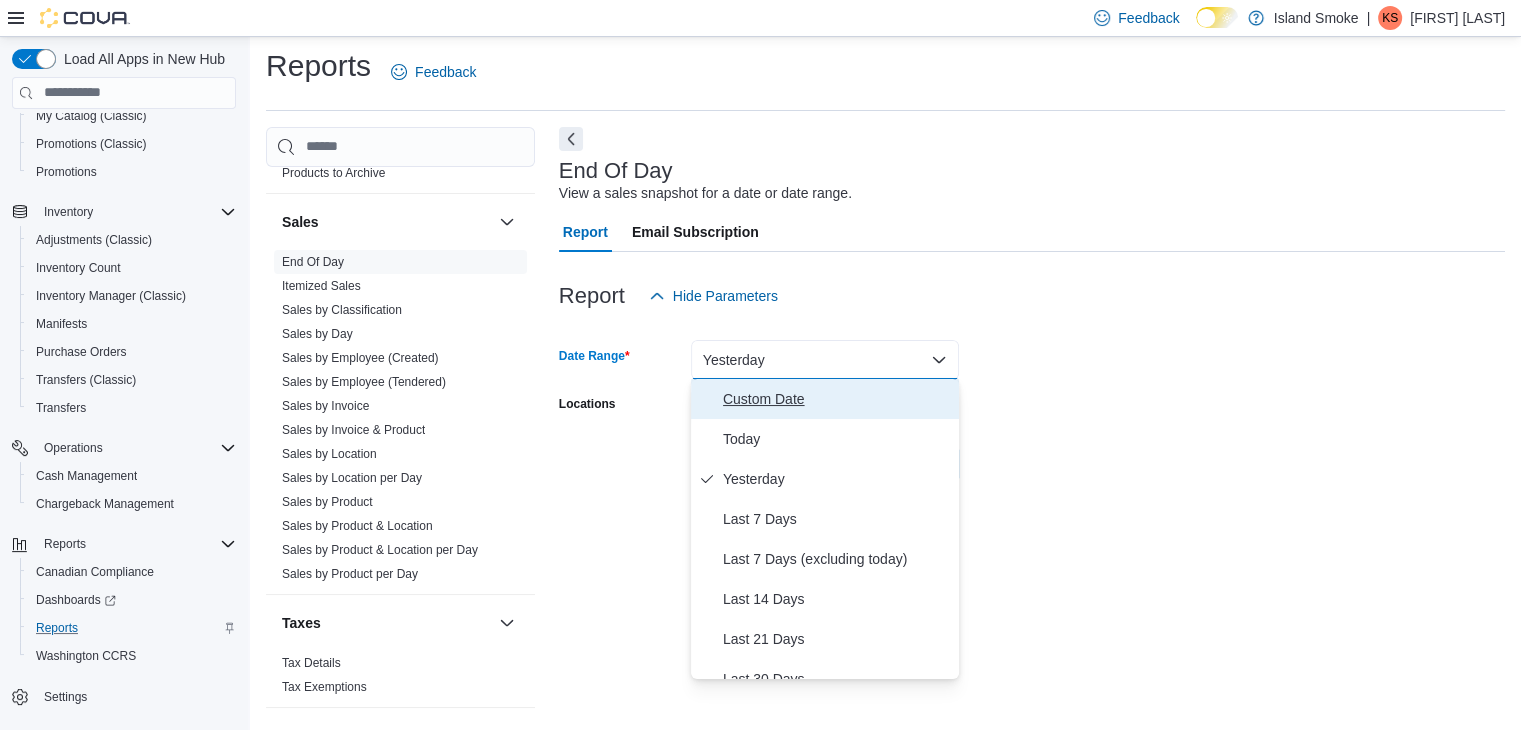 click on "Custom Date" at bounding box center [837, 399] 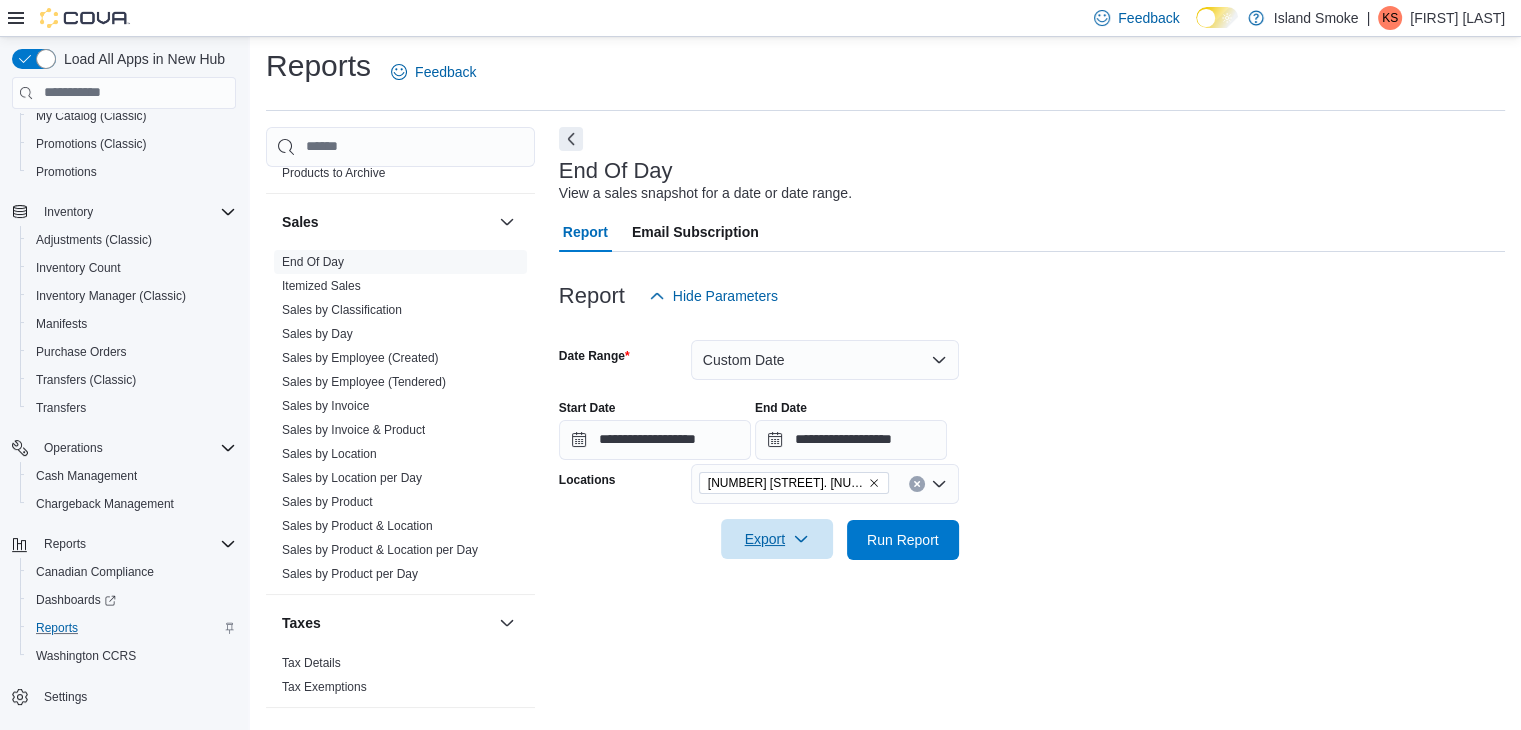 click on "Export" at bounding box center [777, 539] 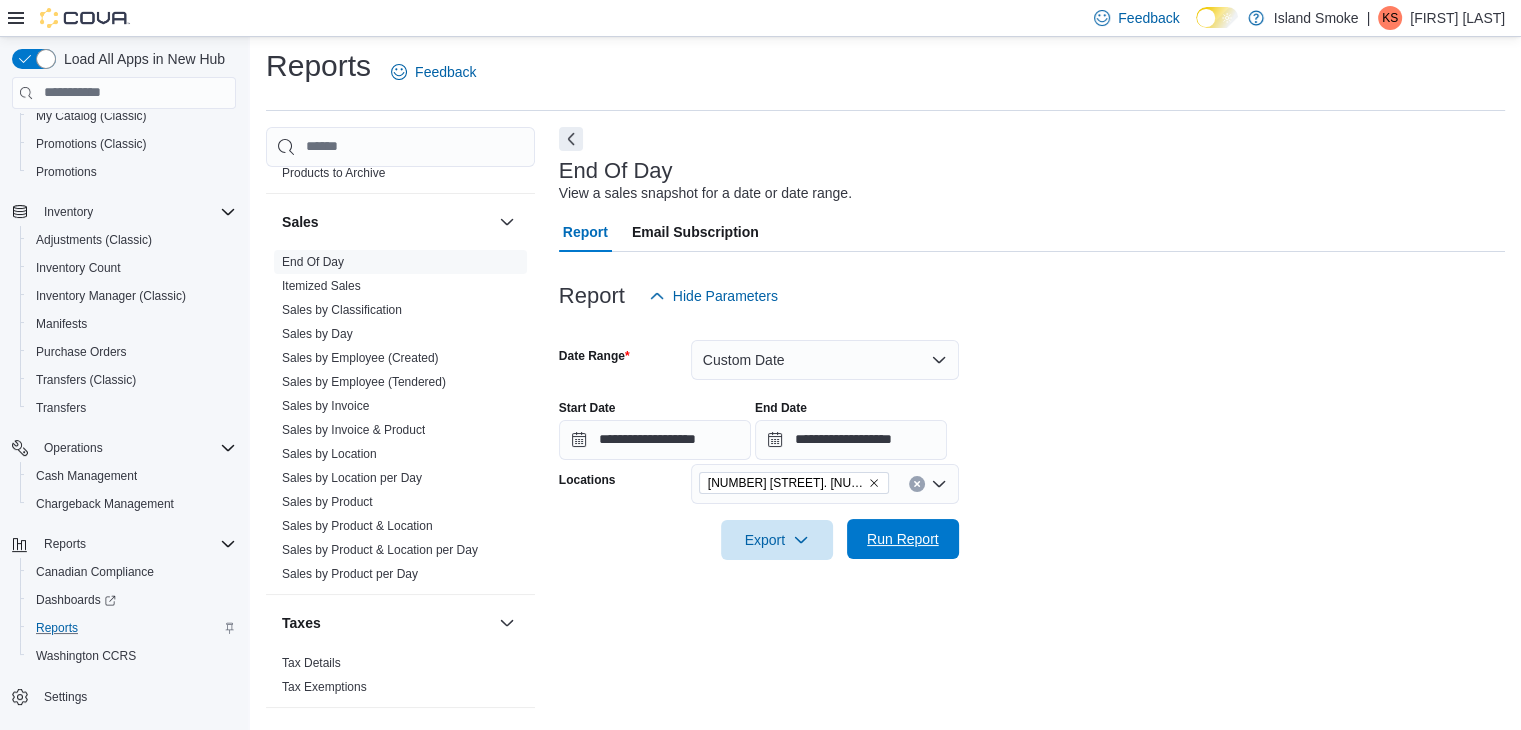 click on "Run Report" at bounding box center (903, 539) 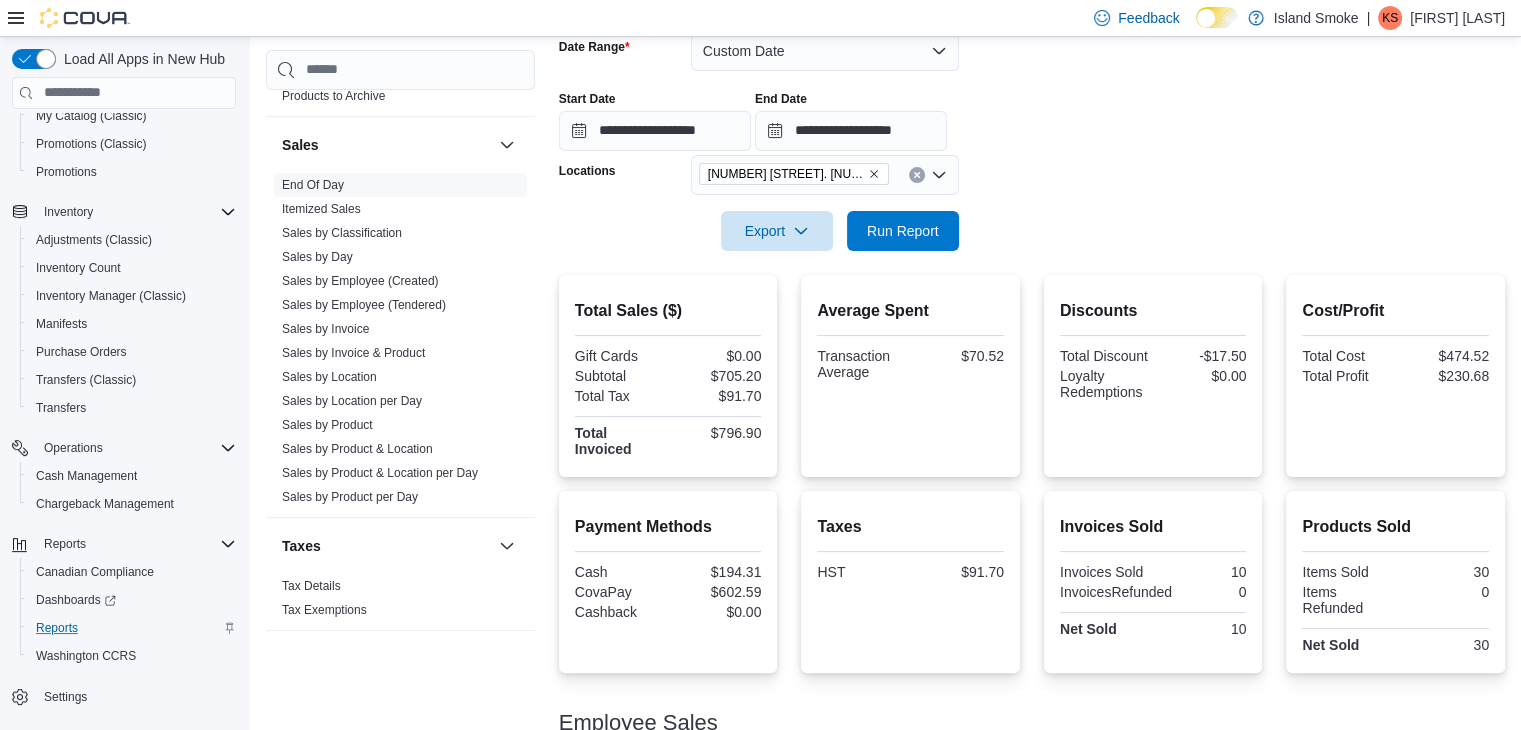 scroll, scrollTop: 0, scrollLeft: 0, axis: both 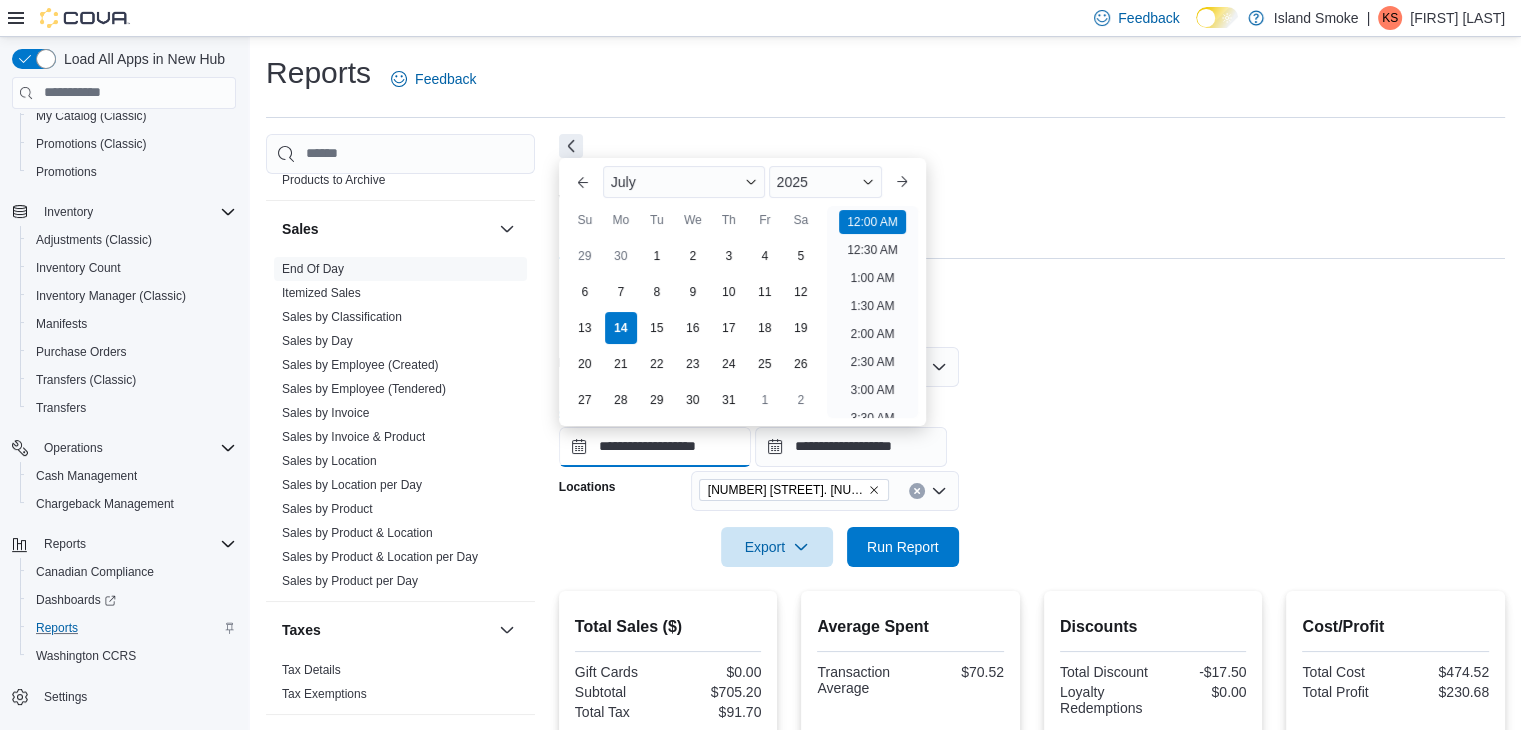 click on "**********" at bounding box center [655, 447] 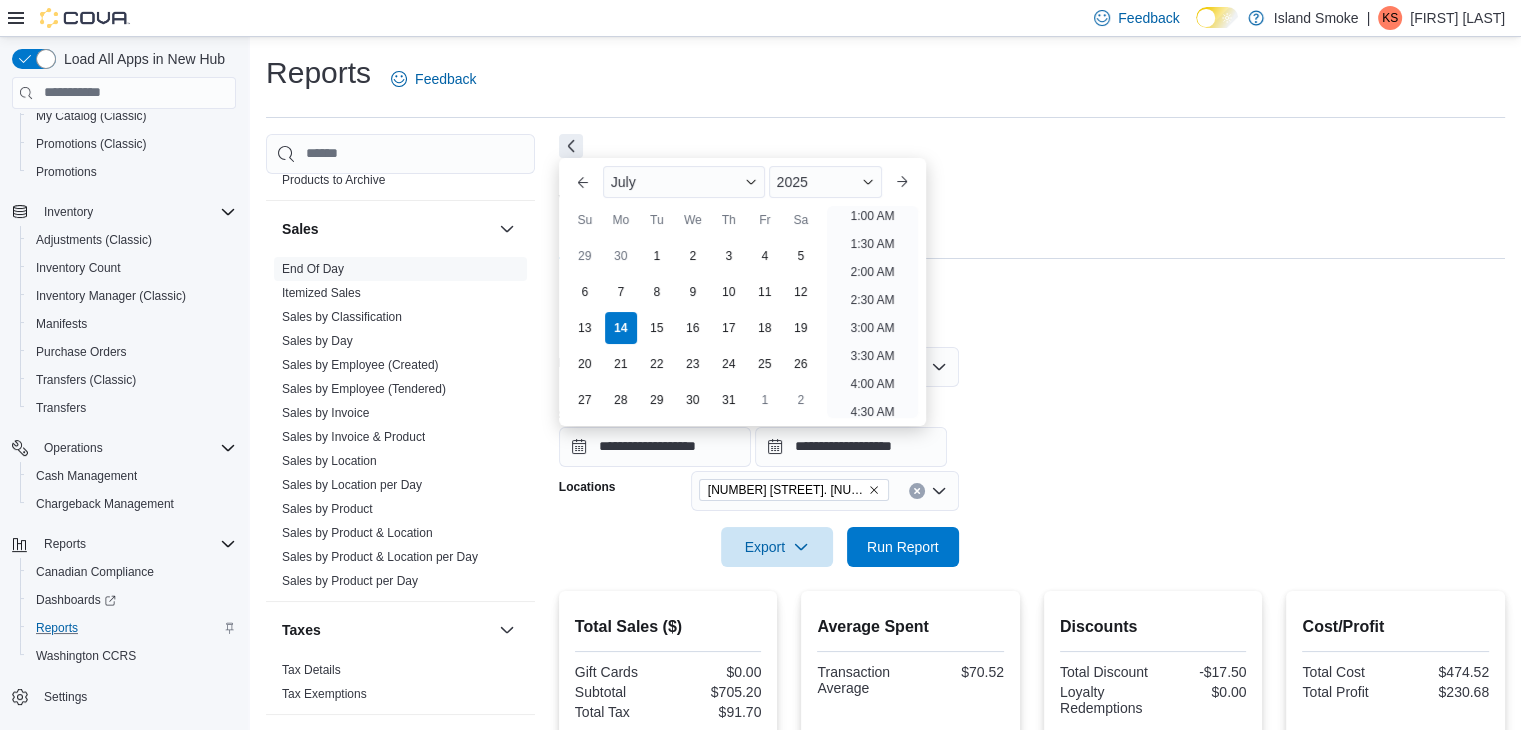click on "**********" at bounding box center (1032, 429) 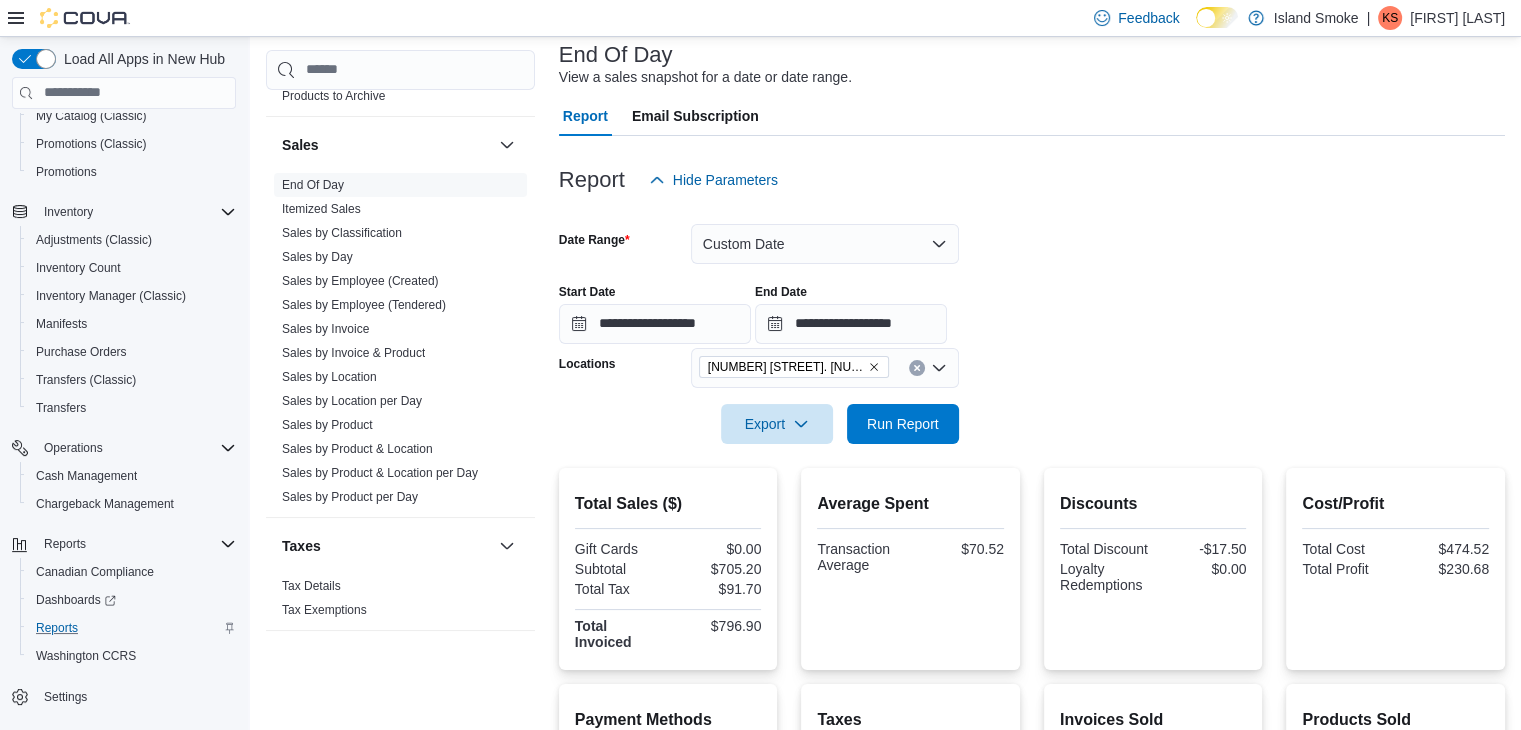 scroll, scrollTop: 0, scrollLeft: 0, axis: both 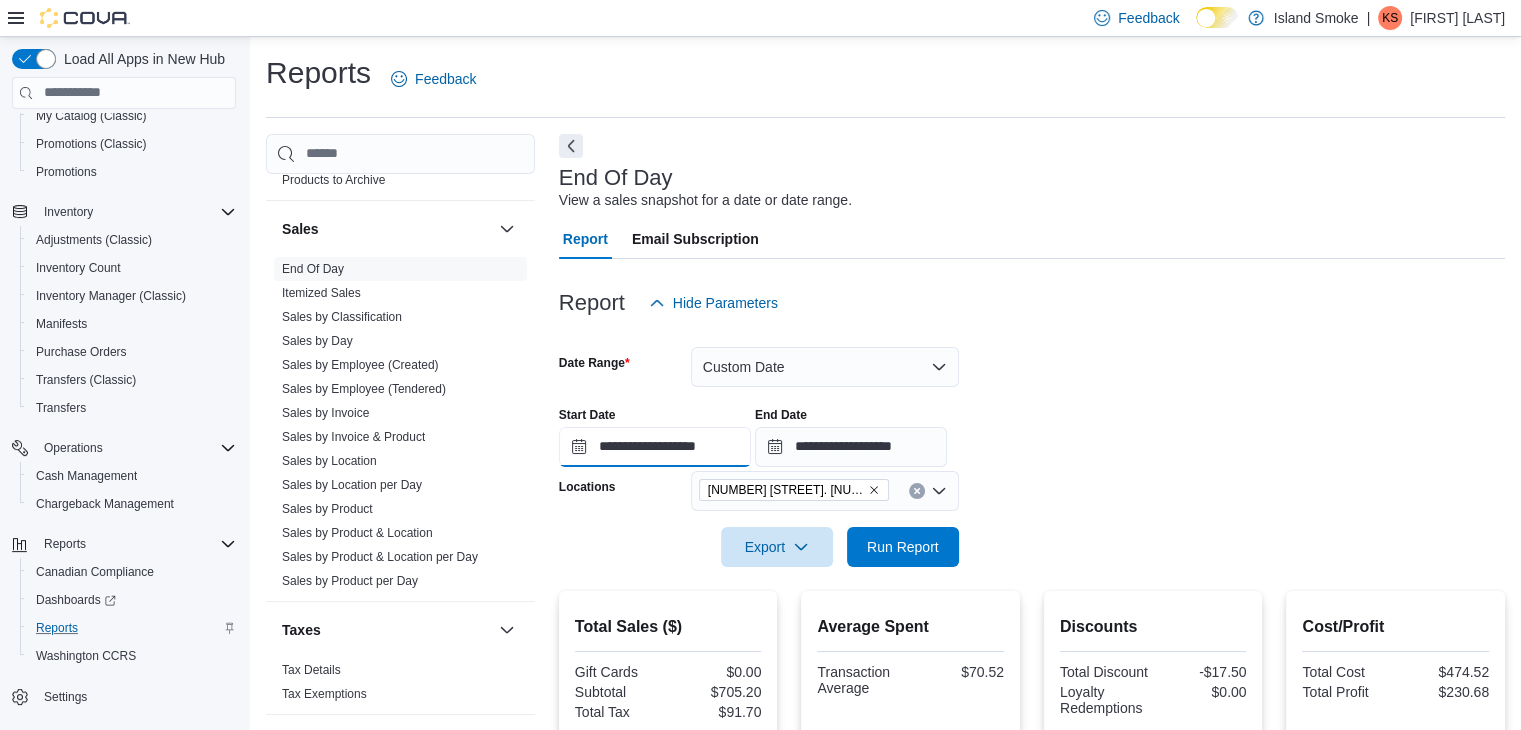 click on "**********" at bounding box center [655, 447] 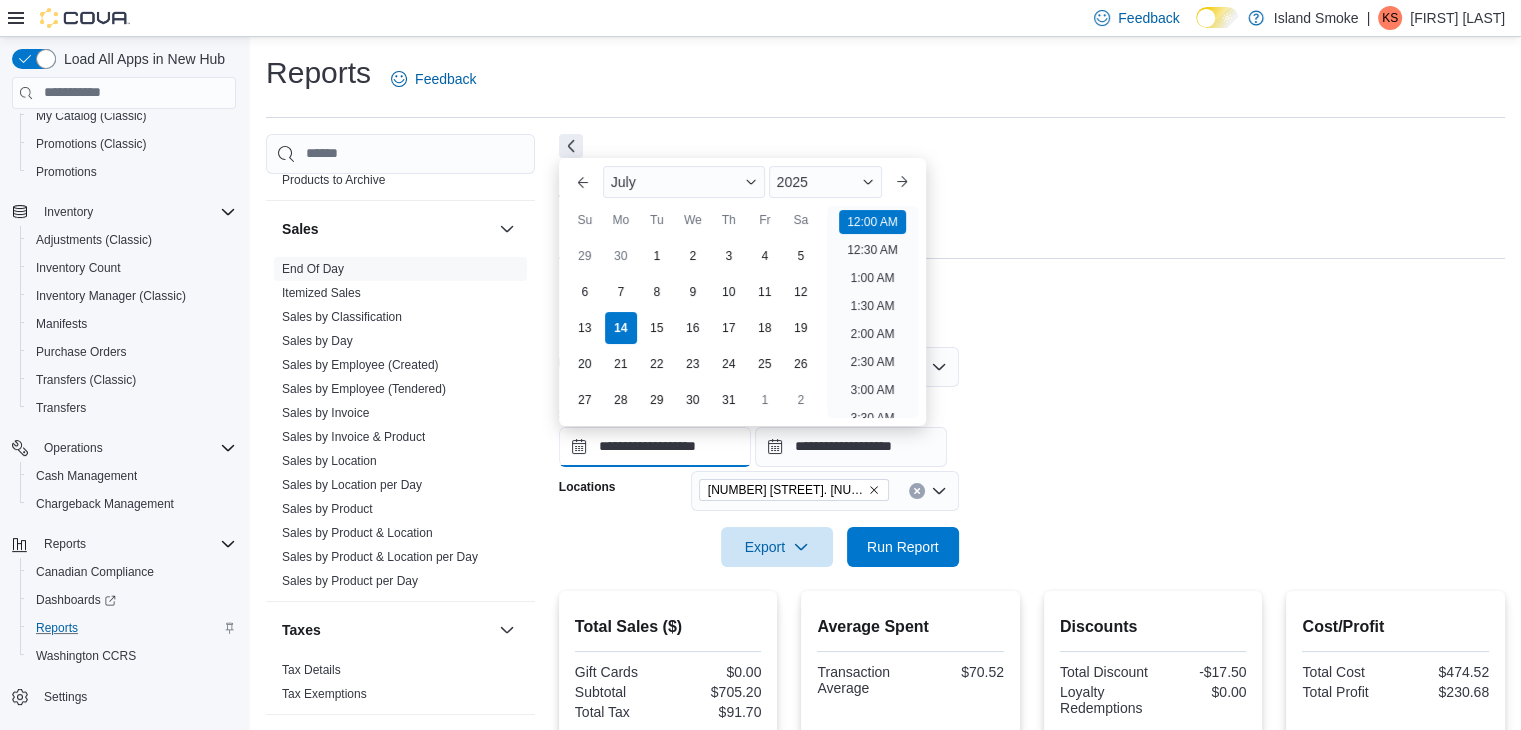 scroll, scrollTop: 62, scrollLeft: 0, axis: vertical 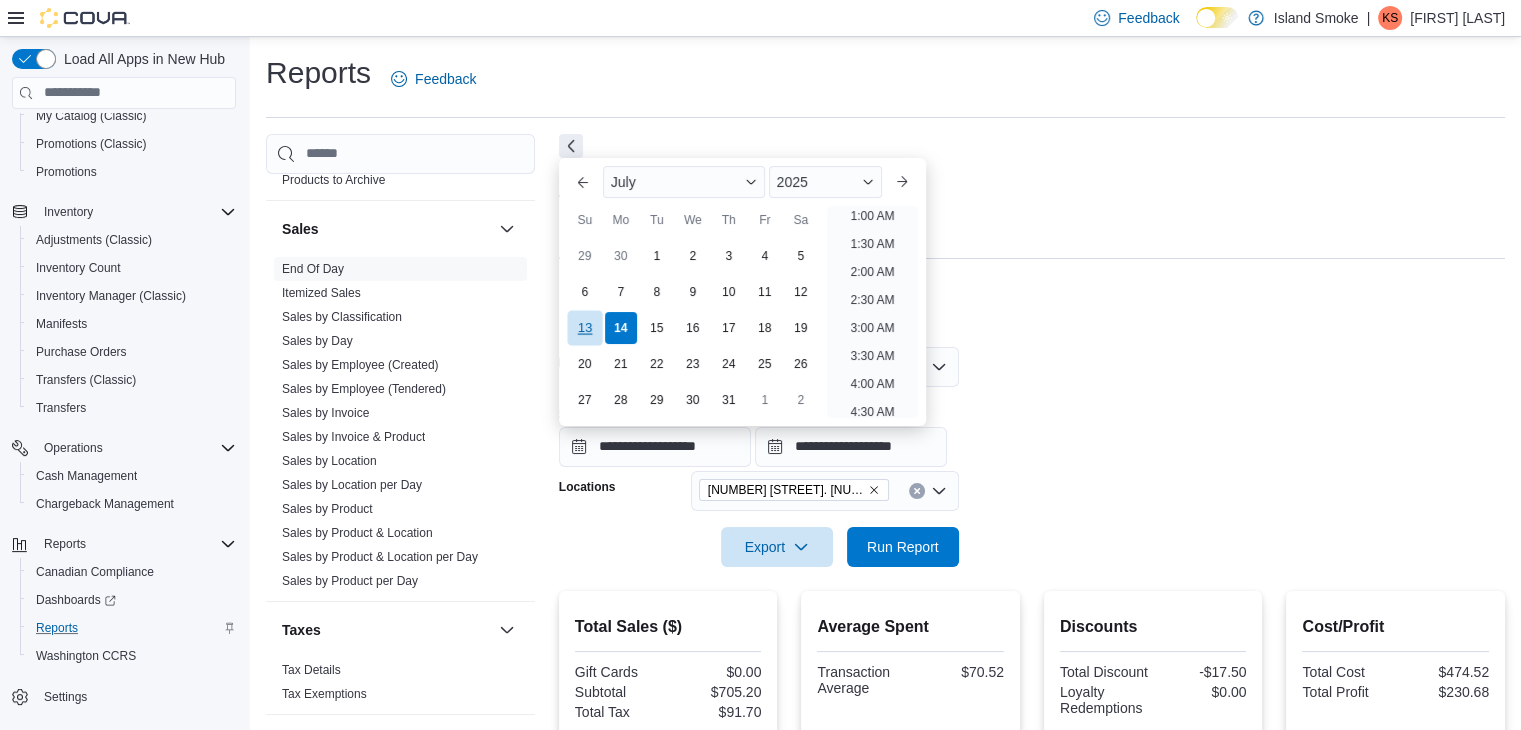 click on "13" at bounding box center (584, 328) 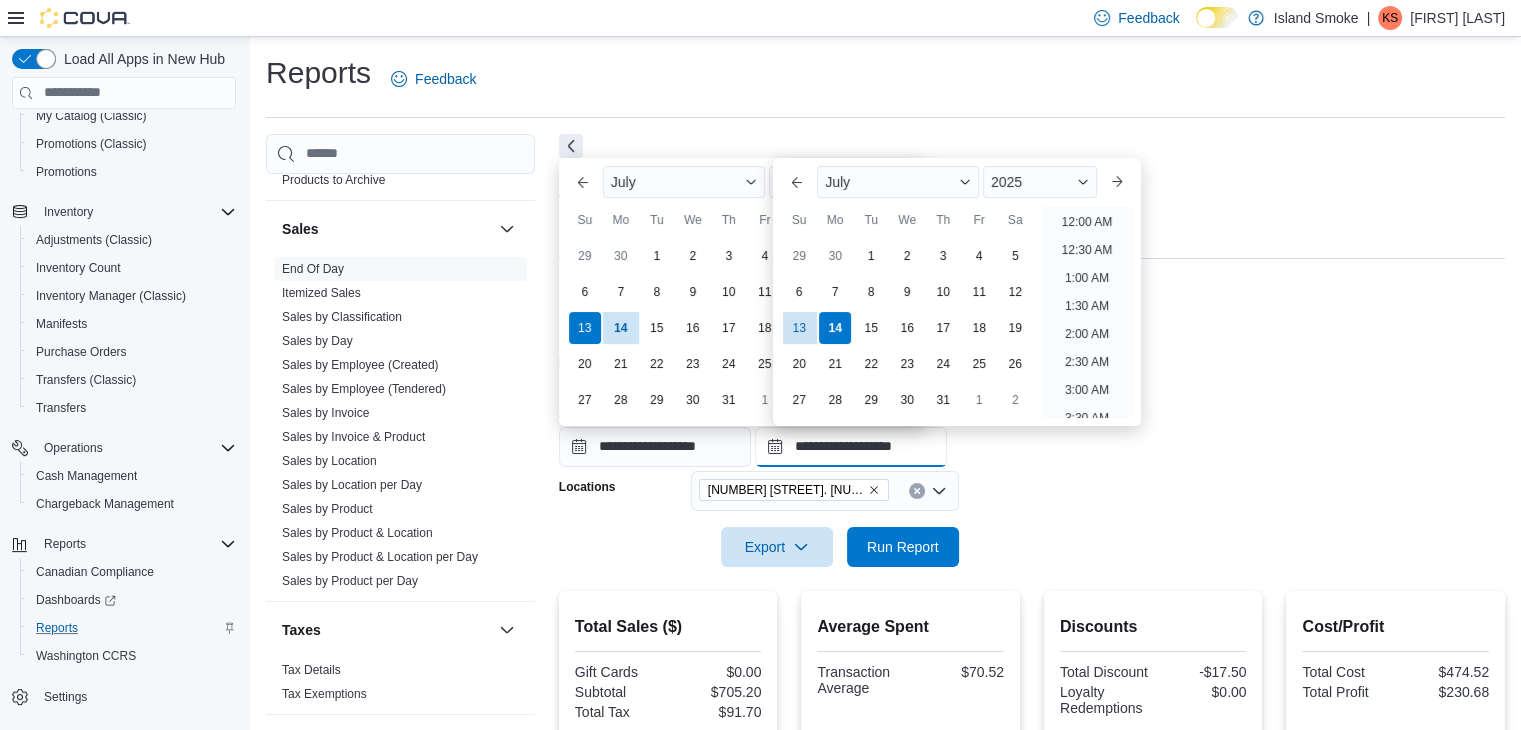 click on "**********" at bounding box center (851, 447) 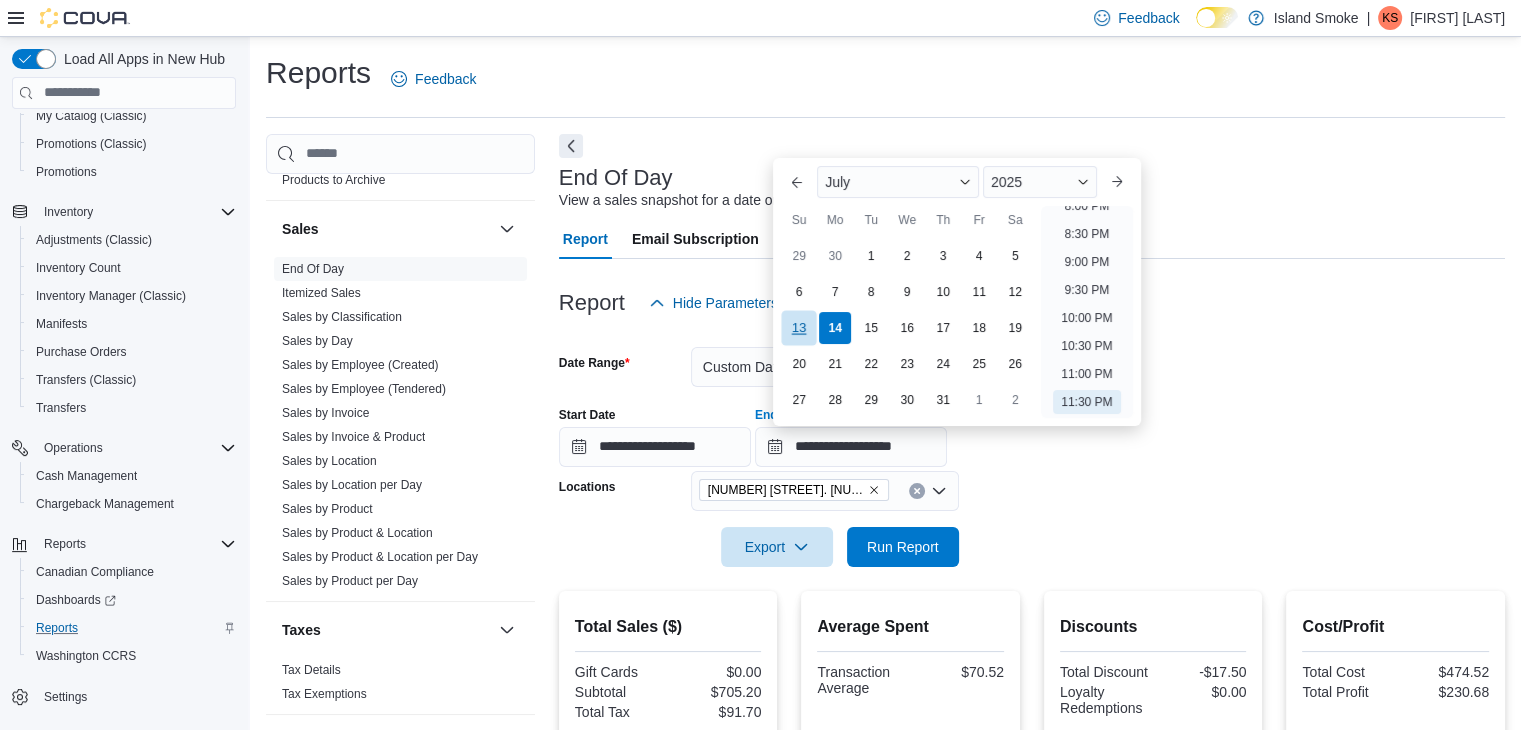 click on "13" at bounding box center (799, 328) 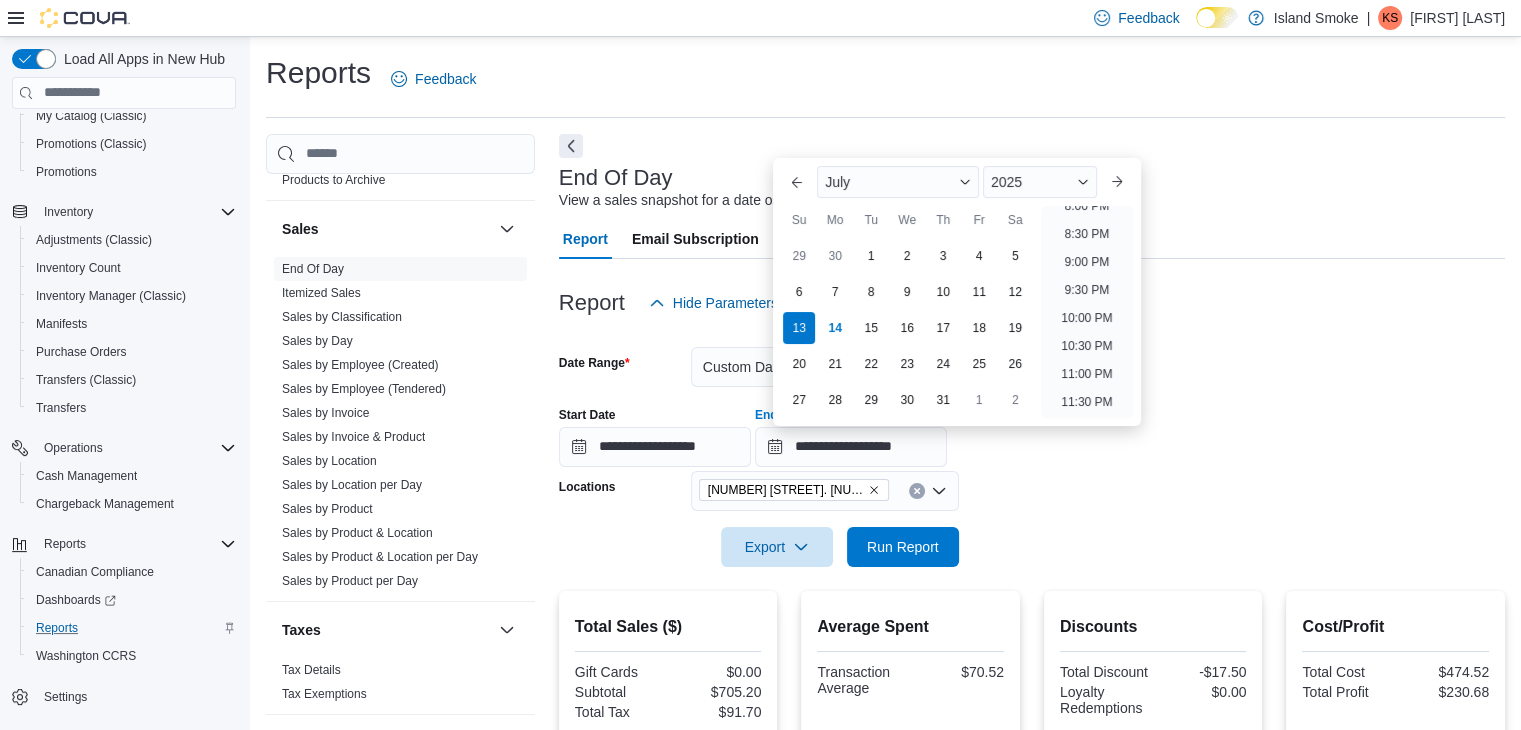 click on "**********" at bounding box center (1032, 445) 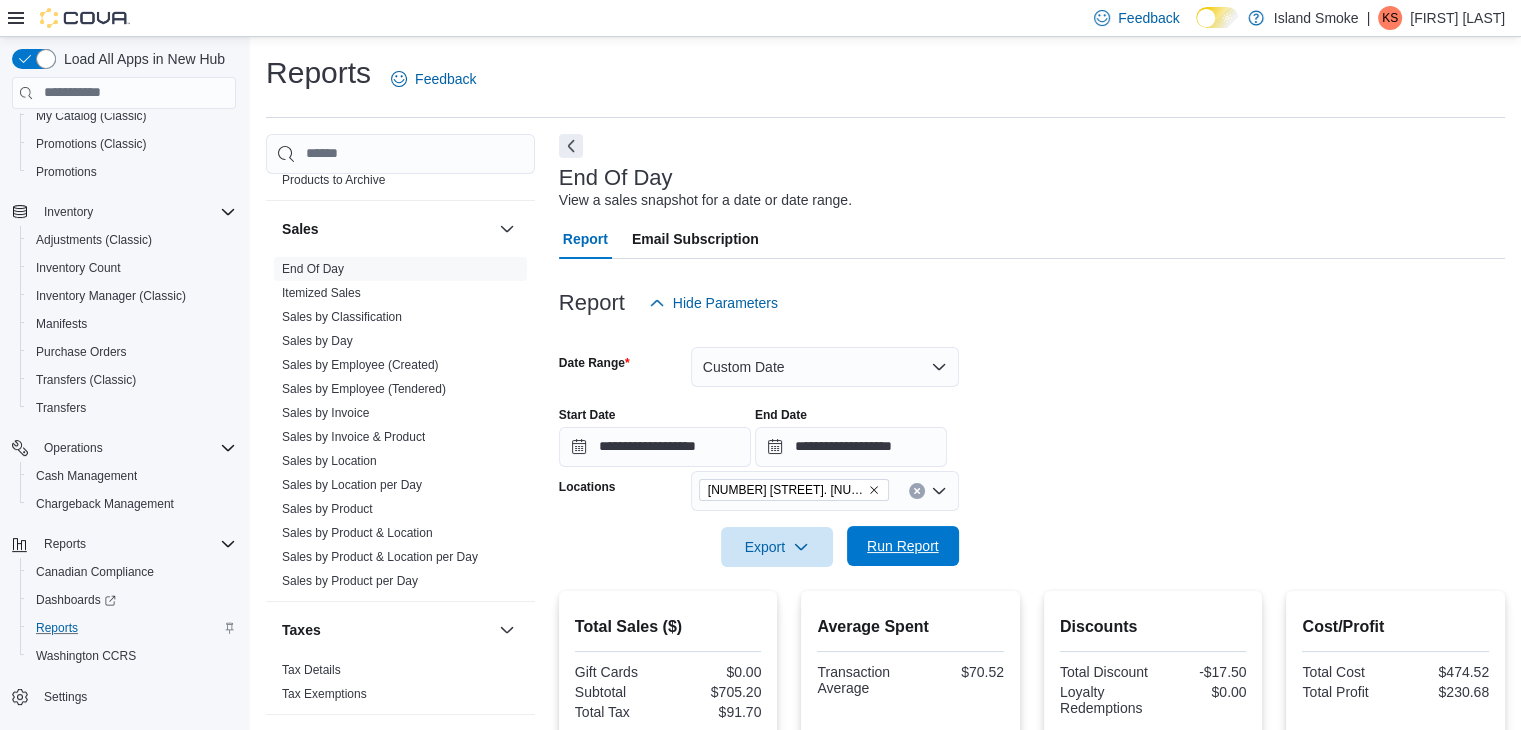 click on "Run Report" at bounding box center [903, 546] 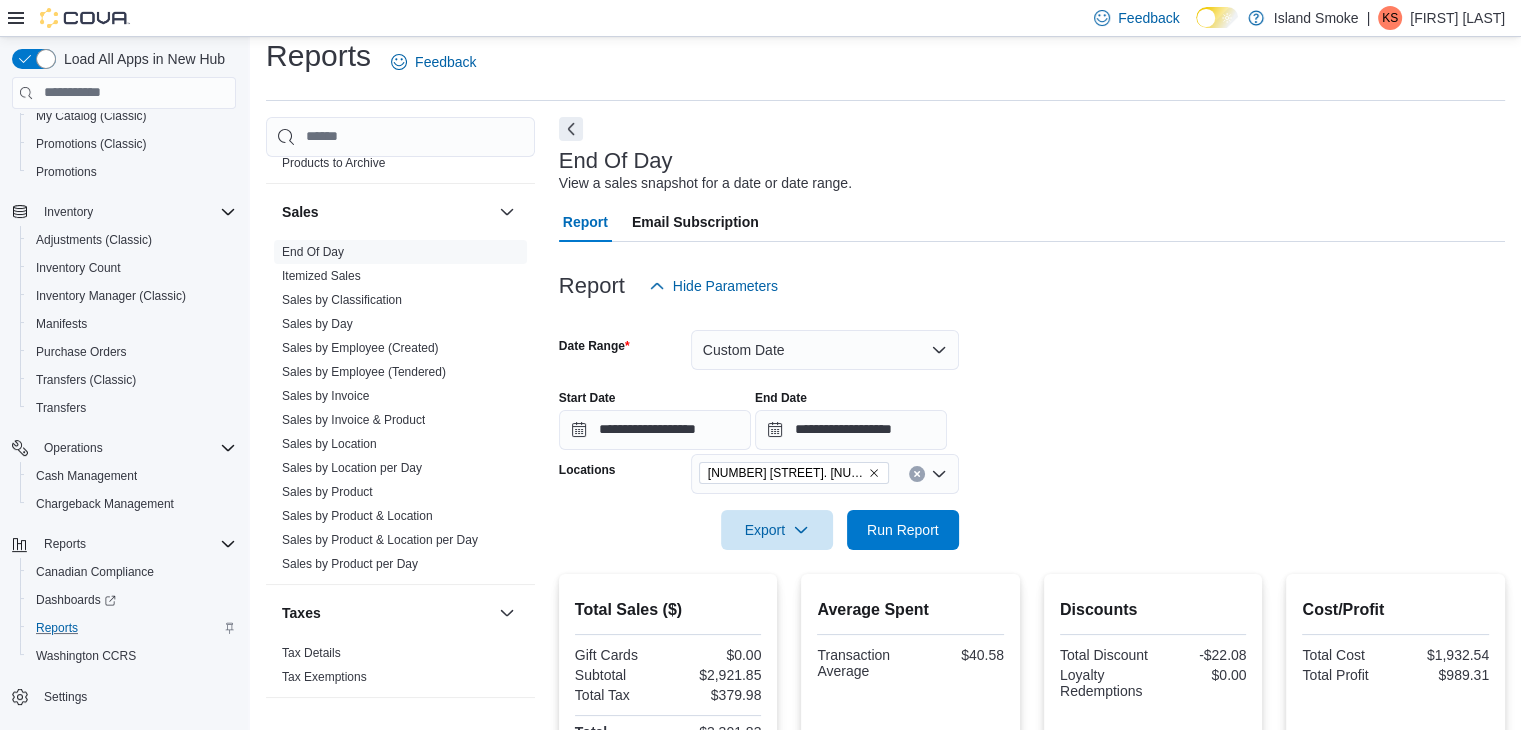 scroll, scrollTop: 0, scrollLeft: 0, axis: both 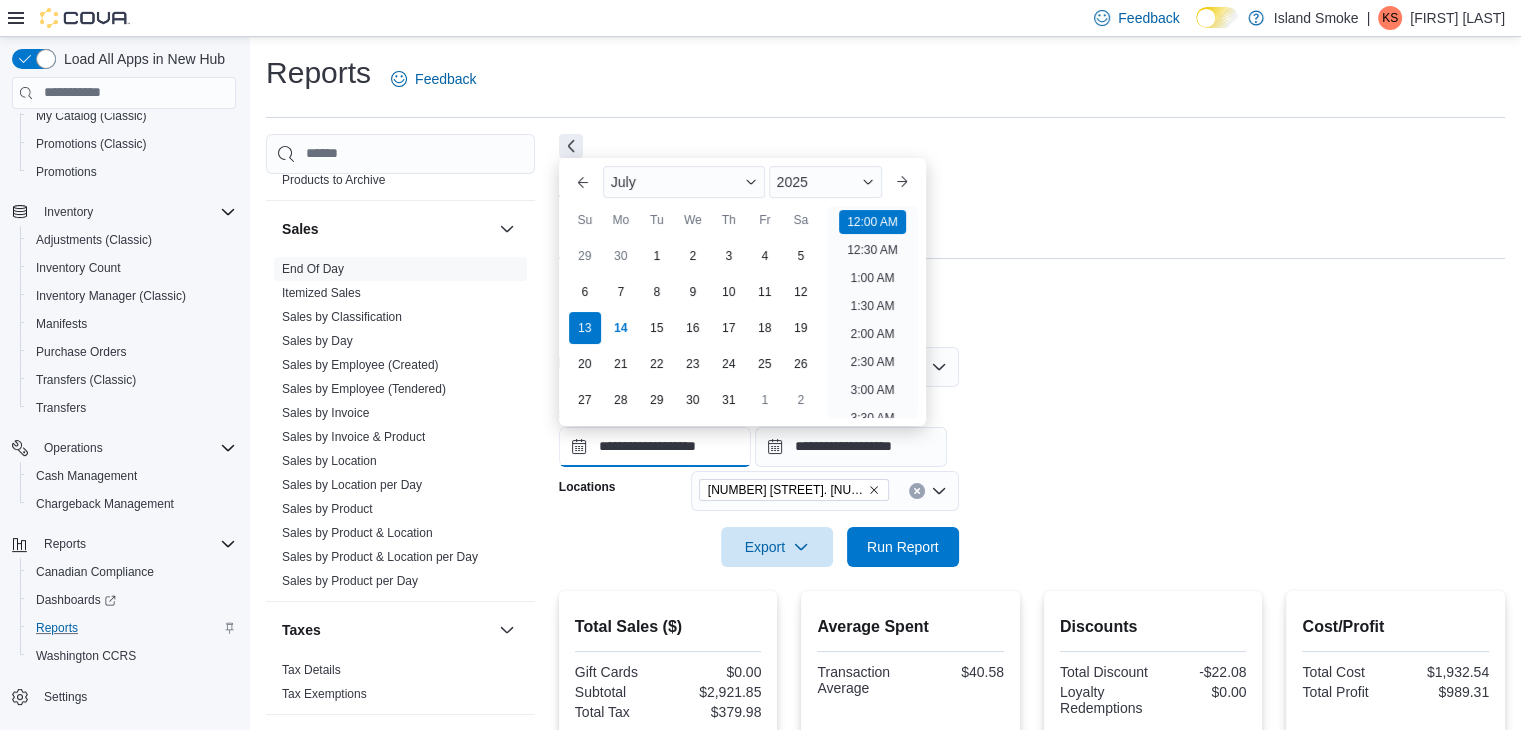 click on "**********" at bounding box center (655, 447) 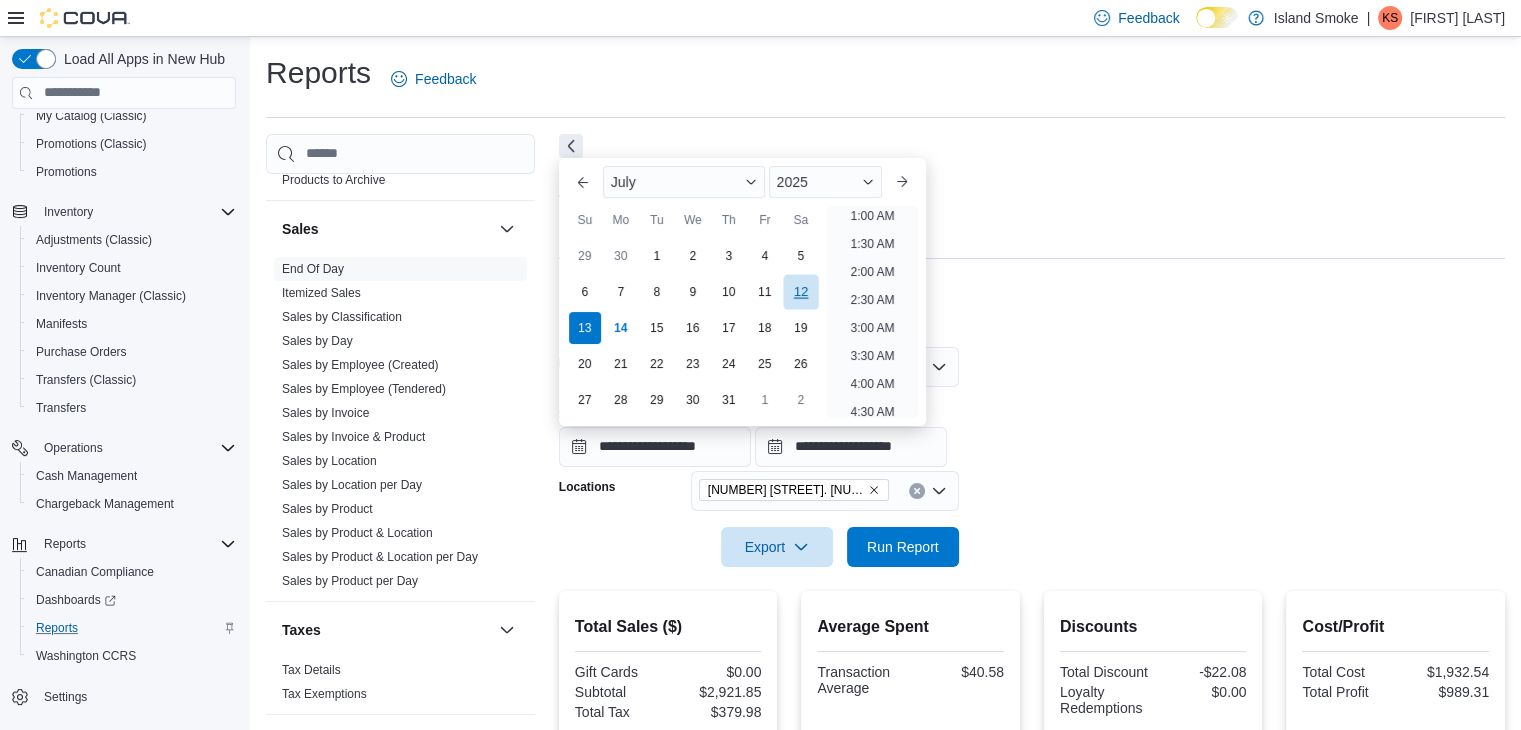 click on "12" at bounding box center [800, 292] 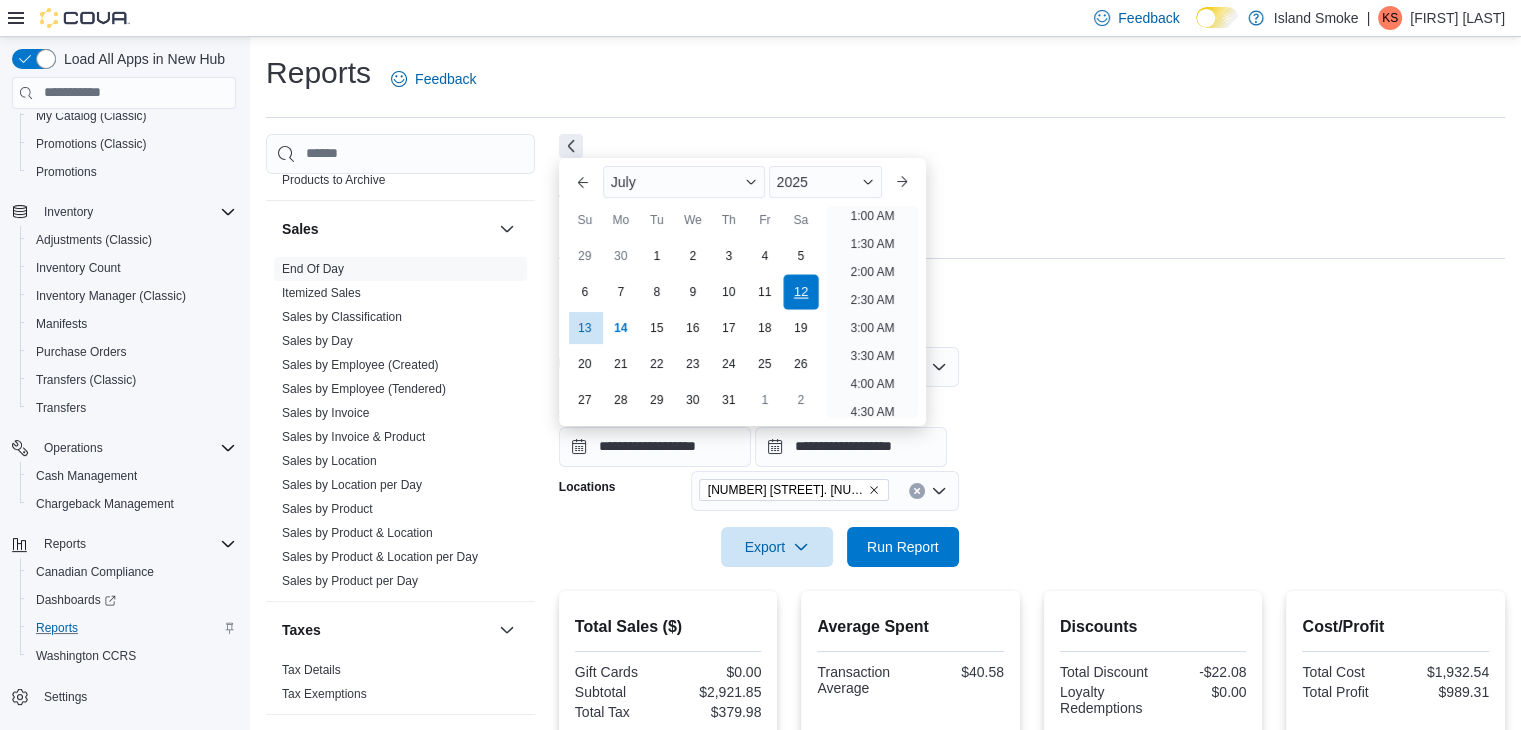 scroll, scrollTop: 4, scrollLeft: 0, axis: vertical 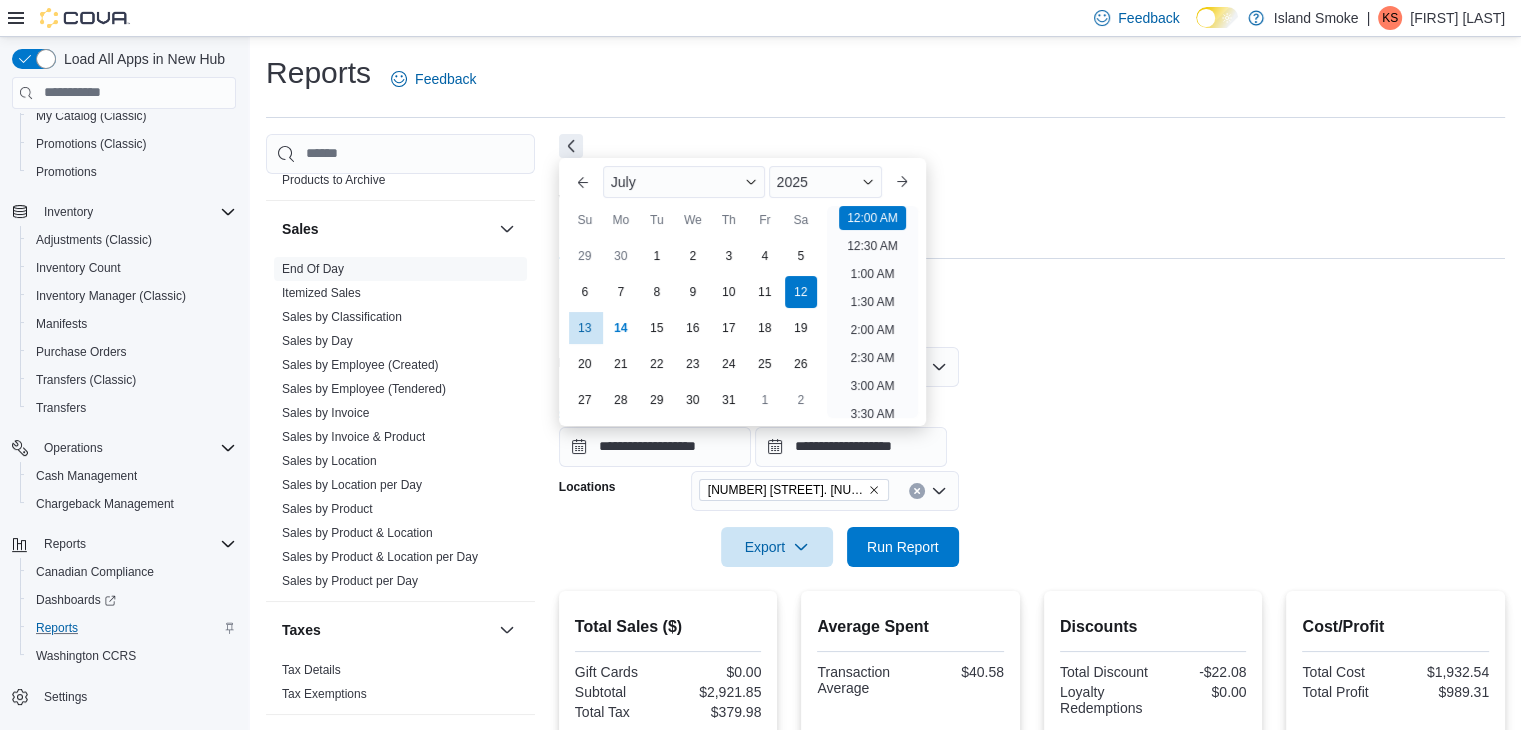drag, startPoint x: 1242, startPoint y: 297, endPoint x: 1066, endPoint y: 417, distance: 213.01643 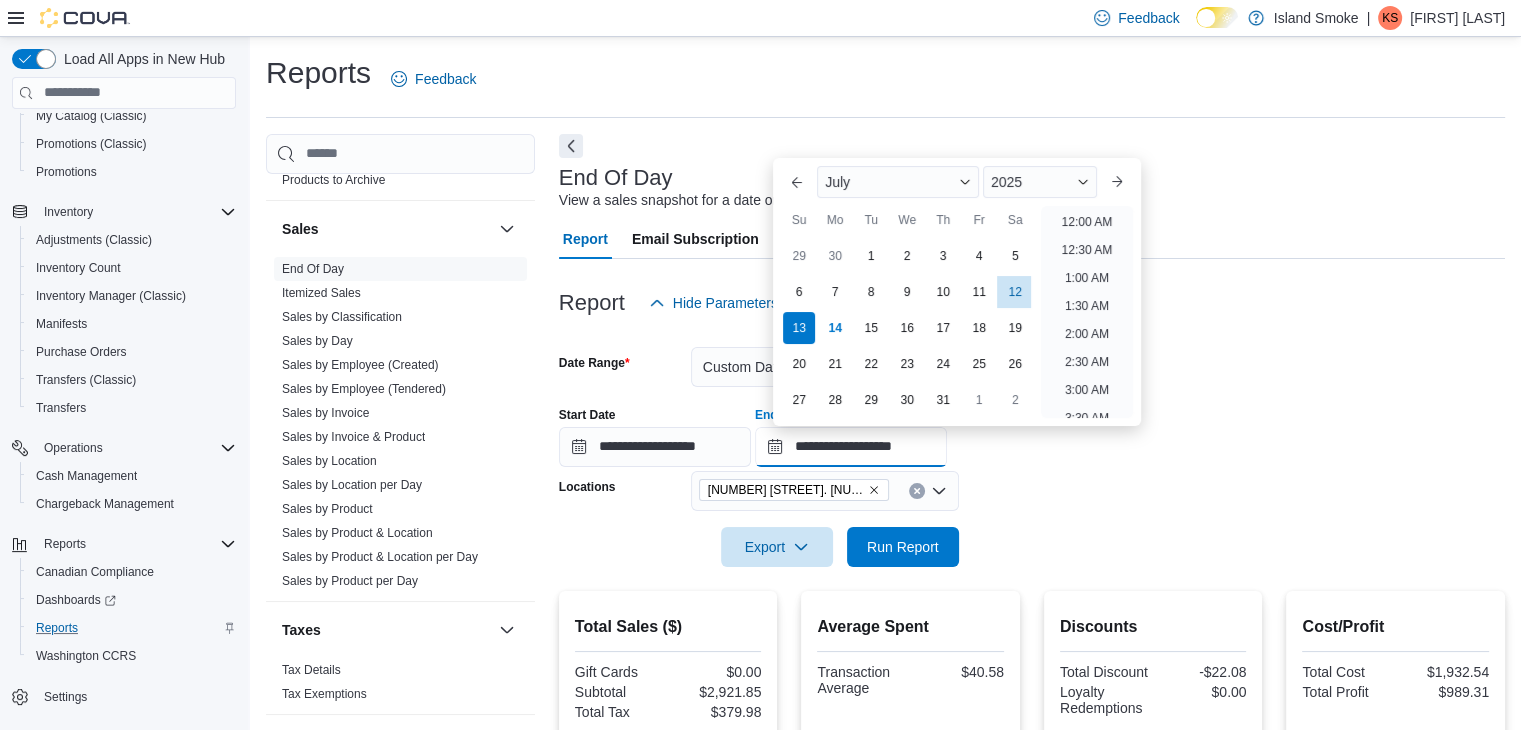 click on "**********" at bounding box center [851, 447] 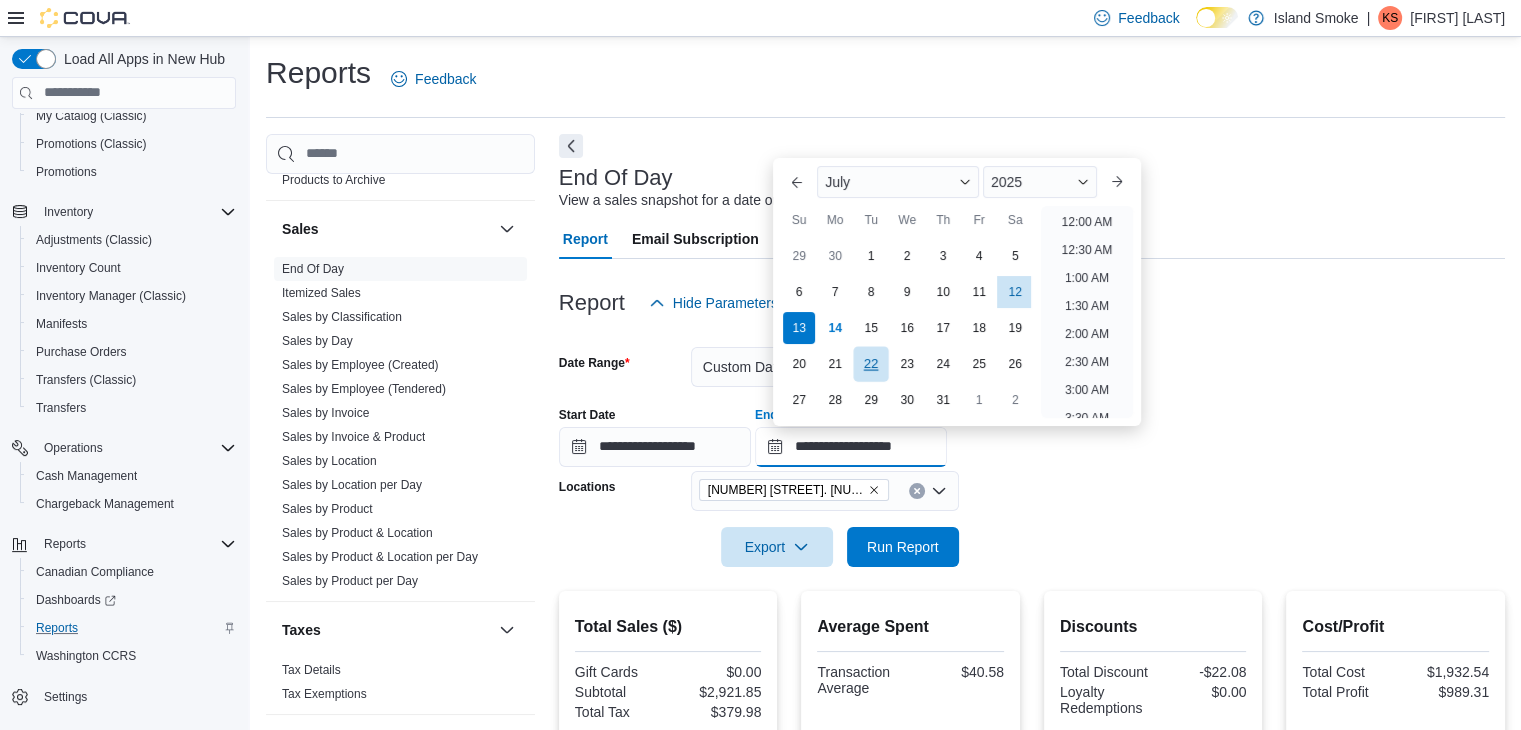 scroll, scrollTop: 1136, scrollLeft: 0, axis: vertical 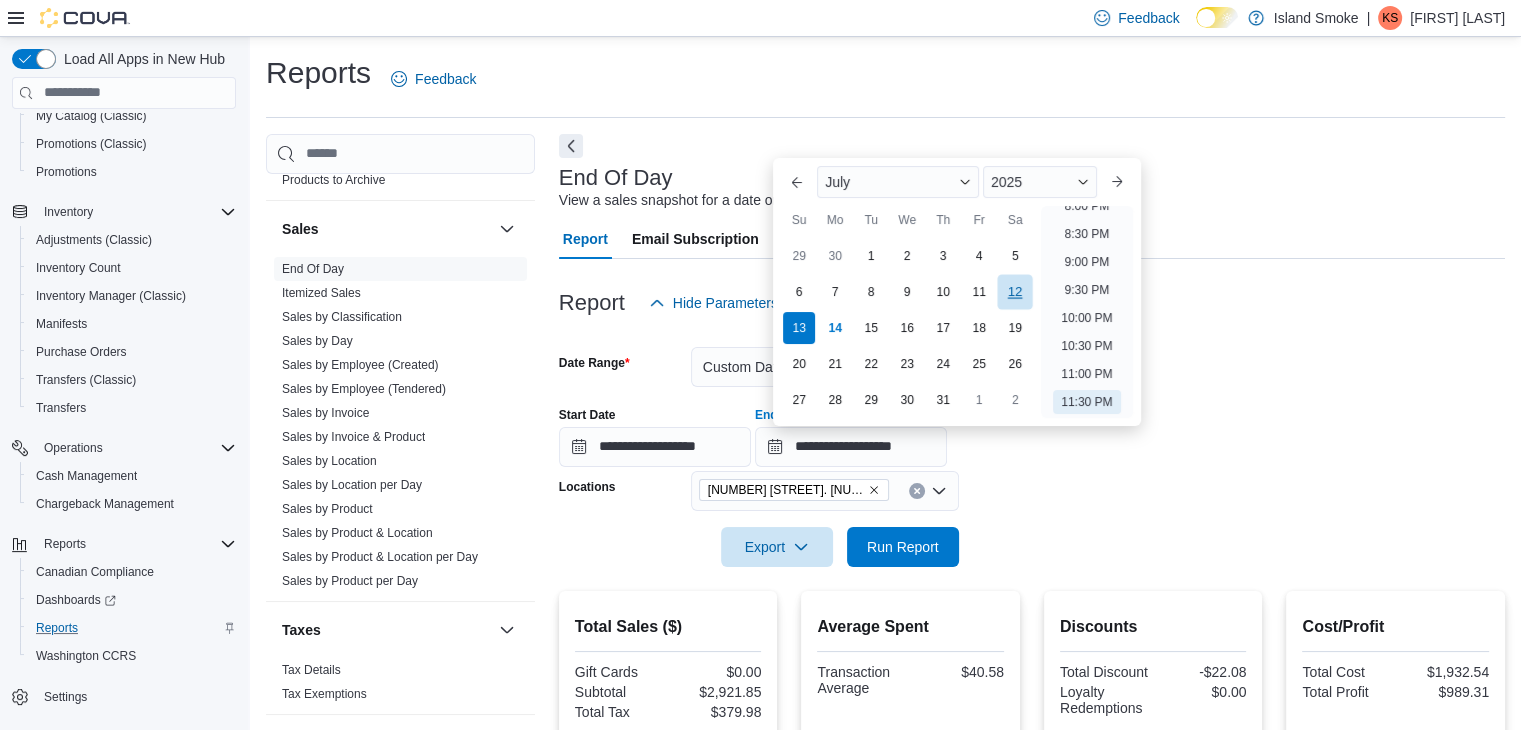 click on "12" at bounding box center (1015, 292) 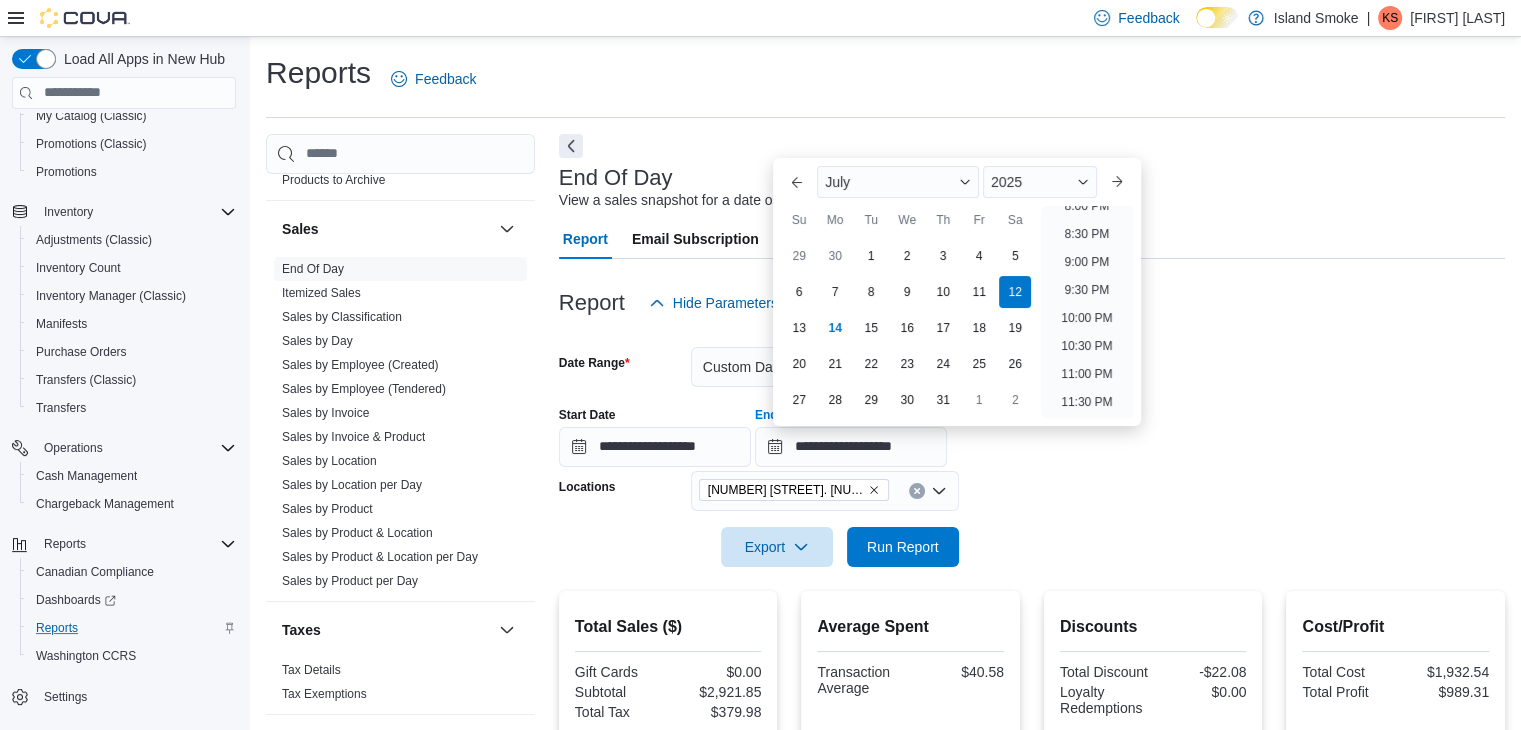 click at bounding box center (1032, 335) 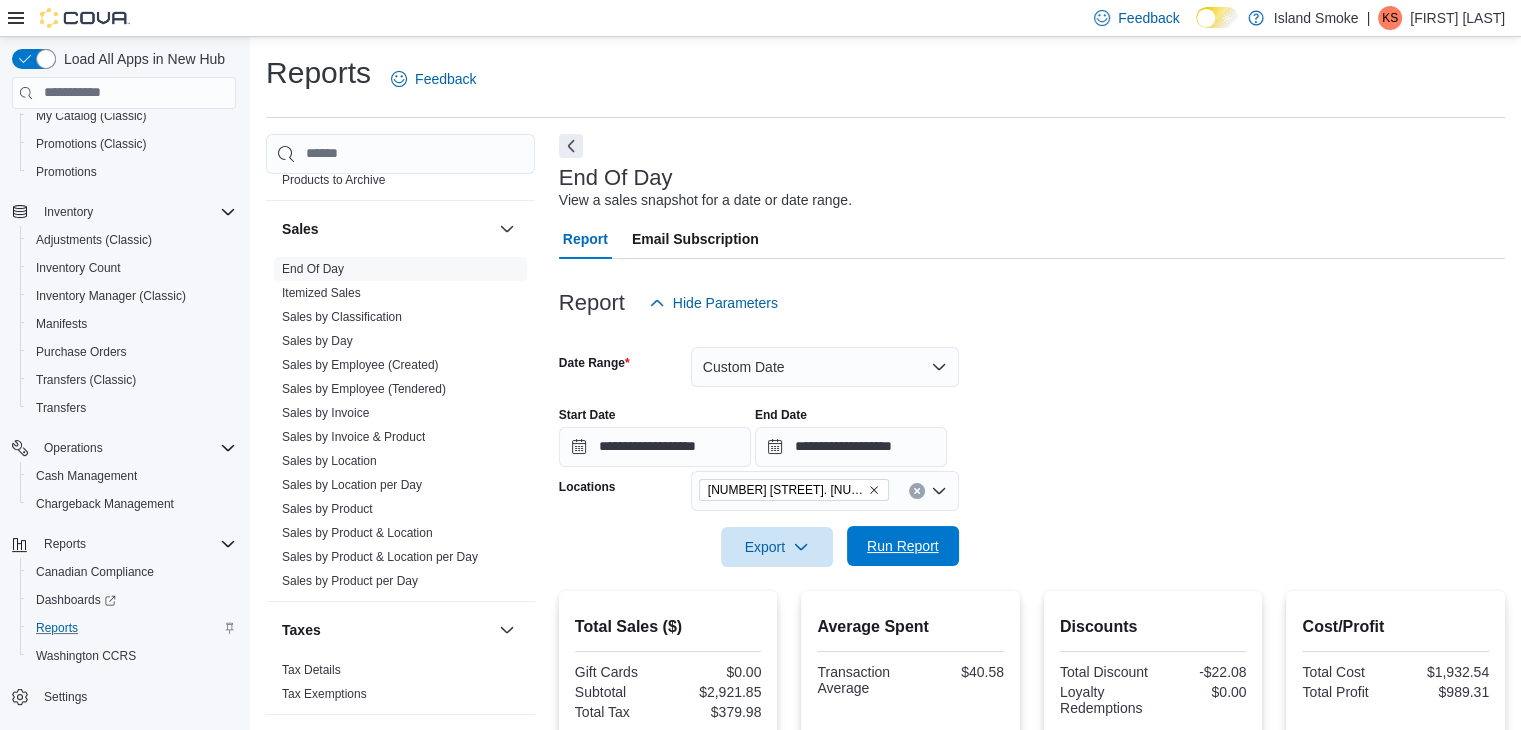 click on "Run Report" at bounding box center (903, 546) 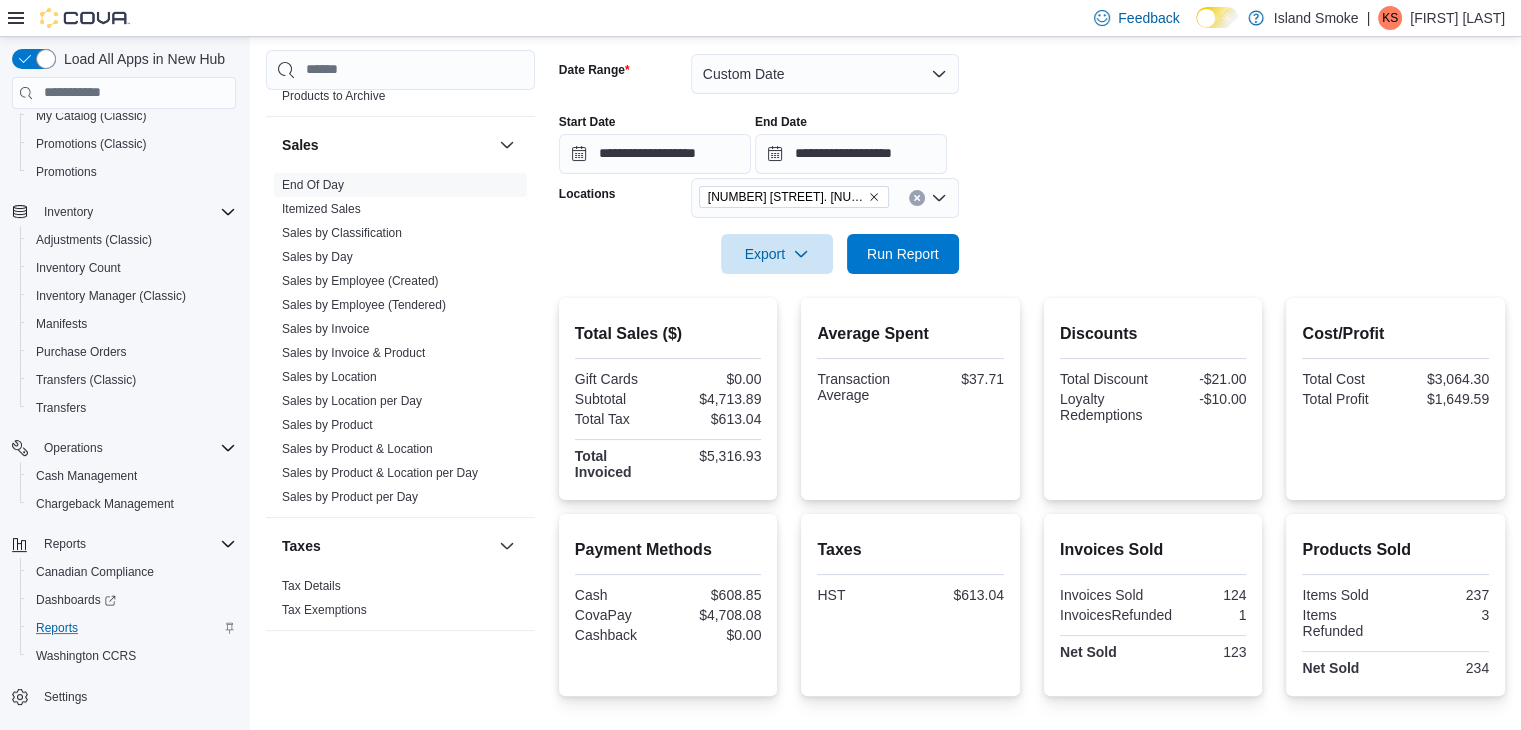 scroll, scrollTop: 200, scrollLeft: 0, axis: vertical 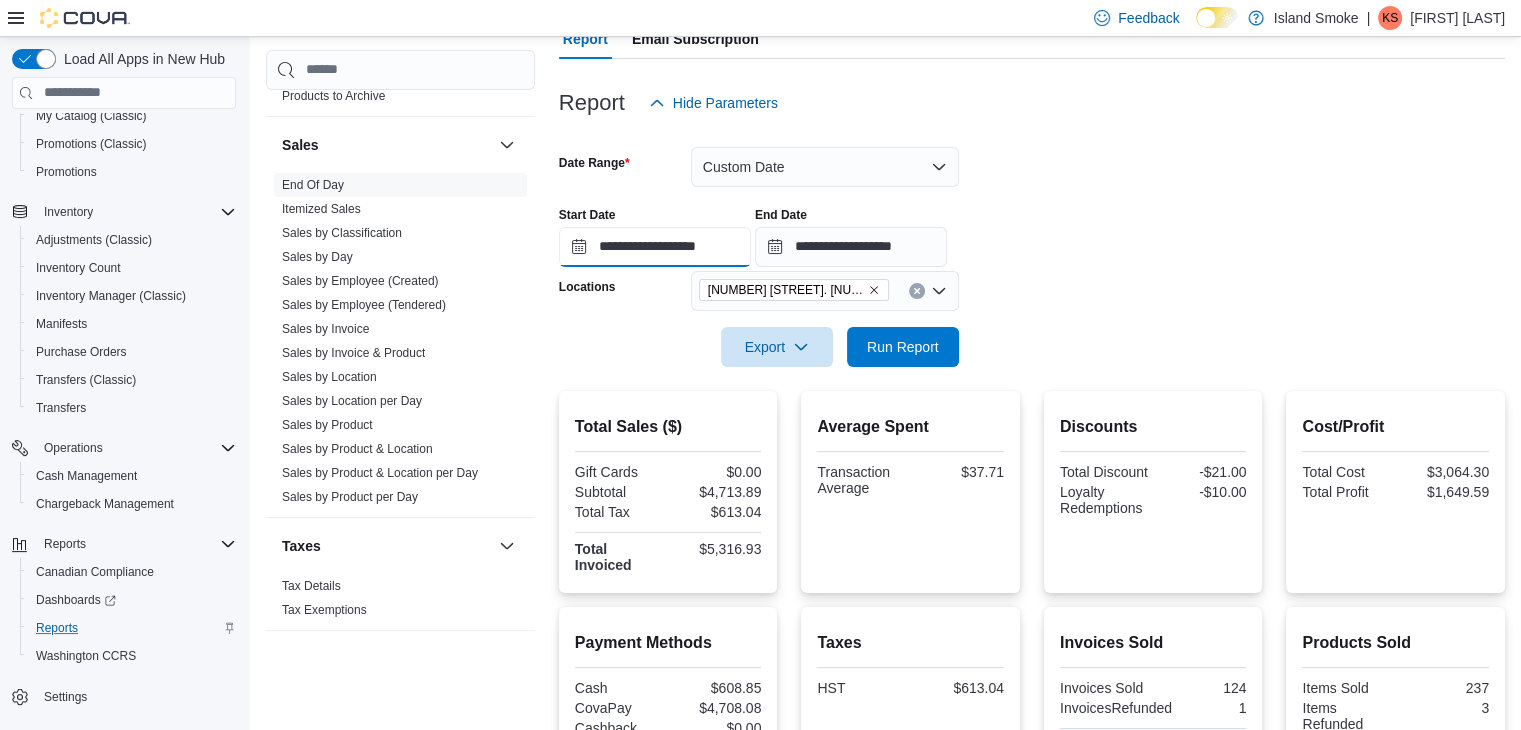 click on "**********" at bounding box center (655, 247) 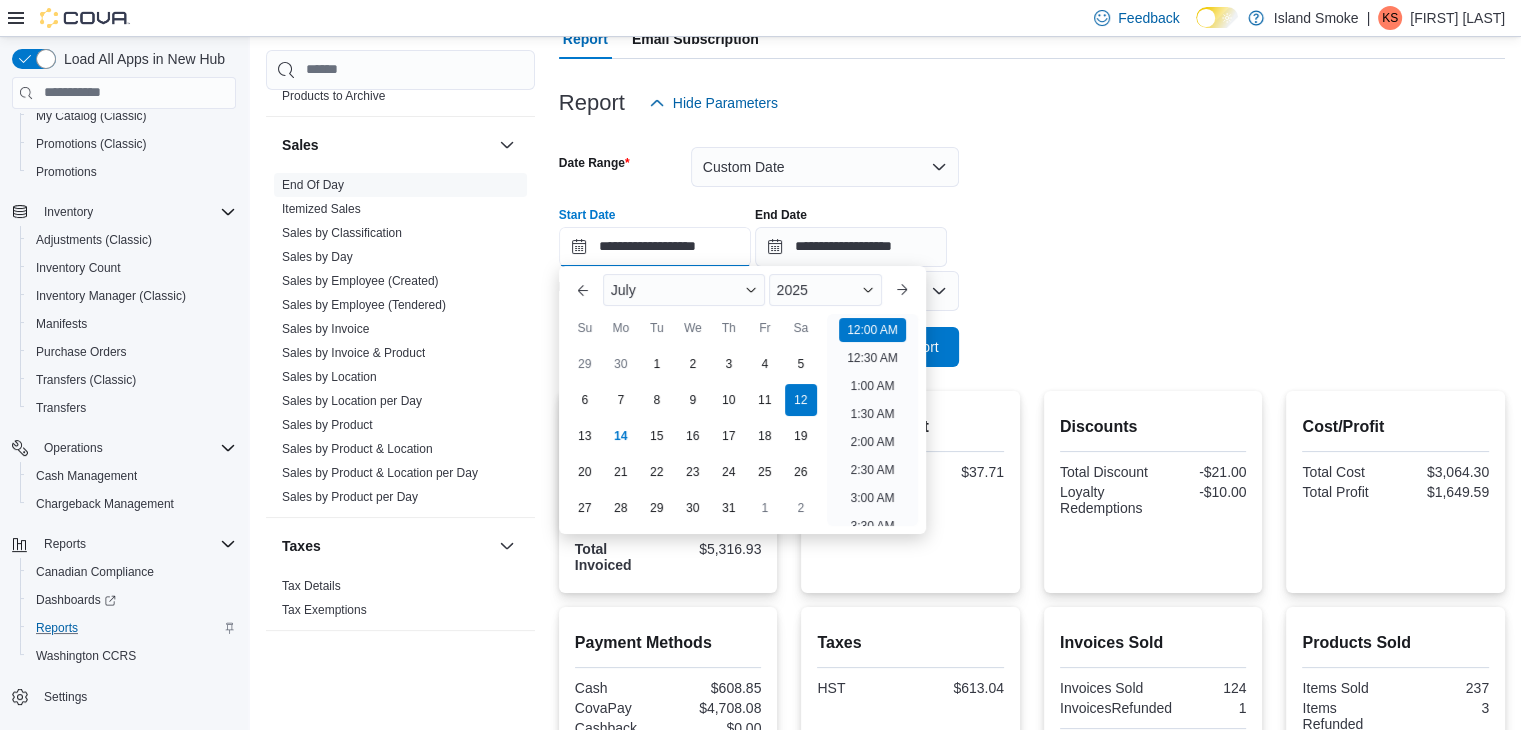 scroll, scrollTop: 62, scrollLeft: 0, axis: vertical 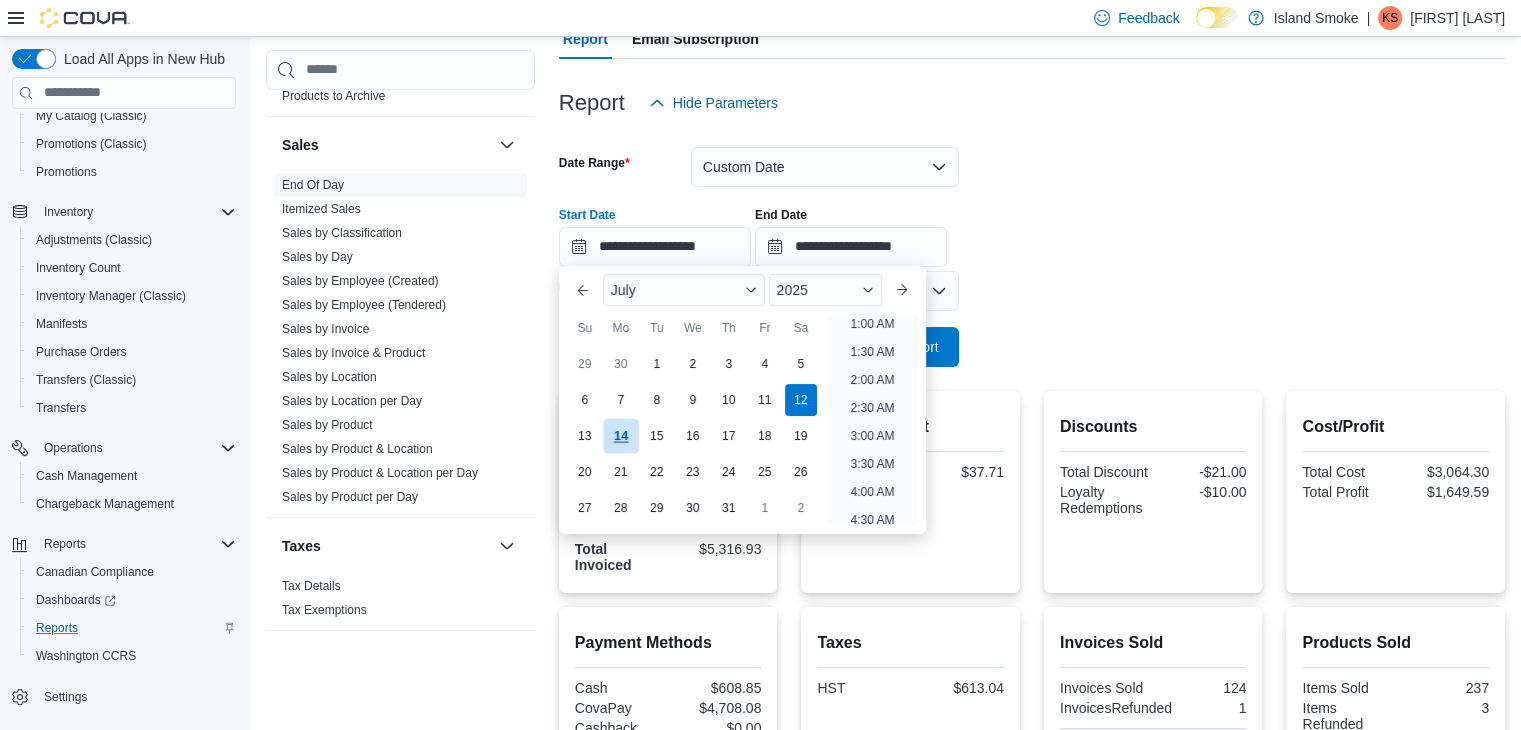 click on "14" at bounding box center (620, 436) 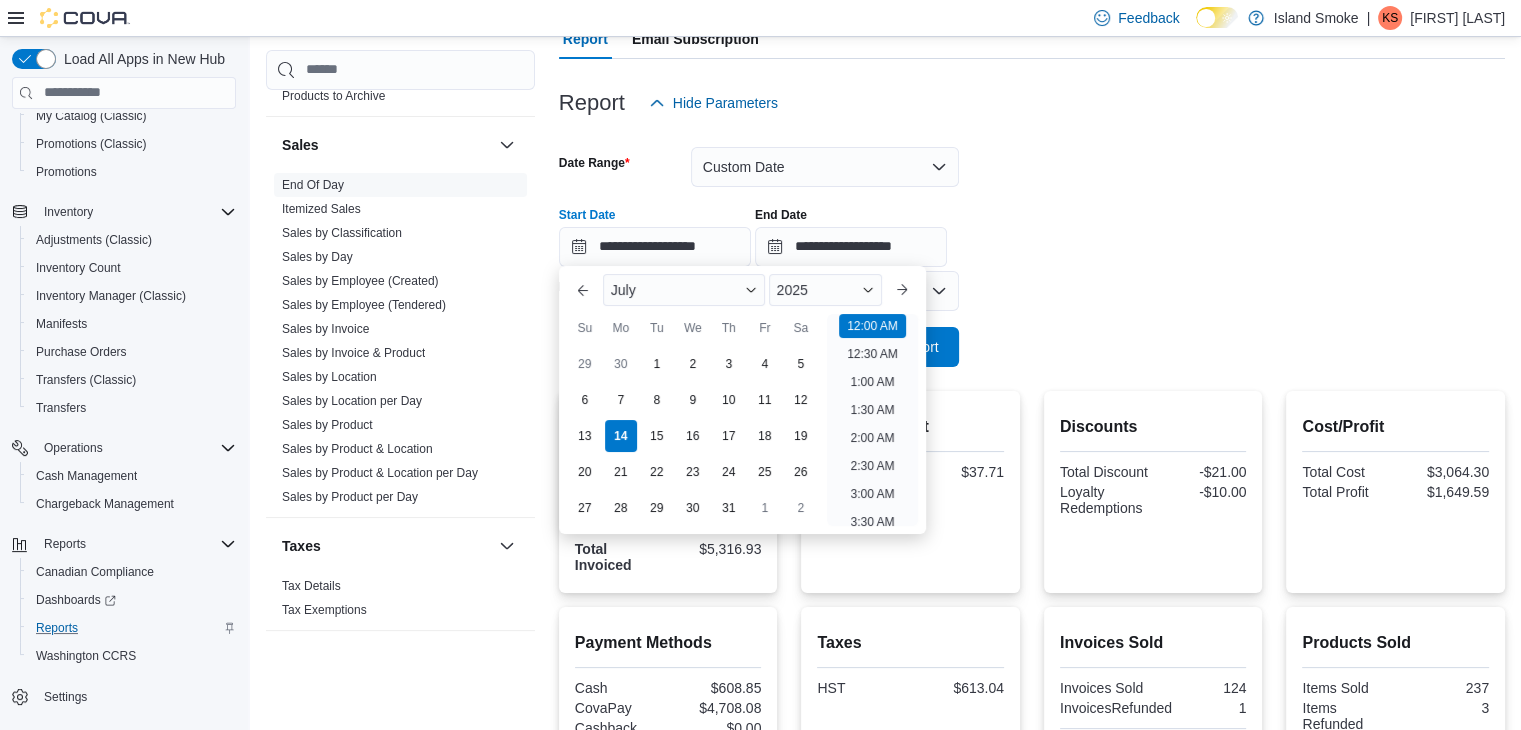click on "**********" at bounding box center (1032, 245) 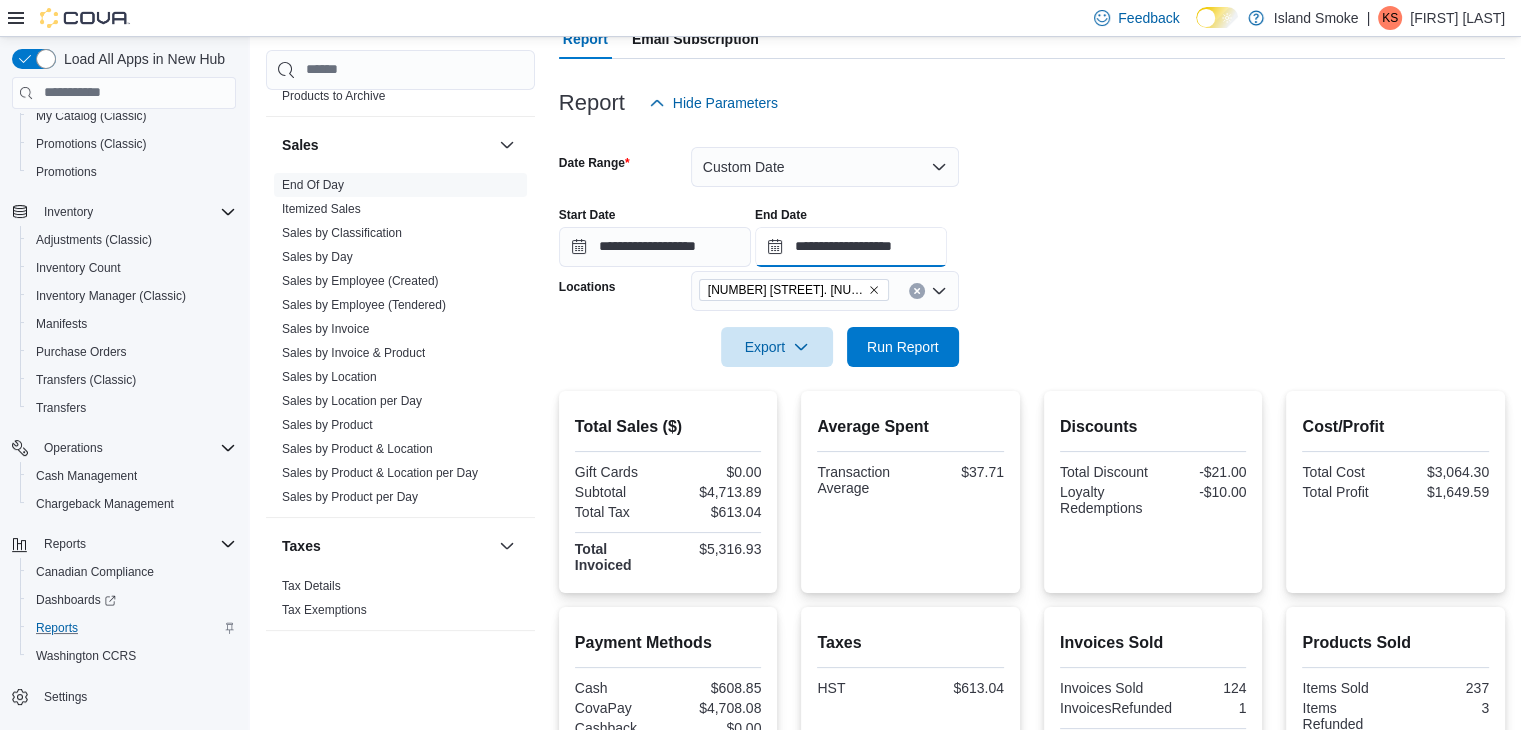 click on "**********" at bounding box center (851, 247) 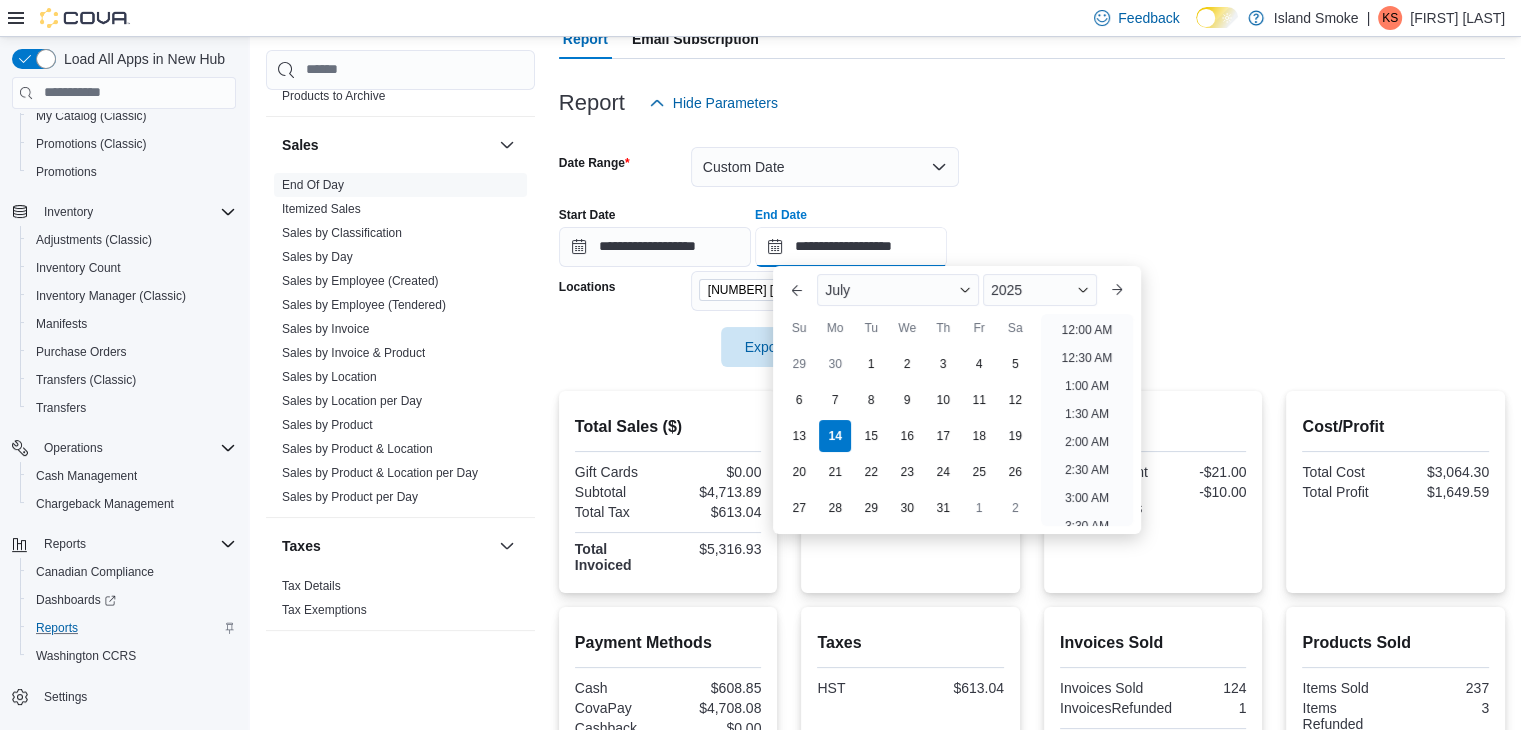 scroll, scrollTop: 1136, scrollLeft: 0, axis: vertical 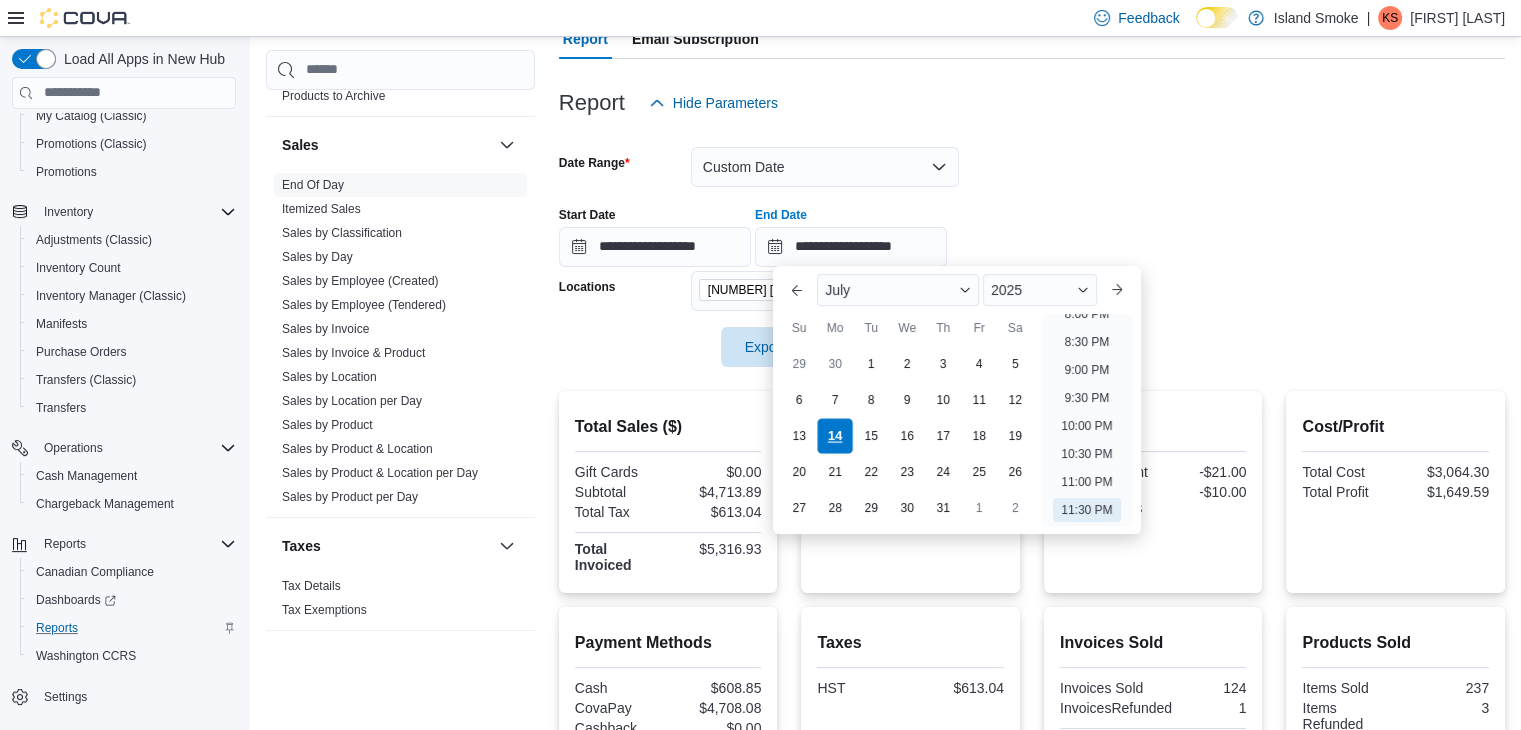 click on "14" at bounding box center (835, 436) 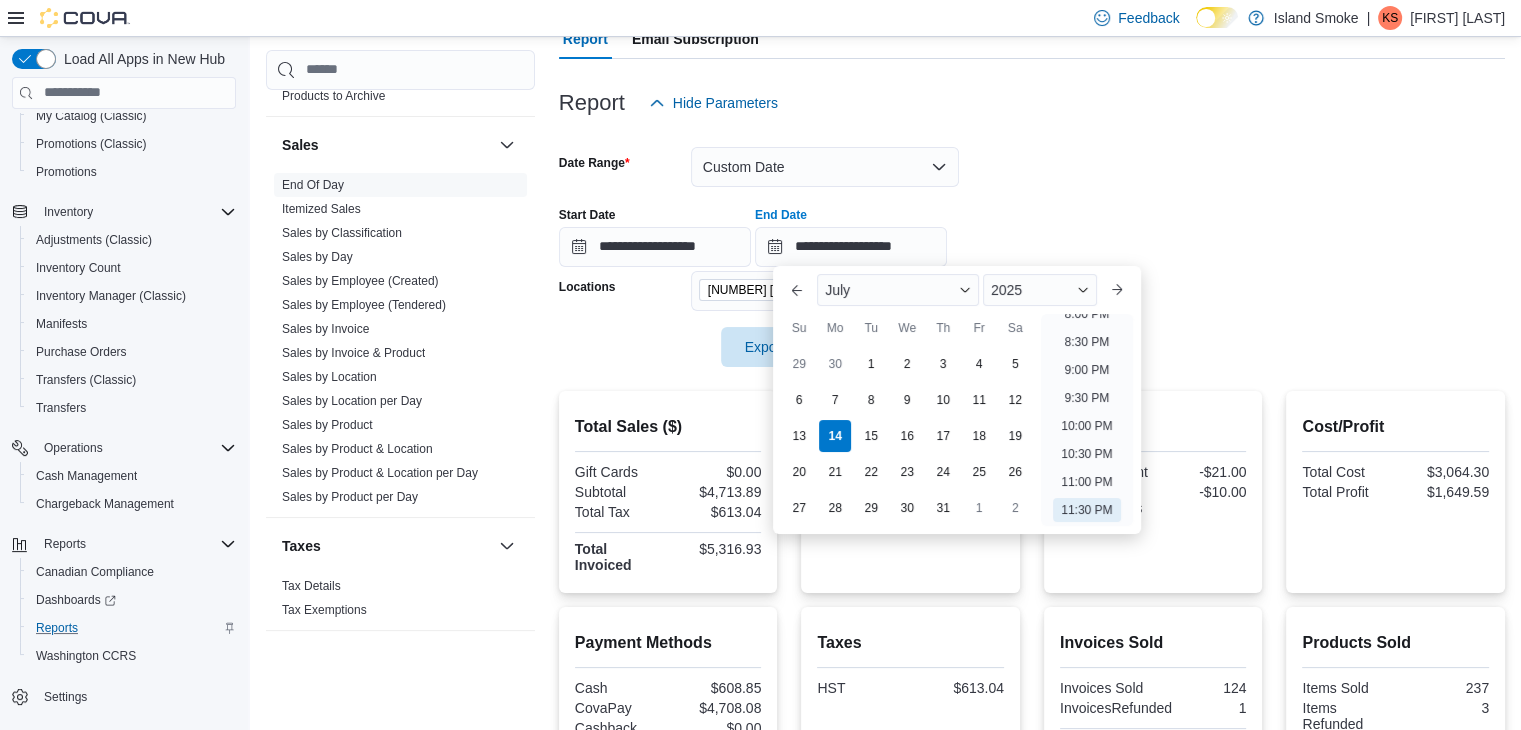 click on "**********" at bounding box center (1032, 229) 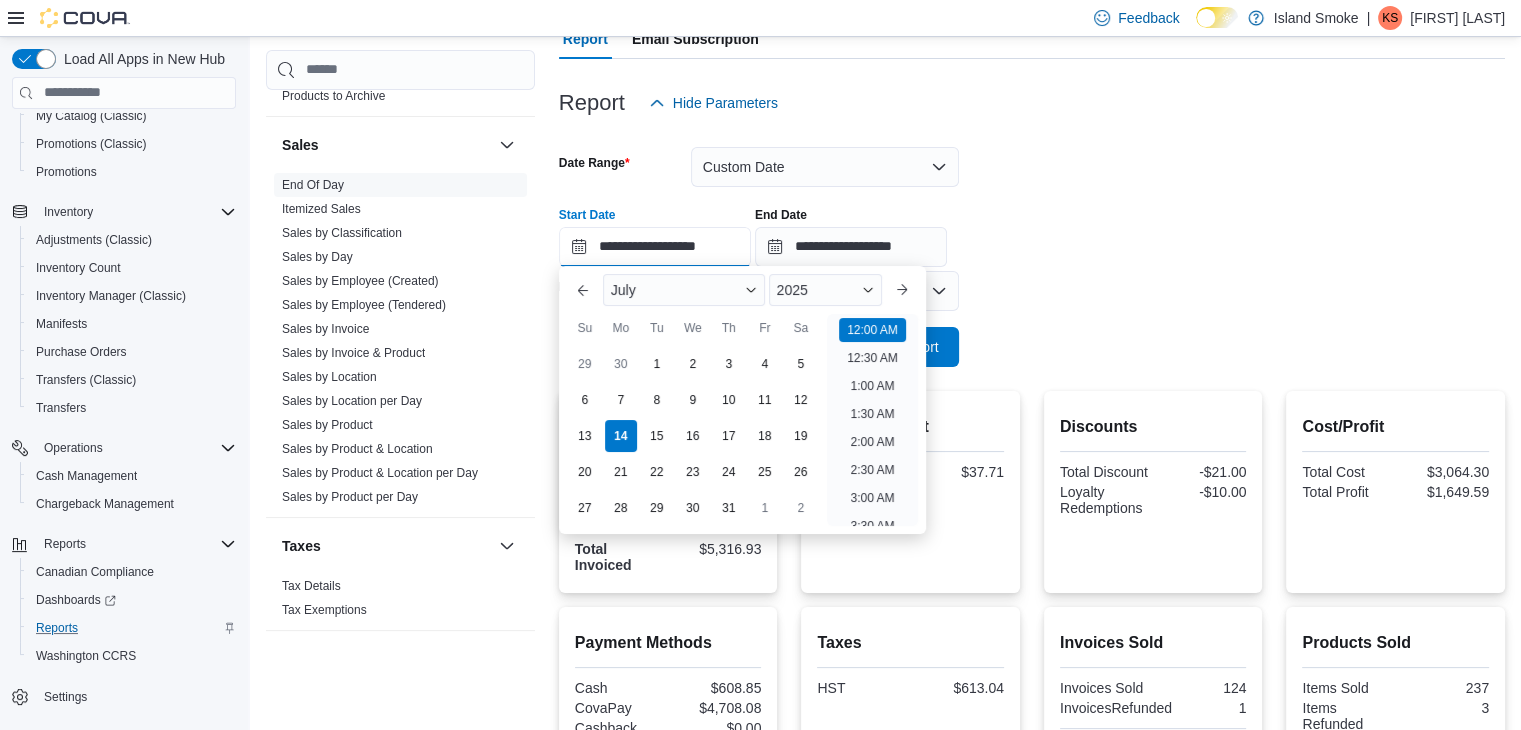 click on "**********" at bounding box center [655, 247] 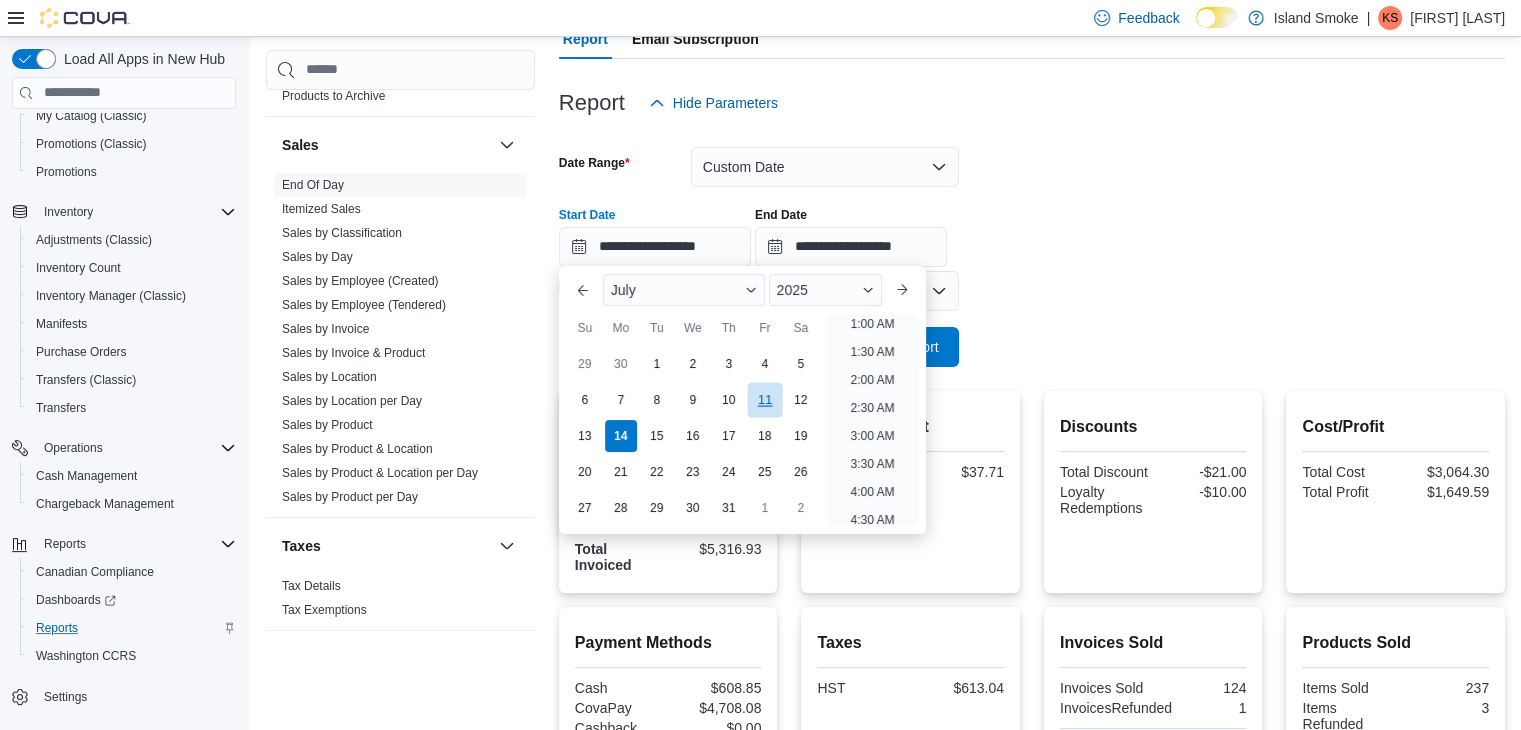 click on "11" at bounding box center (764, 400) 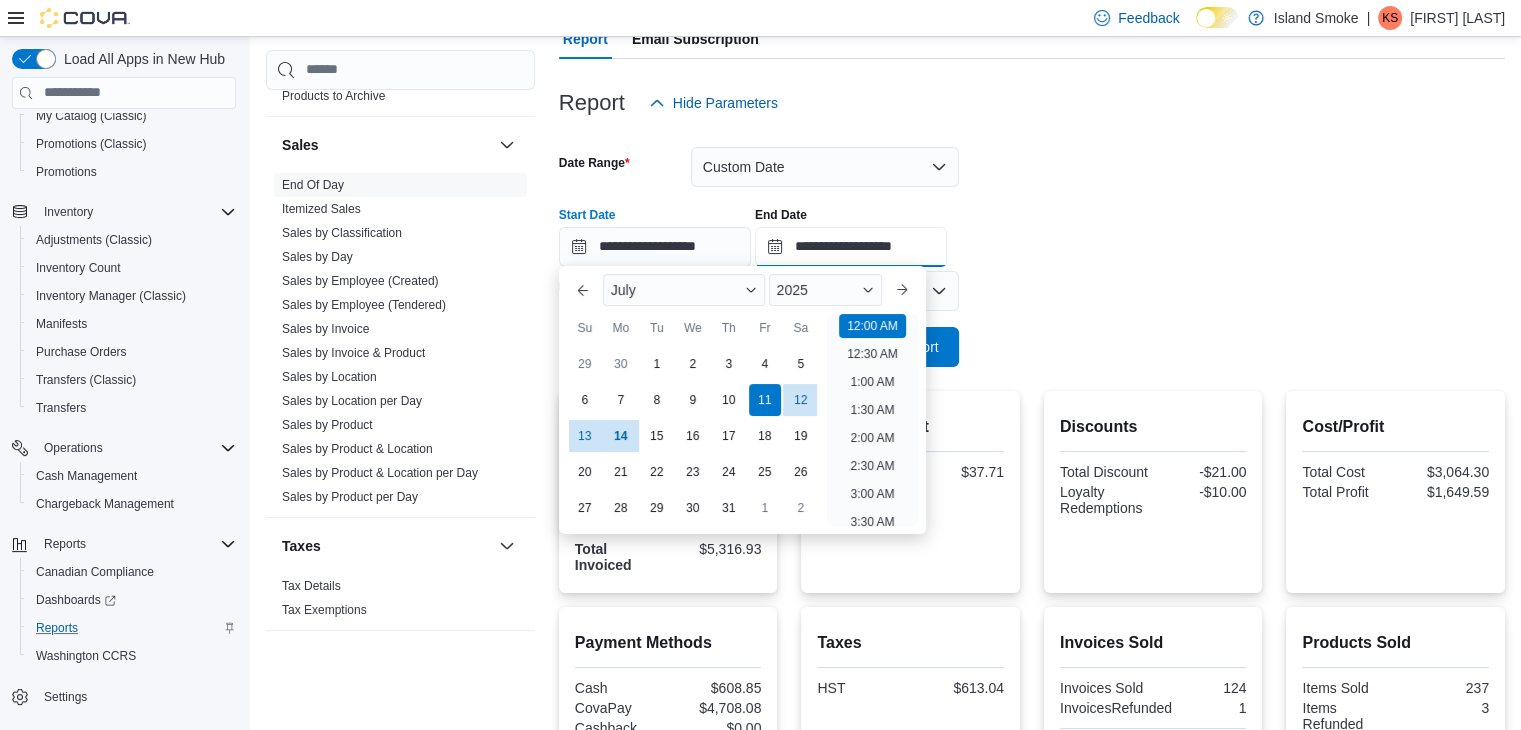 click on "**********" at bounding box center [851, 247] 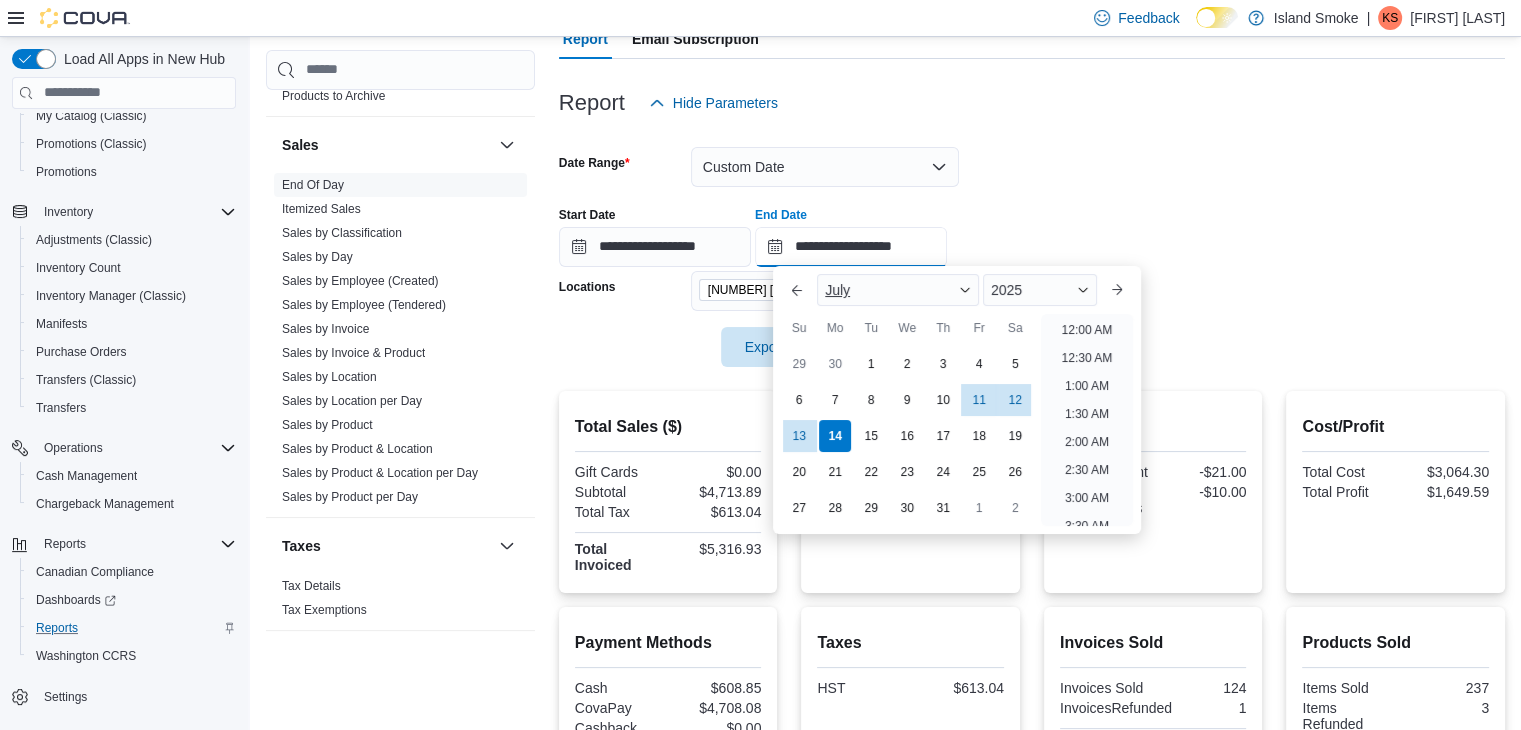 scroll, scrollTop: 1136, scrollLeft: 0, axis: vertical 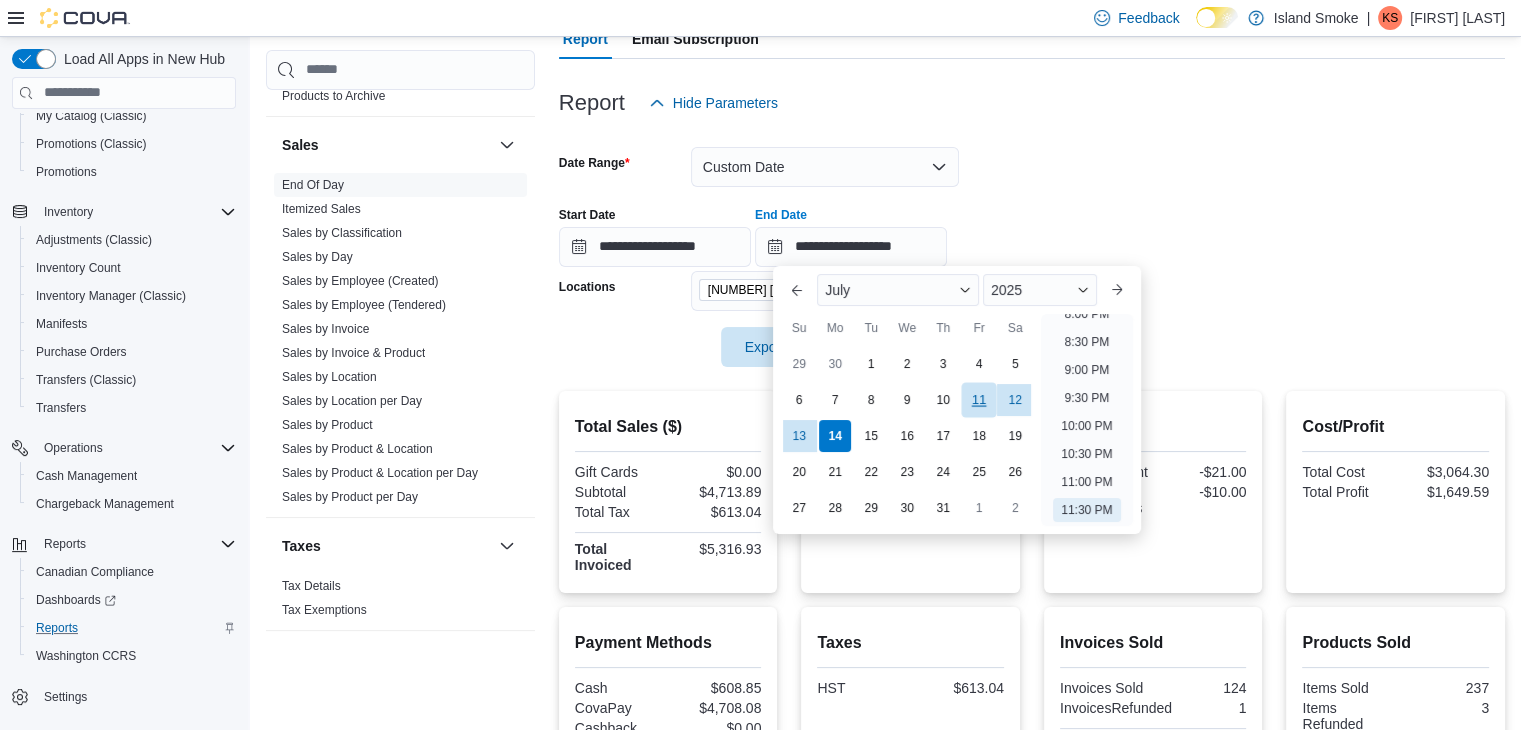 click on "11" at bounding box center [979, 400] 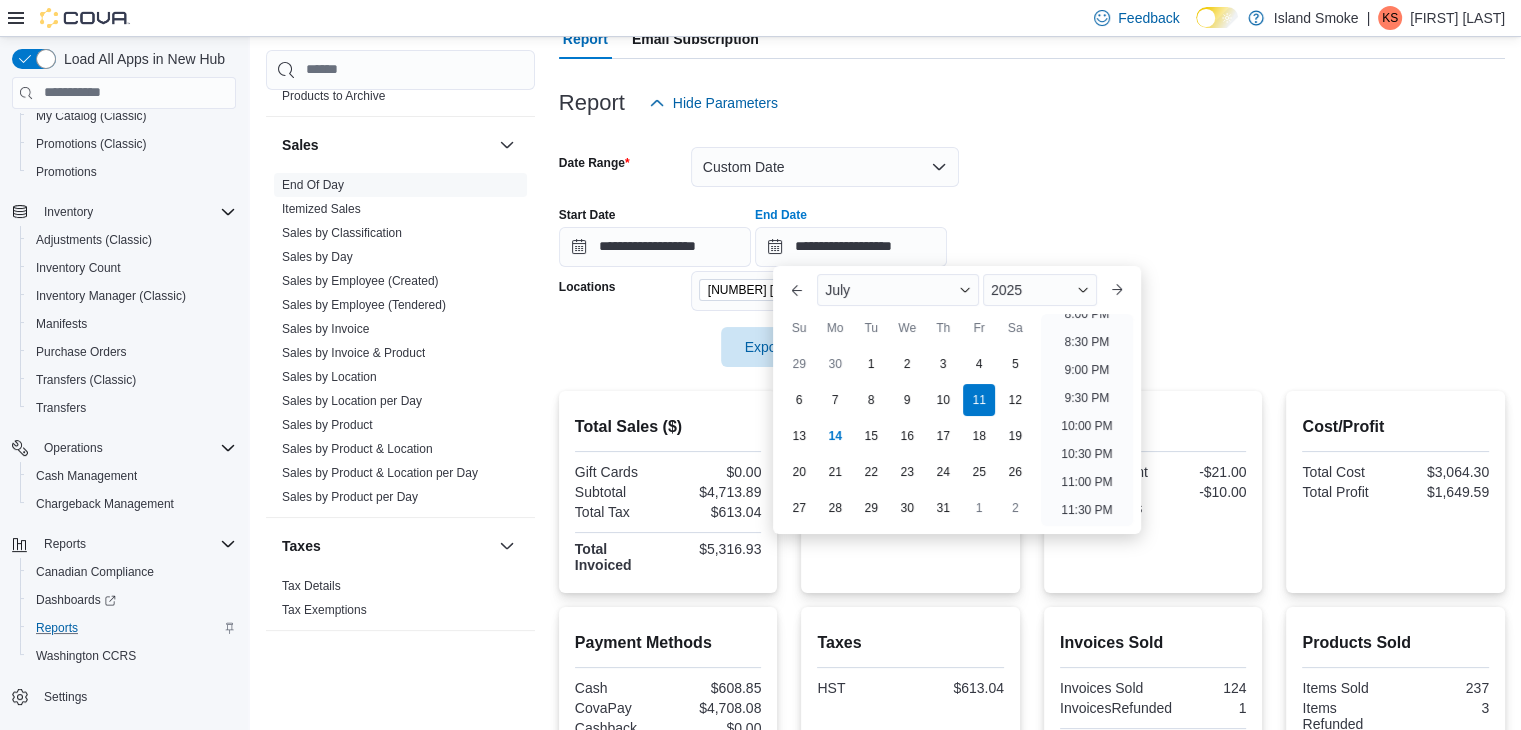 click on "**********" at bounding box center [1032, 245] 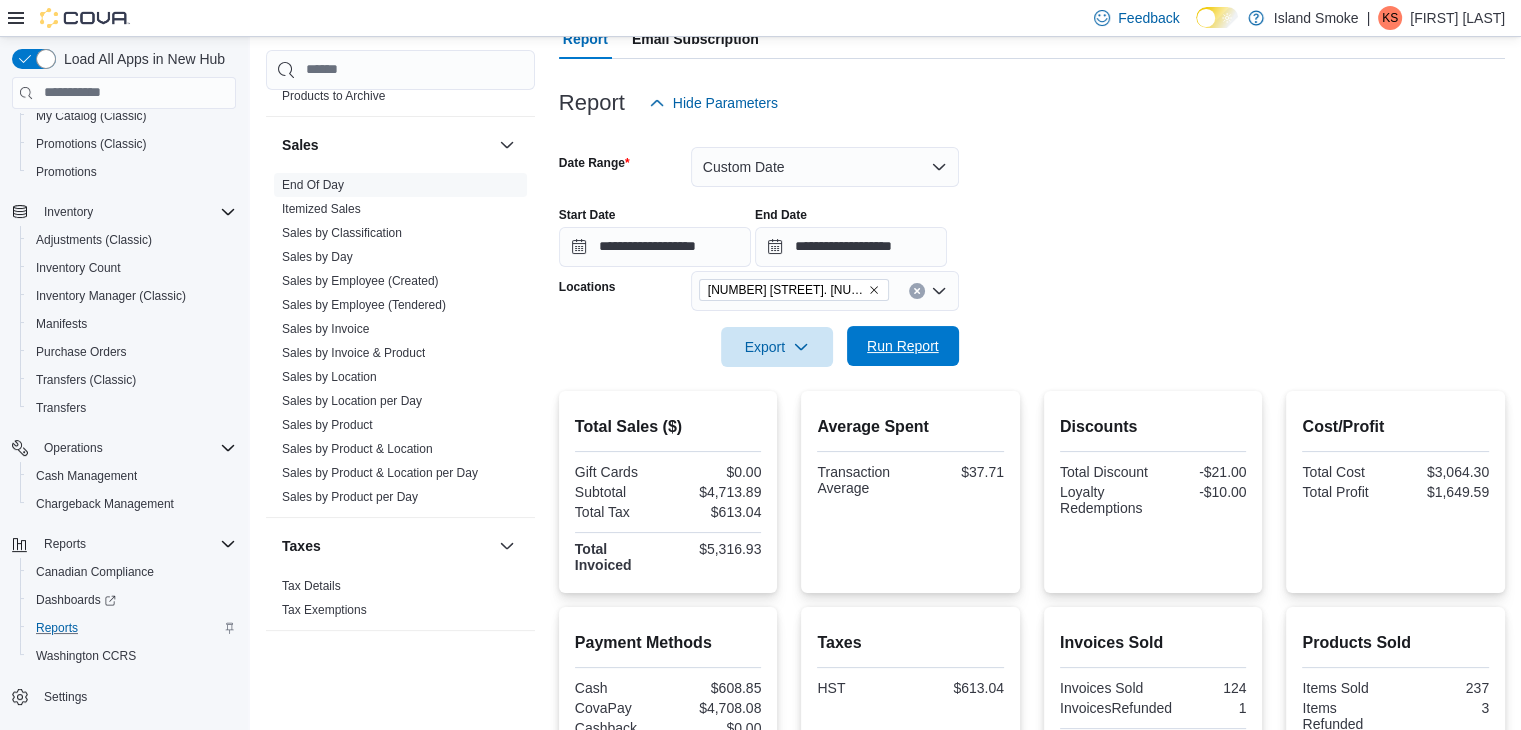 click on "Run Report" at bounding box center [903, 346] 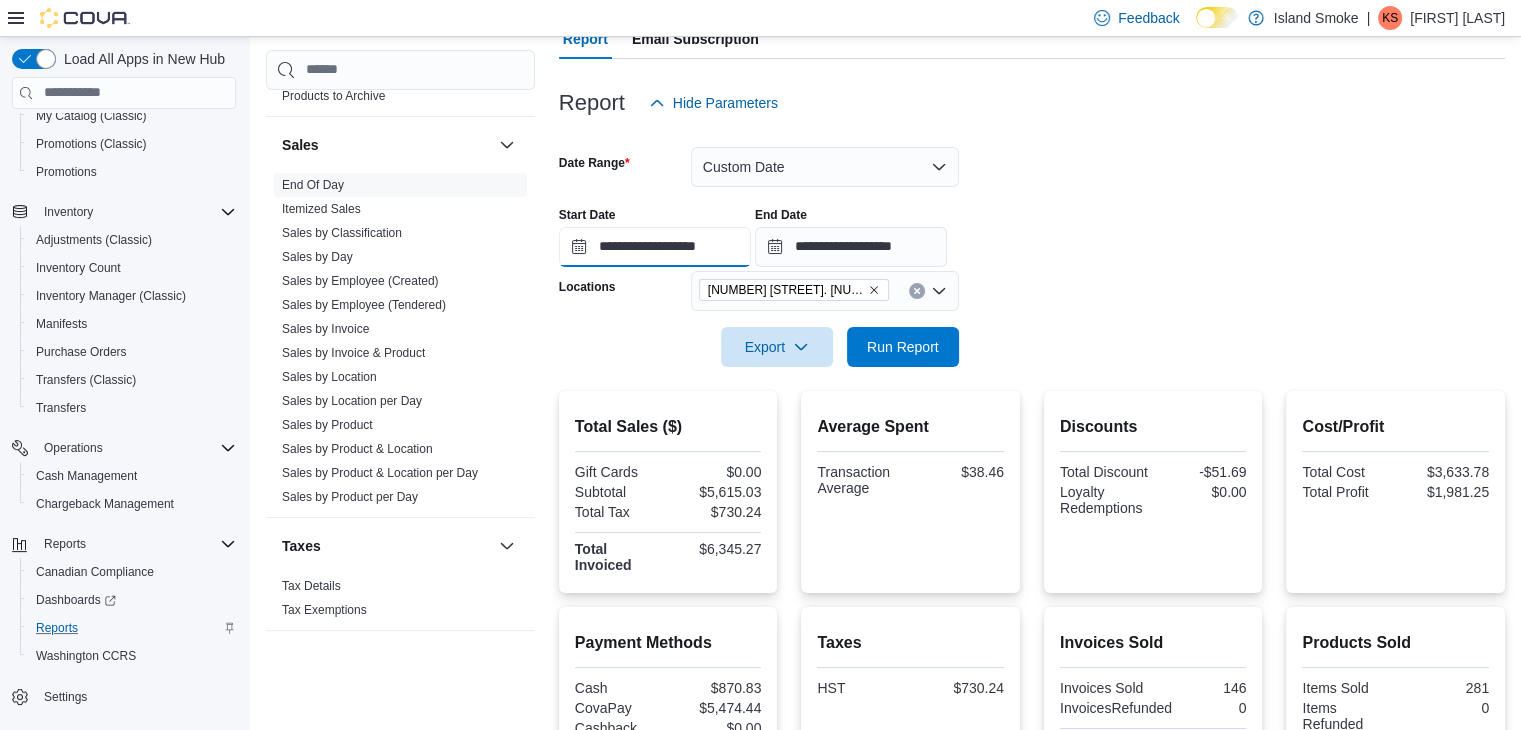 click on "**********" at bounding box center [655, 247] 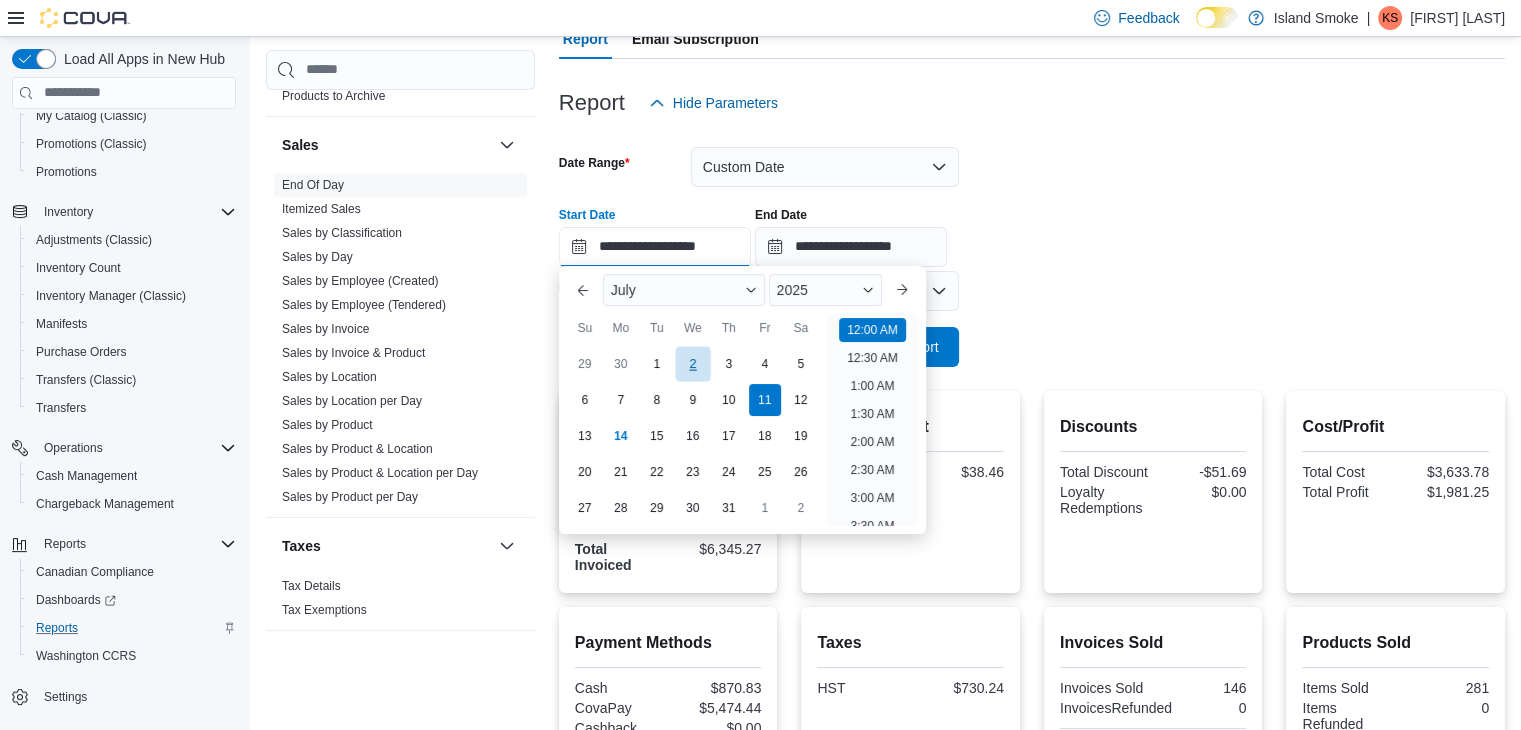 scroll, scrollTop: 62, scrollLeft: 0, axis: vertical 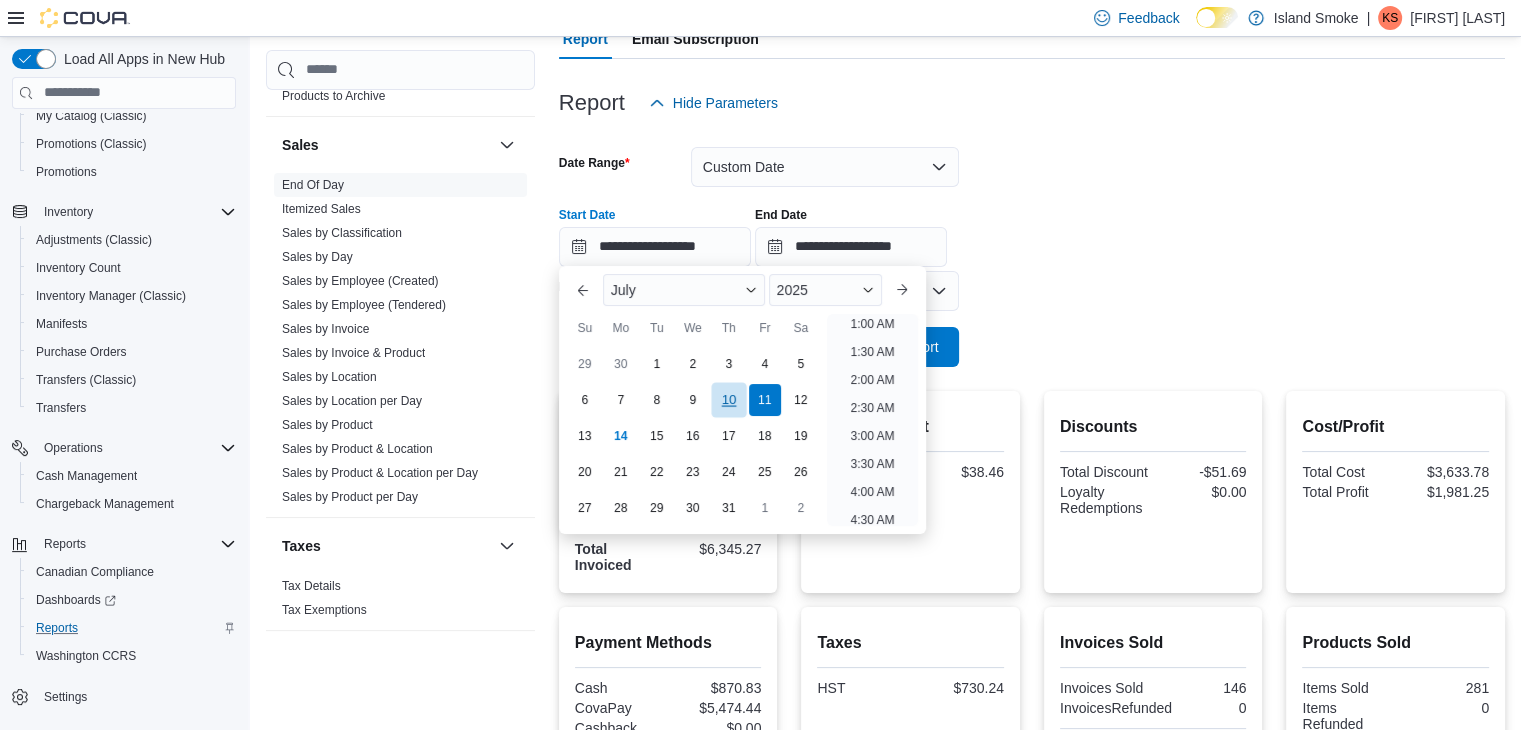 click on "10" at bounding box center (728, 400) 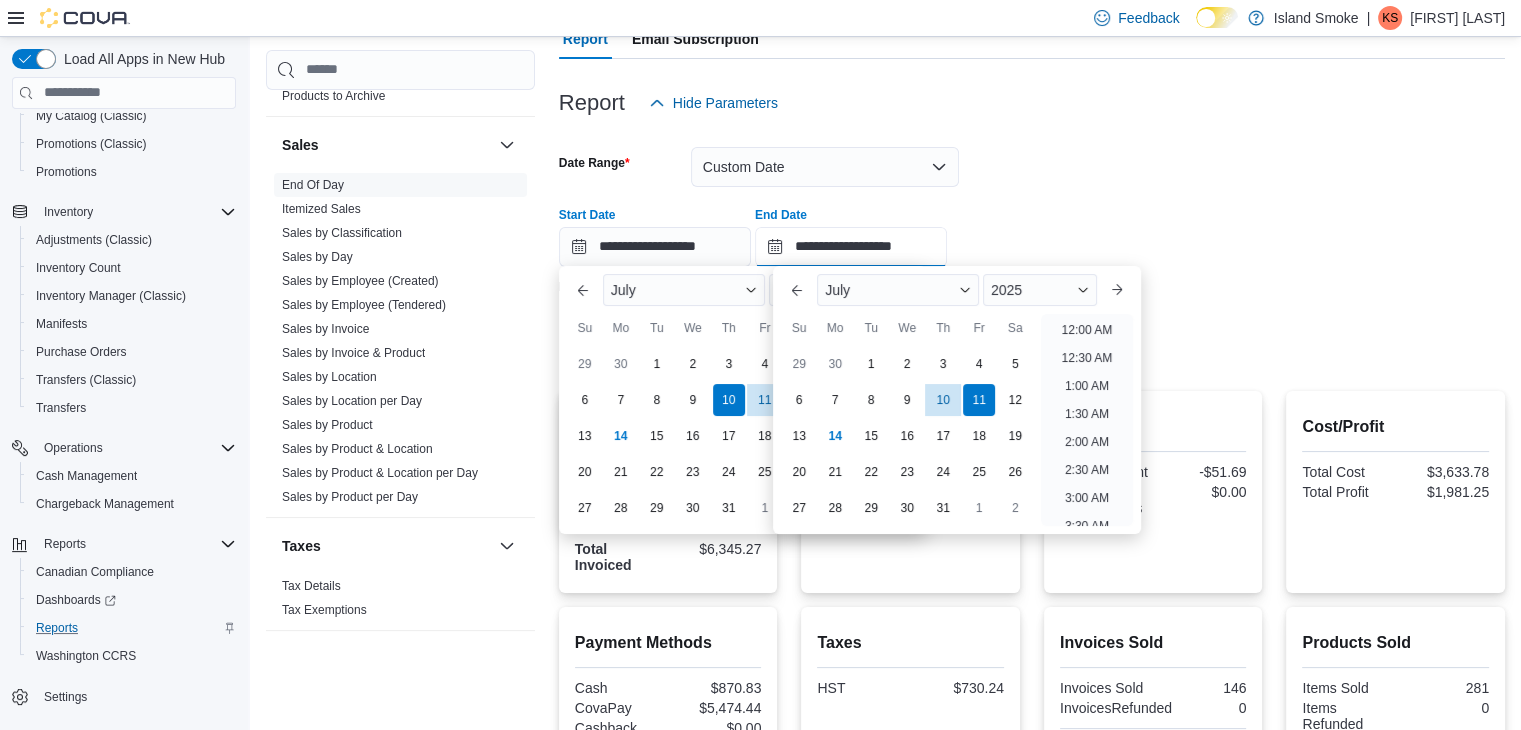click on "**********" at bounding box center (851, 247) 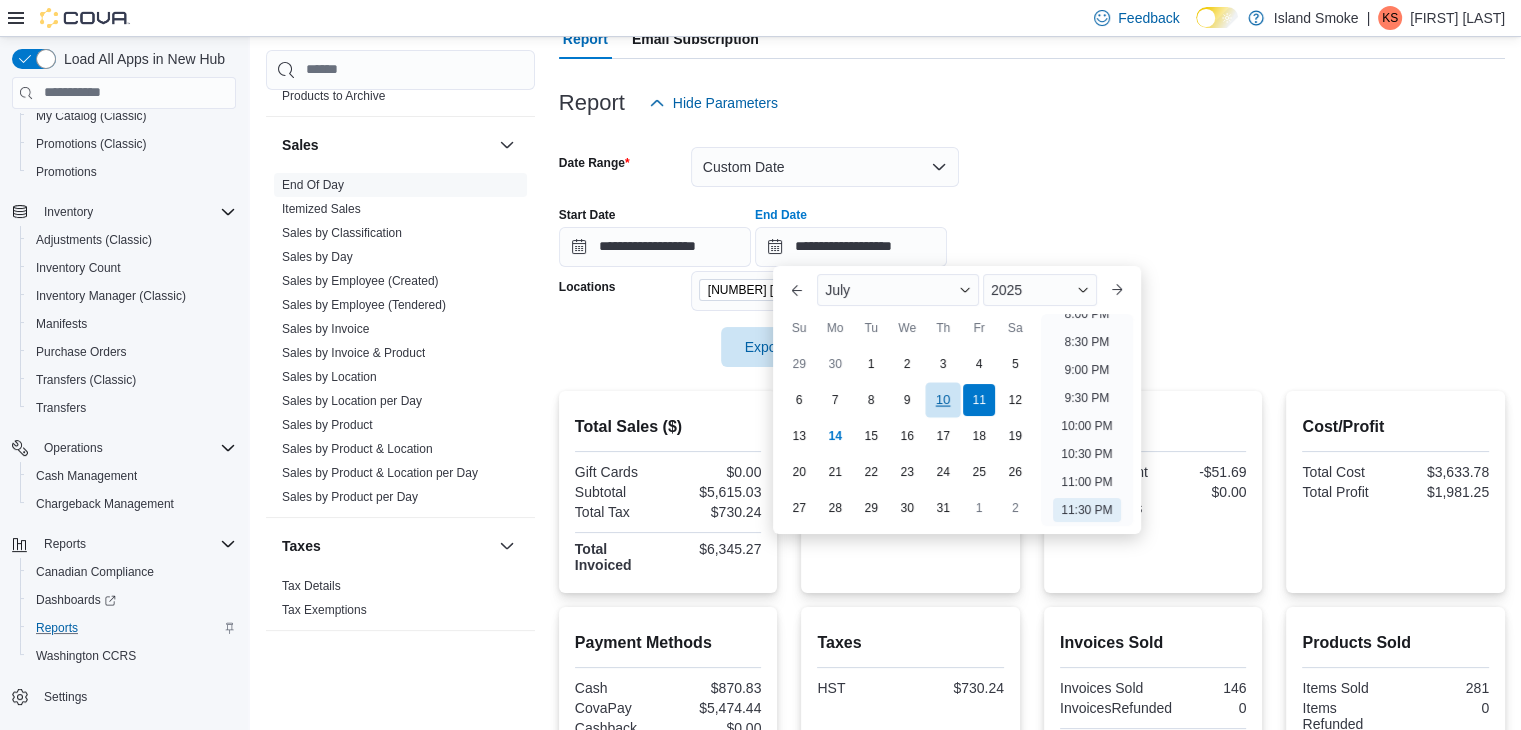 click on "10" at bounding box center (943, 400) 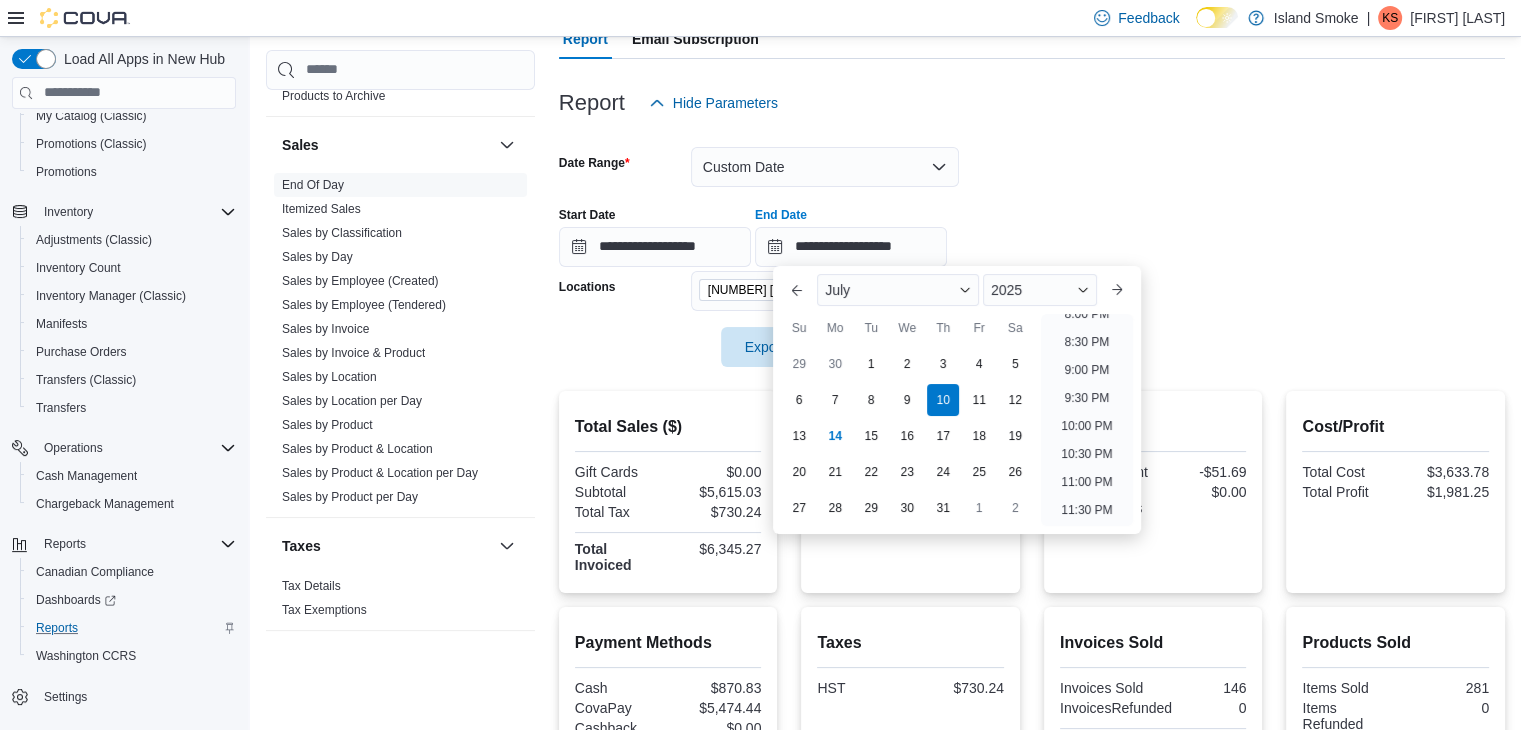 click on "**********" at bounding box center (1032, 229) 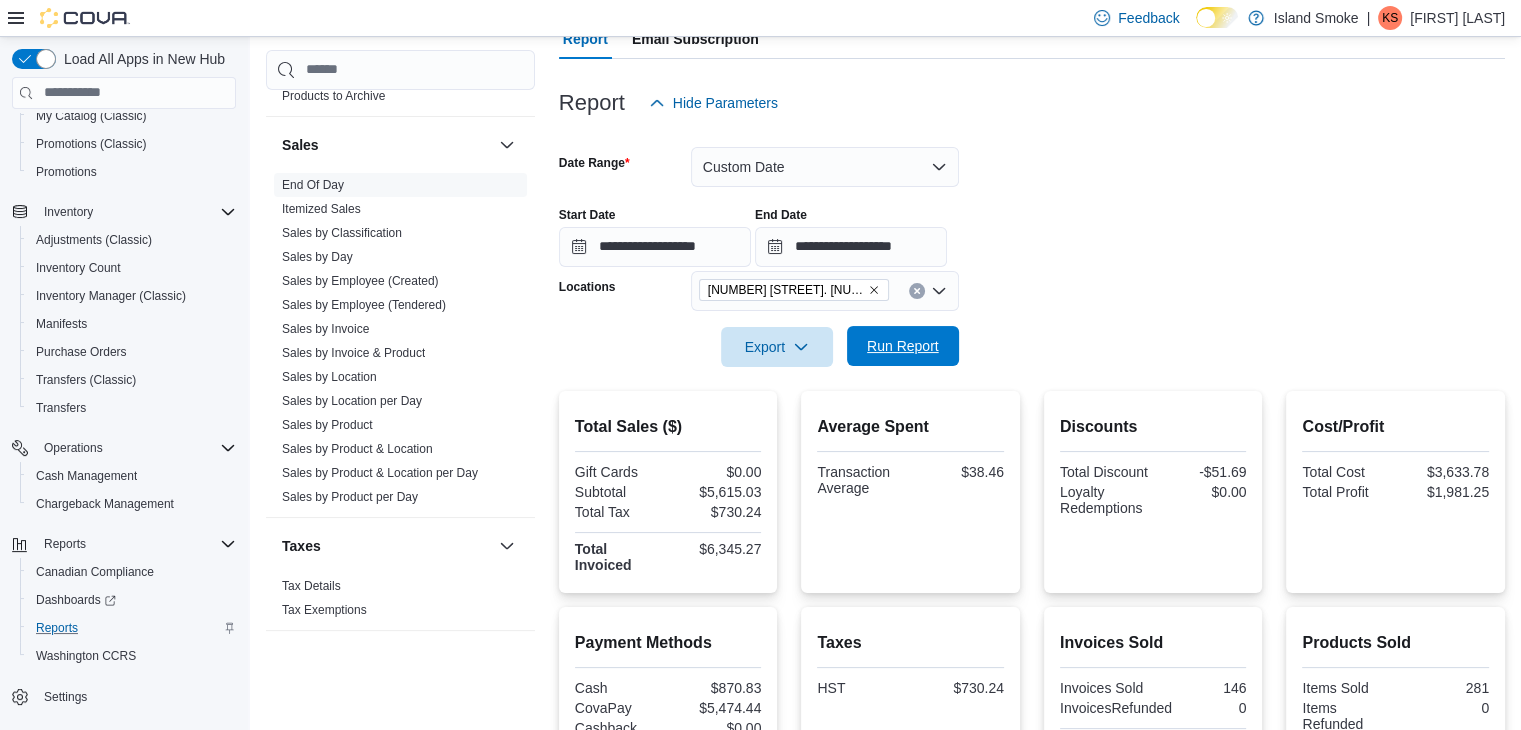 click on "Run Report" at bounding box center (903, 346) 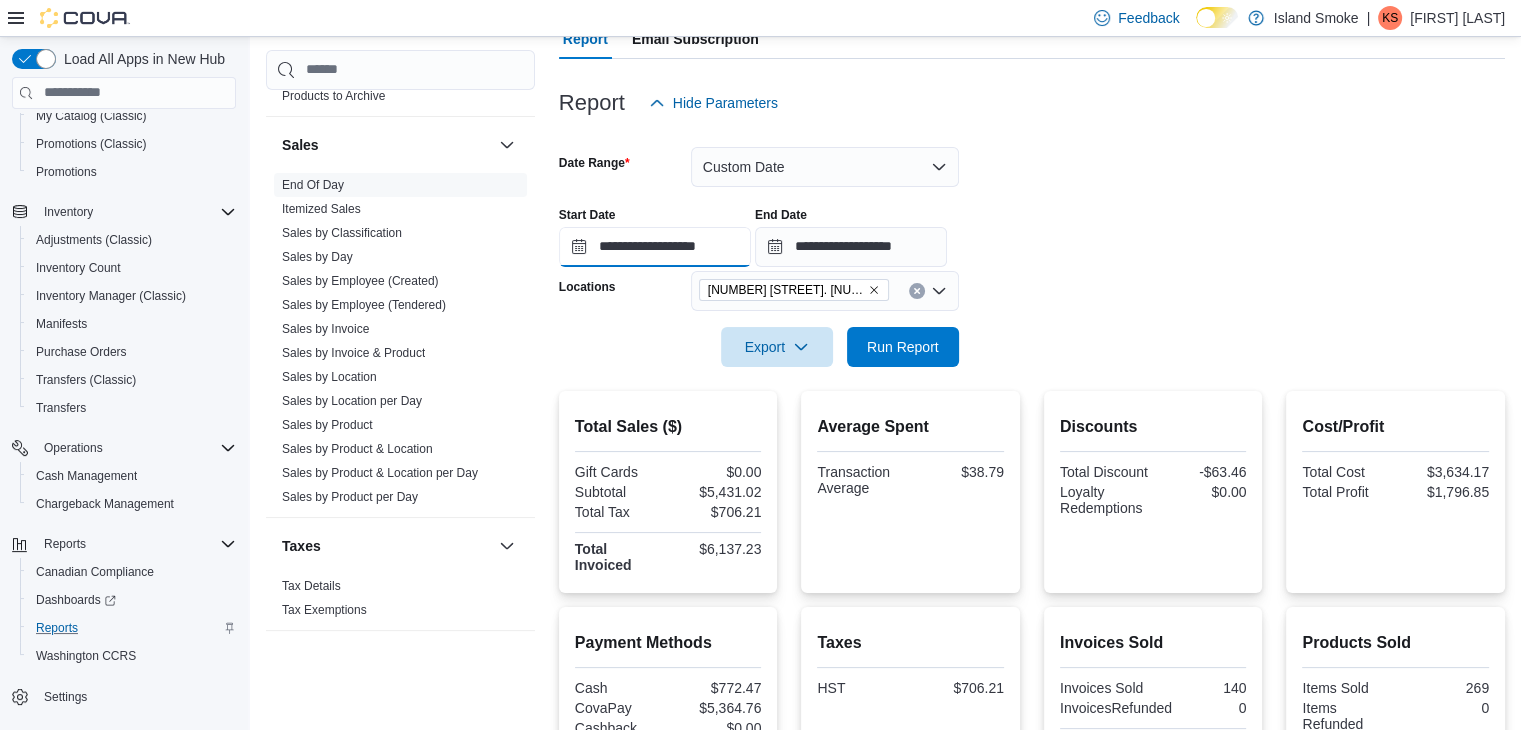 click on "**********" at bounding box center [655, 247] 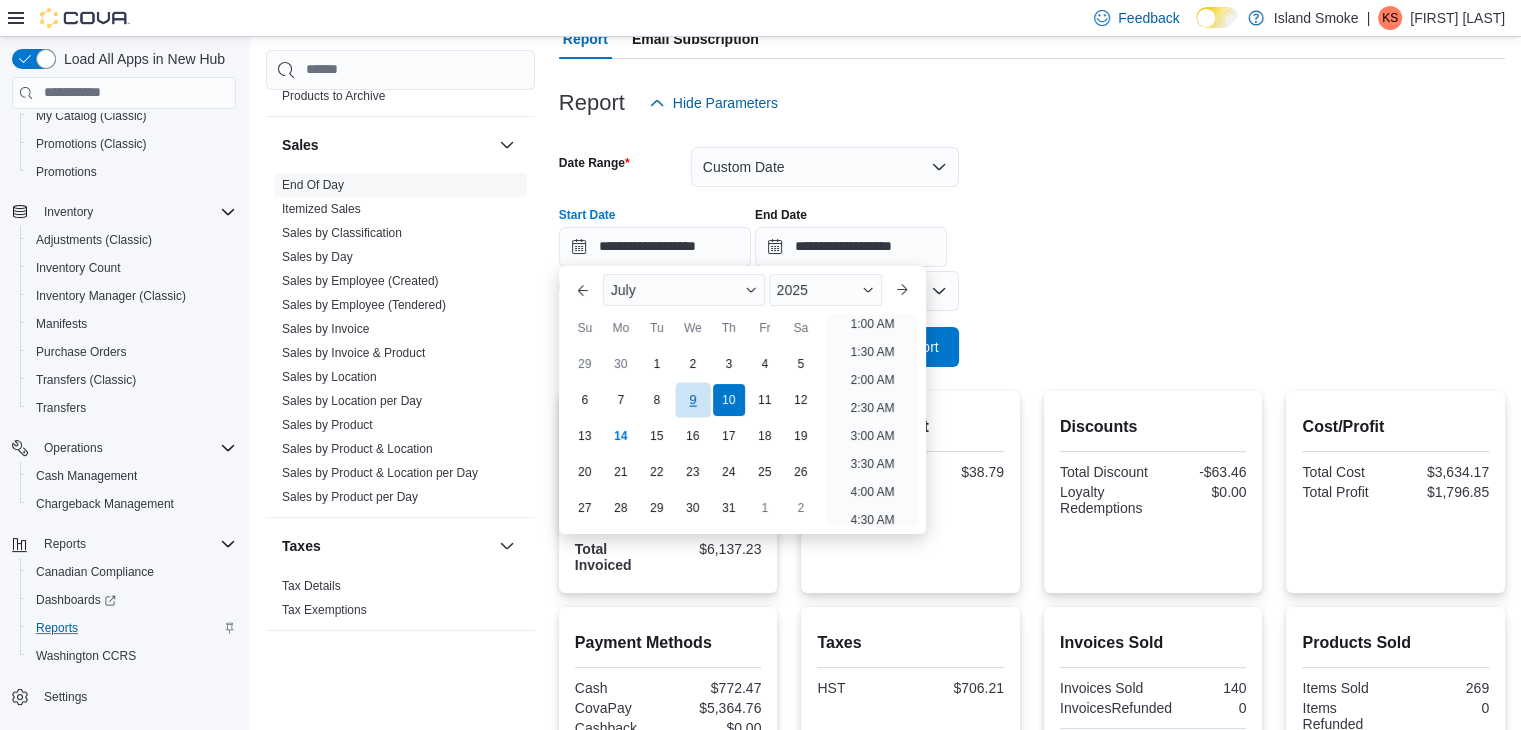 click on "9" at bounding box center (692, 400) 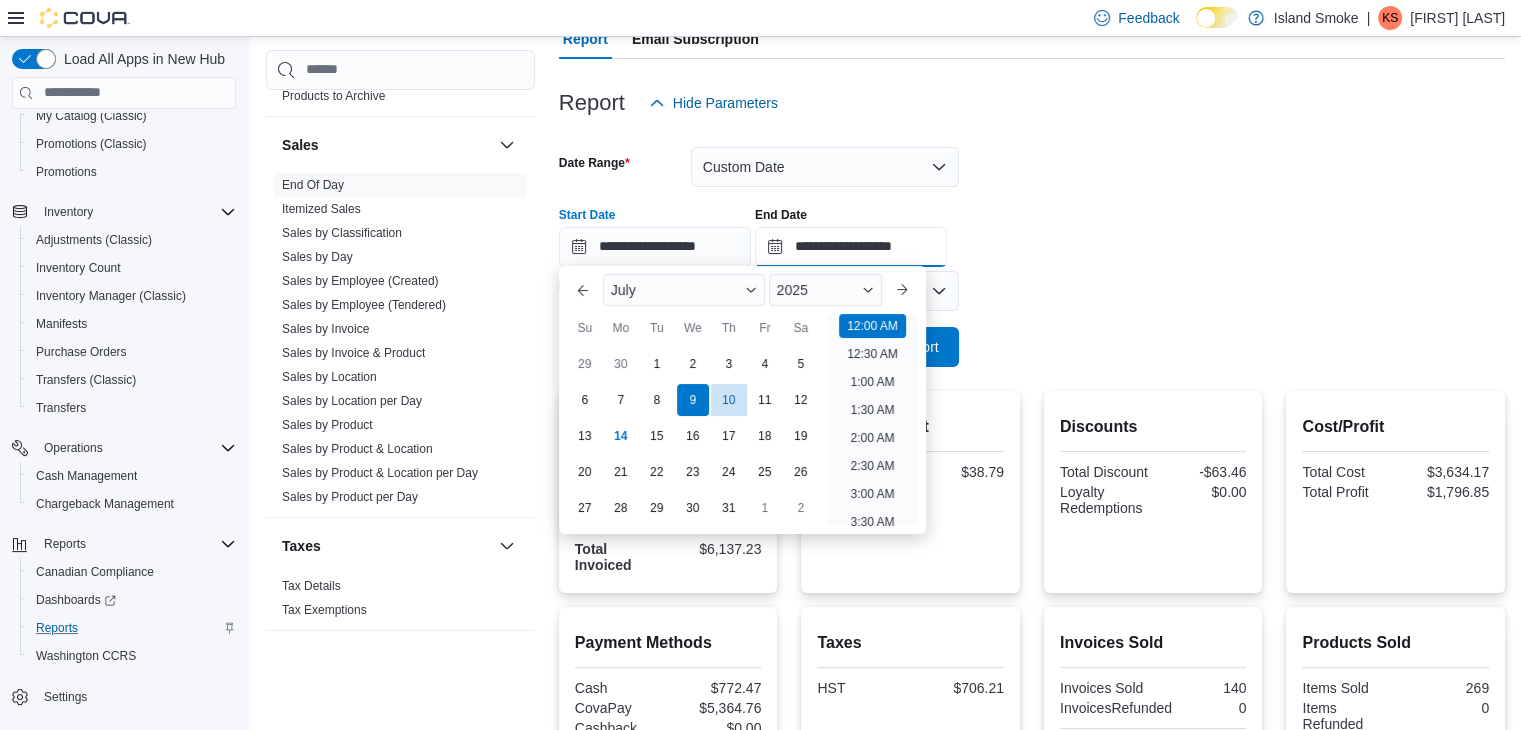 click on "**********" at bounding box center (851, 247) 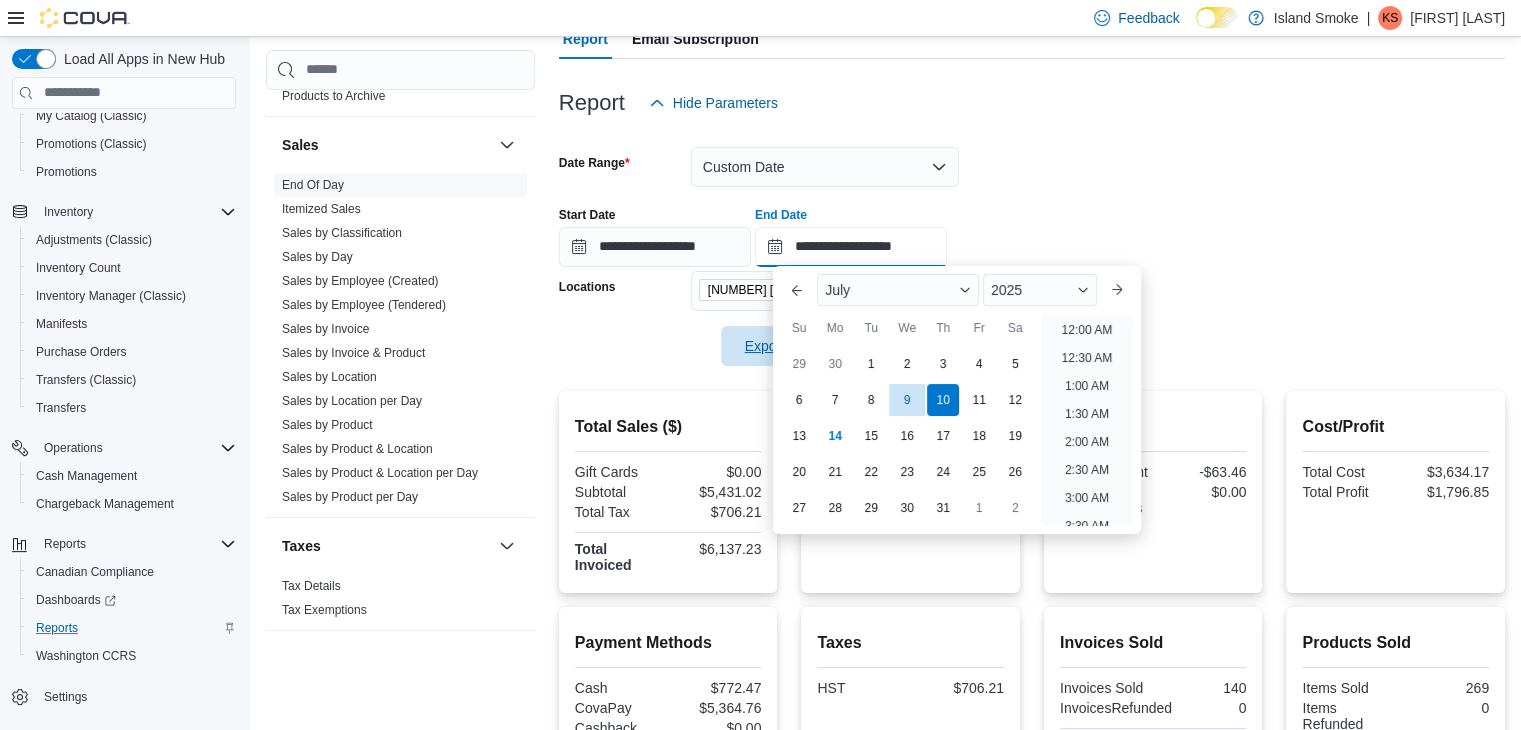 scroll, scrollTop: 1136, scrollLeft: 0, axis: vertical 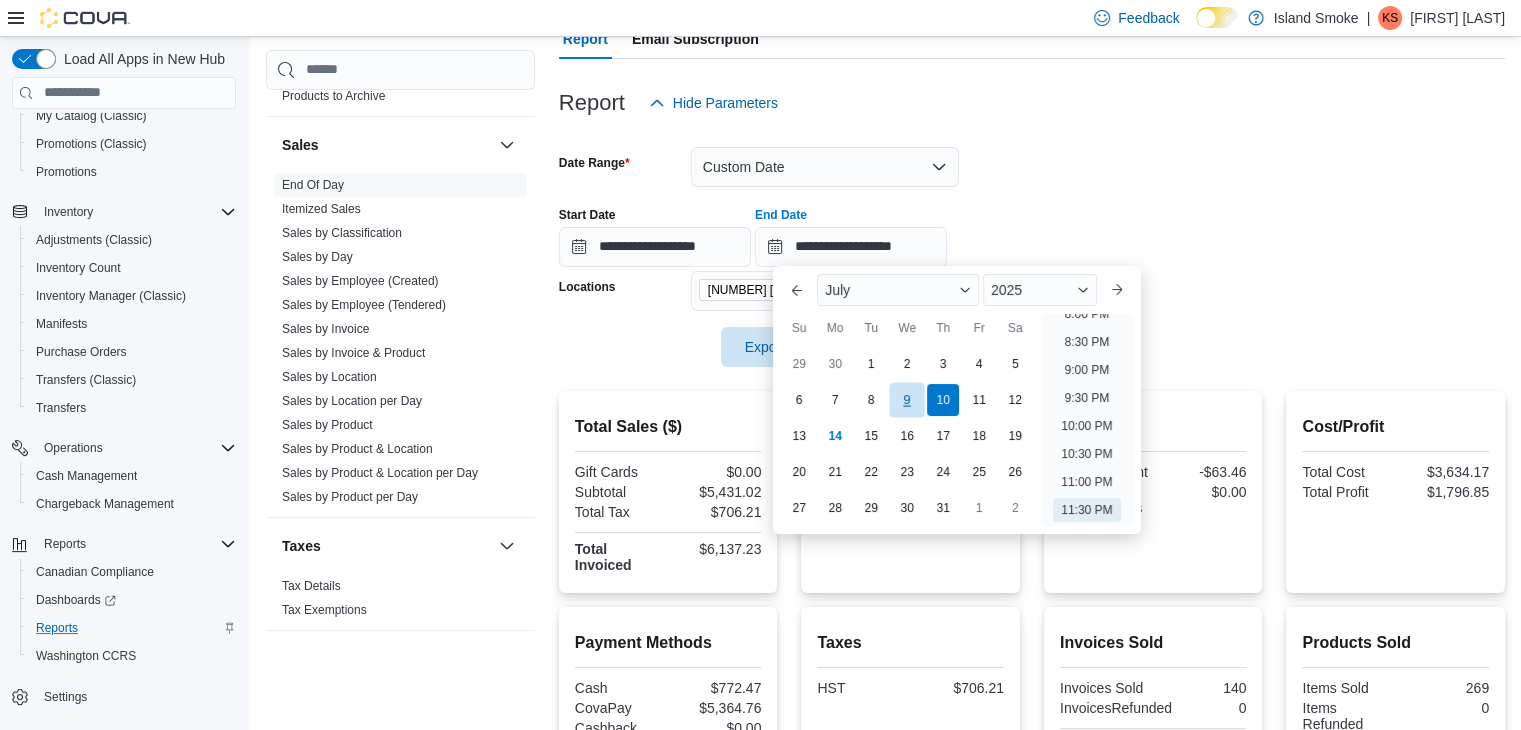 click on "9" at bounding box center (907, 400) 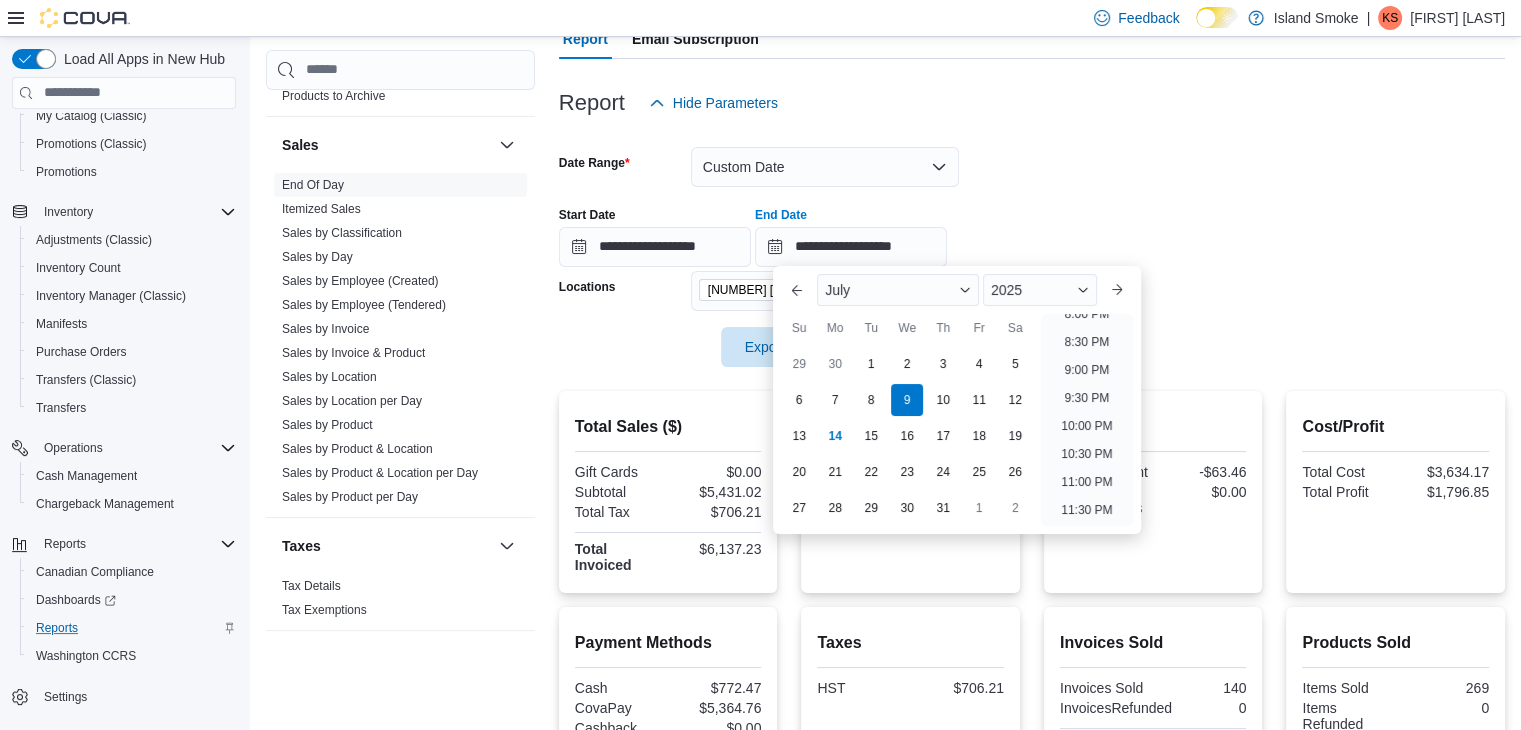 click on "**********" at bounding box center (1032, 245) 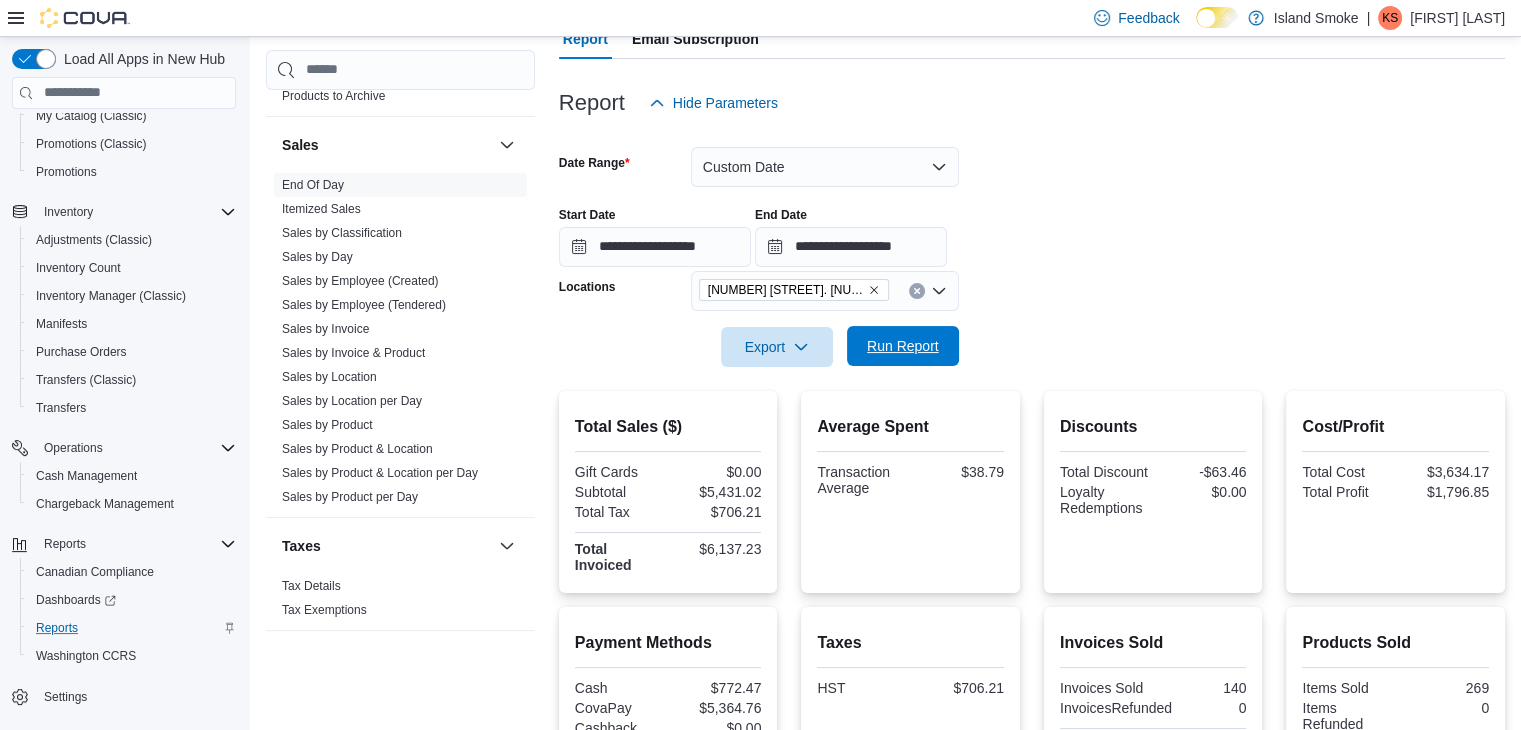 click on "Run Report" at bounding box center [903, 346] 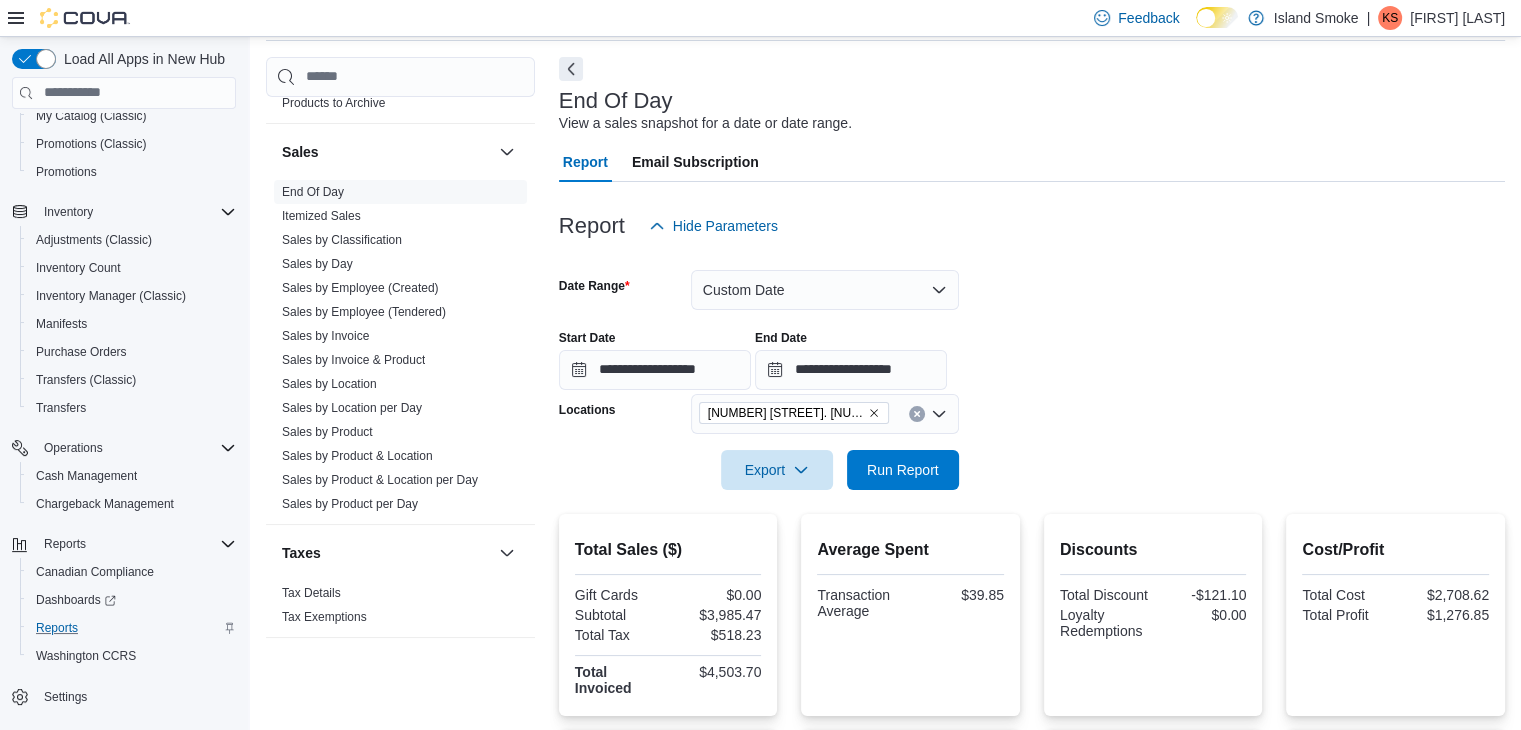 scroll, scrollTop: 200, scrollLeft: 0, axis: vertical 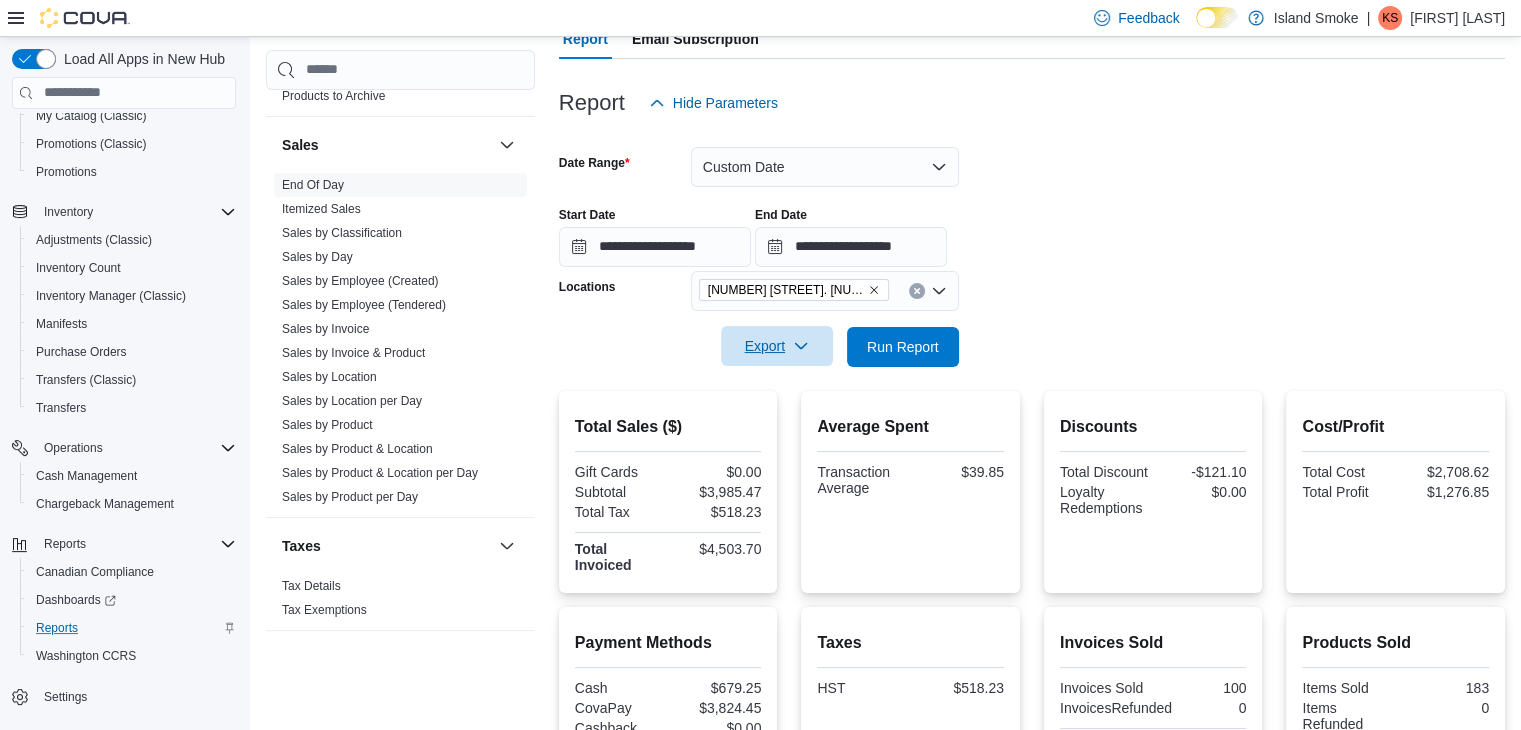 click on "Export" at bounding box center (777, 346) 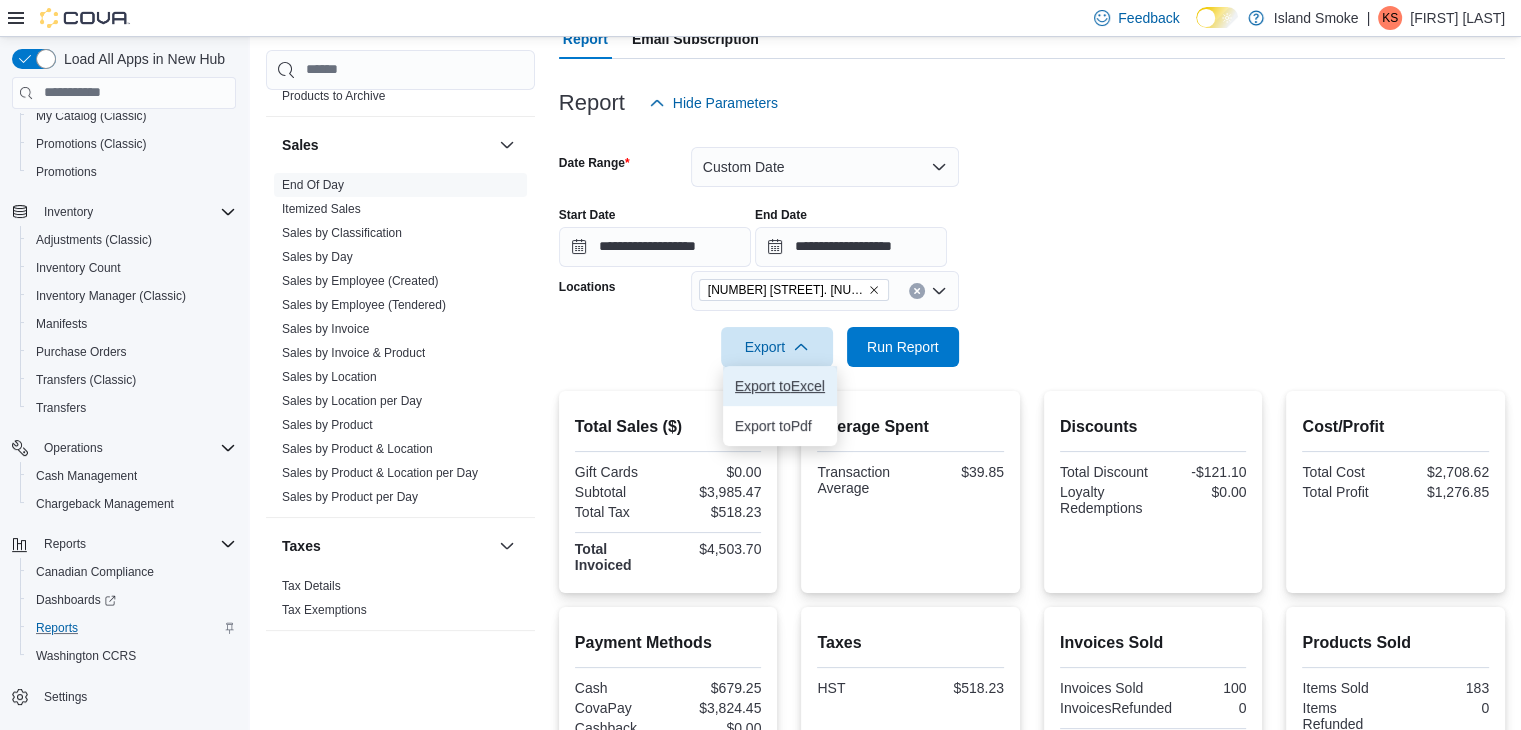 click on "Export to  Excel" at bounding box center (780, 386) 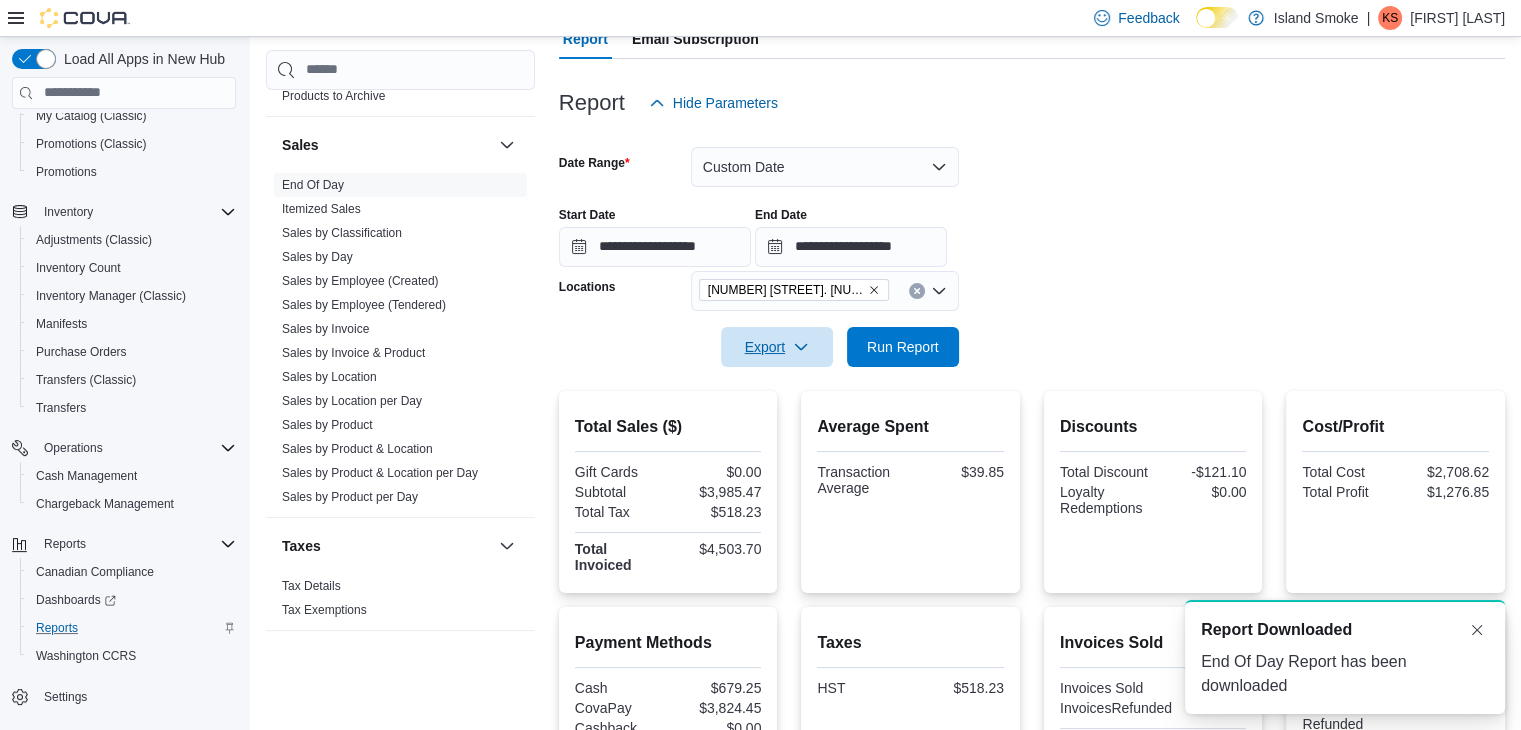 scroll, scrollTop: 0, scrollLeft: 0, axis: both 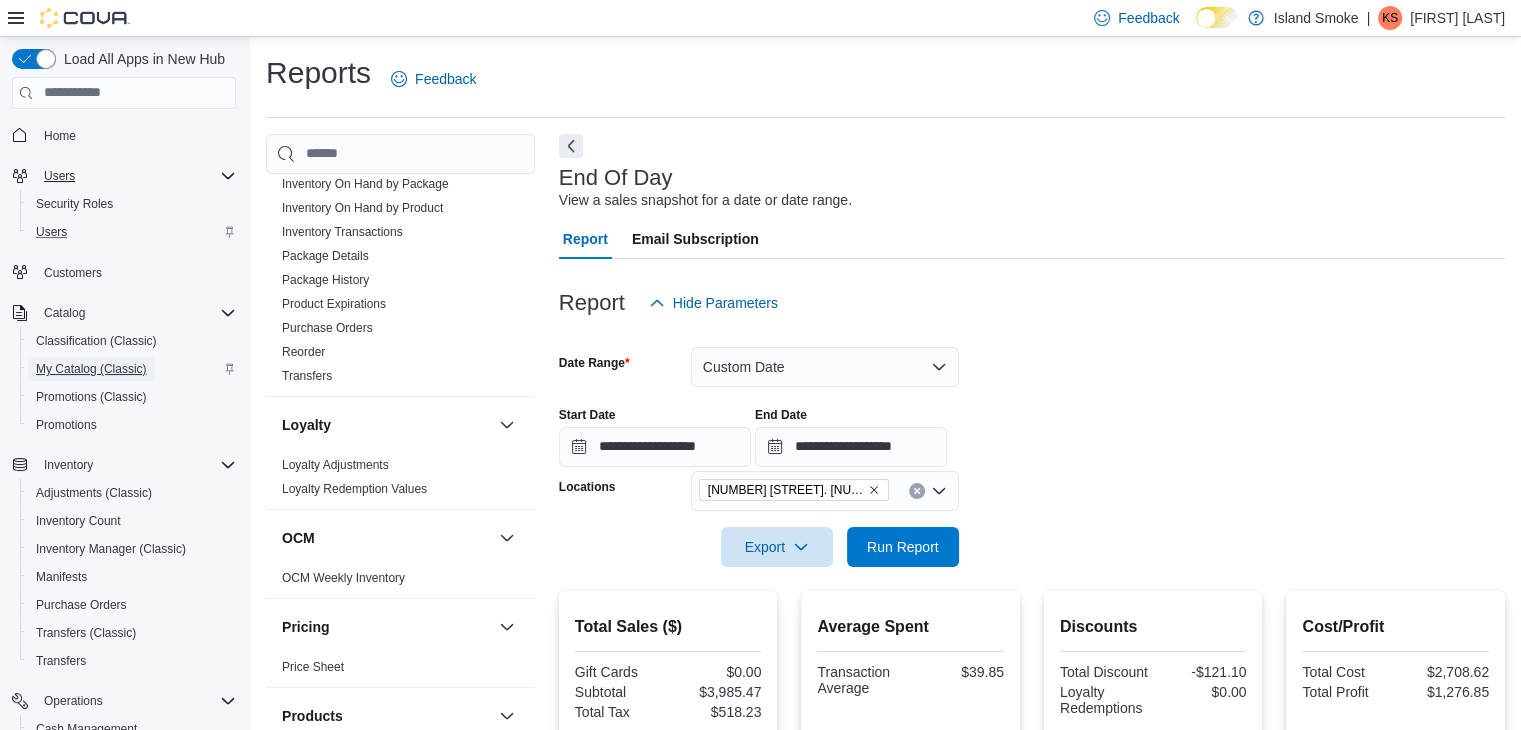 click on "My Catalog (Classic)" at bounding box center (91, 369) 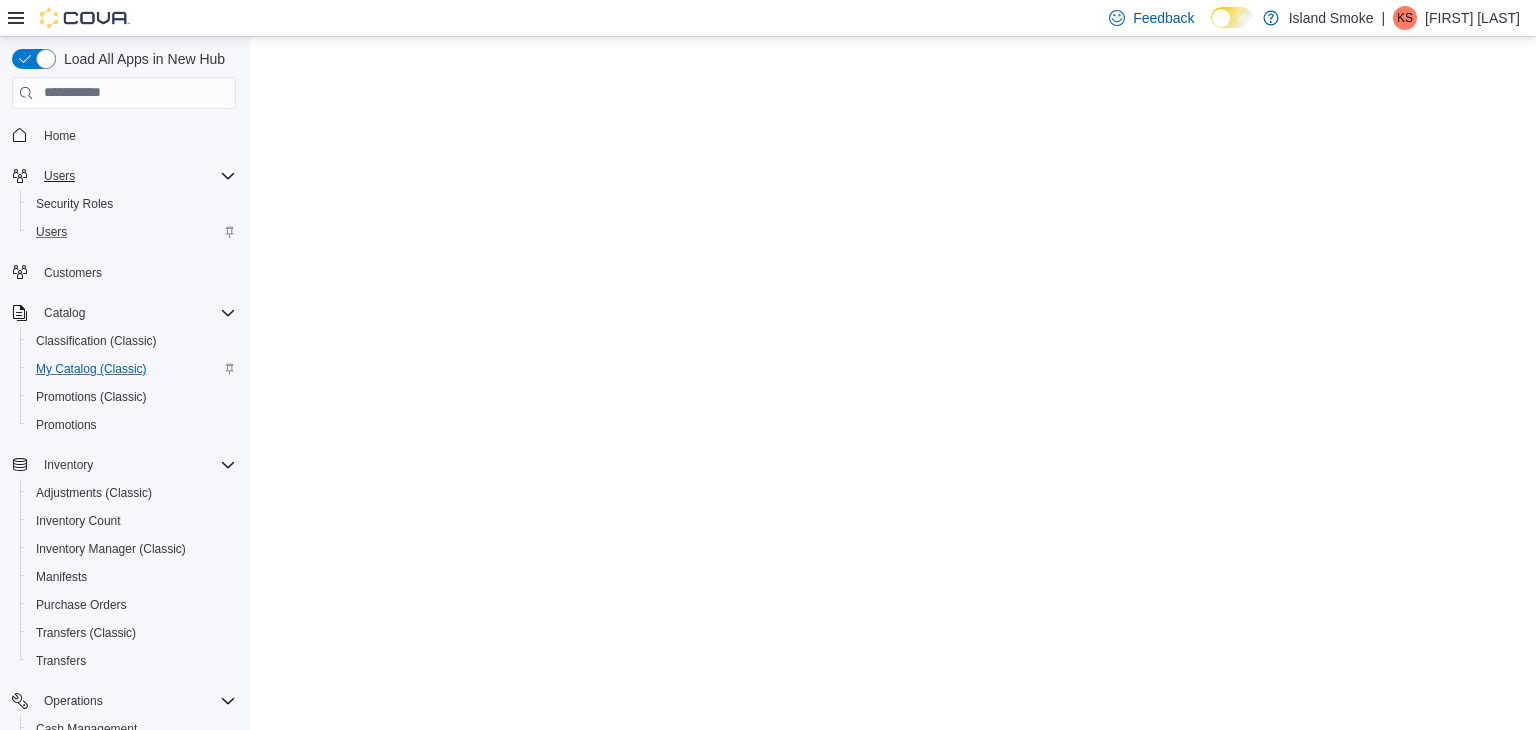 scroll, scrollTop: 0, scrollLeft: 0, axis: both 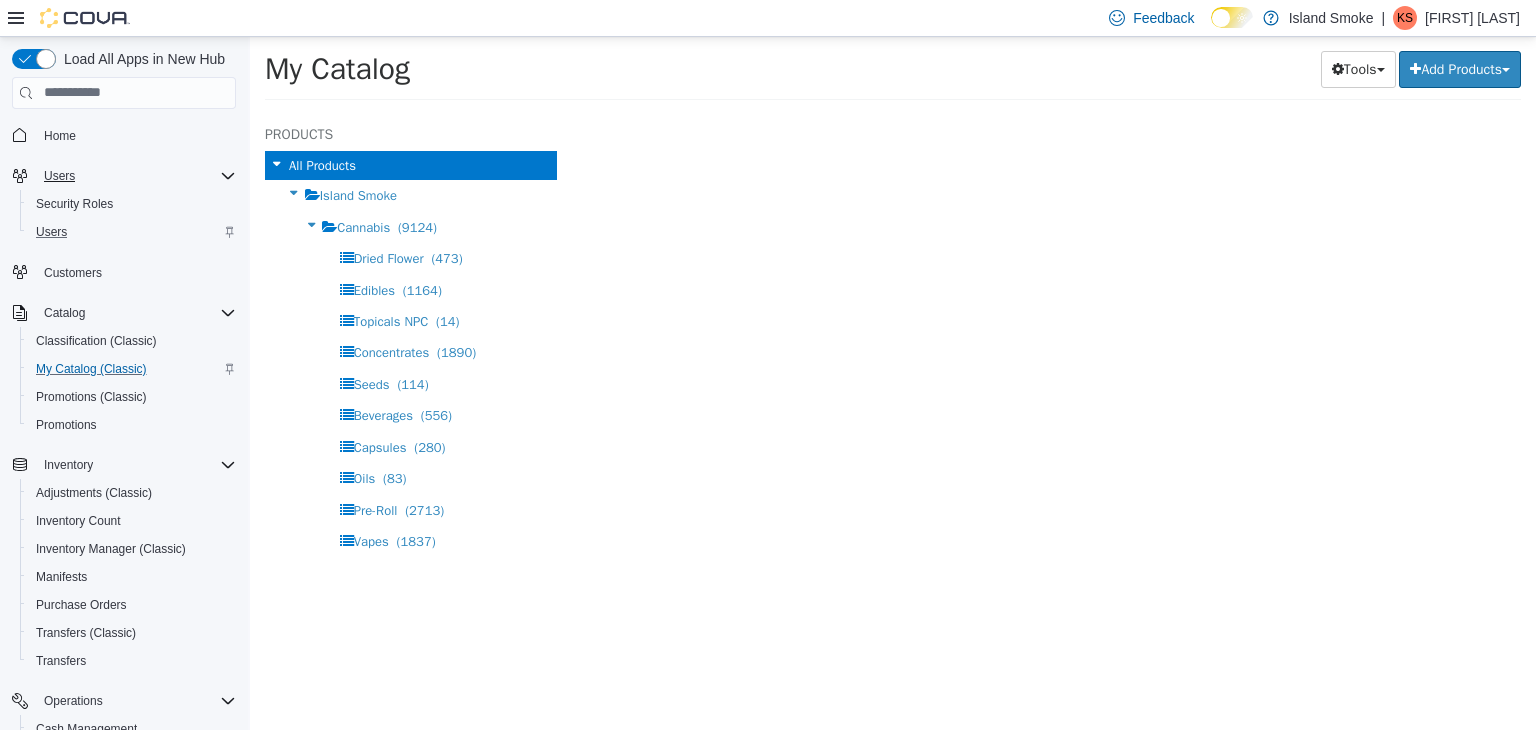select on "**********" 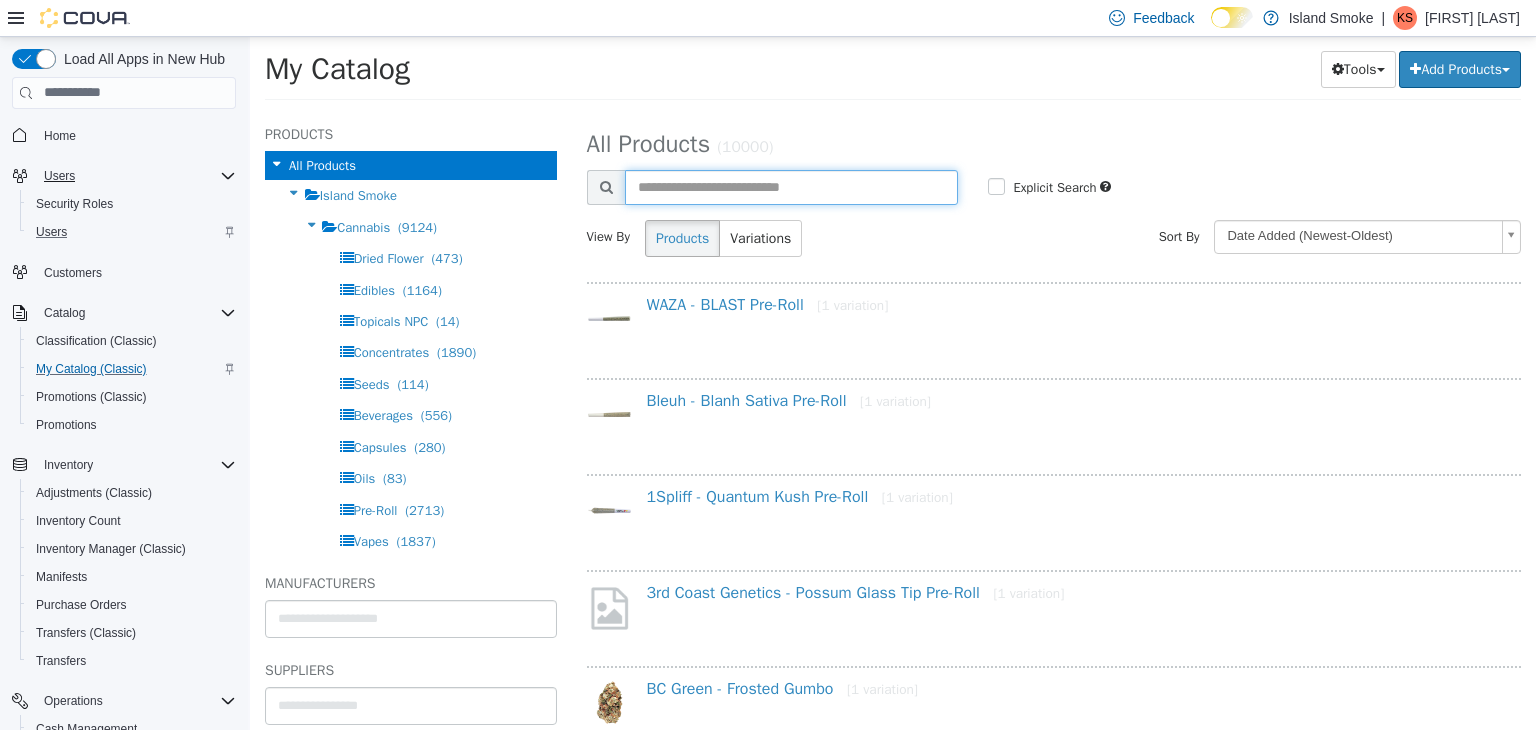 click at bounding box center (792, 186) 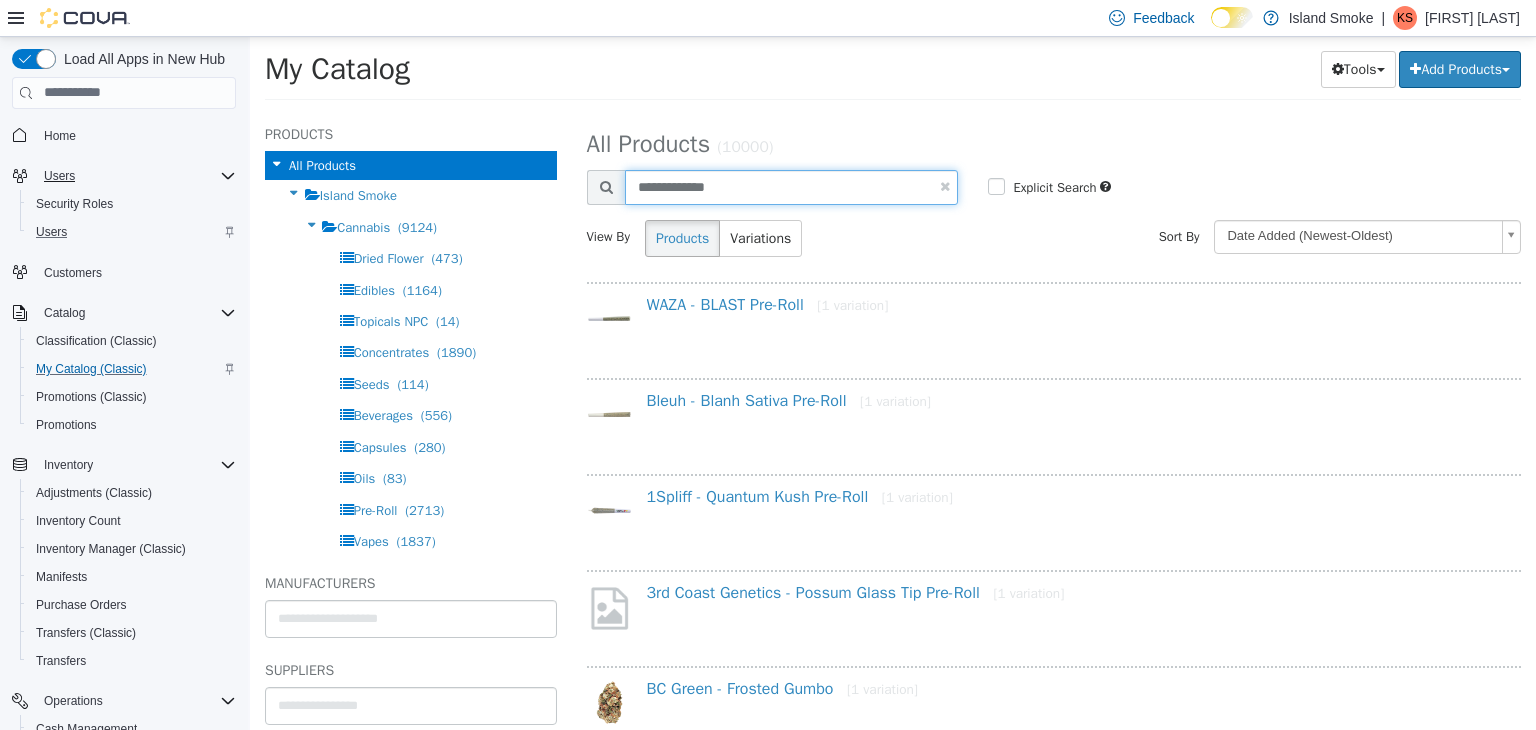 type on "**********" 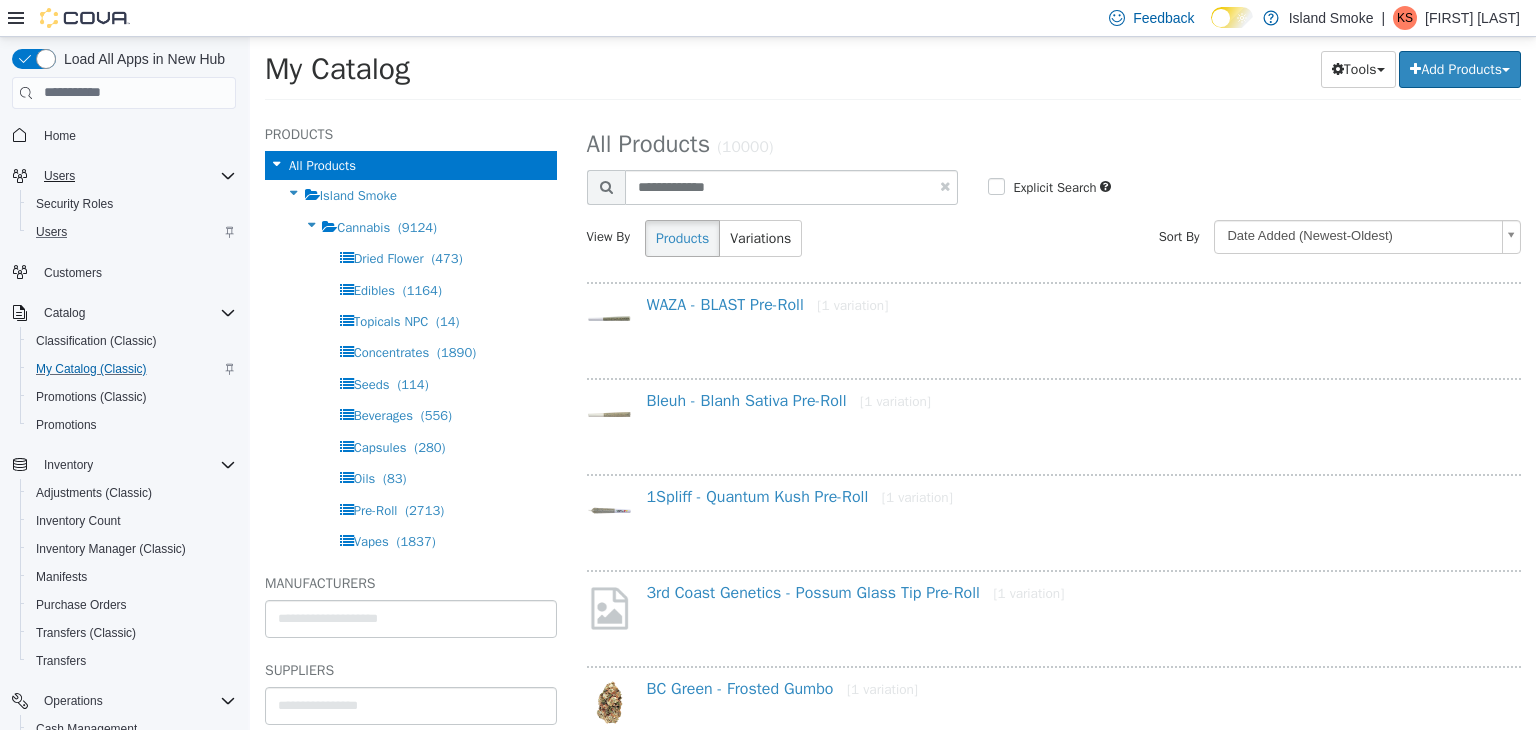 select on "**********" 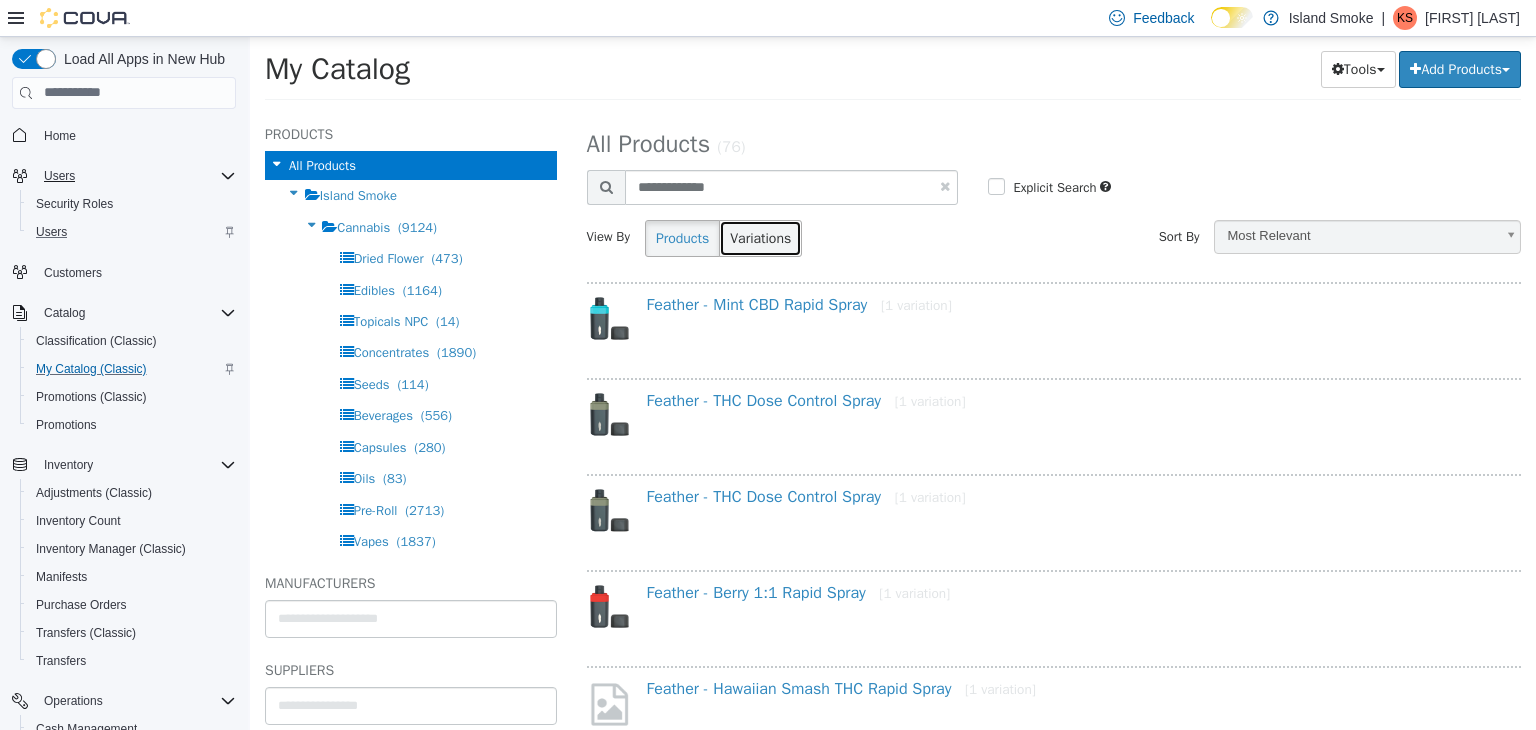 click on "Variations" at bounding box center [760, 237] 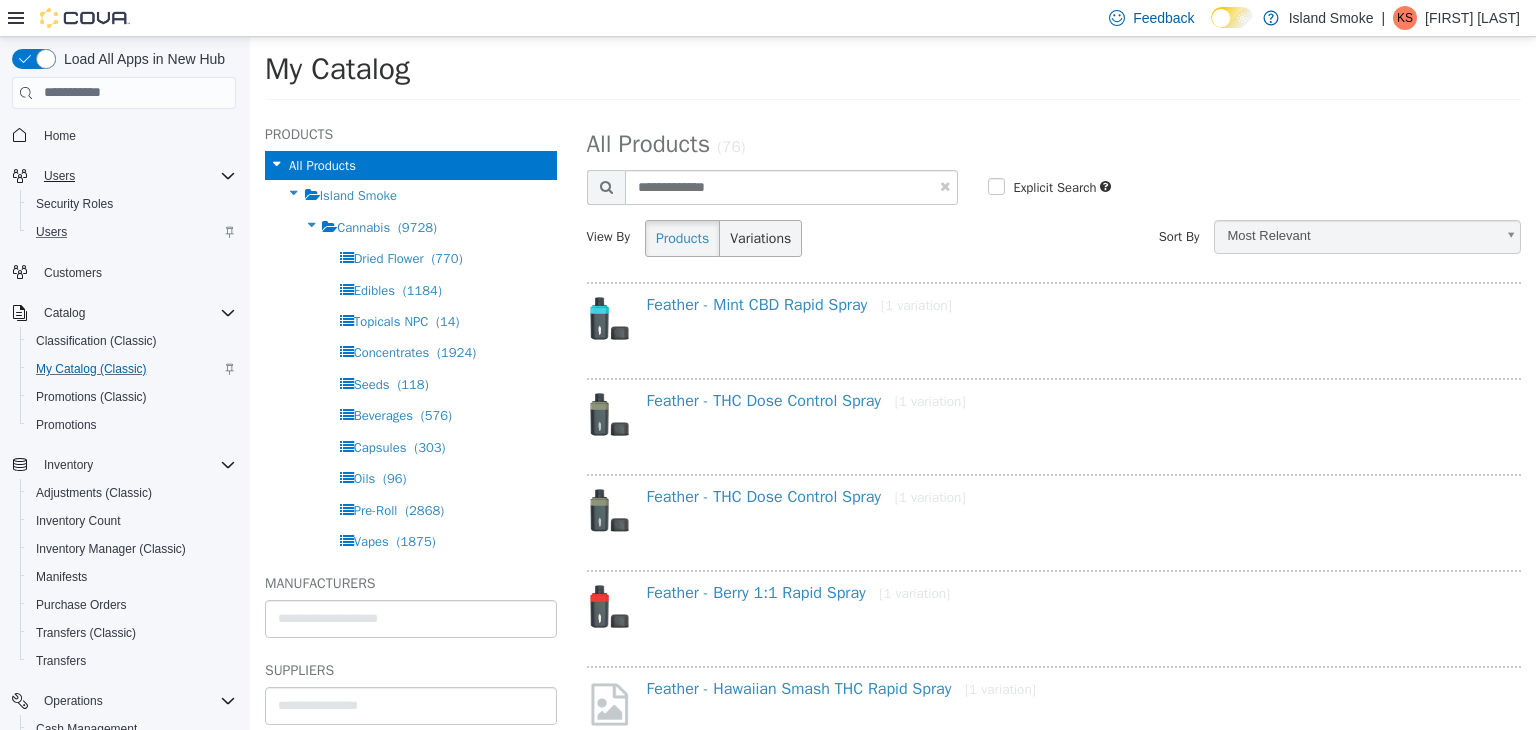 select on "**********" 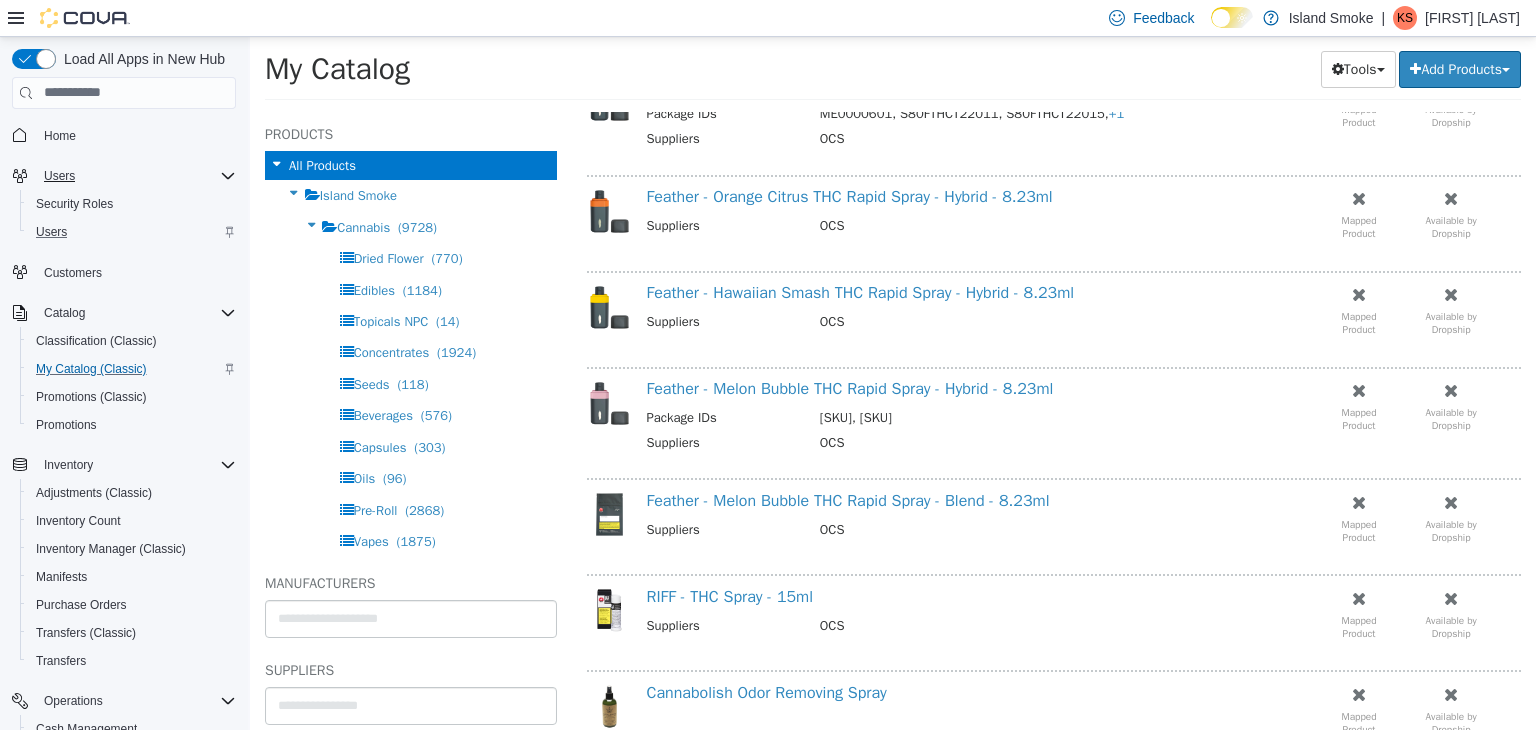 scroll, scrollTop: 800, scrollLeft: 0, axis: vertical 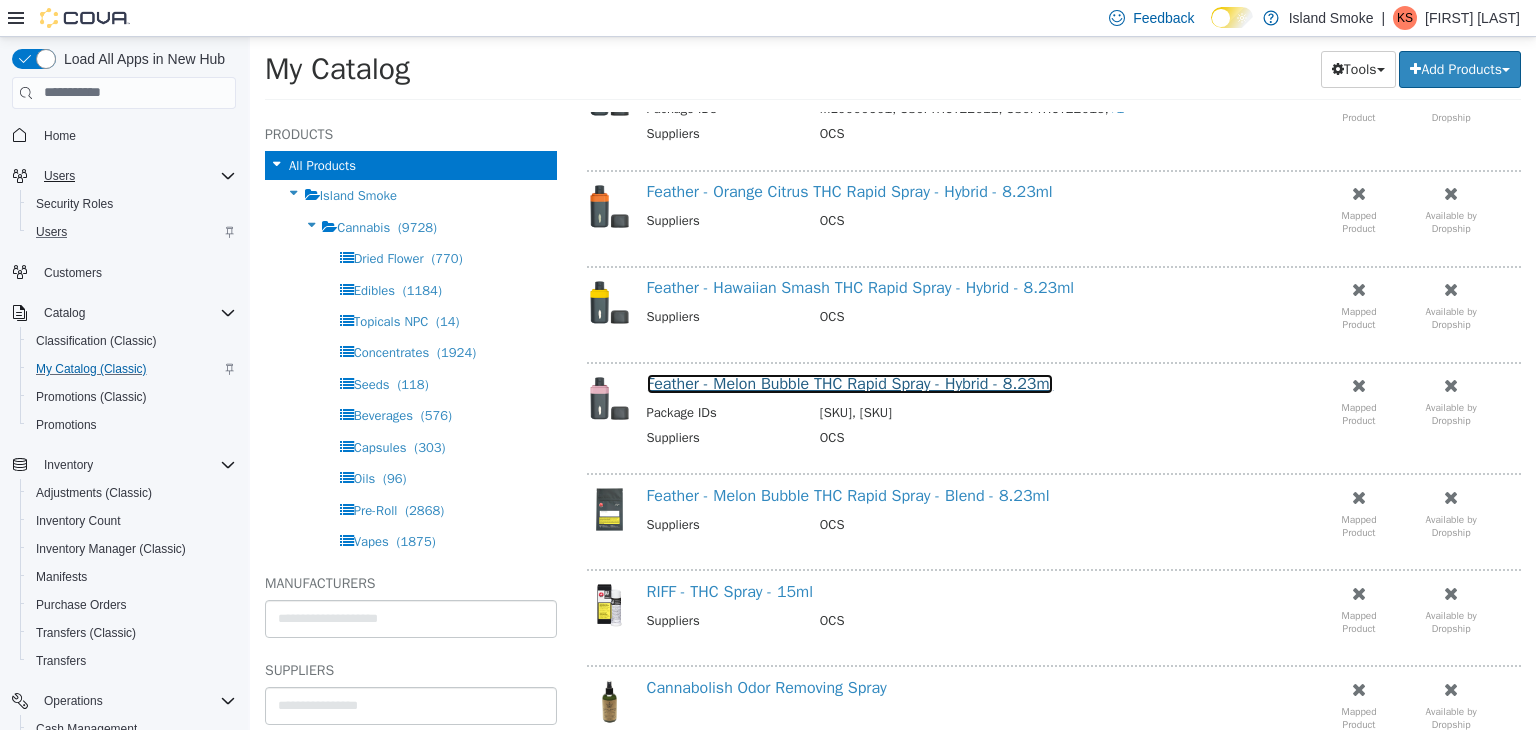 click on "Feather - Melon Bubble THC Rapid Spray - Hybrid - 8.23ml" at bounding box center (850, 383) 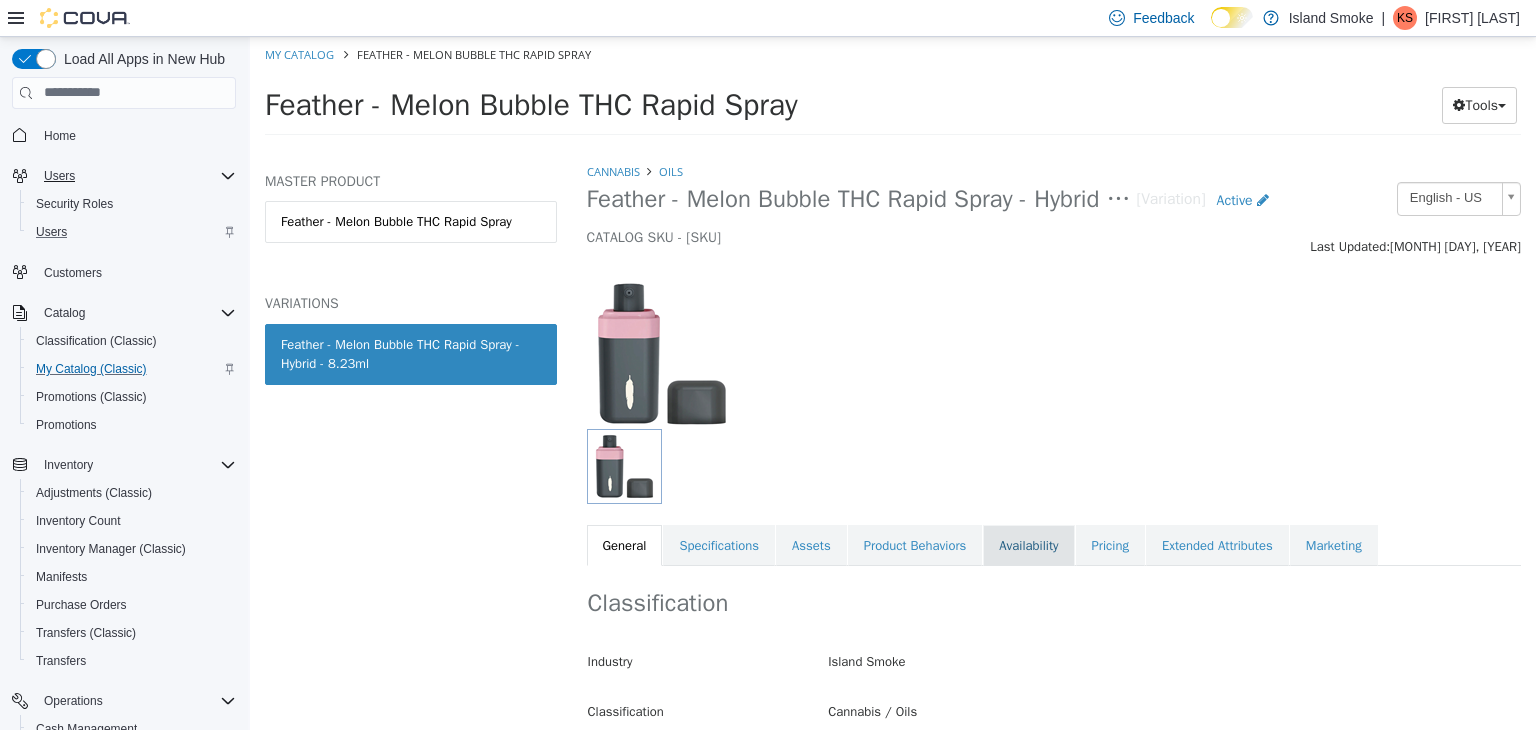 click on "Availability" at bounding box center [1028, 545] 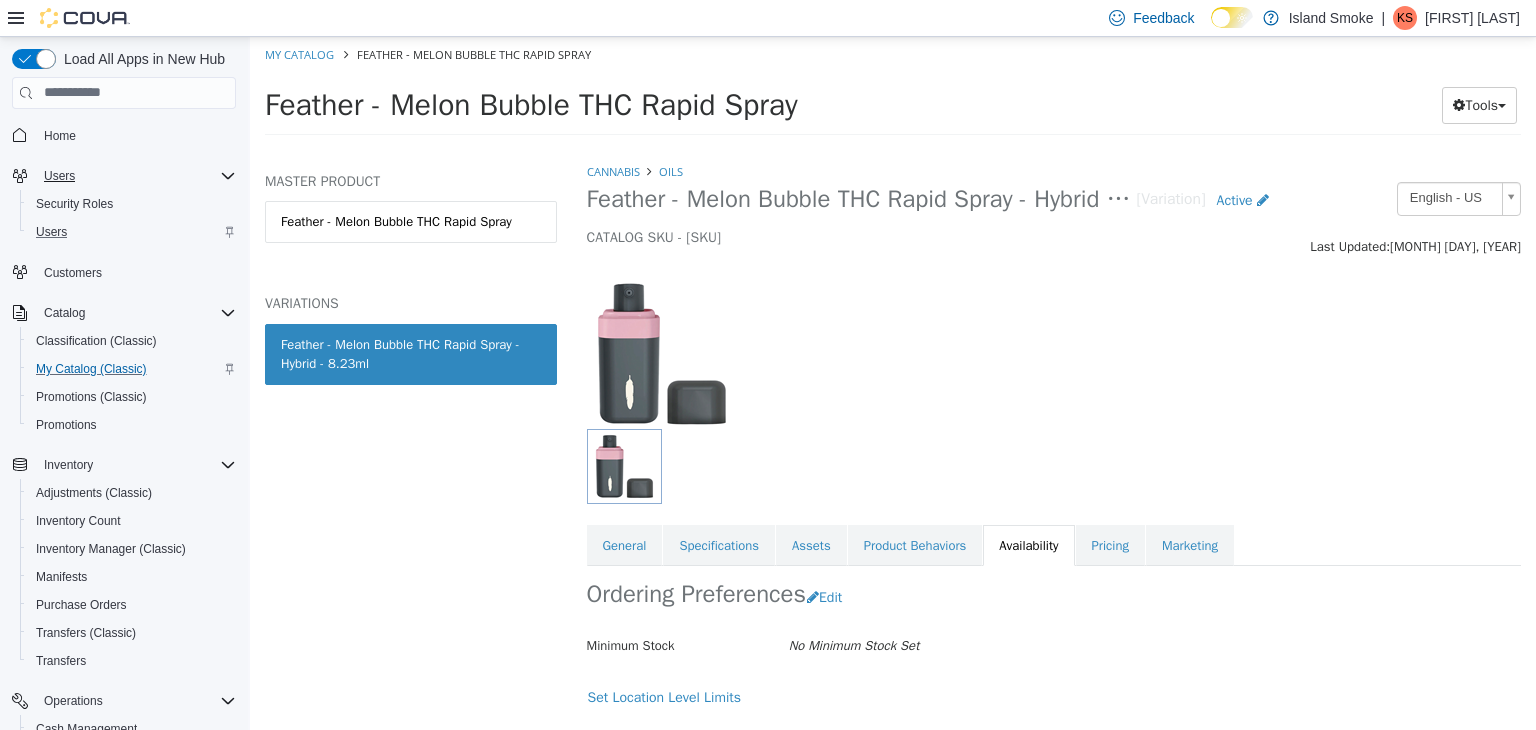 drag, startPoint x: 1060, startPoint y: 442, endPoint x: 1073, endPoint y: 446, distance: 13.601471 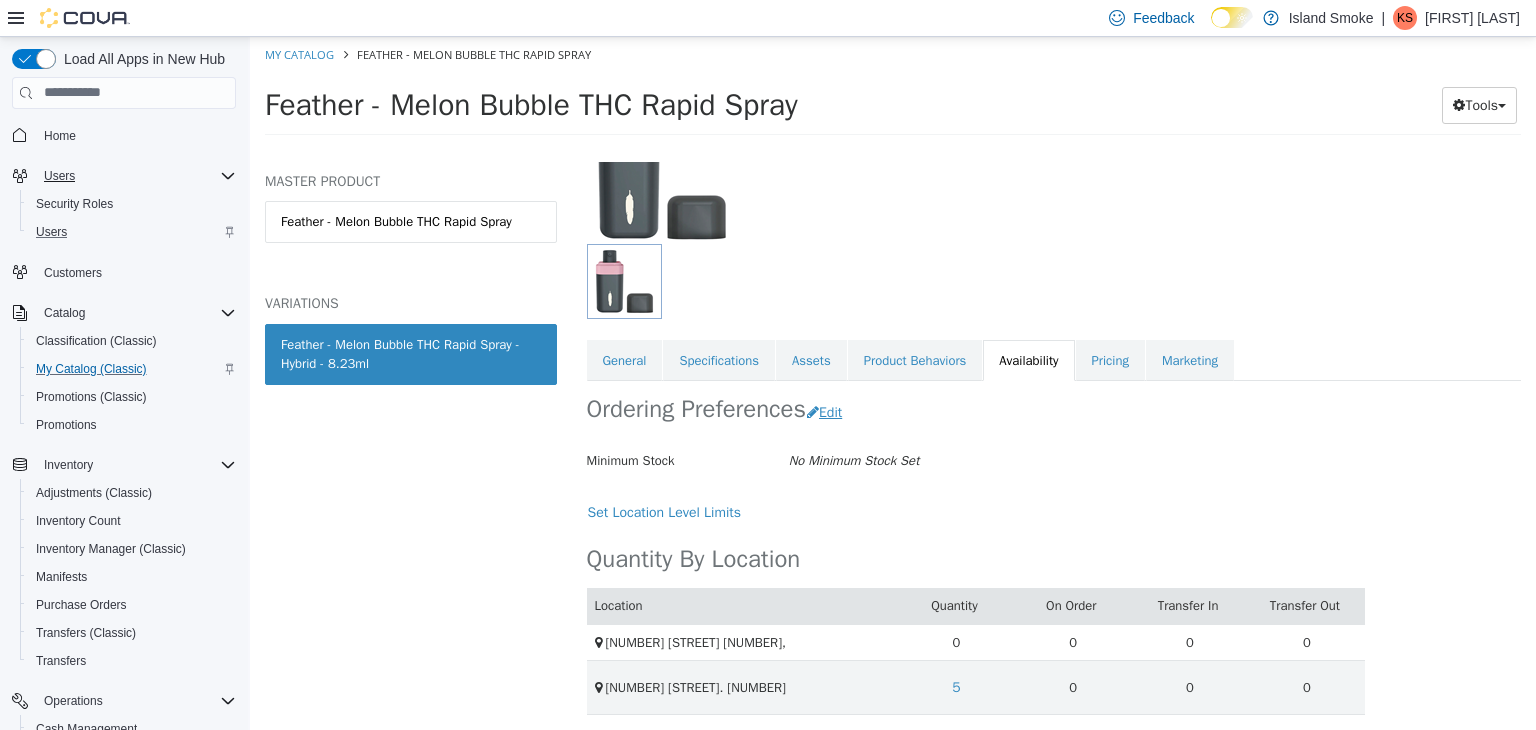 scroll, scrollTop: 188, scrollLeft: 0, axis: vertical 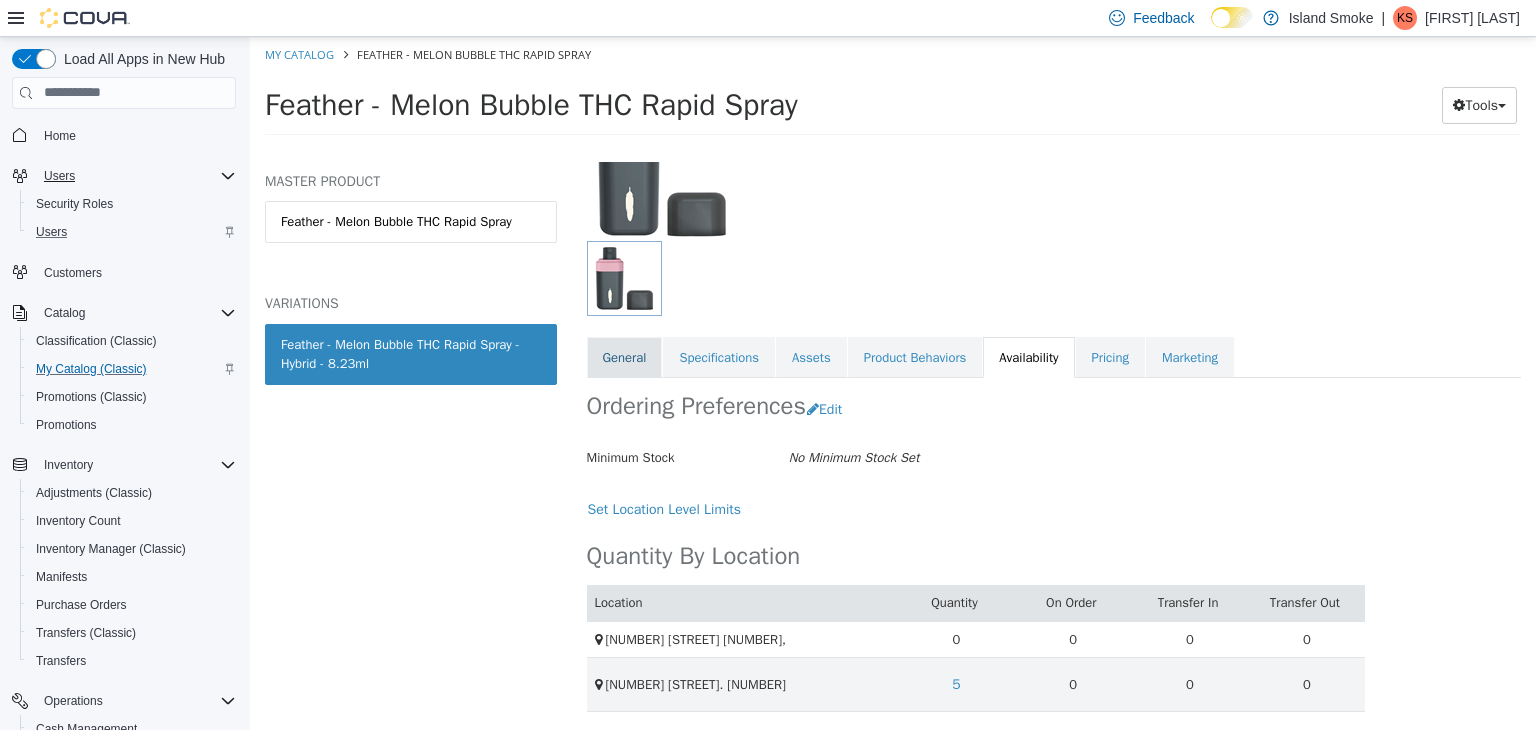 click on "General" at bounding box center [625, 357] 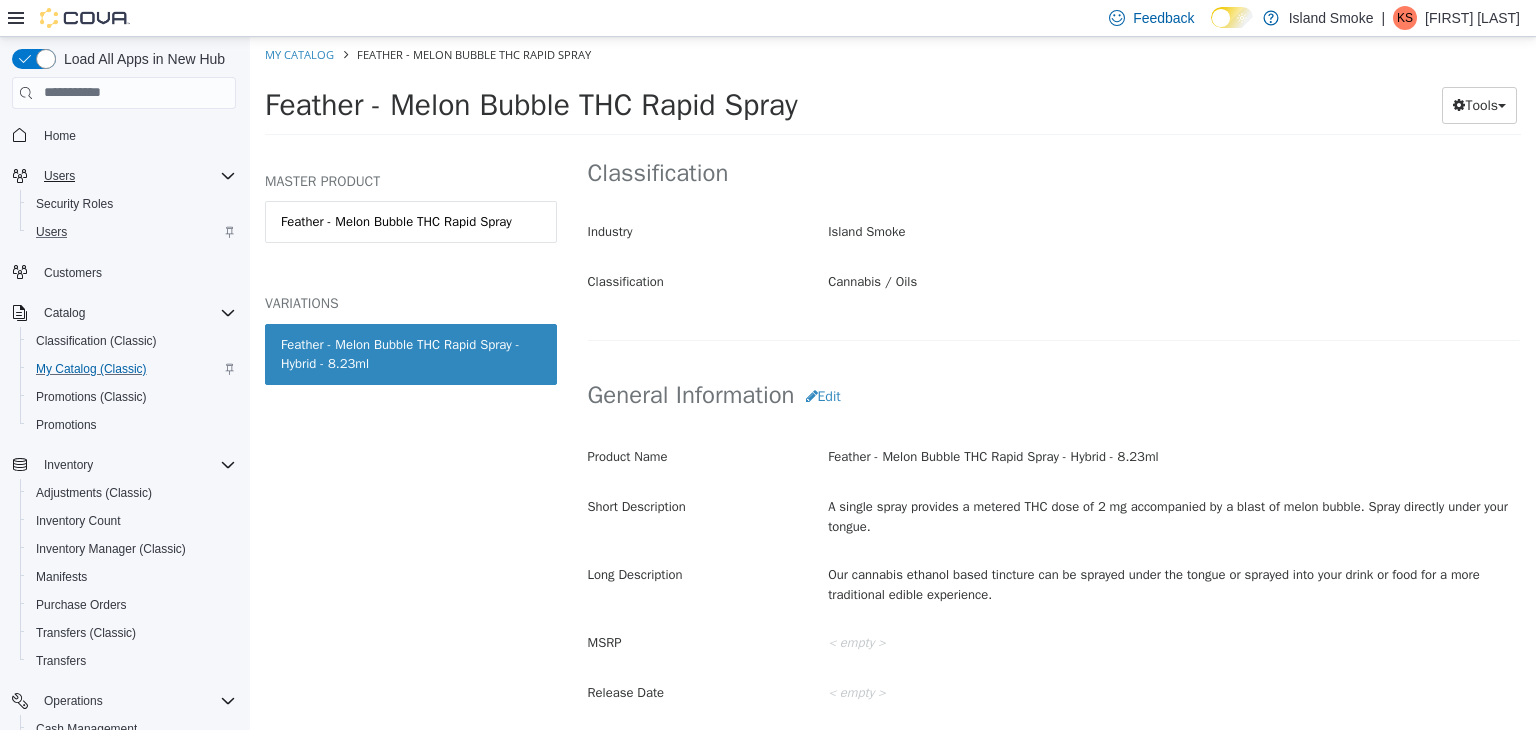 scroll, scrollTop: 144, scrollLeft: 0, axis: vertical 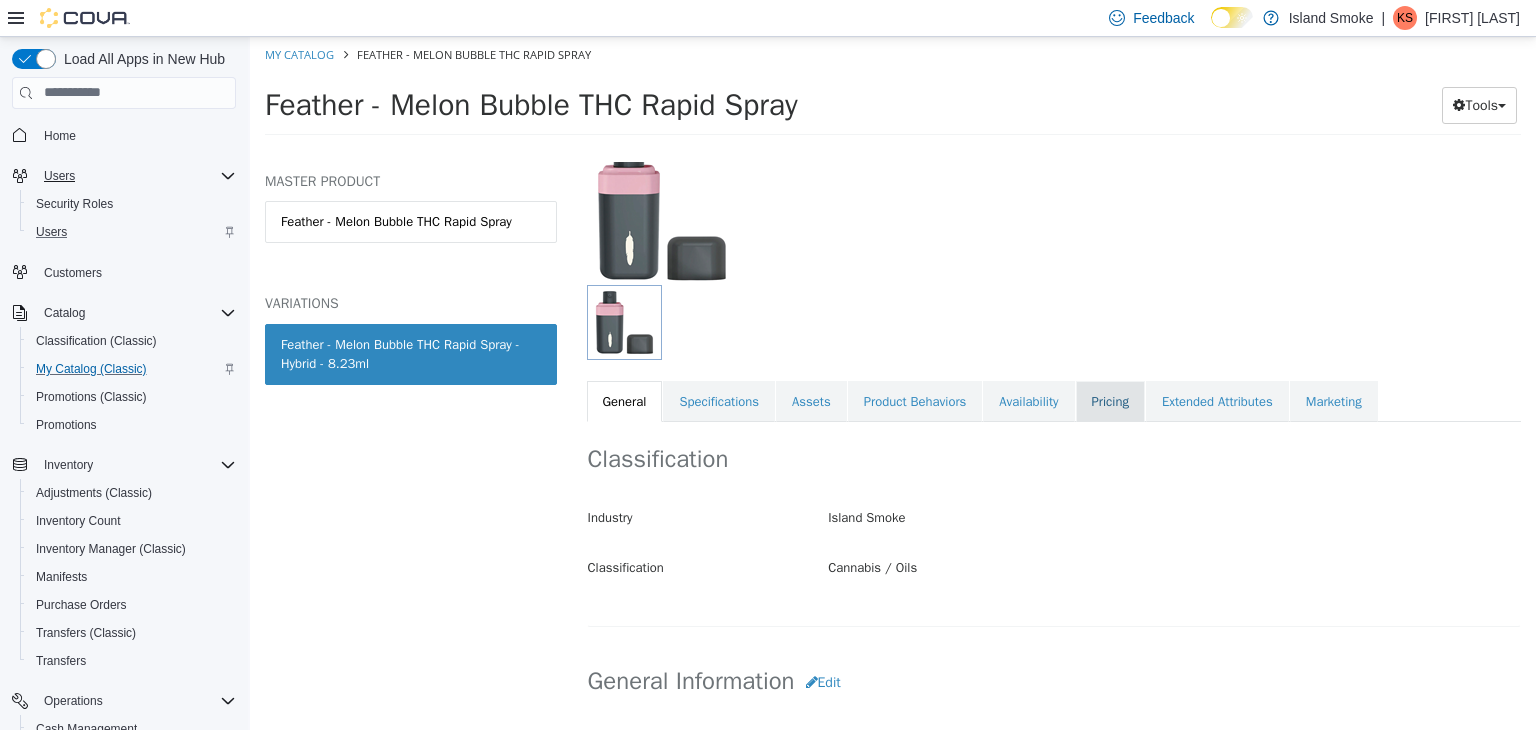click on "Pricing" at bounding box center (1110, 401) 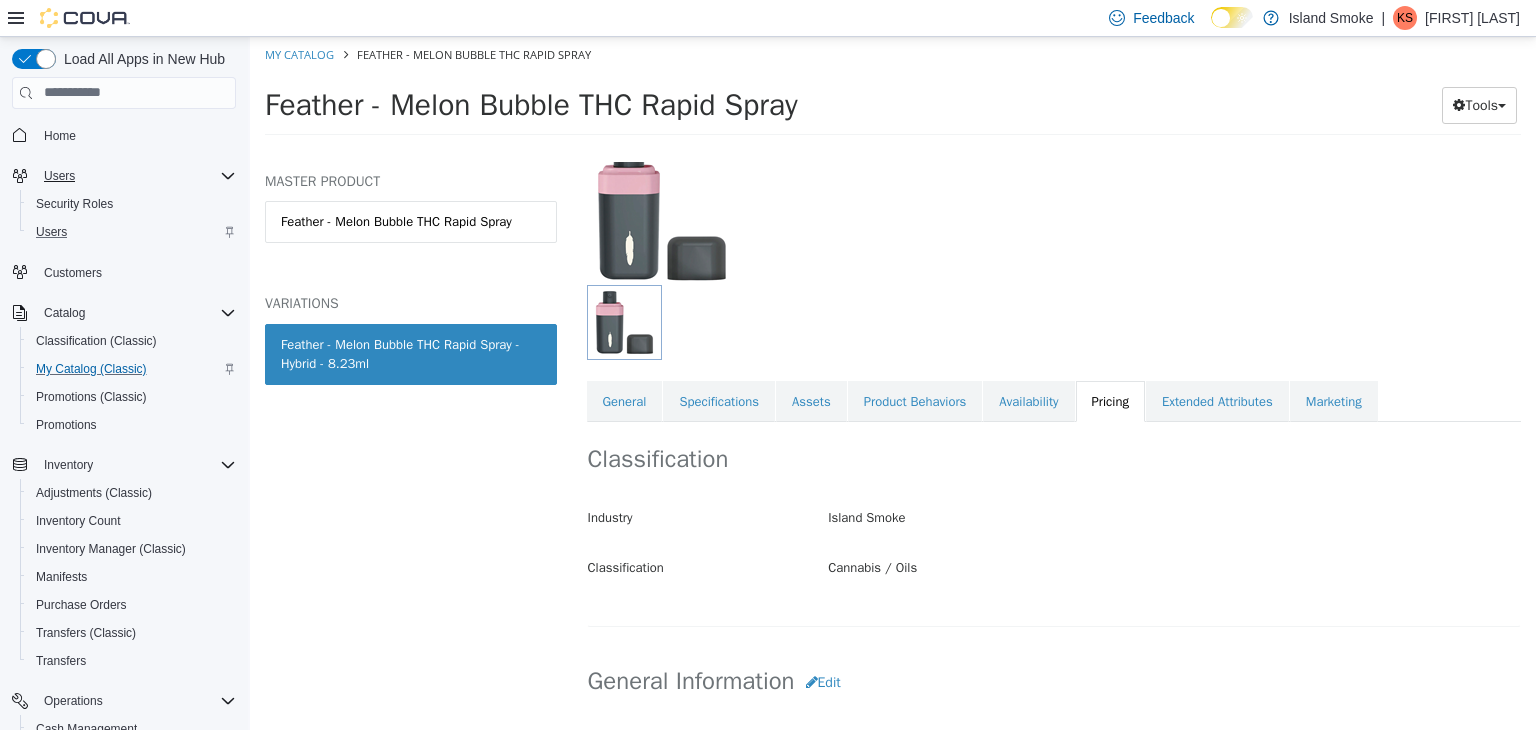 scroll, scrollTop: 144, scrollLeft: 0, axis: vertical 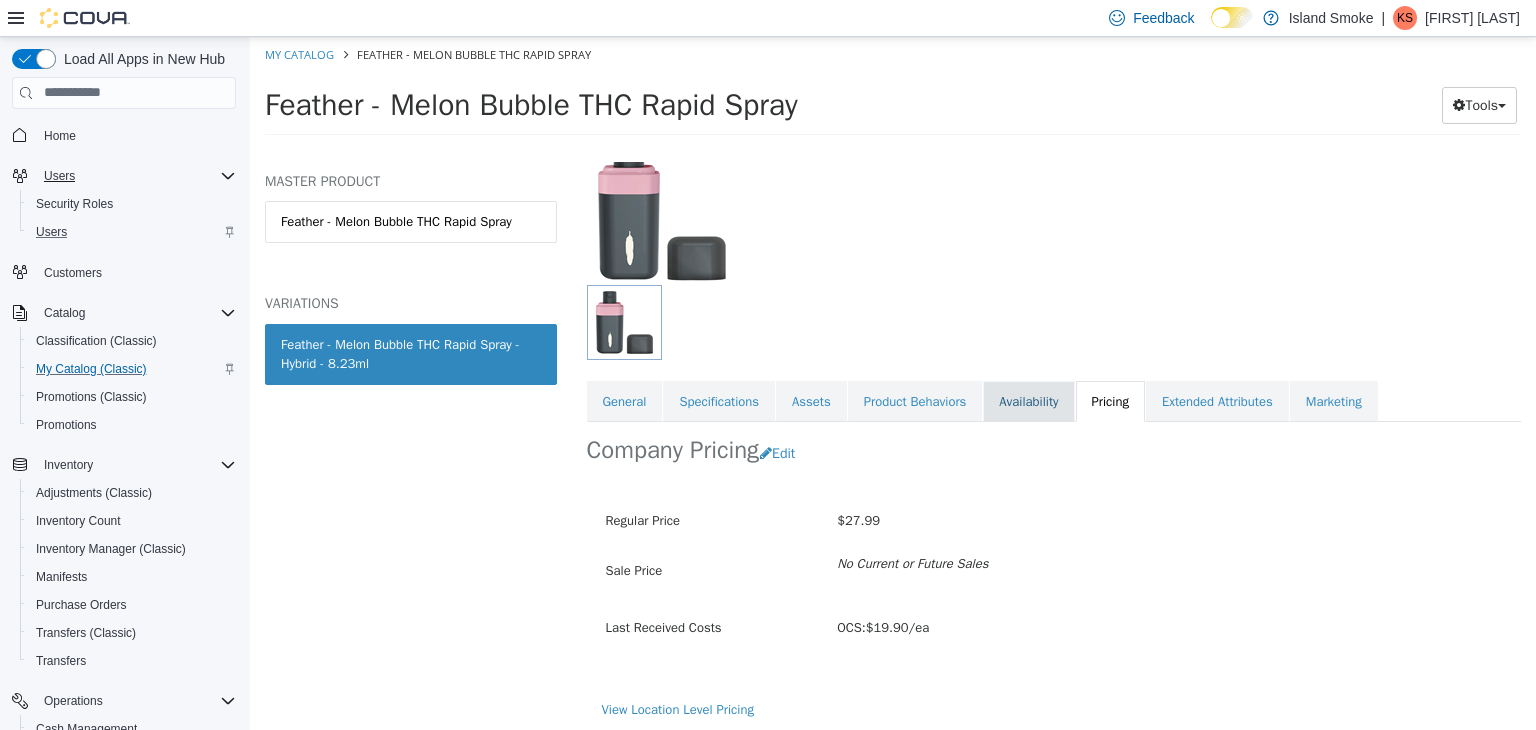 click on "Availability" at bounding box center (1028, 401) 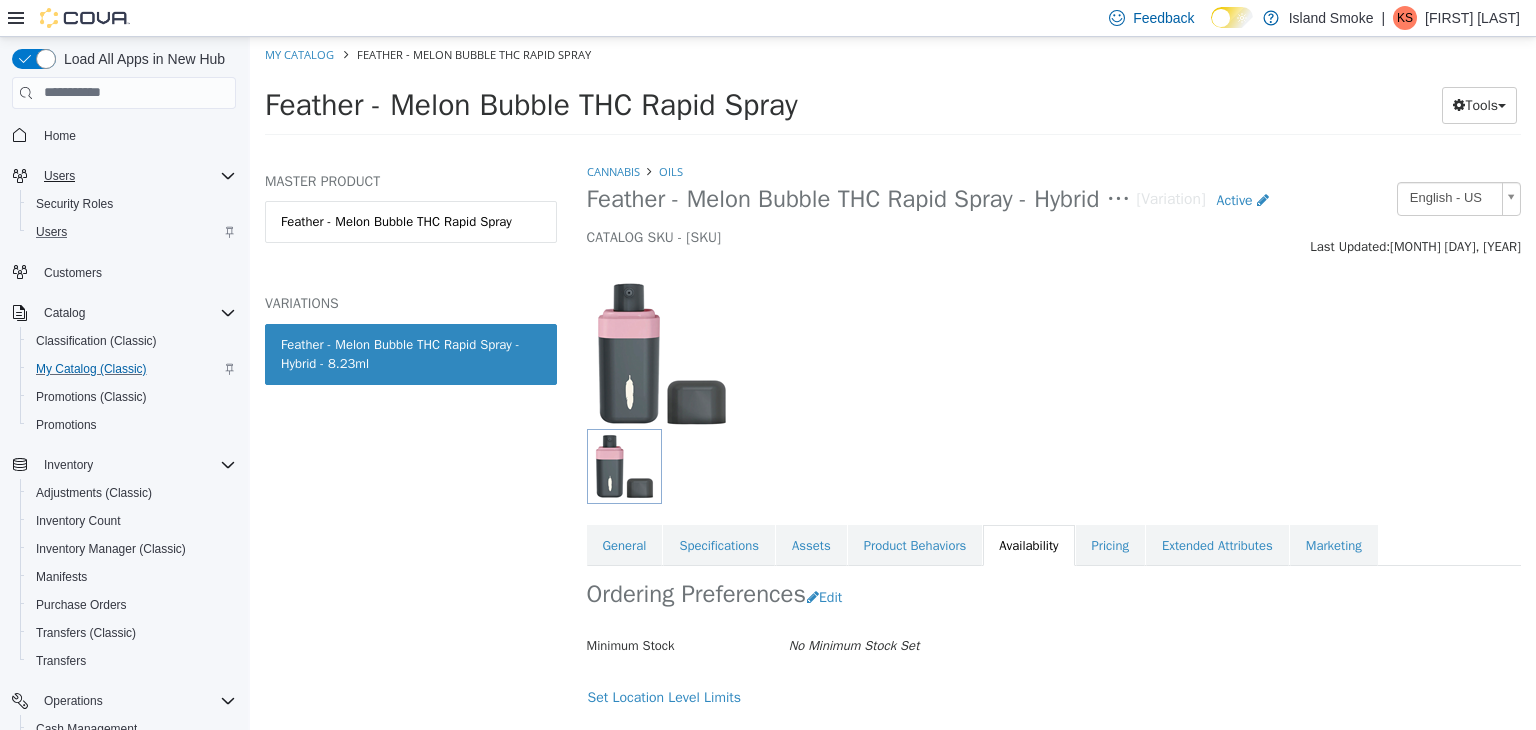 scroll, scrollTop: 188, scrollLeft: 0, axis: vertical 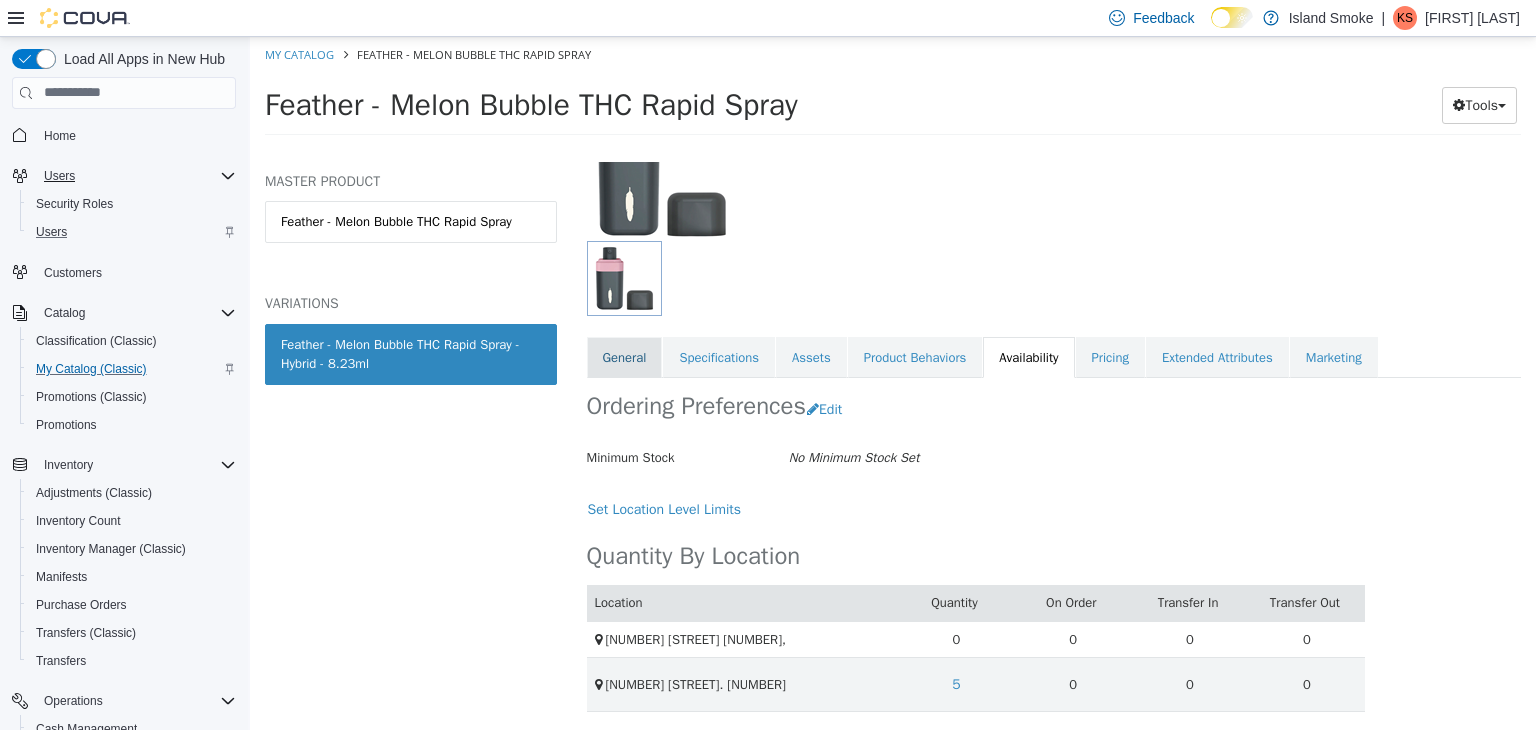 click on "General" at bounding box center (625, 357) 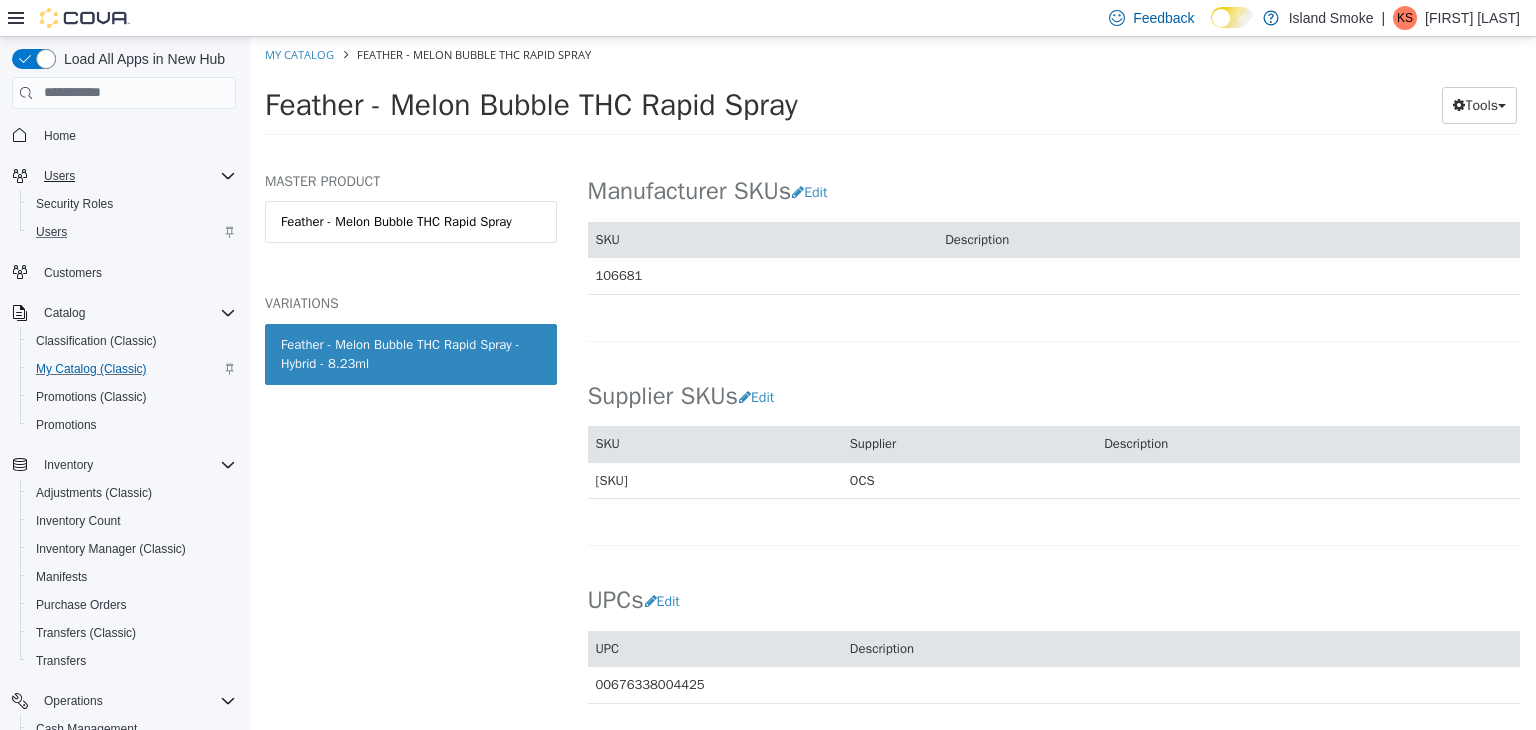 scroll, scrollTop: 1344, scrollLeft: 0, axis: vertical 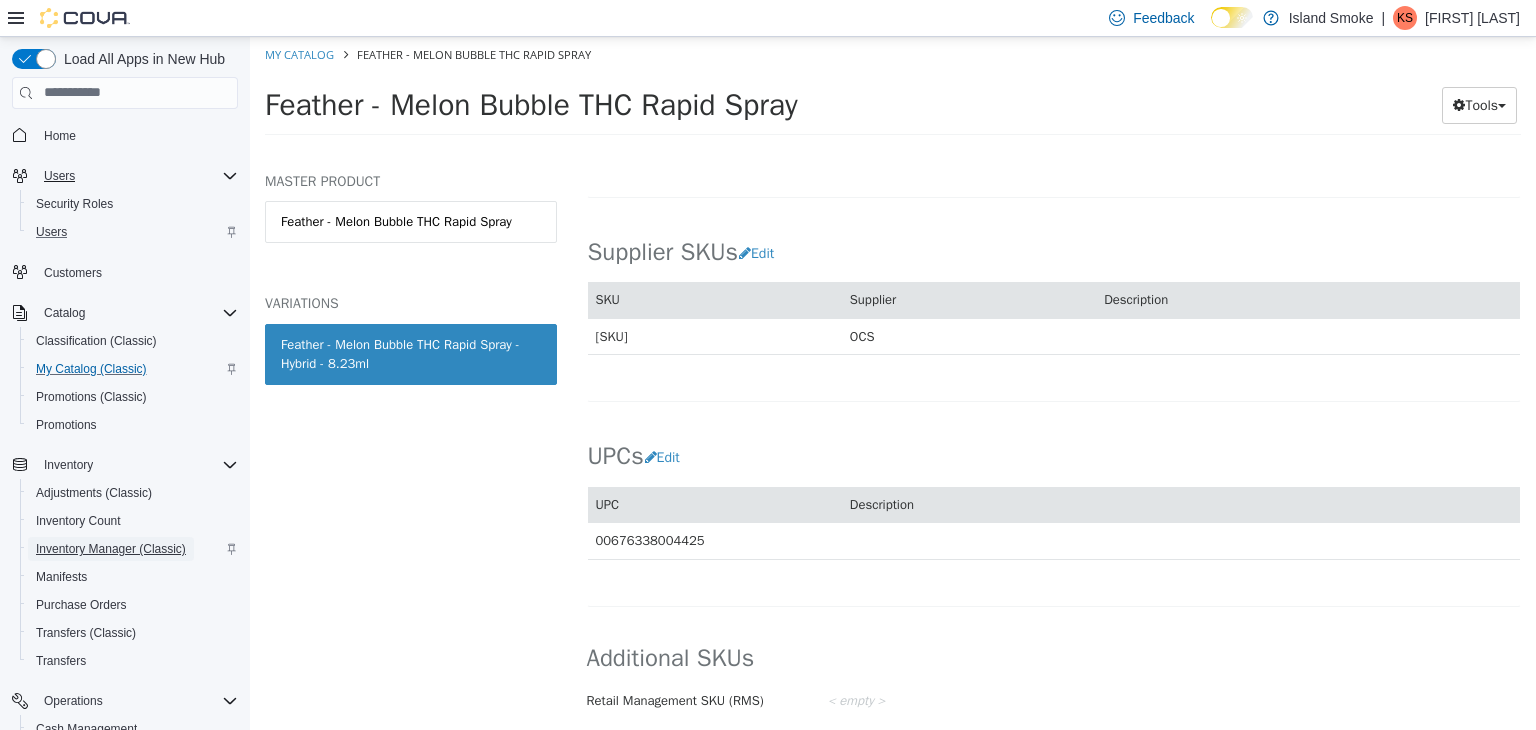 click on "Inventory Manager (Classic)" at bounding box center [111, 549] 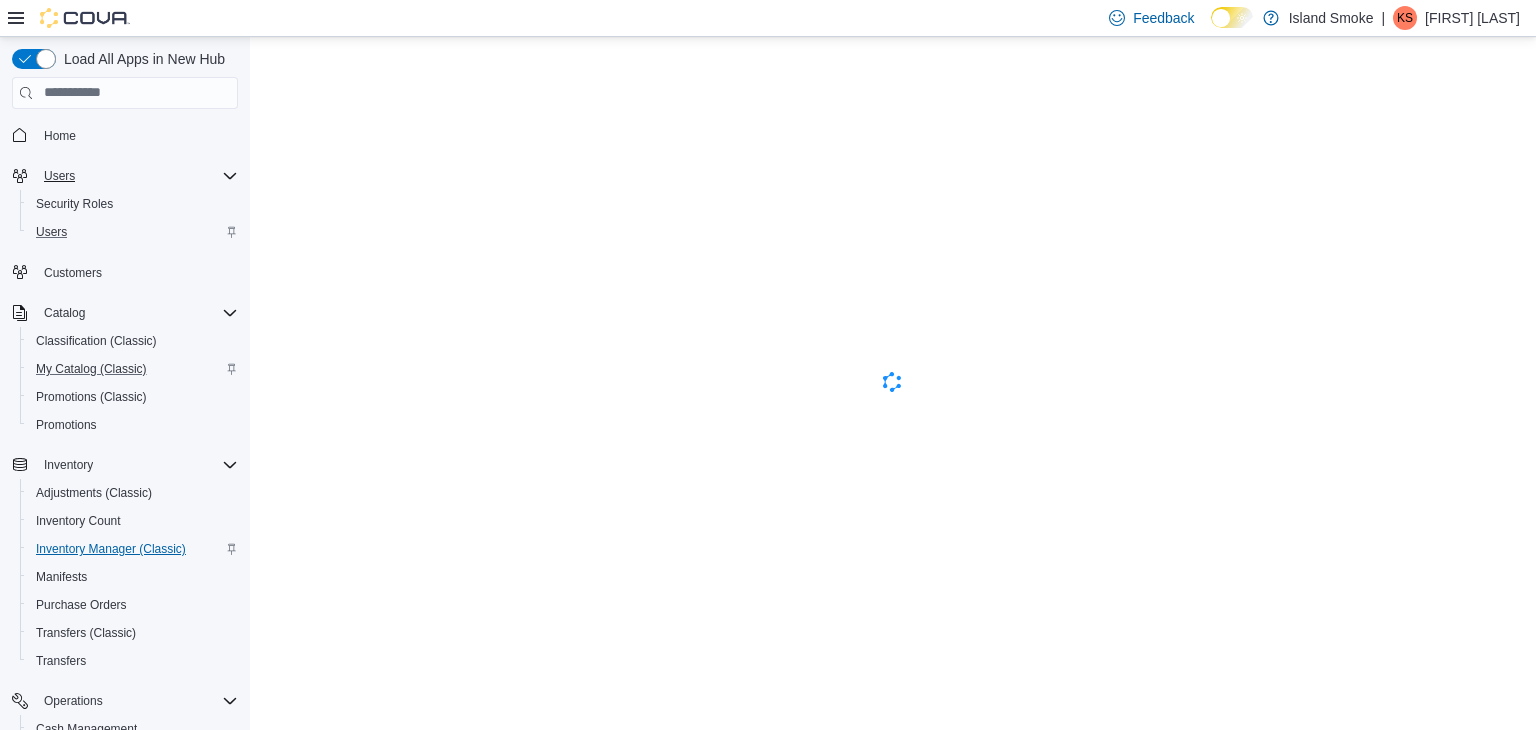 scroll, scrollTop: 0, scrollLeft: 0, axis: both 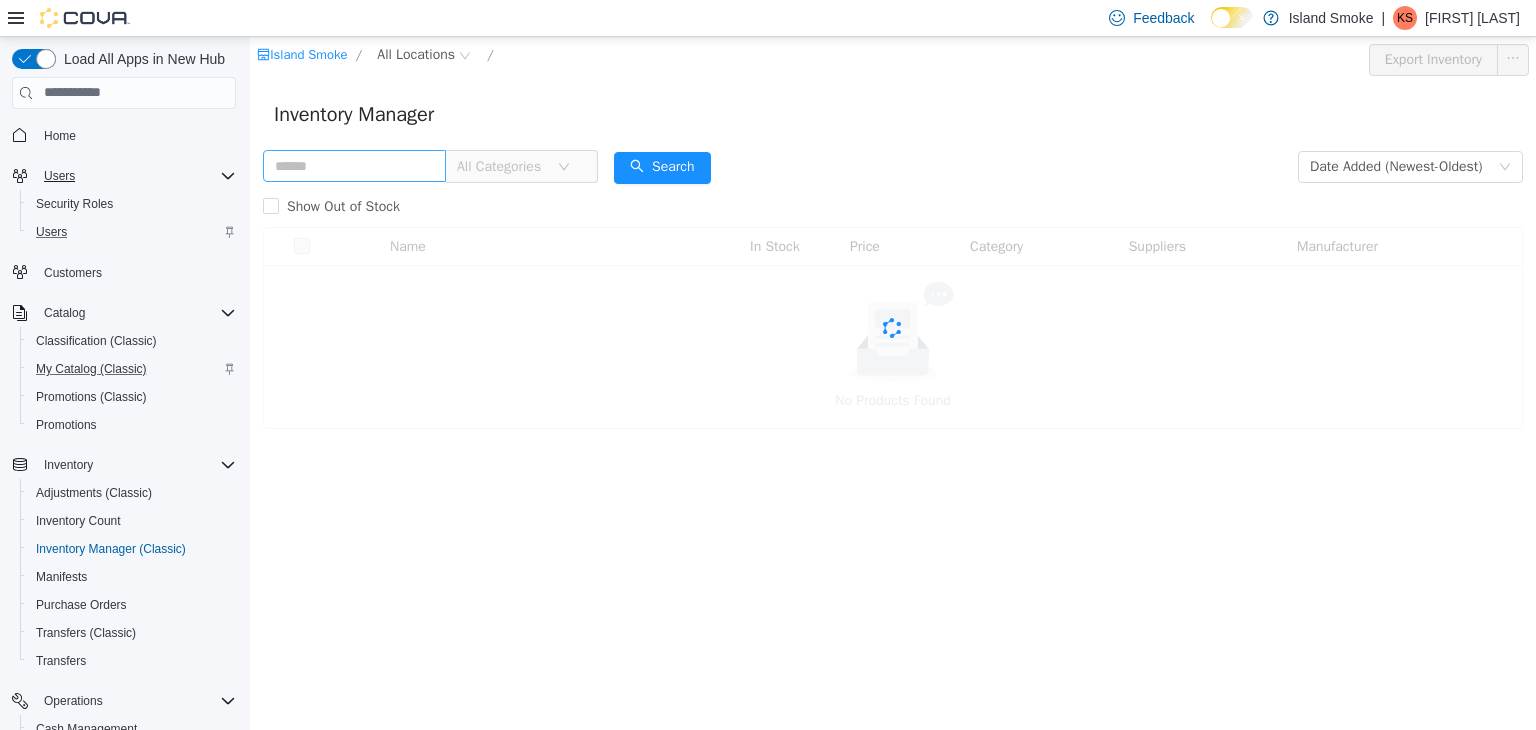 click at bounding box center [354, 165] 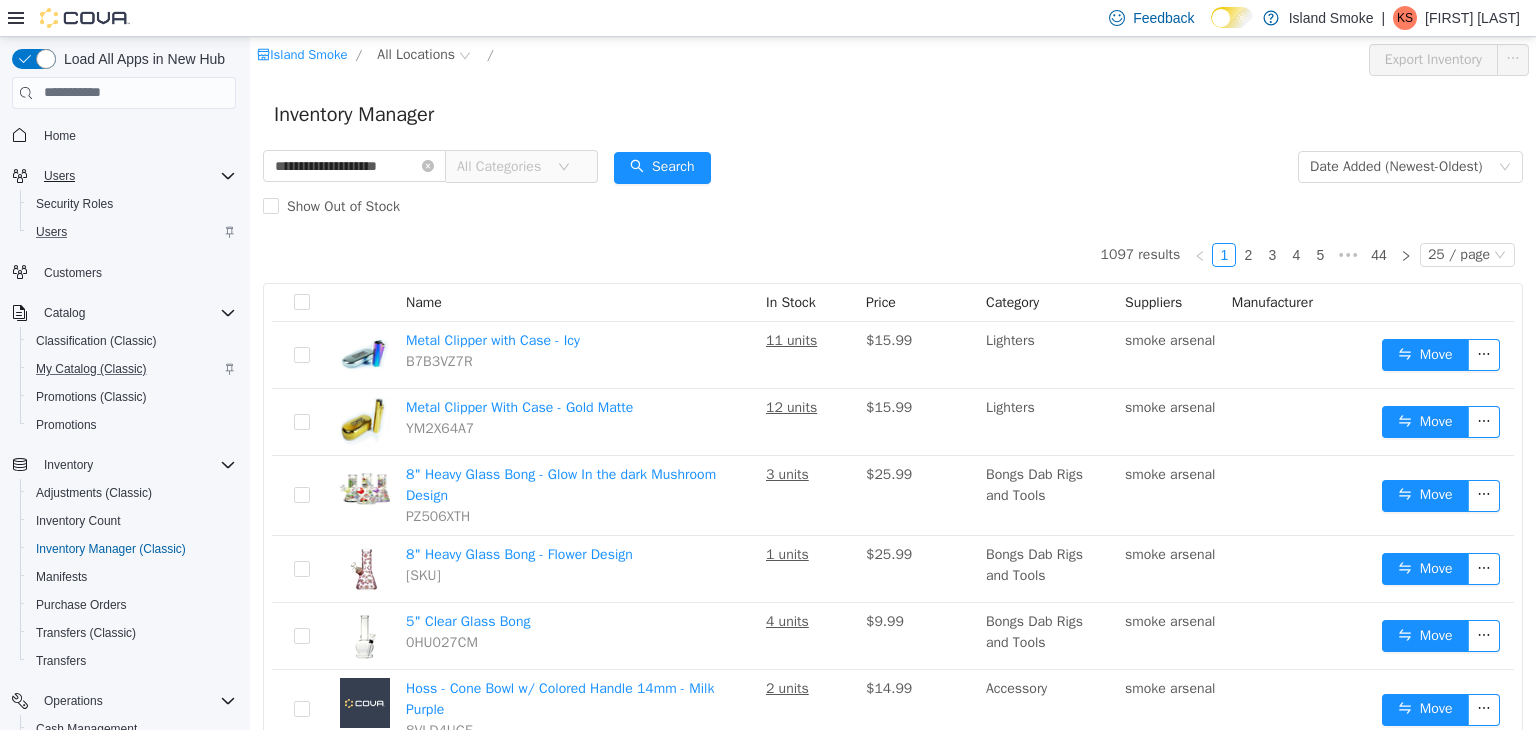 type on "**********" 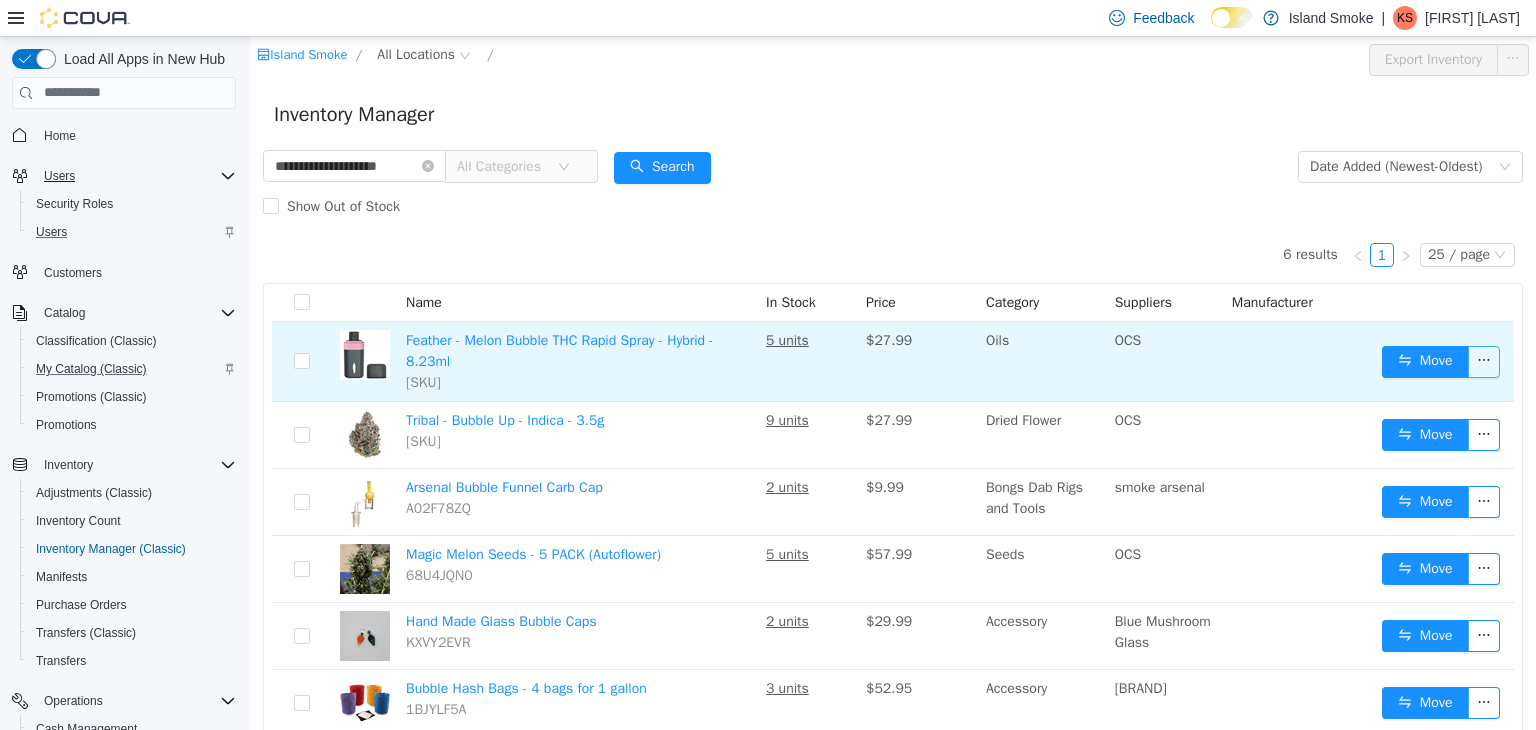 click at bounding box center (1484, 361) 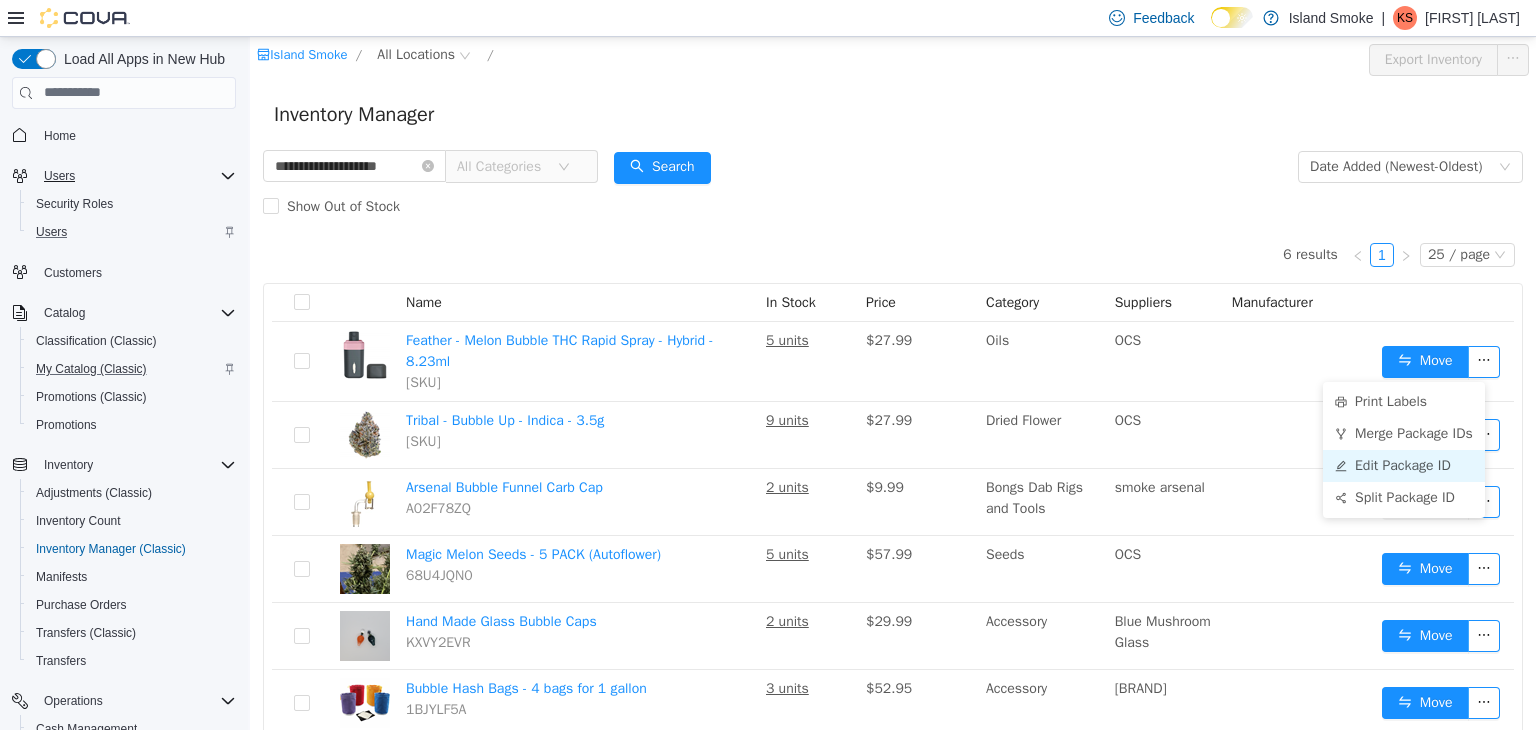click on "Edit Package ID" at bounding box center (1404, 465) 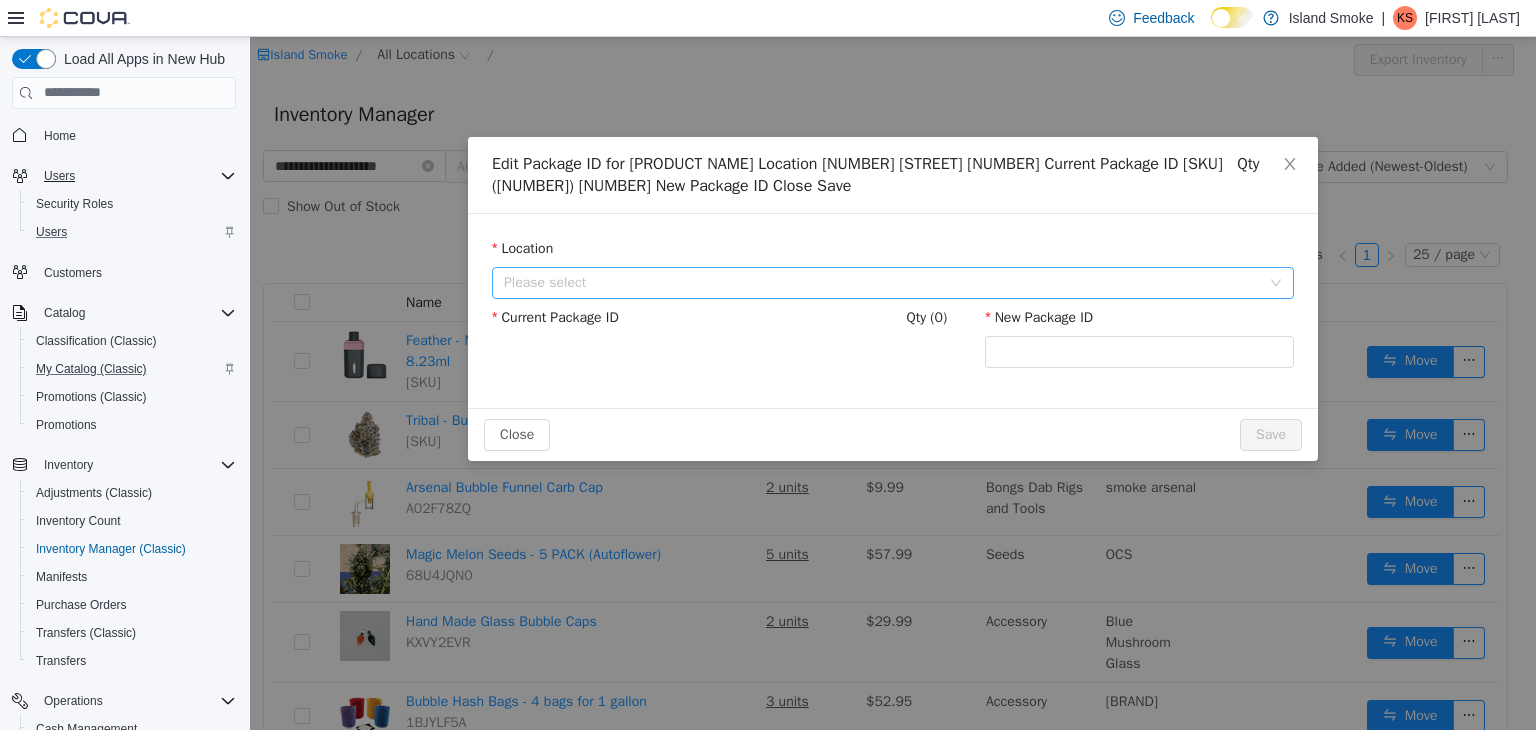 click on "Please select" at bounding box center [886, 282] 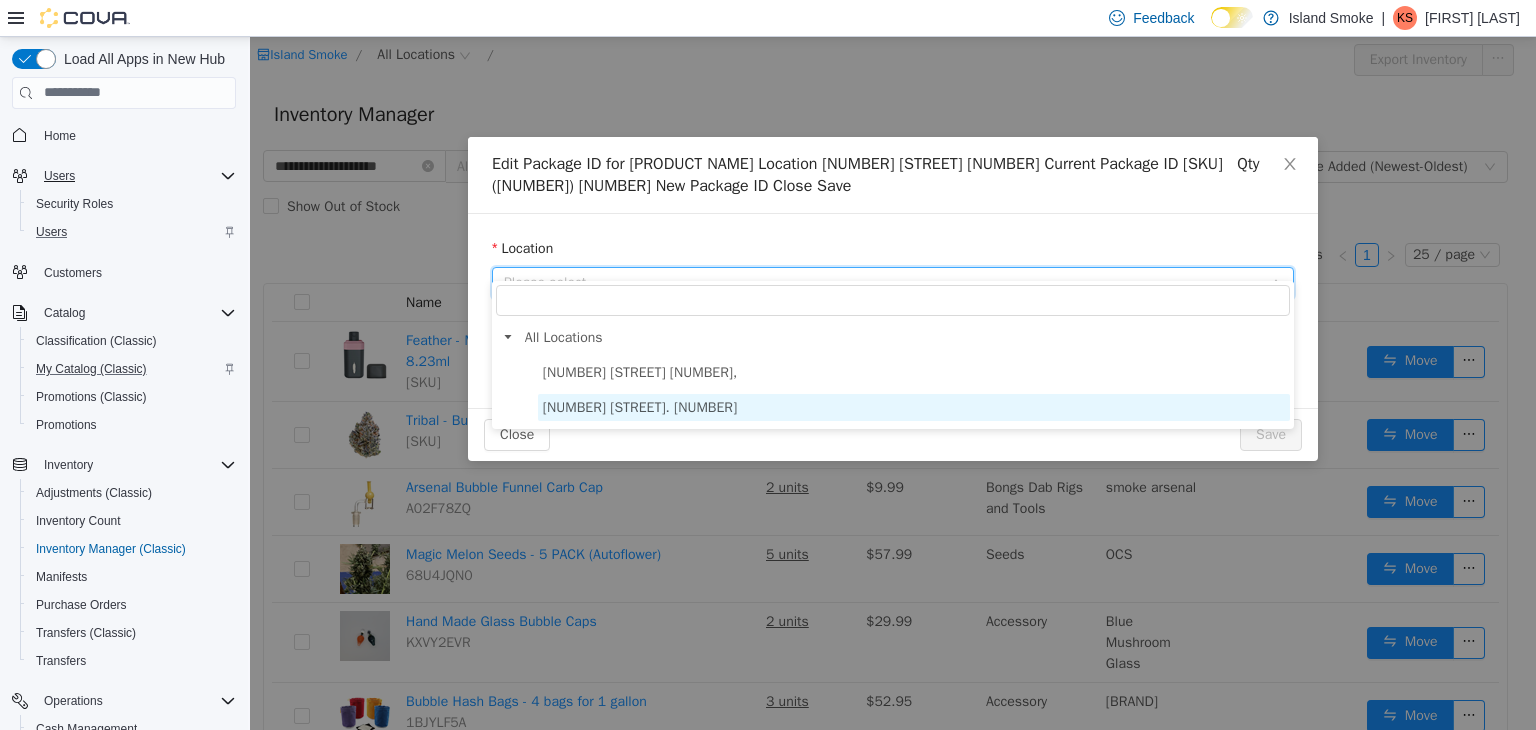 click on "[NUMBER] [STREET]. [NUMBER]" at bounding box center (914, 406) 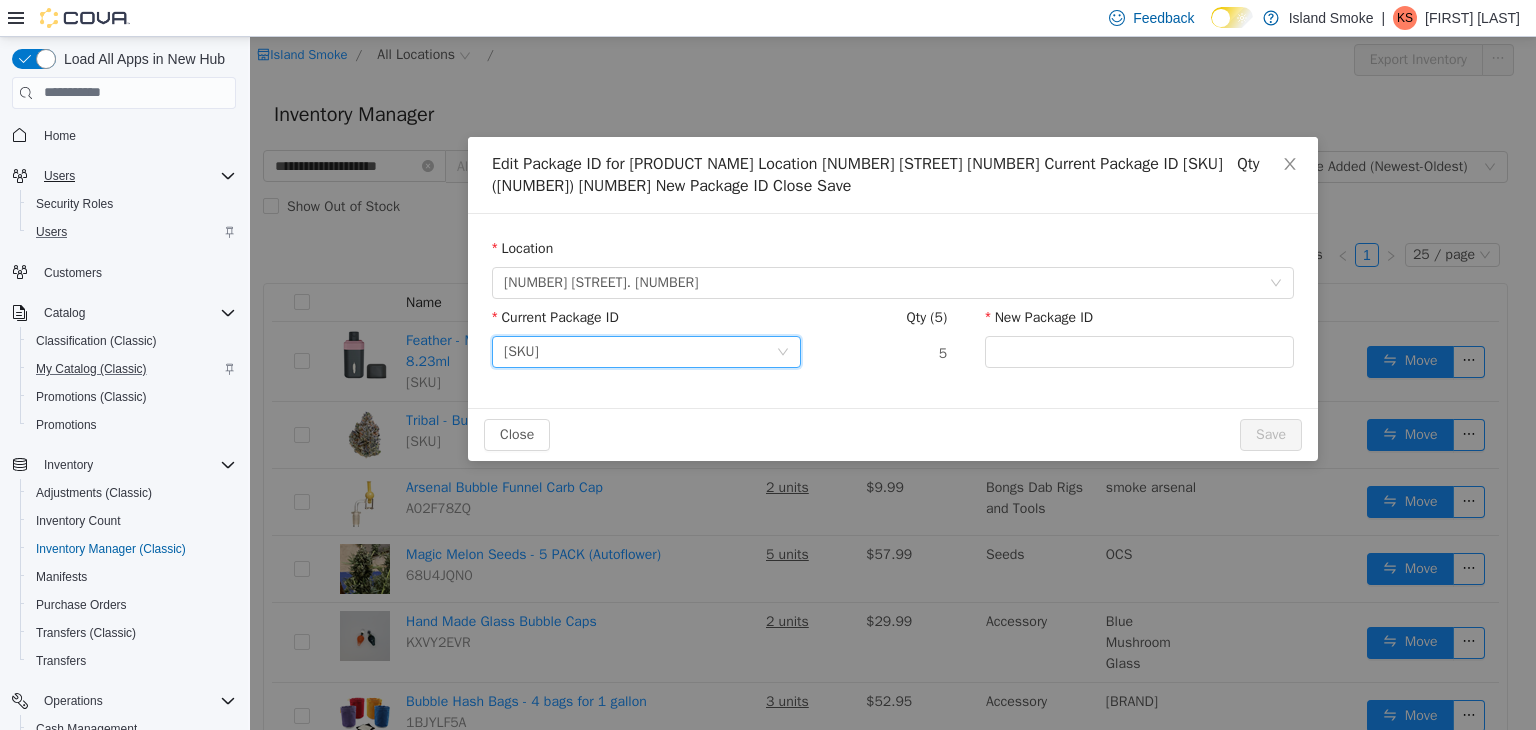 click on "[SKU]" at bounding box center [646, 351] 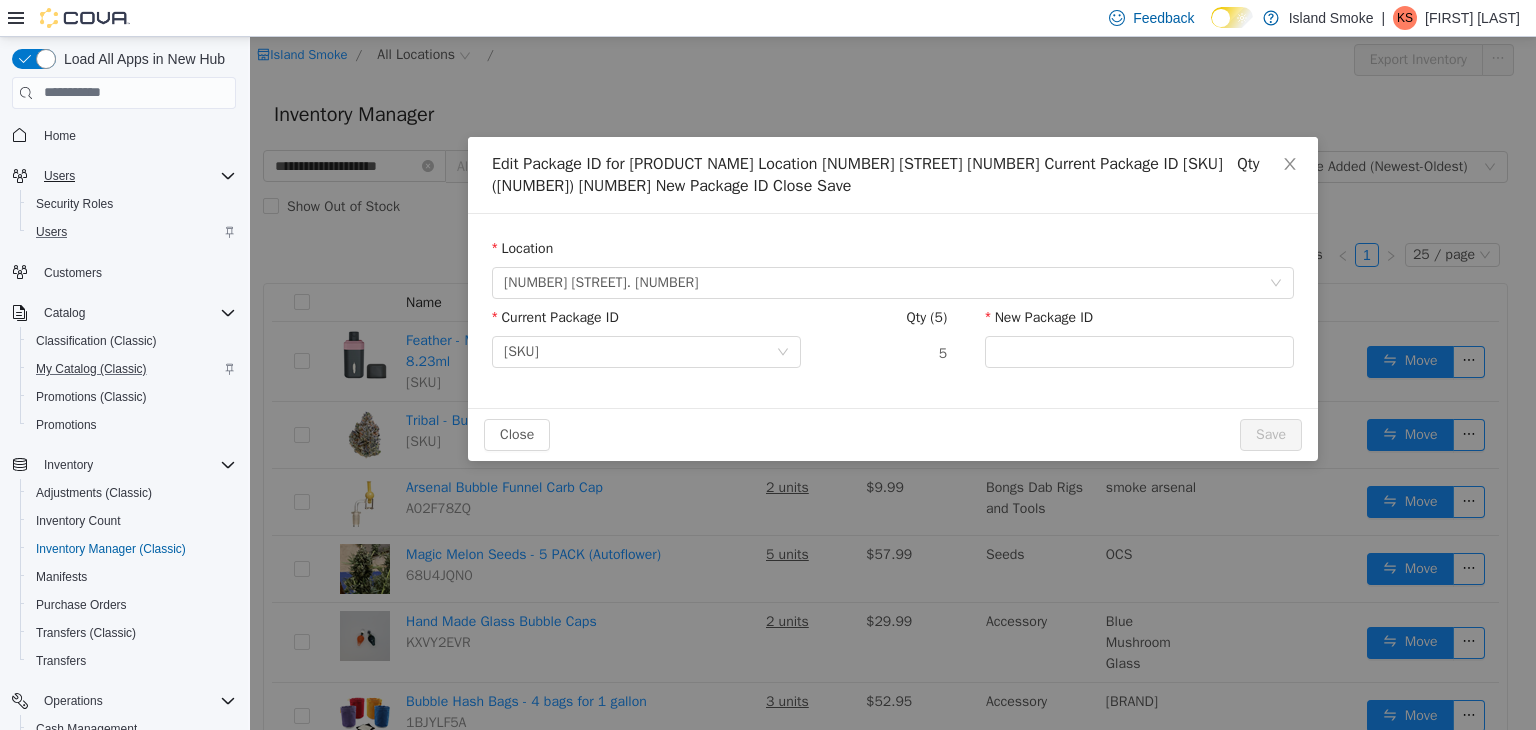 click on "5" at bounding box center [893, 352] 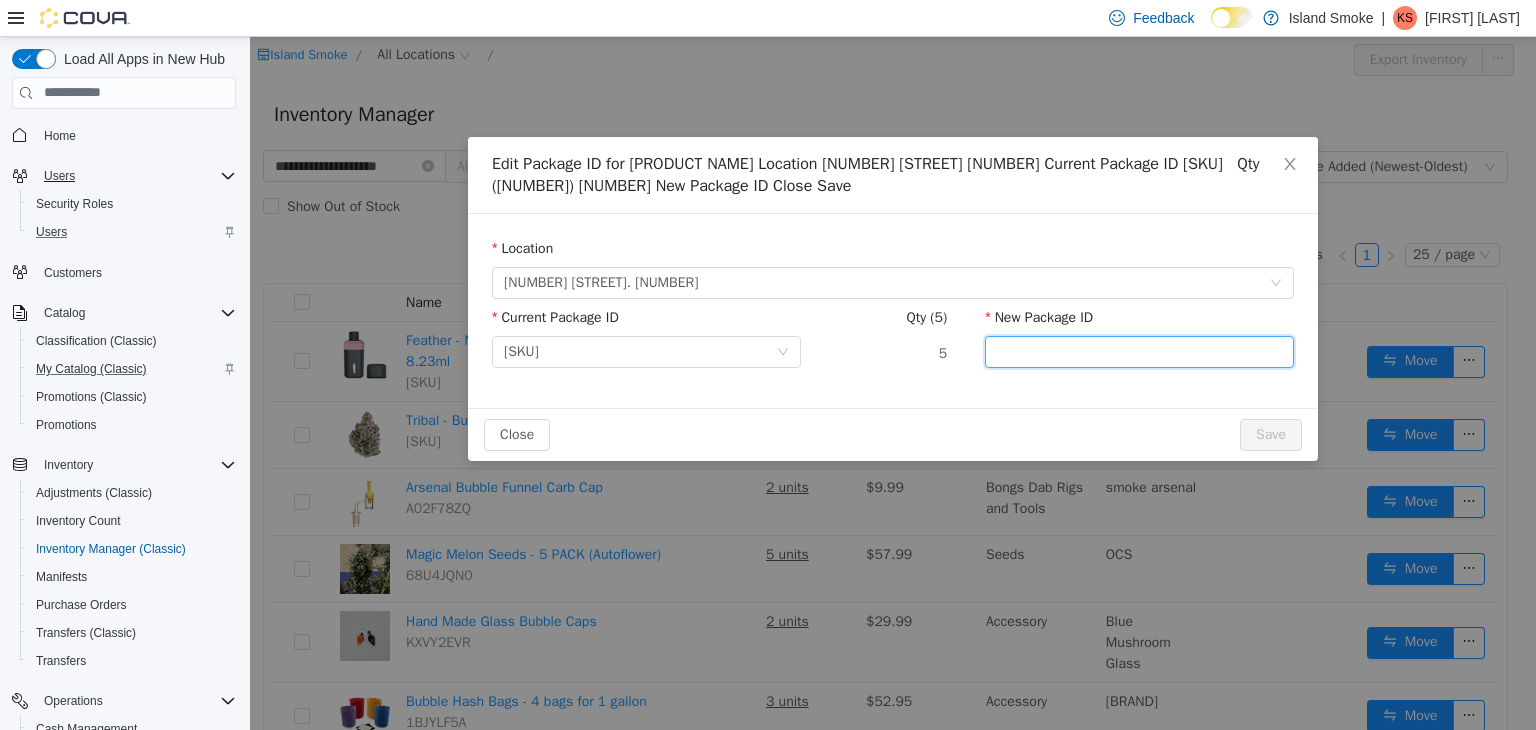 click on "New Package ID" at bounding box center (1139, 351) 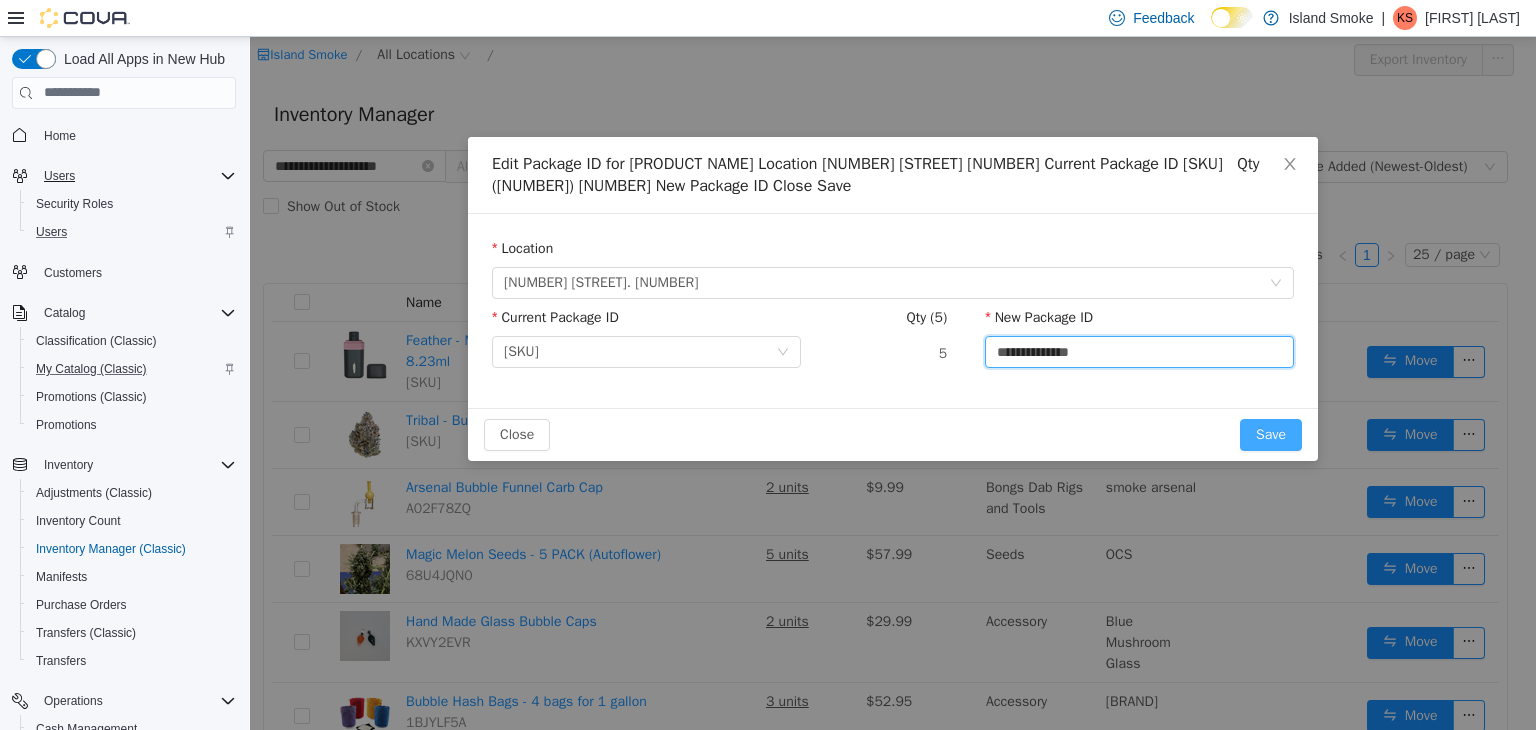 type on "**********" 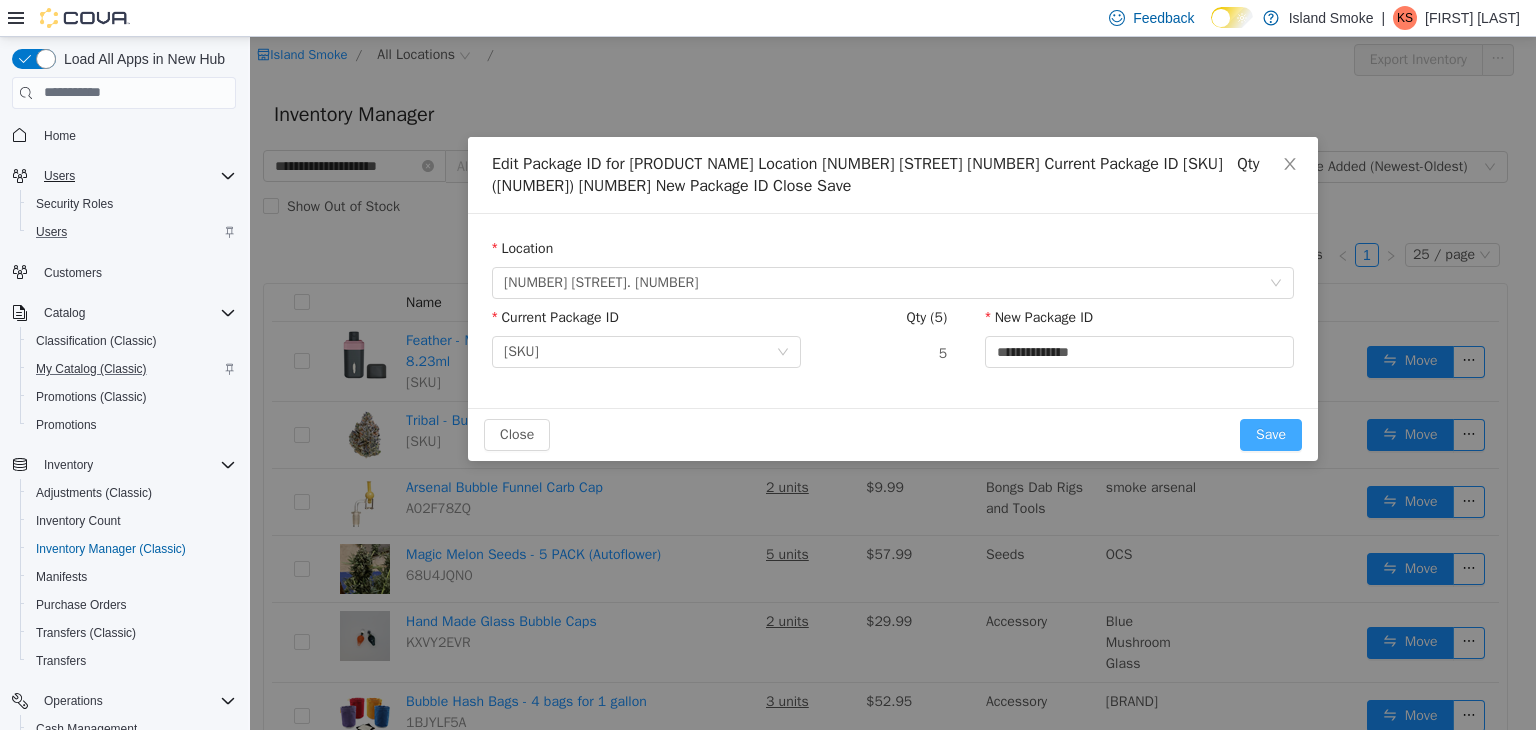 click on "Save" at bounding box center [1271, 434] 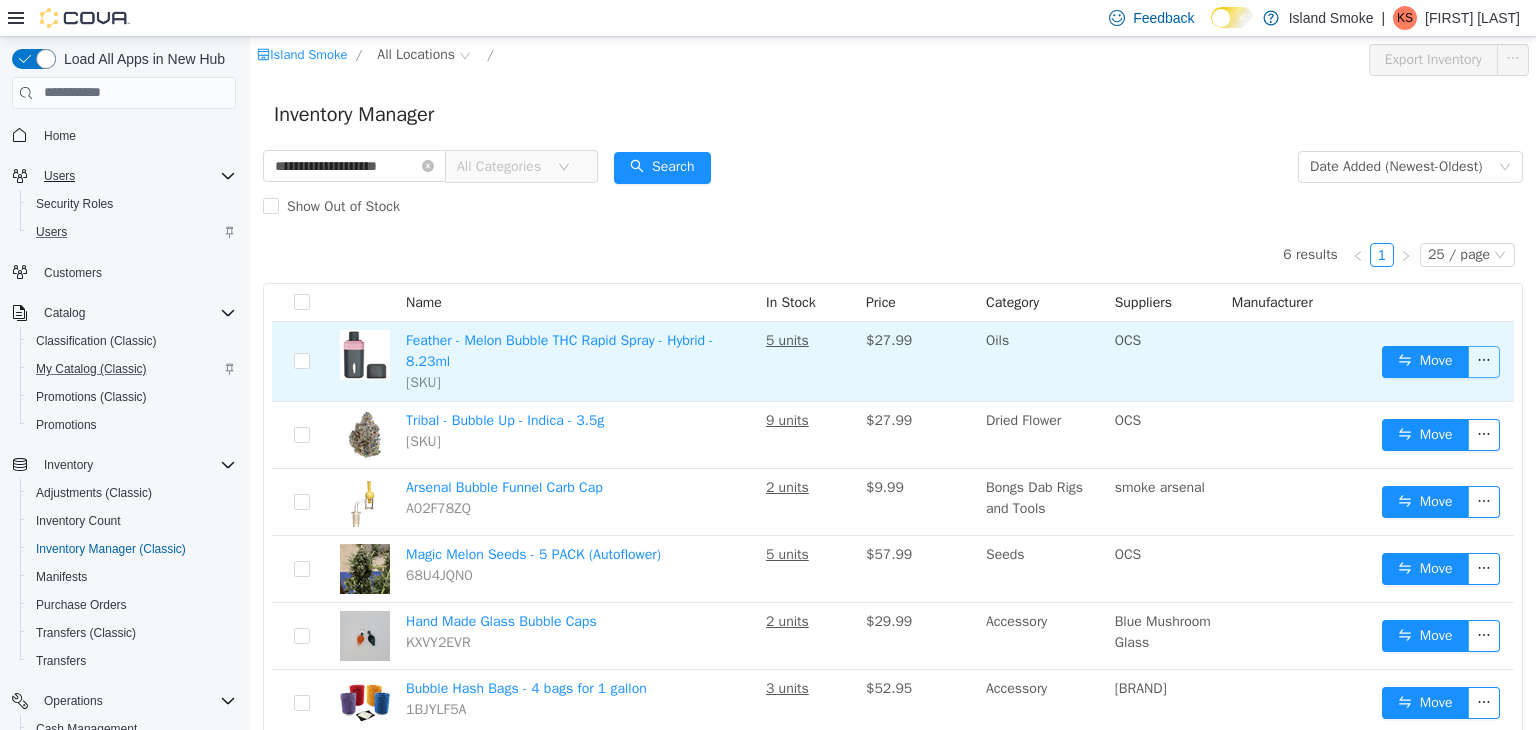 click at bounding box center (1484, 361) 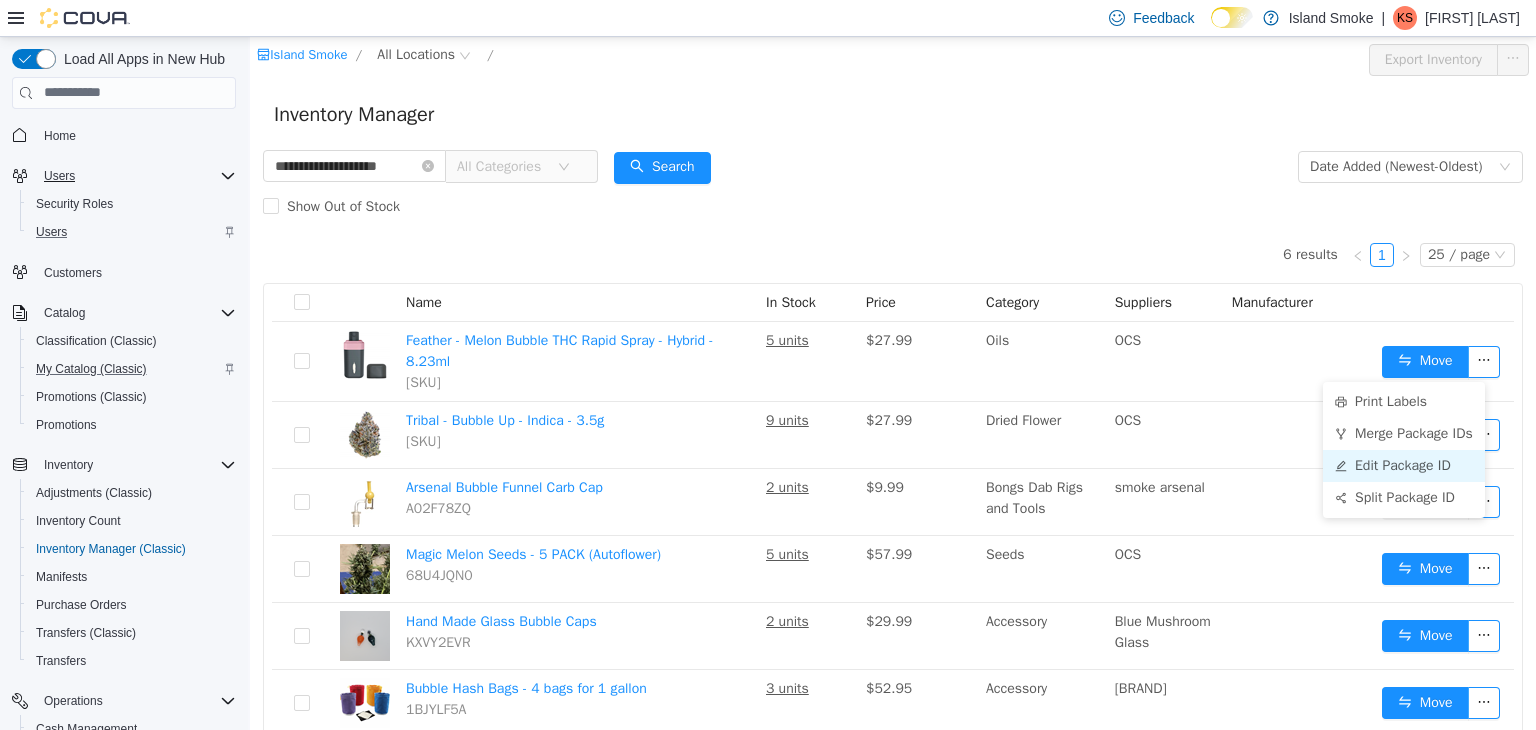 click on "Edit Package ID" at bounding box center [1404, 465] 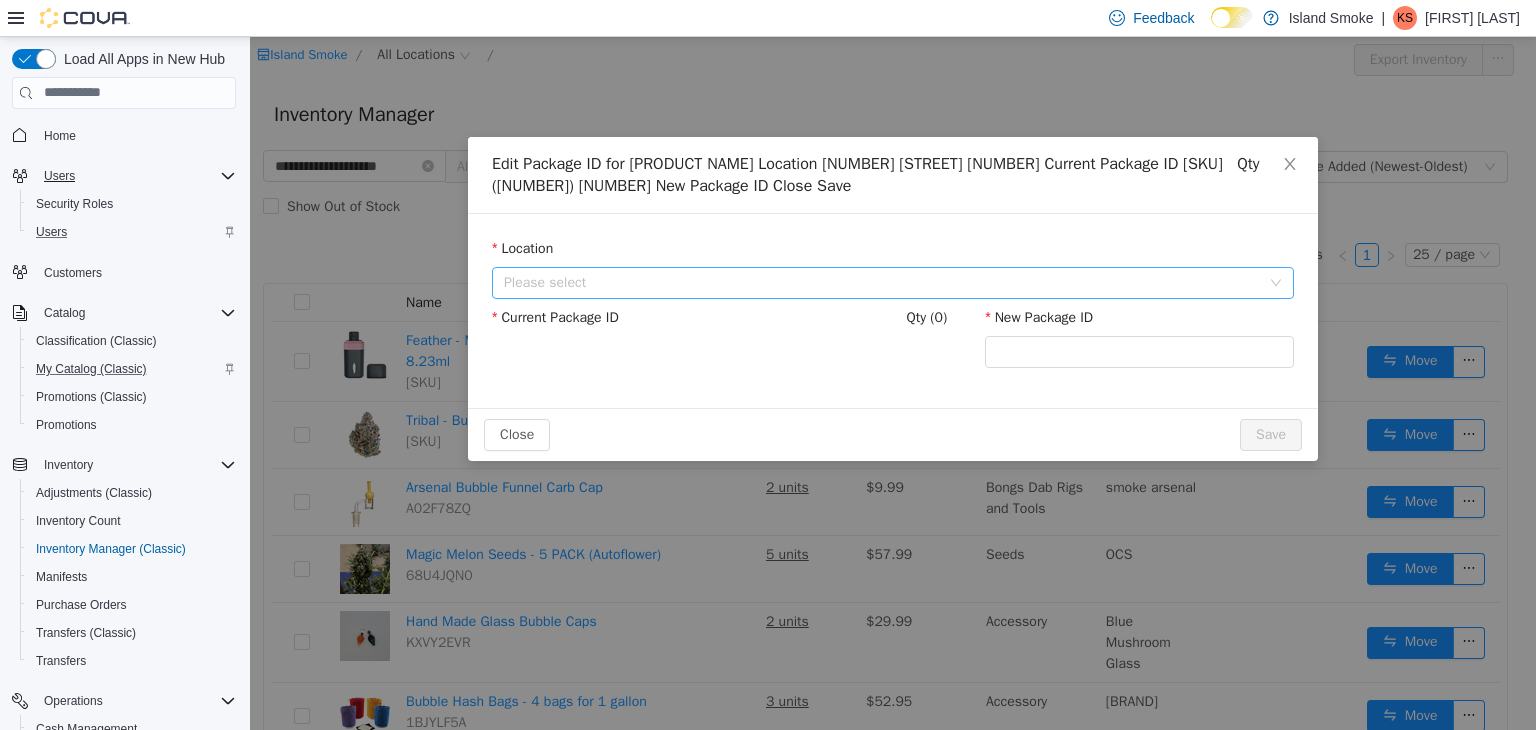 click on "Please select" at bounding box center (882, 282) 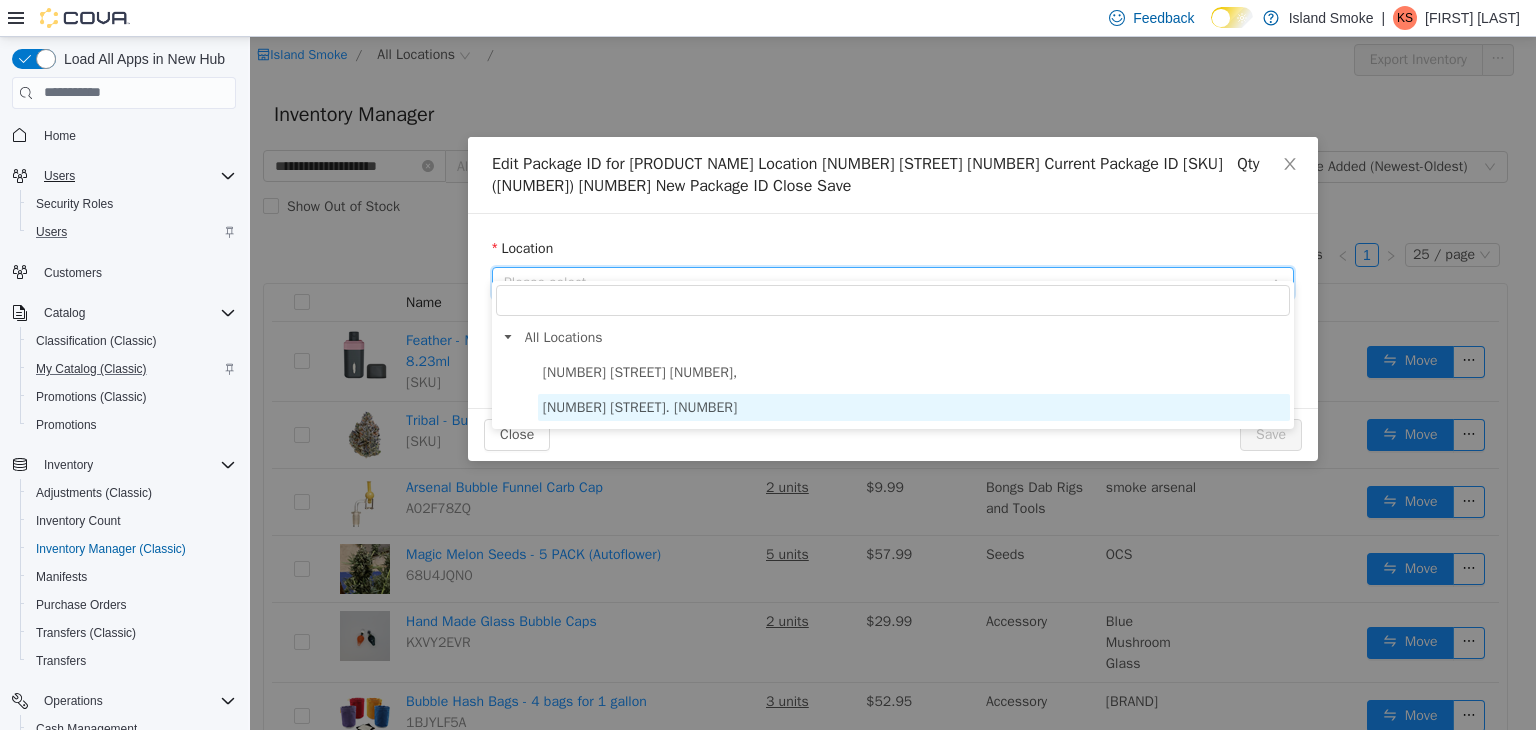 click on "[NUMBER] [STREET]. [NUMBER]" at bounding box center [640, 406] 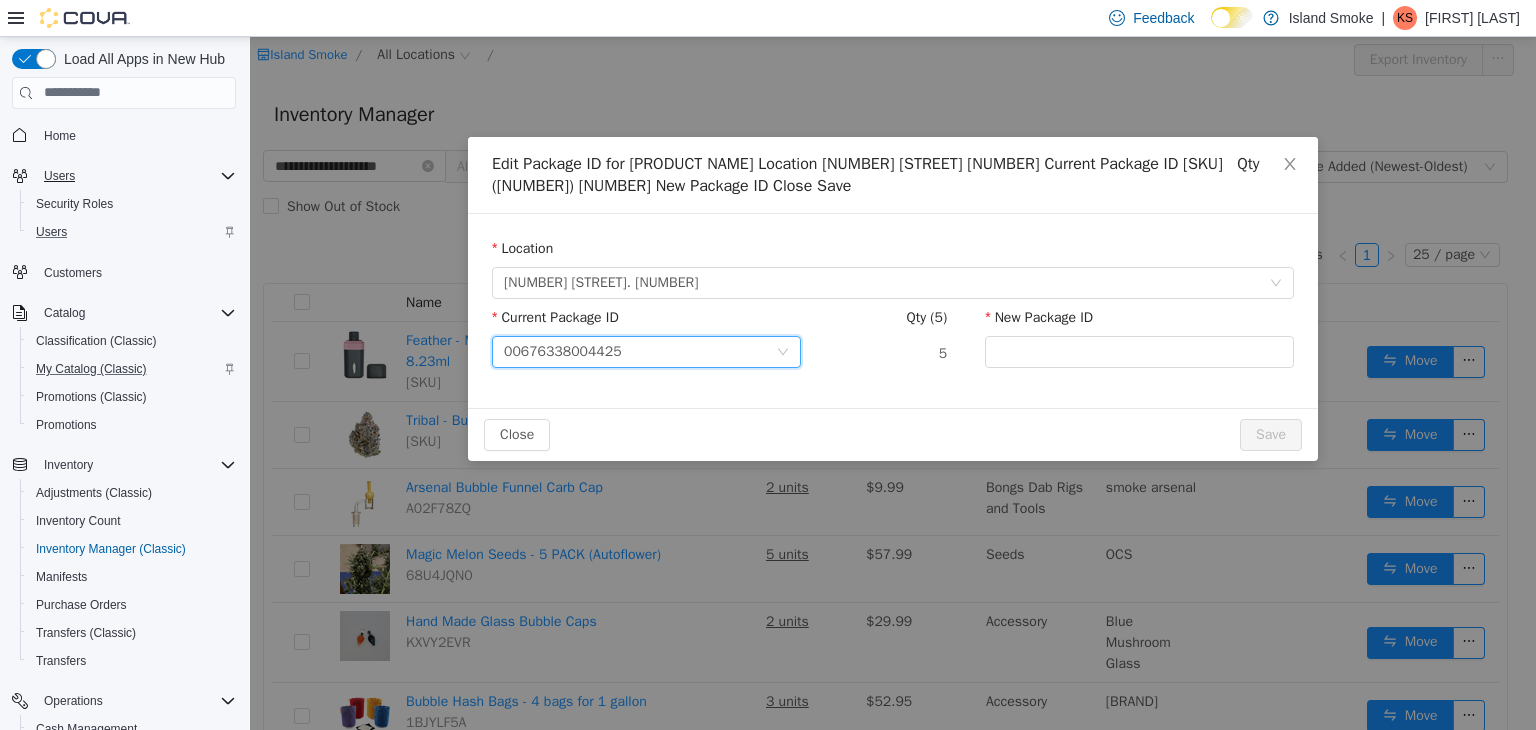 click on "00676338004425" at bounding box center [640, 351] 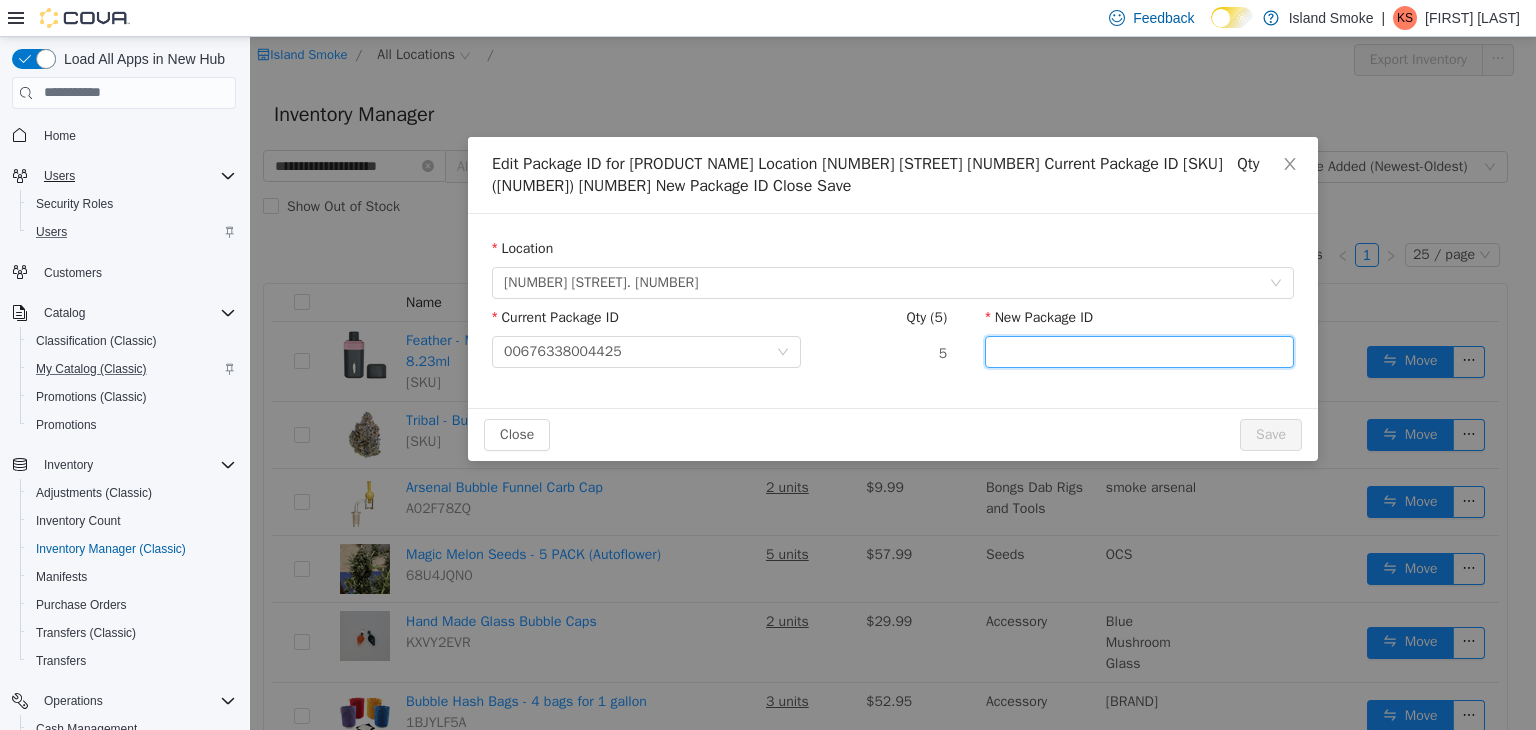 click on "New Package ID" at bounding box center (1139, 351) 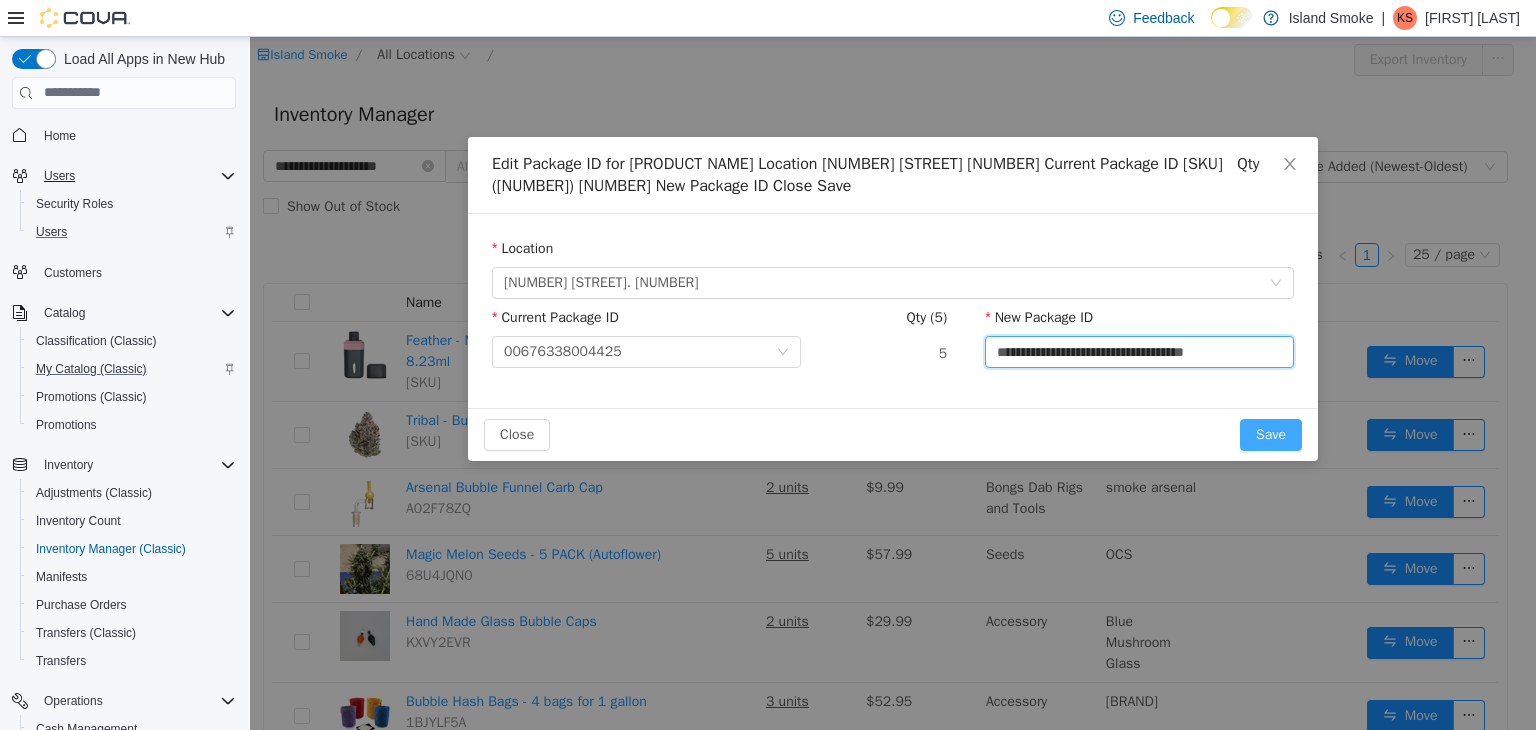 type on "**********" 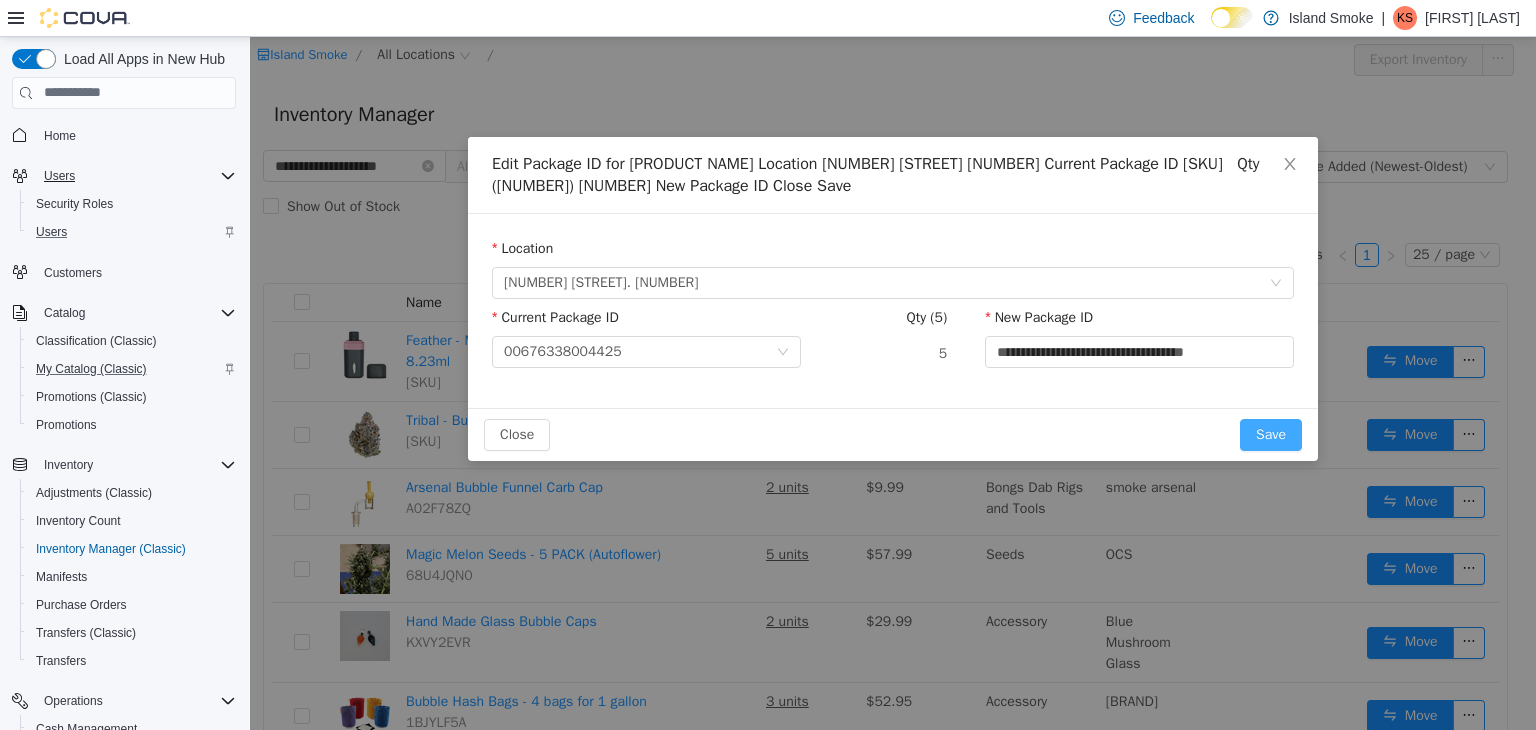 click on "Save" at bounding box center (1271, 434) 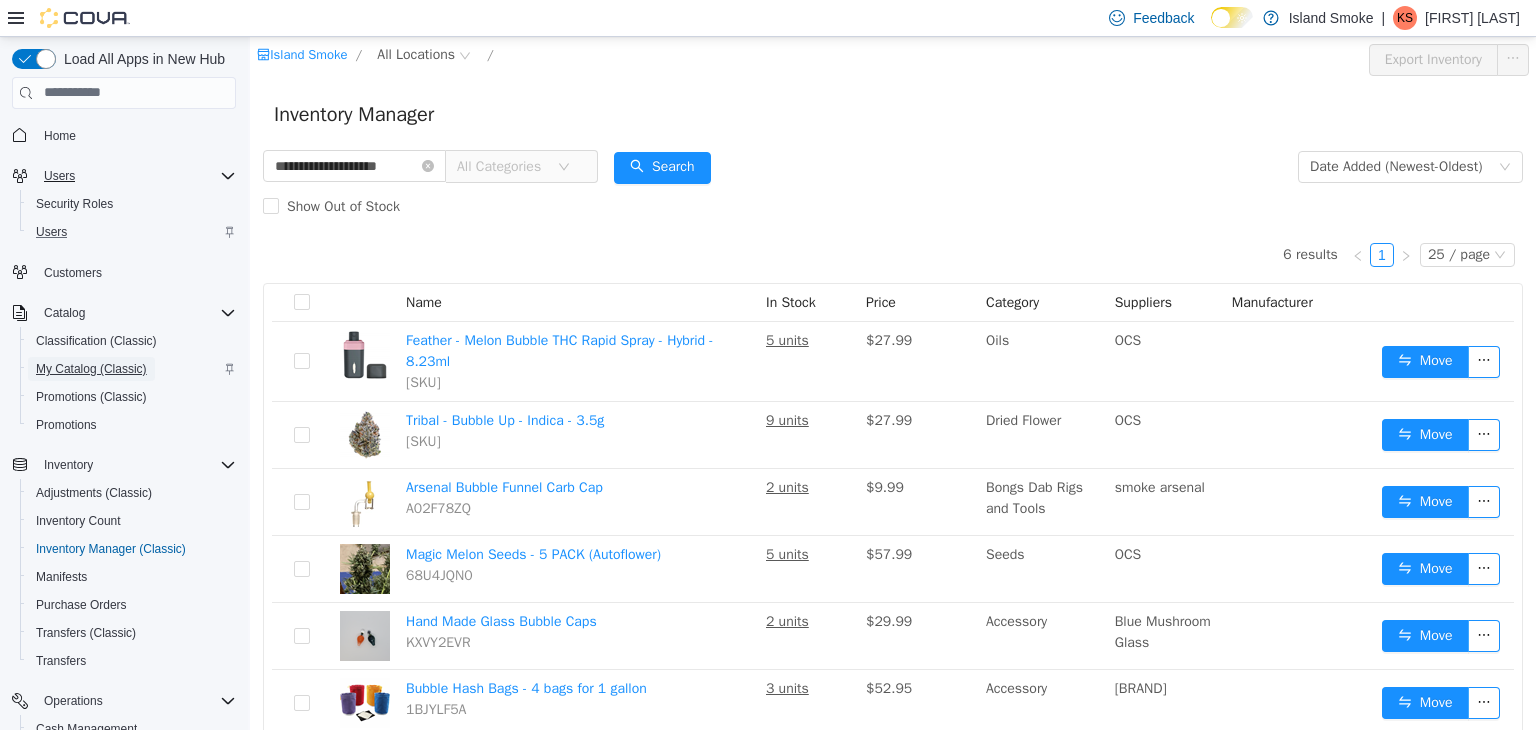 click on "My Catalog (Classic)" at bounding box center (91, 369) 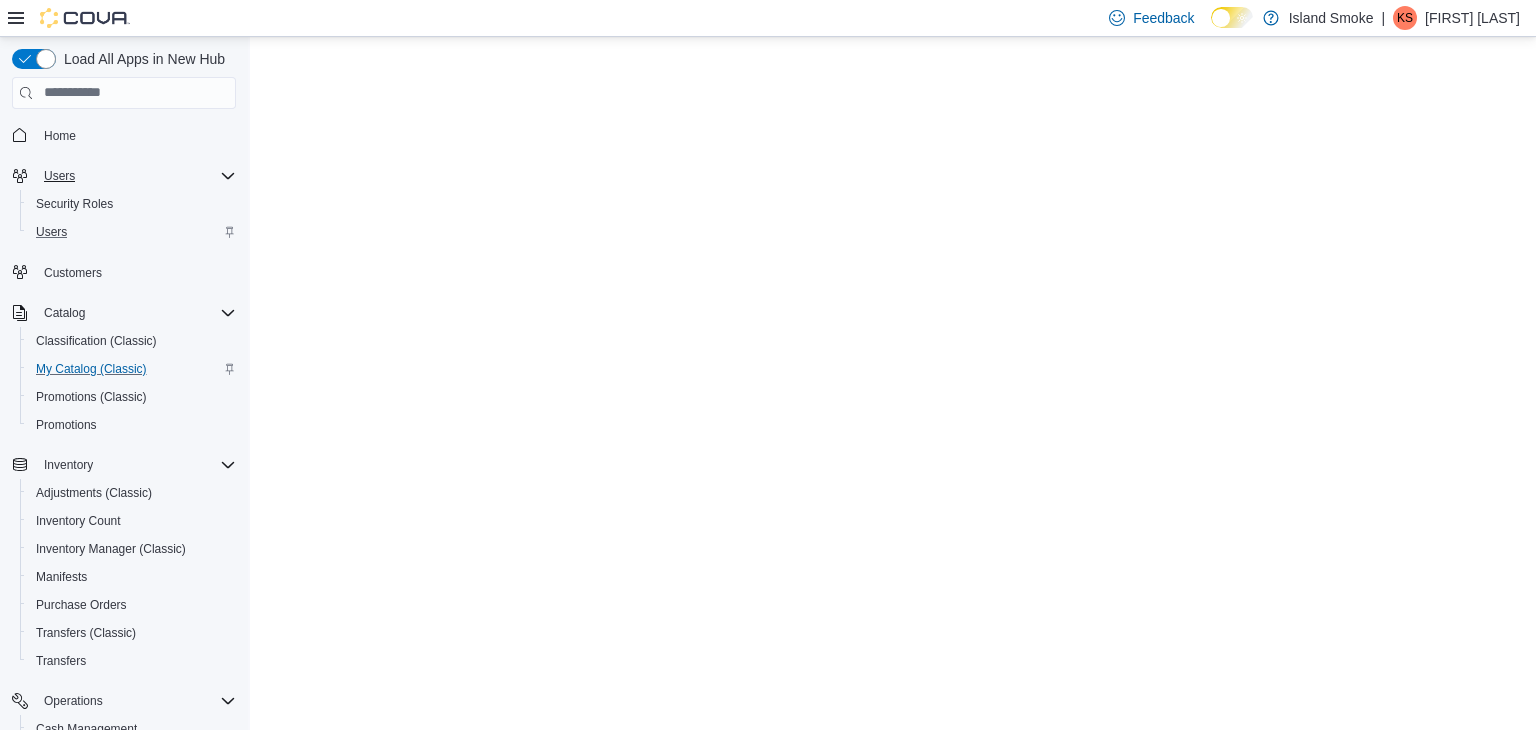 scroll, scrollTop: 0, scrollLeft: 0, axis: both 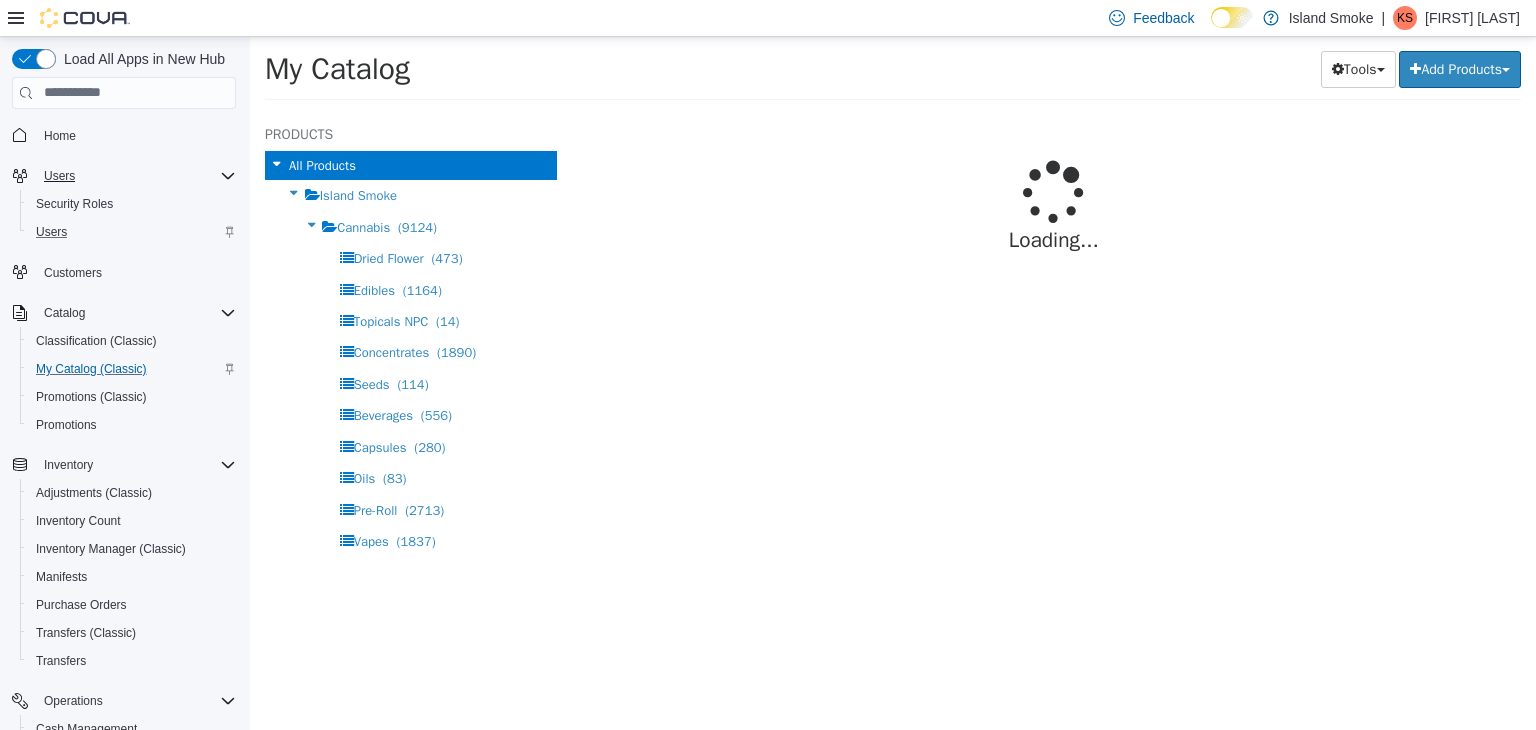select on "**********" 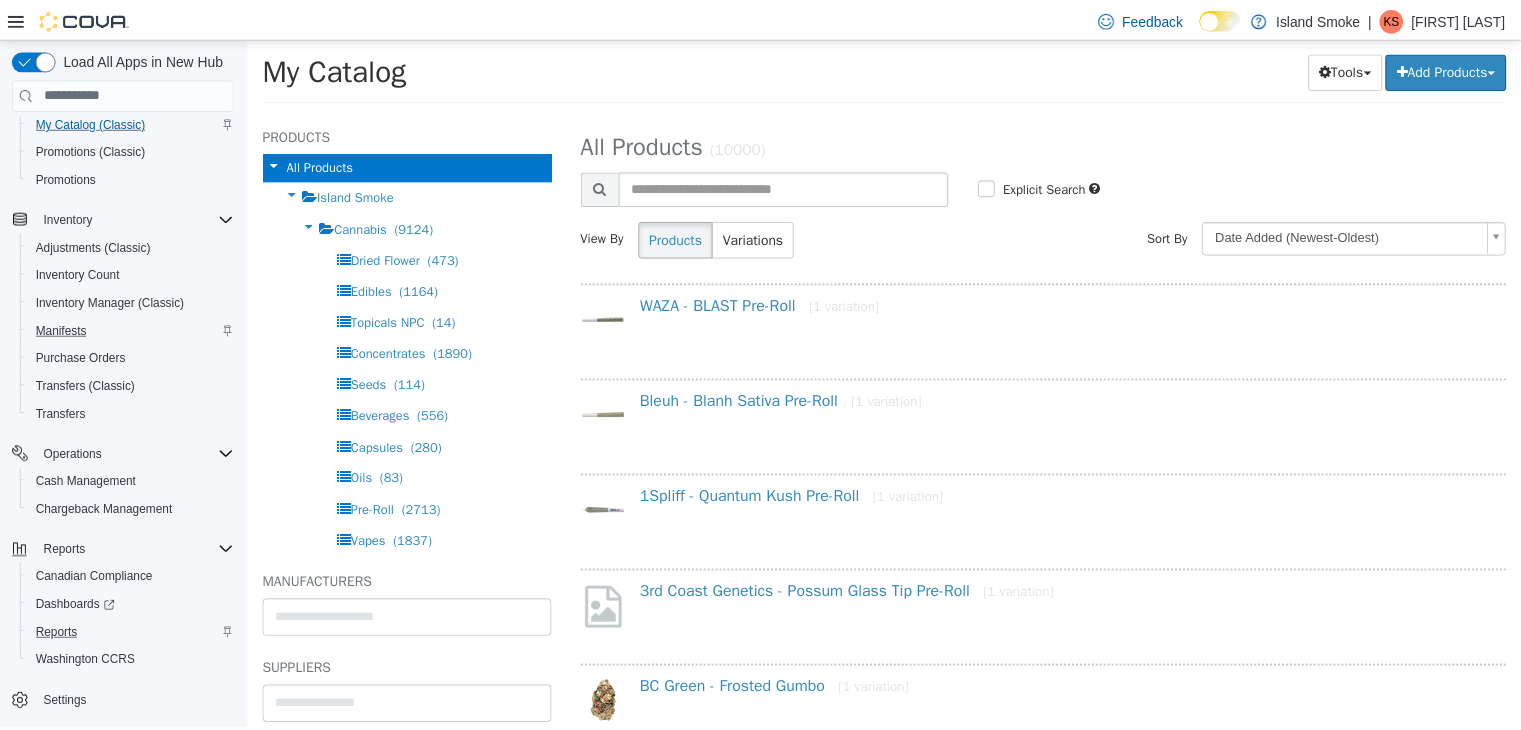 scroll, scrollTop: 253, scrollLeft: 0, axis: vertical 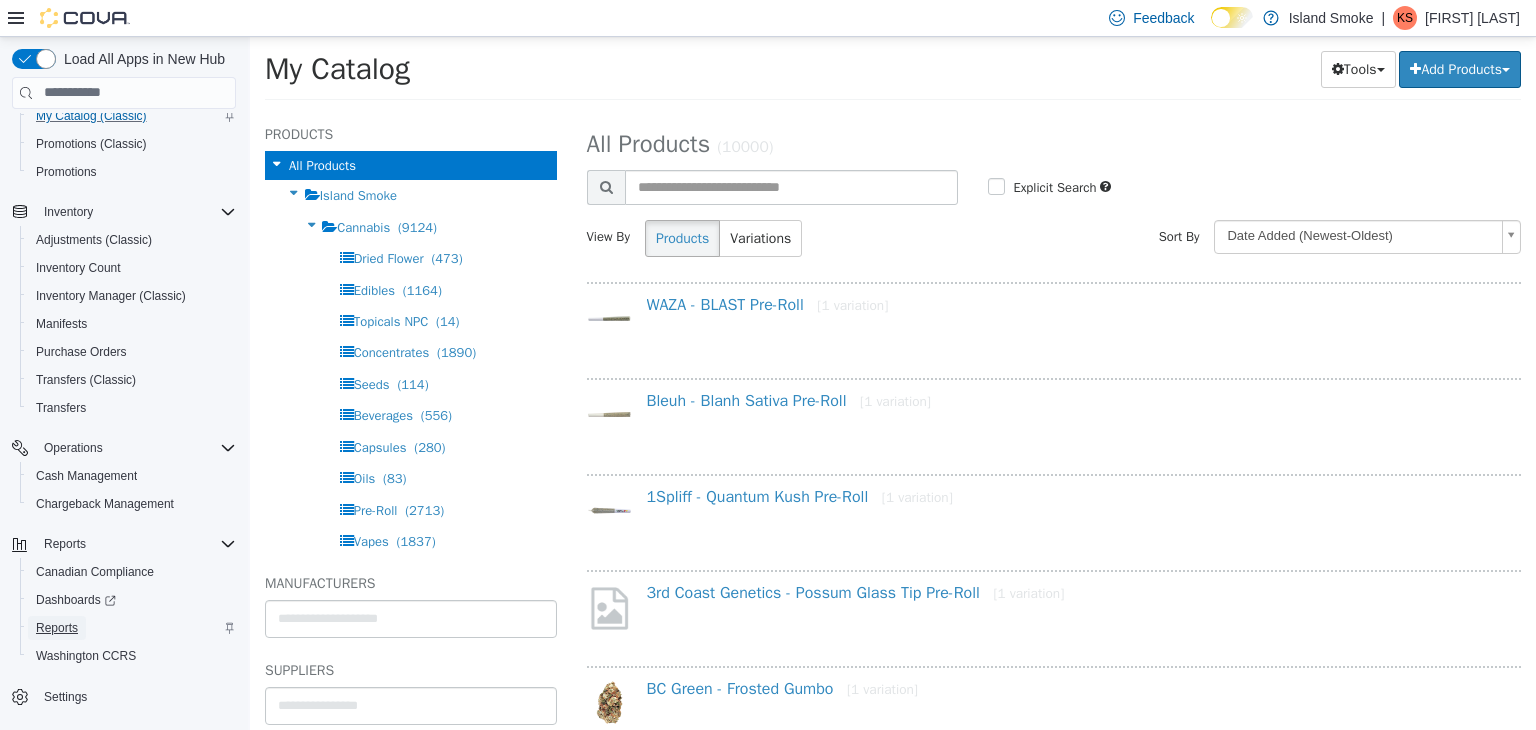 click on "Reports" at bounding box center [57, 628] 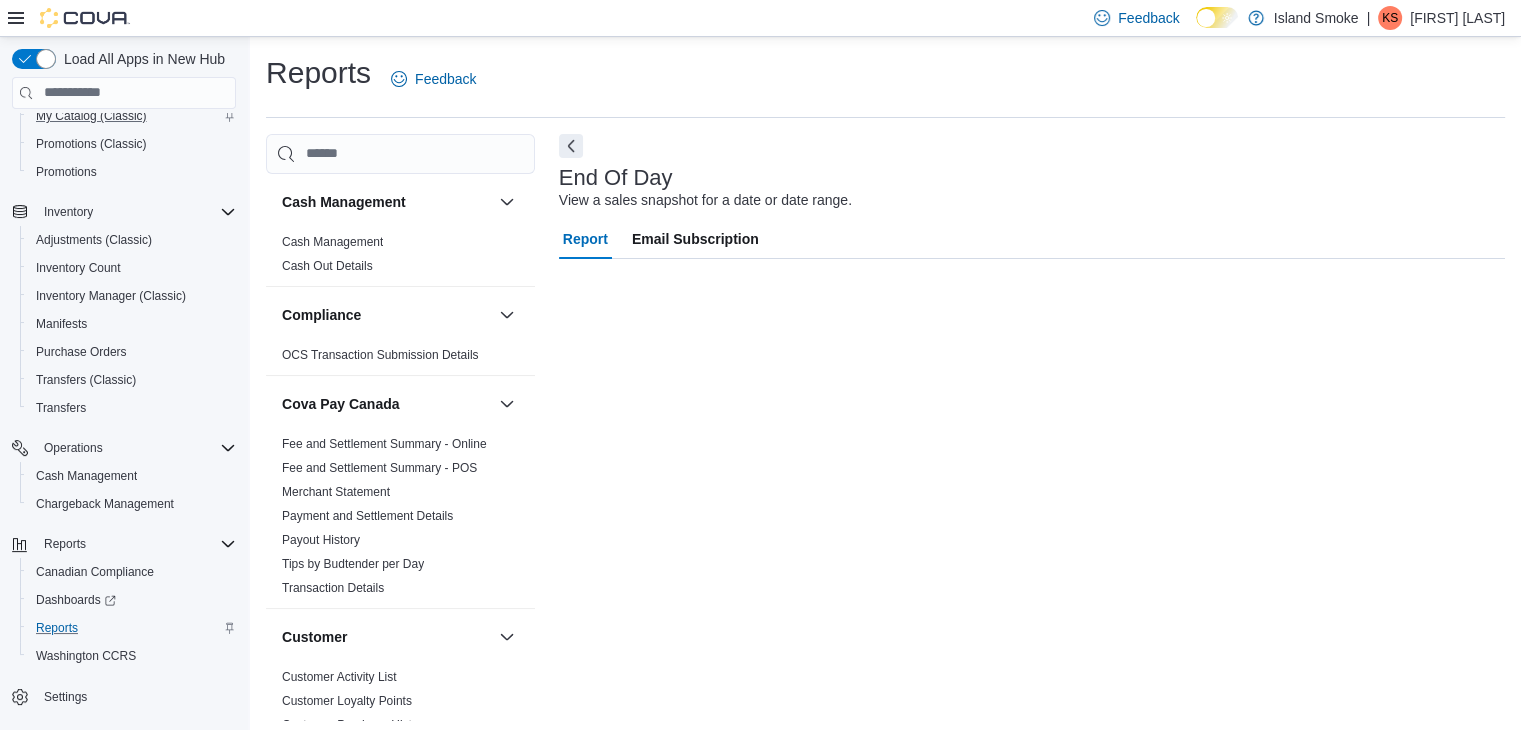 scroll, scrollTop: 3, scrollLeft: 0, axis: vertical 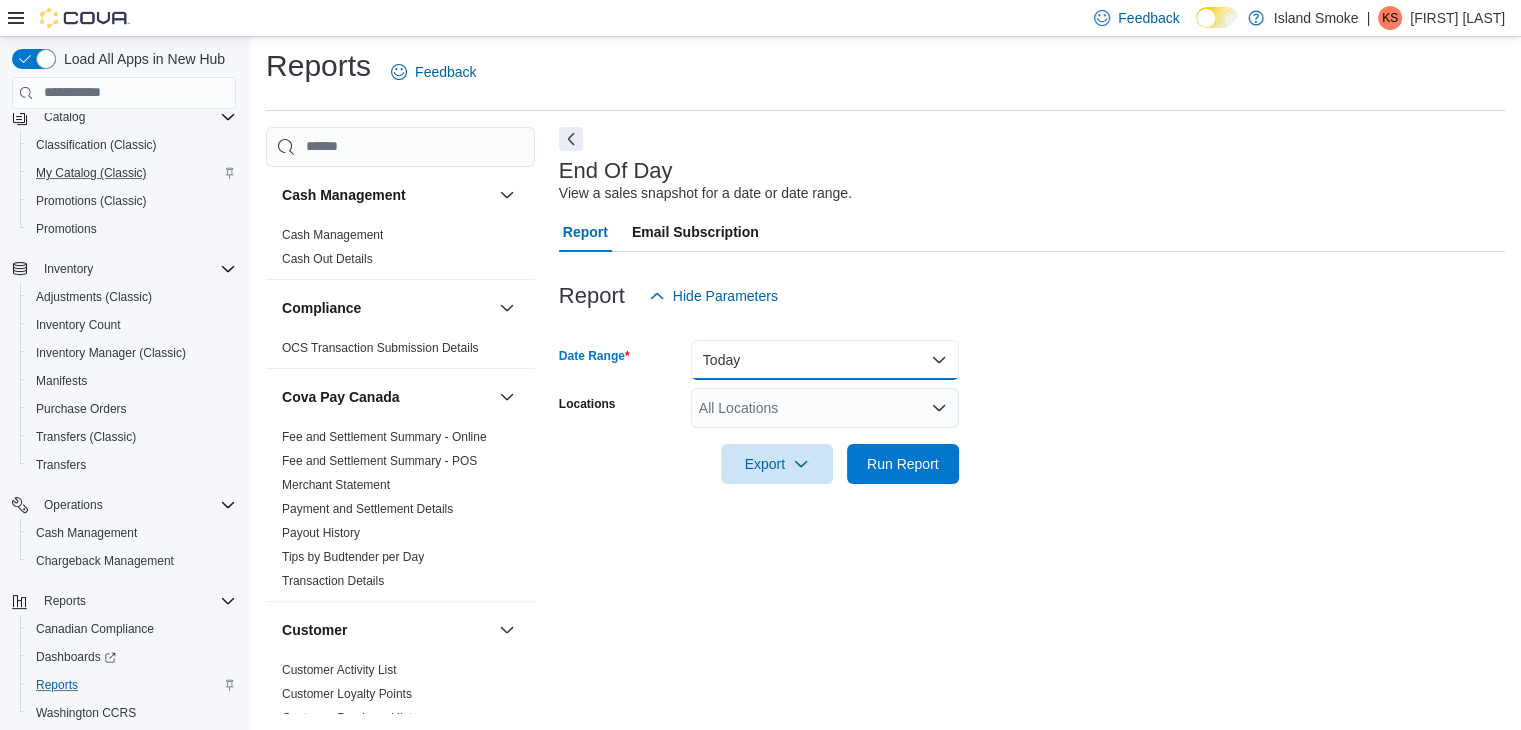 click on "Today" at bounding box center (825, 360) 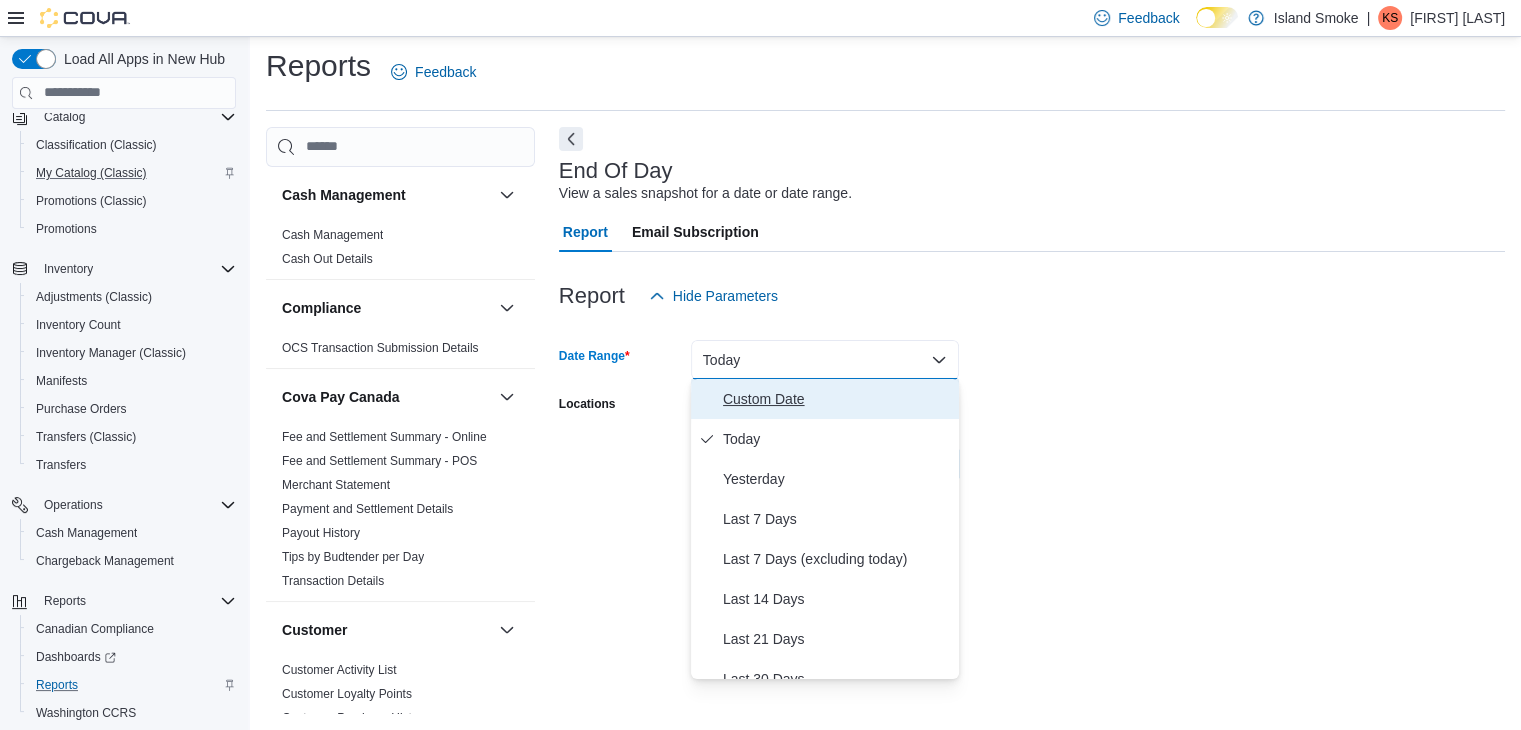 click on "Custom Date" at bounding box center (837, 399) 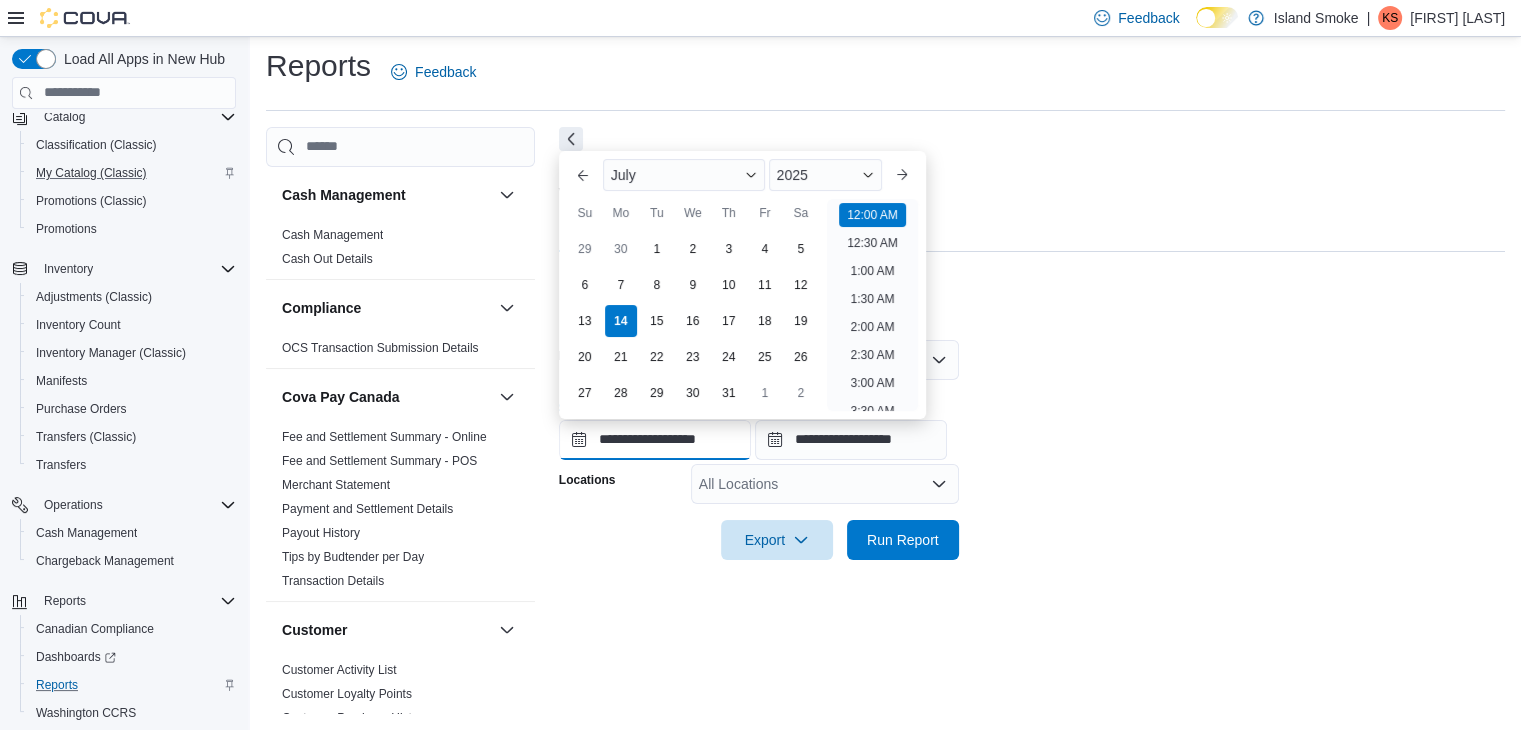 click on "**********" at bounding box center [655, 440] 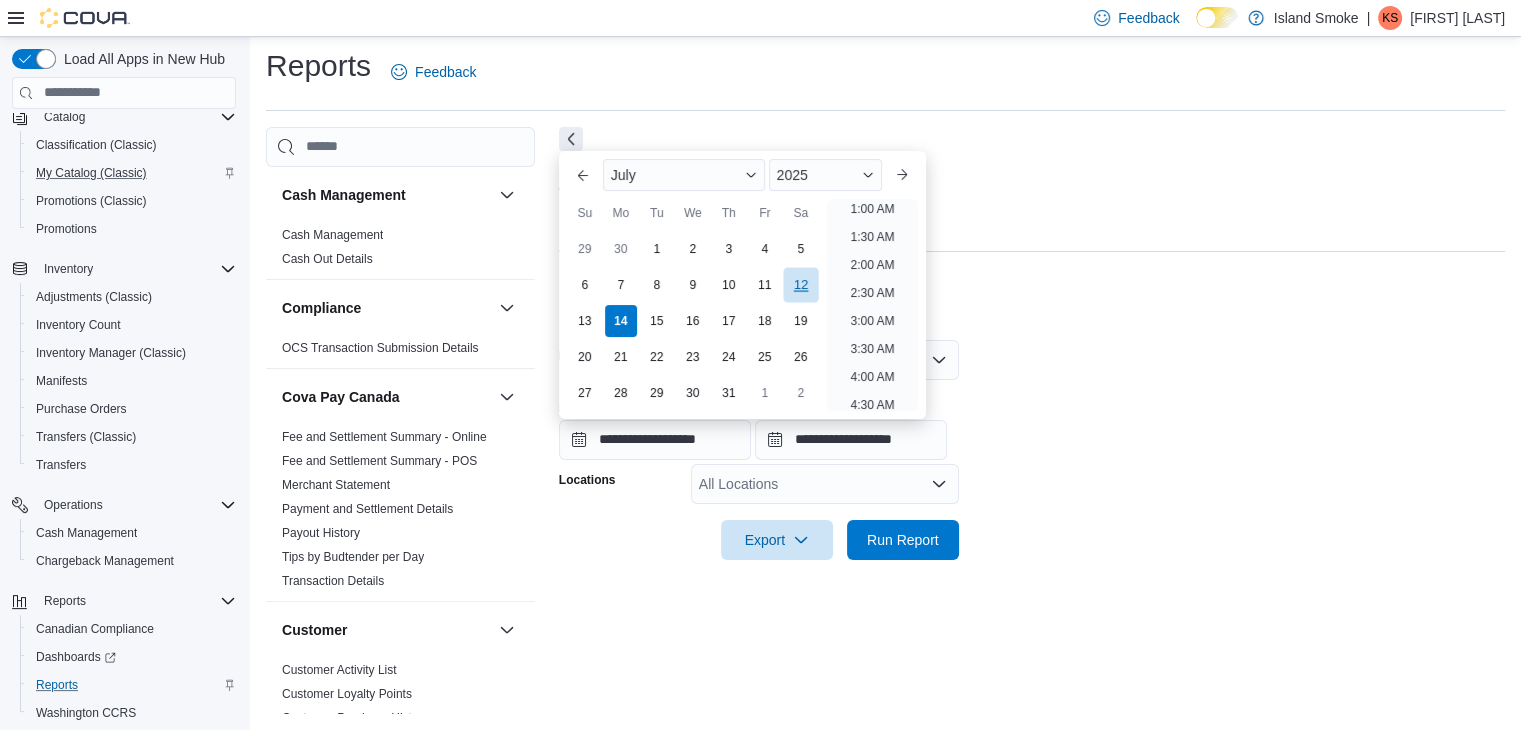 click on "12" at bounding box center (800, 285) 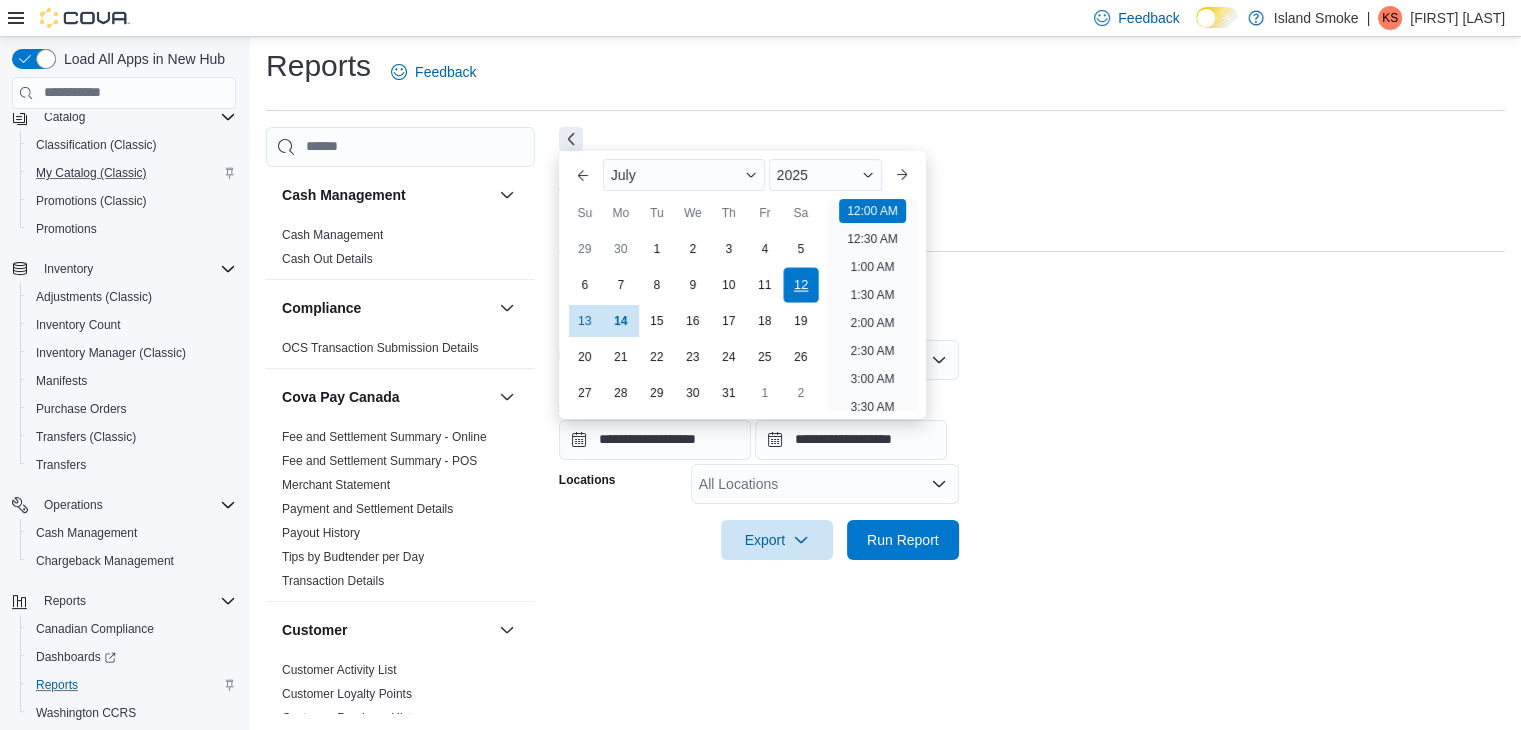 click on "12" at bounding box center (800, 285) 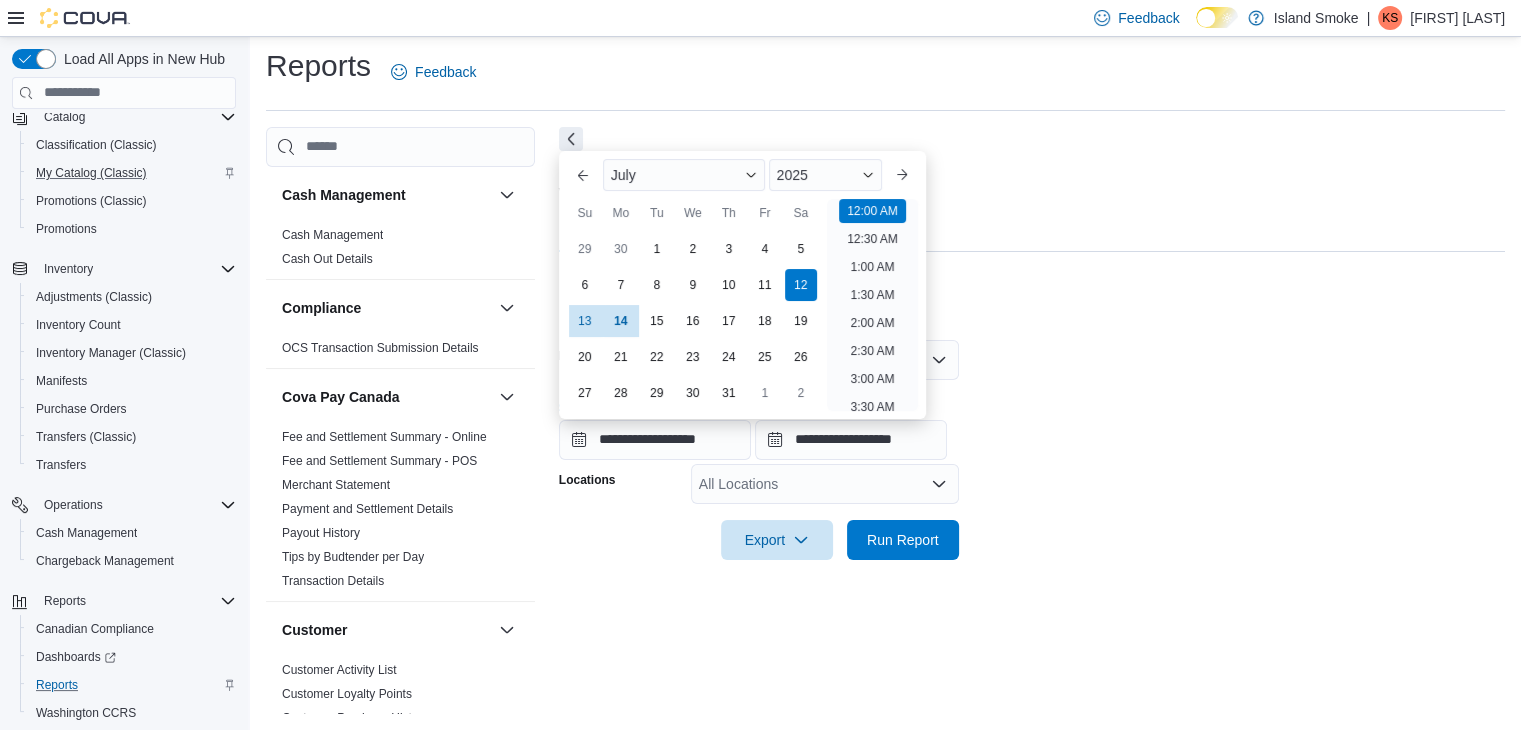 click at bounding box center (1032, 264) 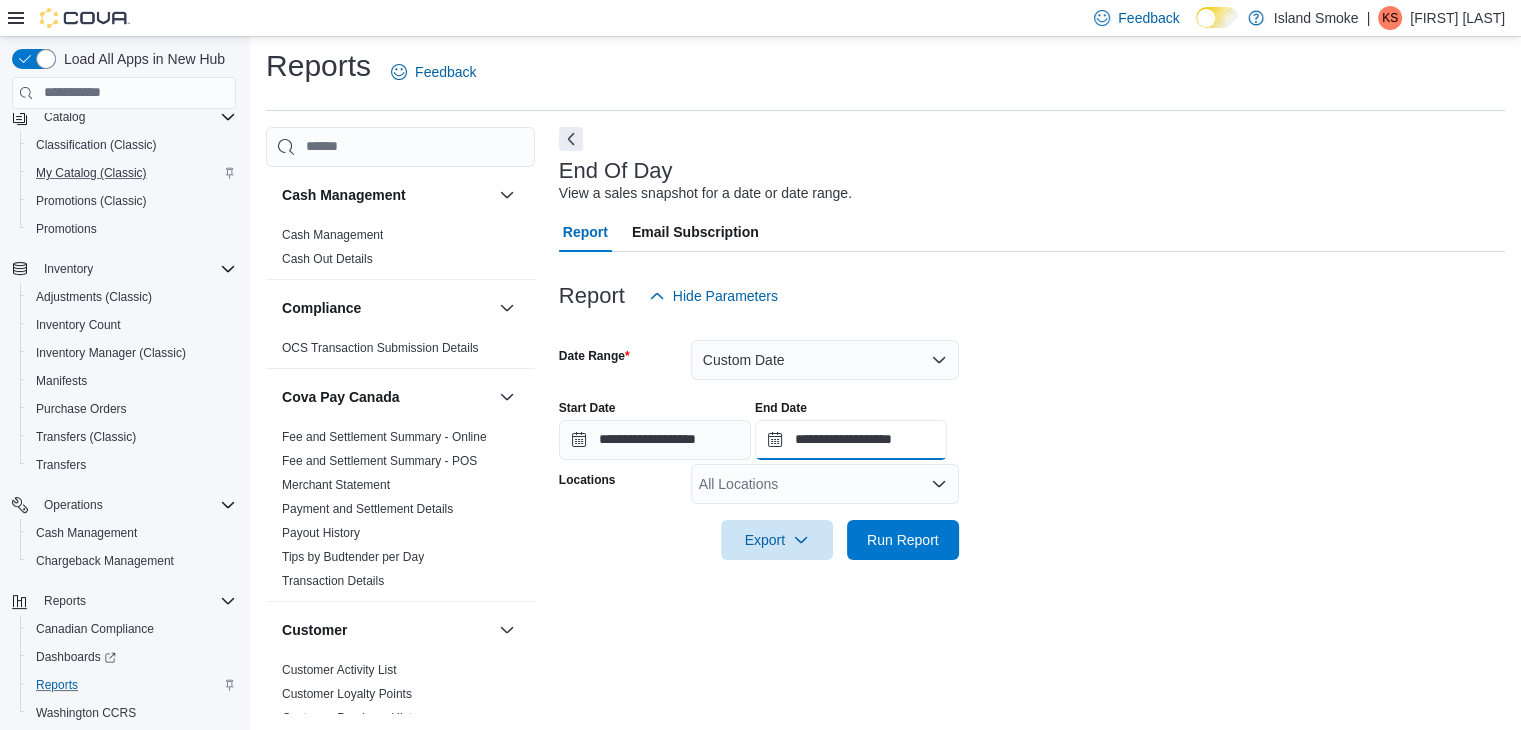 click on "**********" at bounding box center [851, 440] 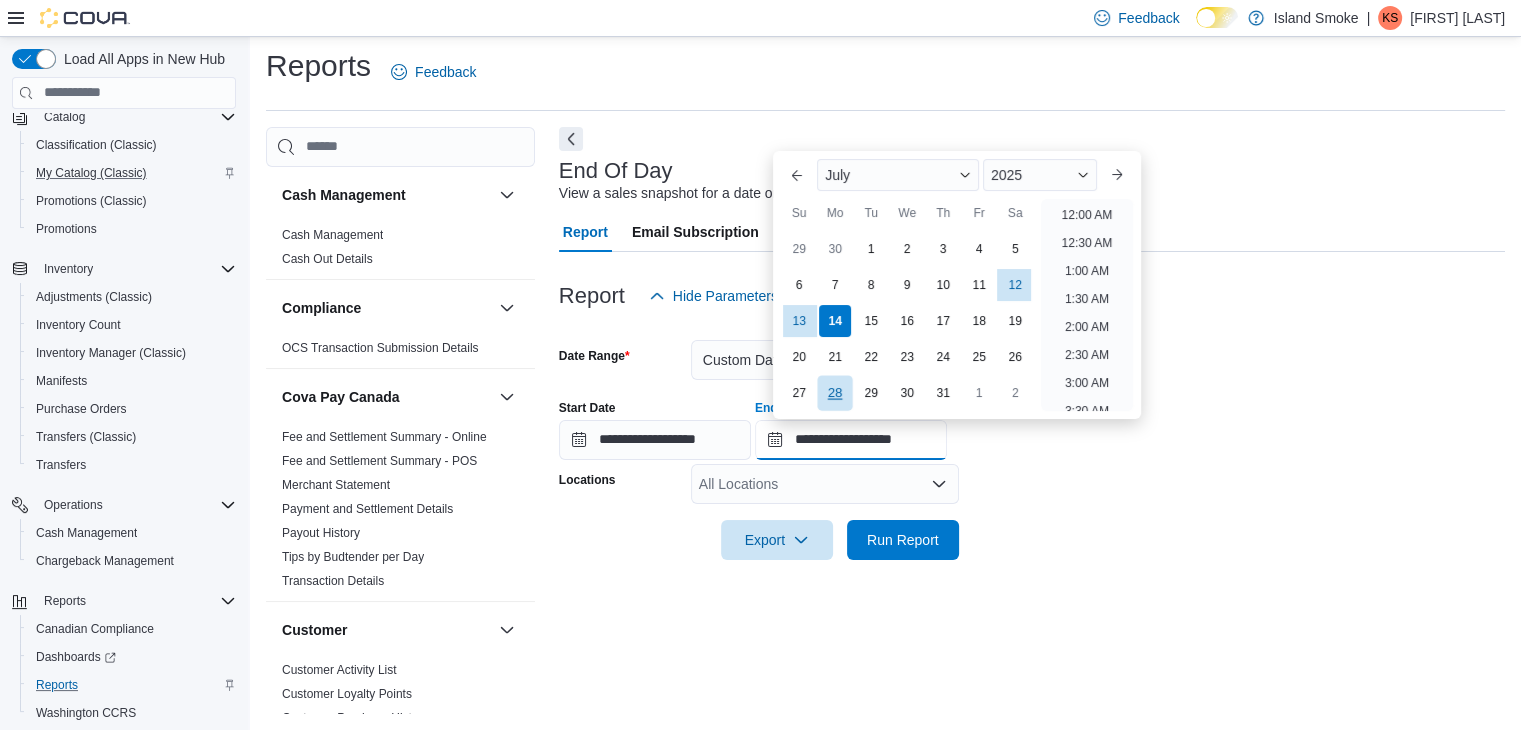 scroll, scrollTop: 1136, scrollLeft: 0, axis: vertical 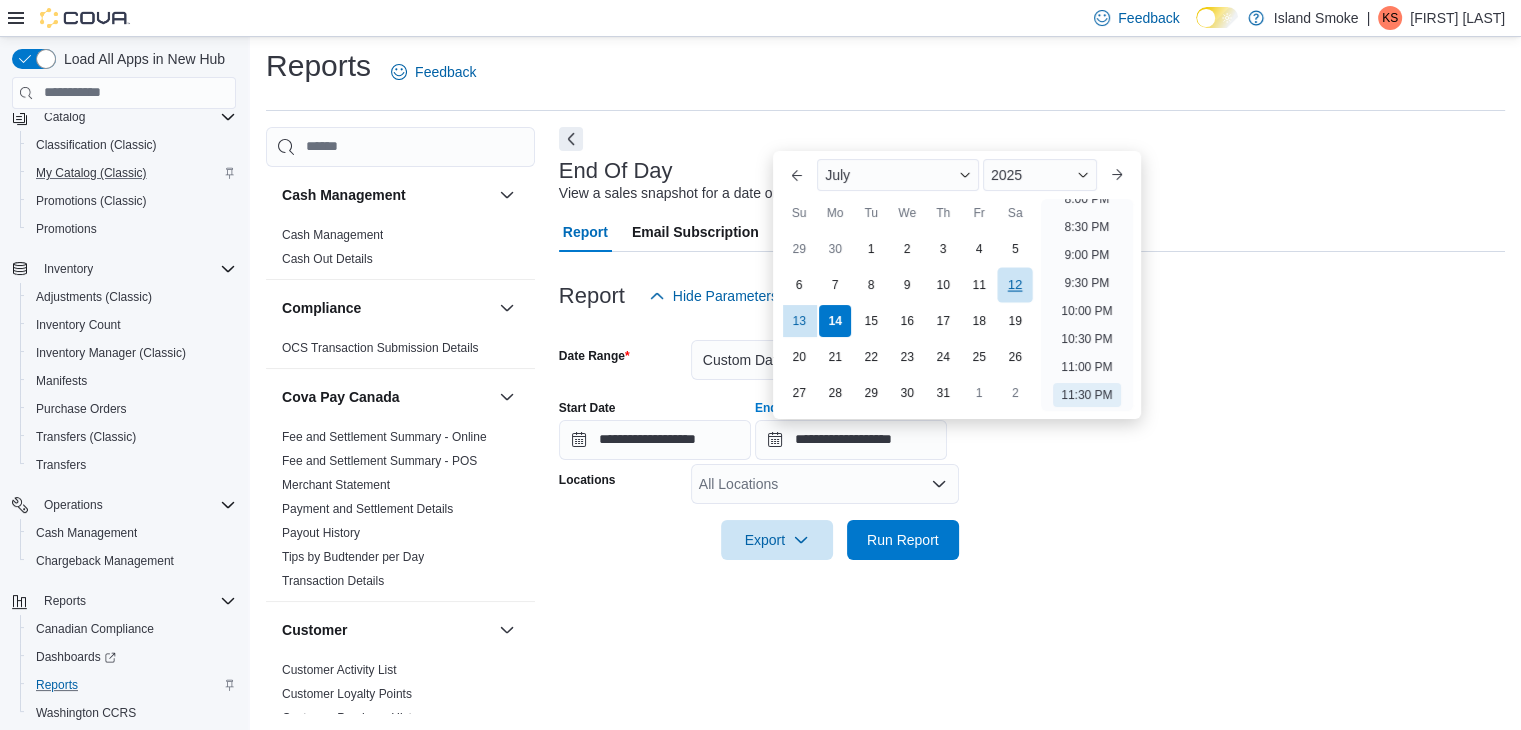 click on "12" at bounding box center (1015, 285) 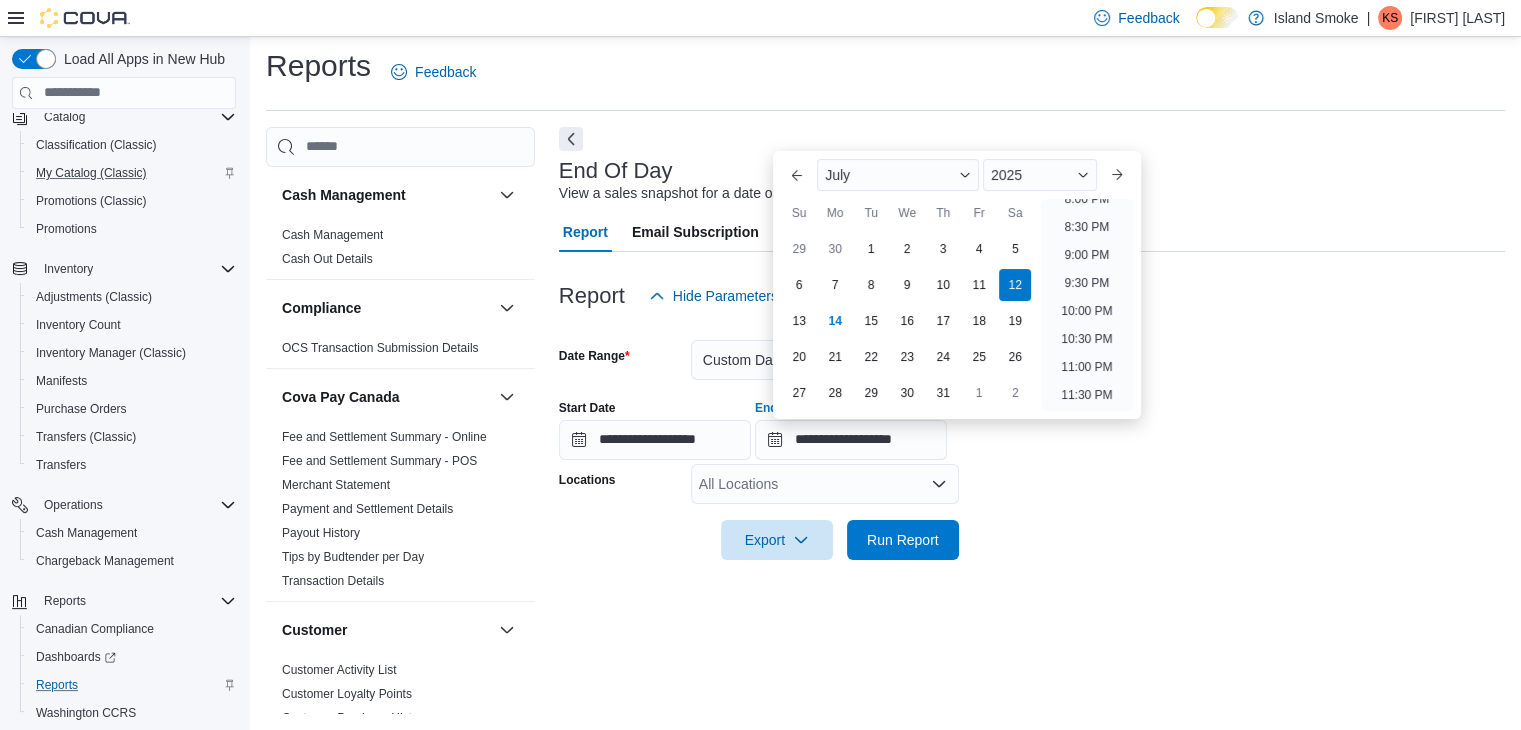 drag, startPoint x: 1326, startPoint y: 294, endPoint x: 1302, endPoint y: 327, distance: 40.804413 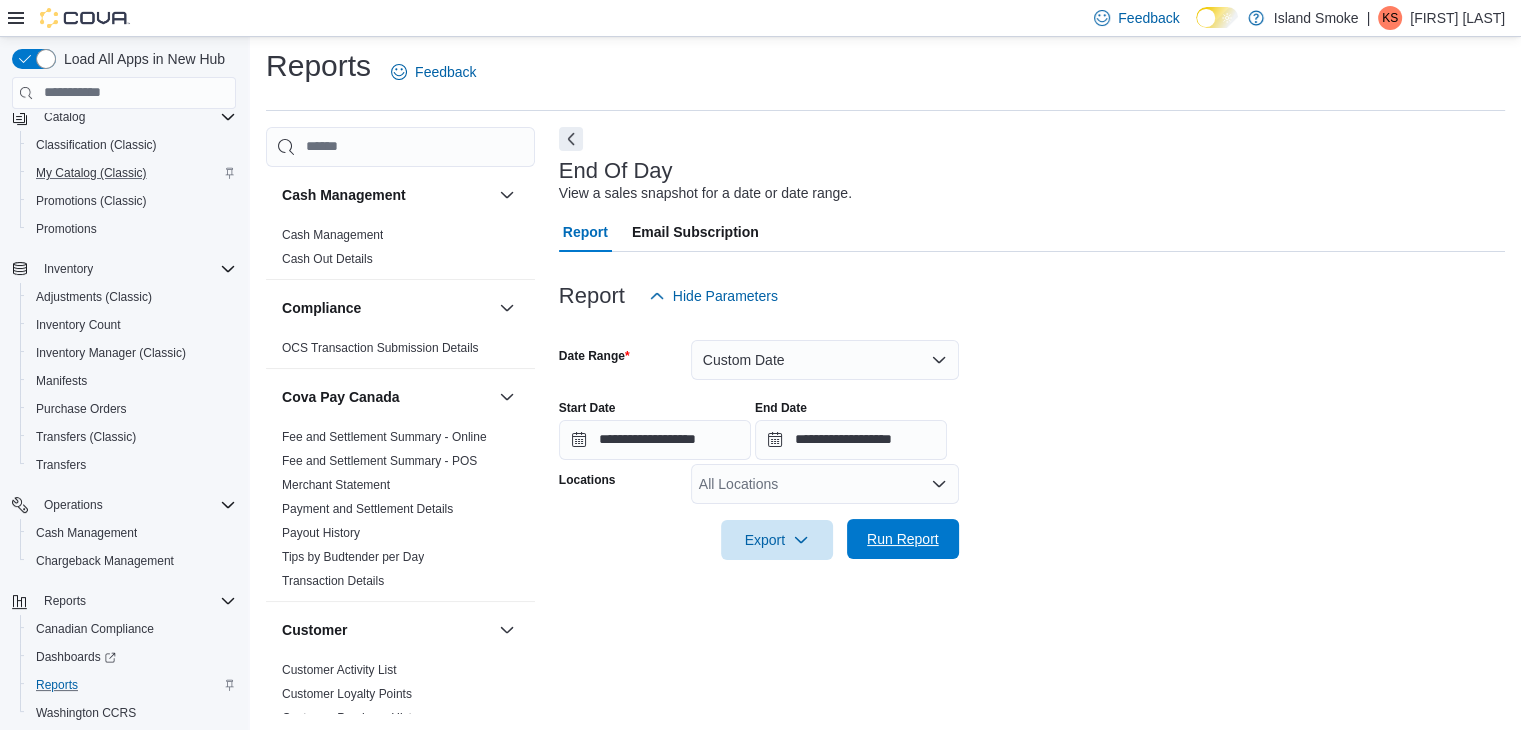 click on "Run Report" at bounding box center (903, 539) 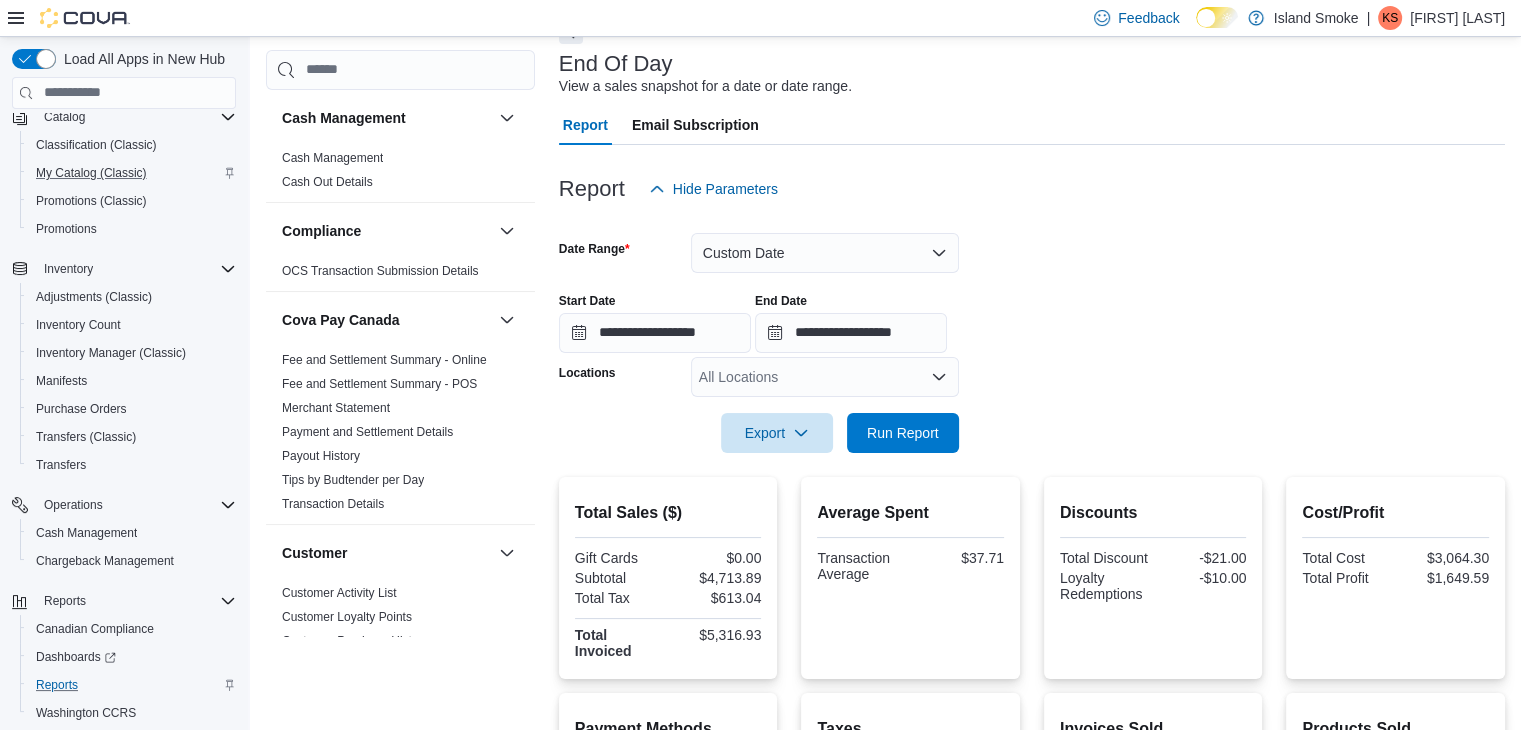 scroll, scrollTop: 107, scrollLeft: 0, axis: vertical 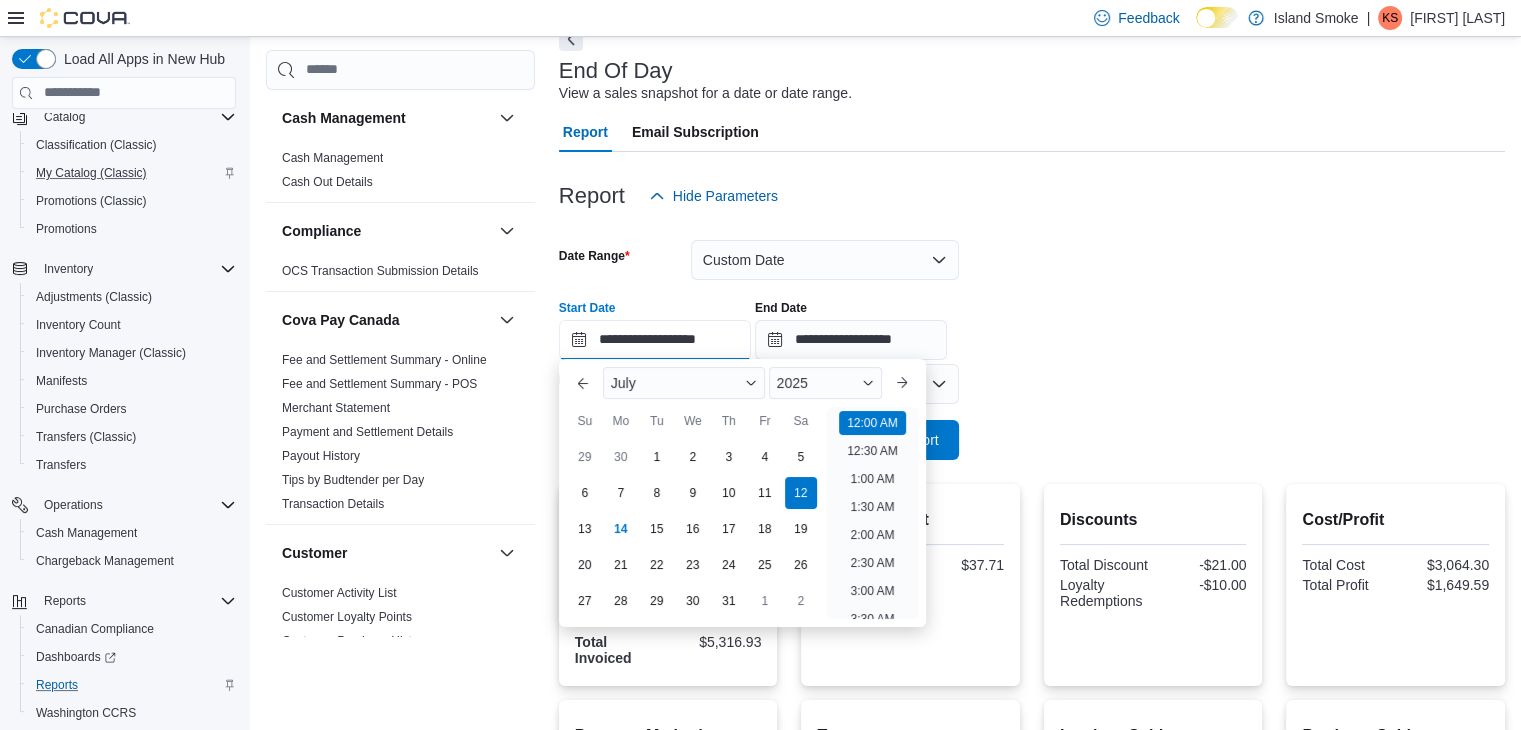 click on "**********" at bounding box center (655, 340) 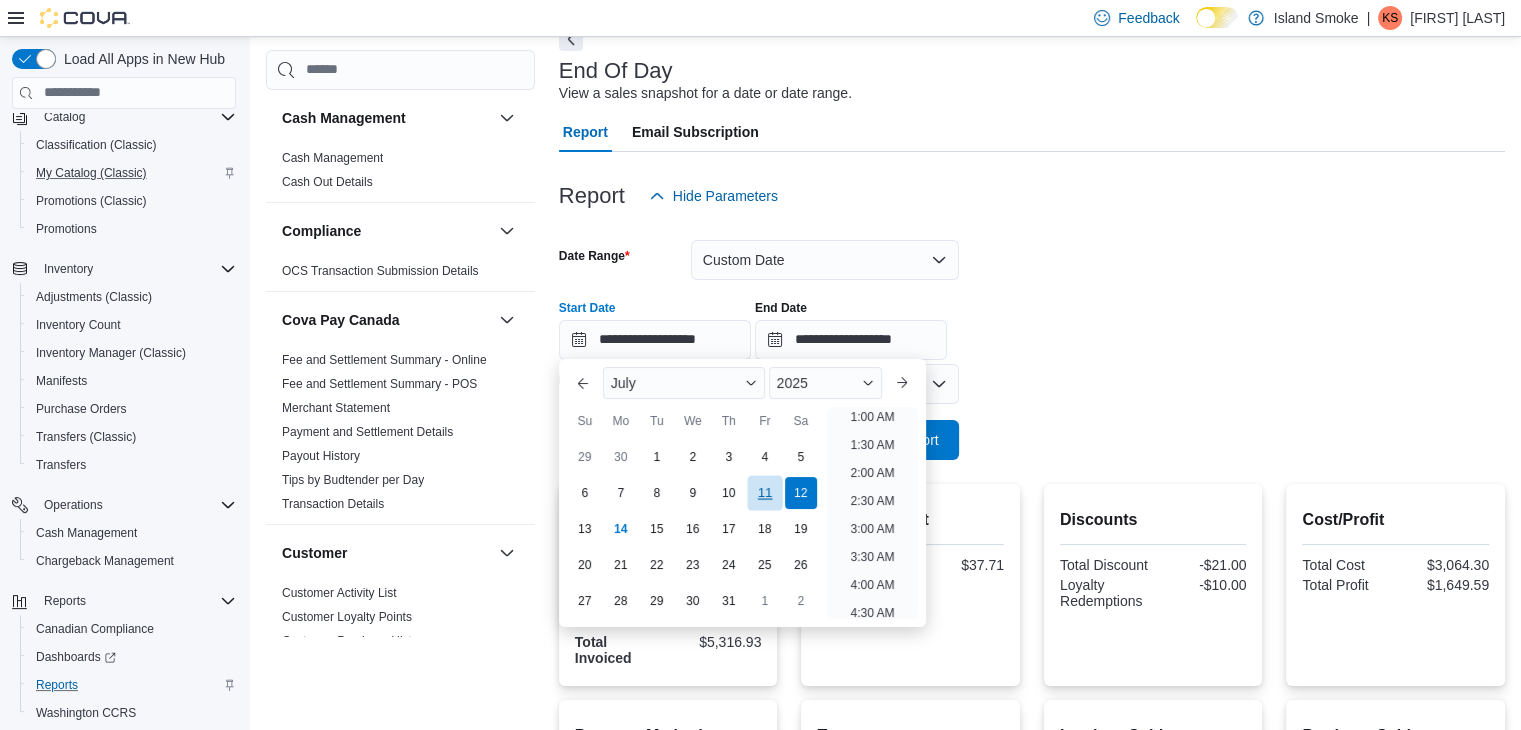 click on "11" at bounding box center (764, 493) 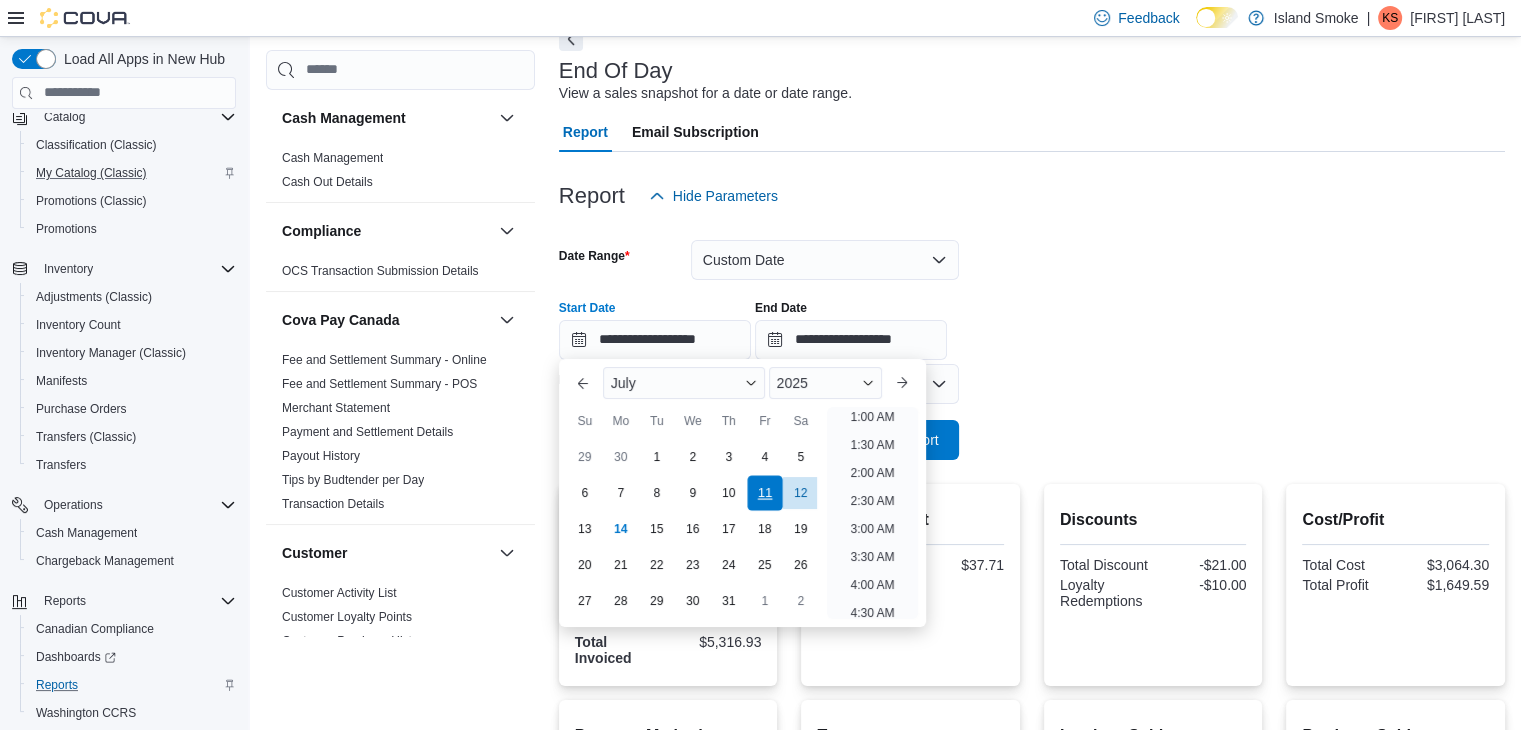 scroll, scrollTop: 4, scrollLeft: 0, axis: vertical 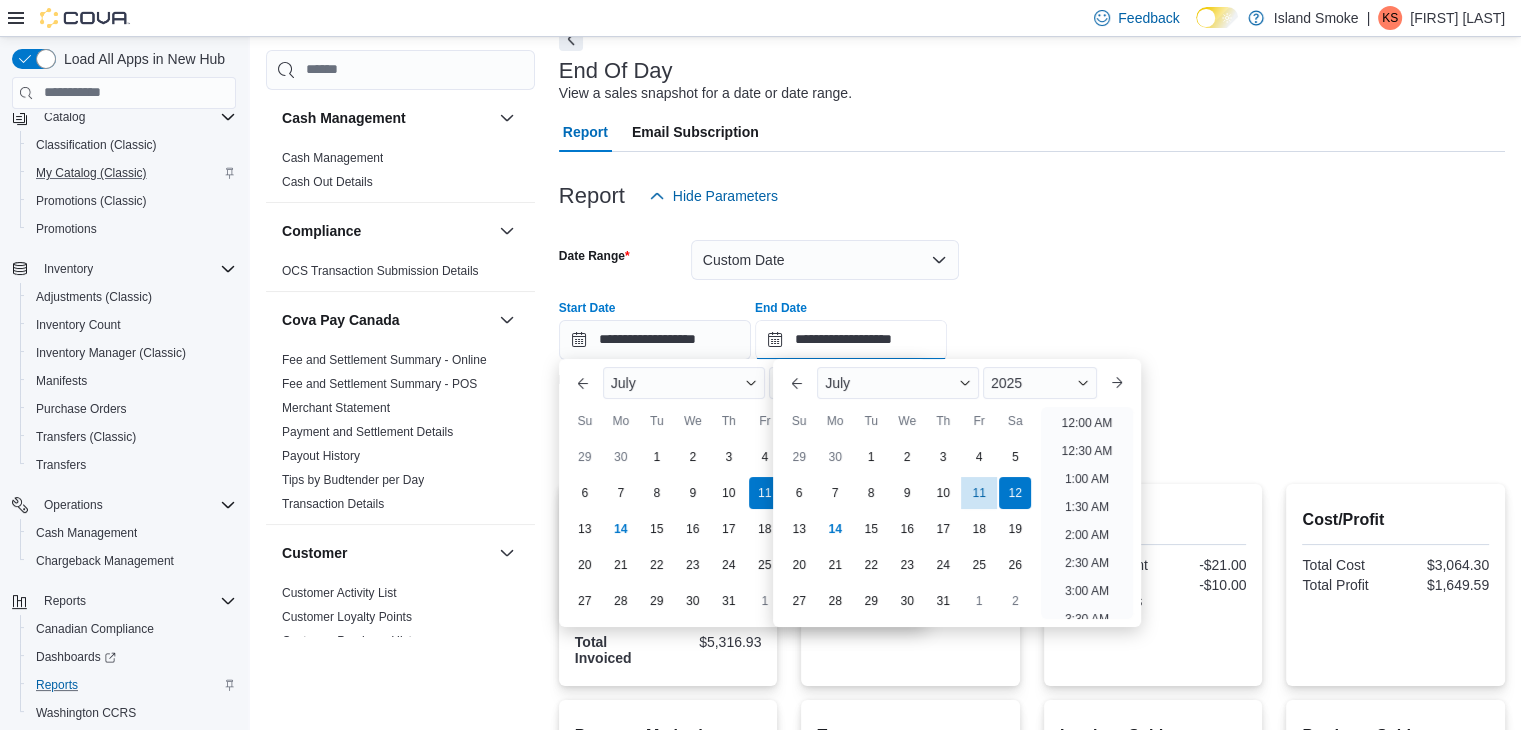 click on "**********" at bounding box center (851, 340) 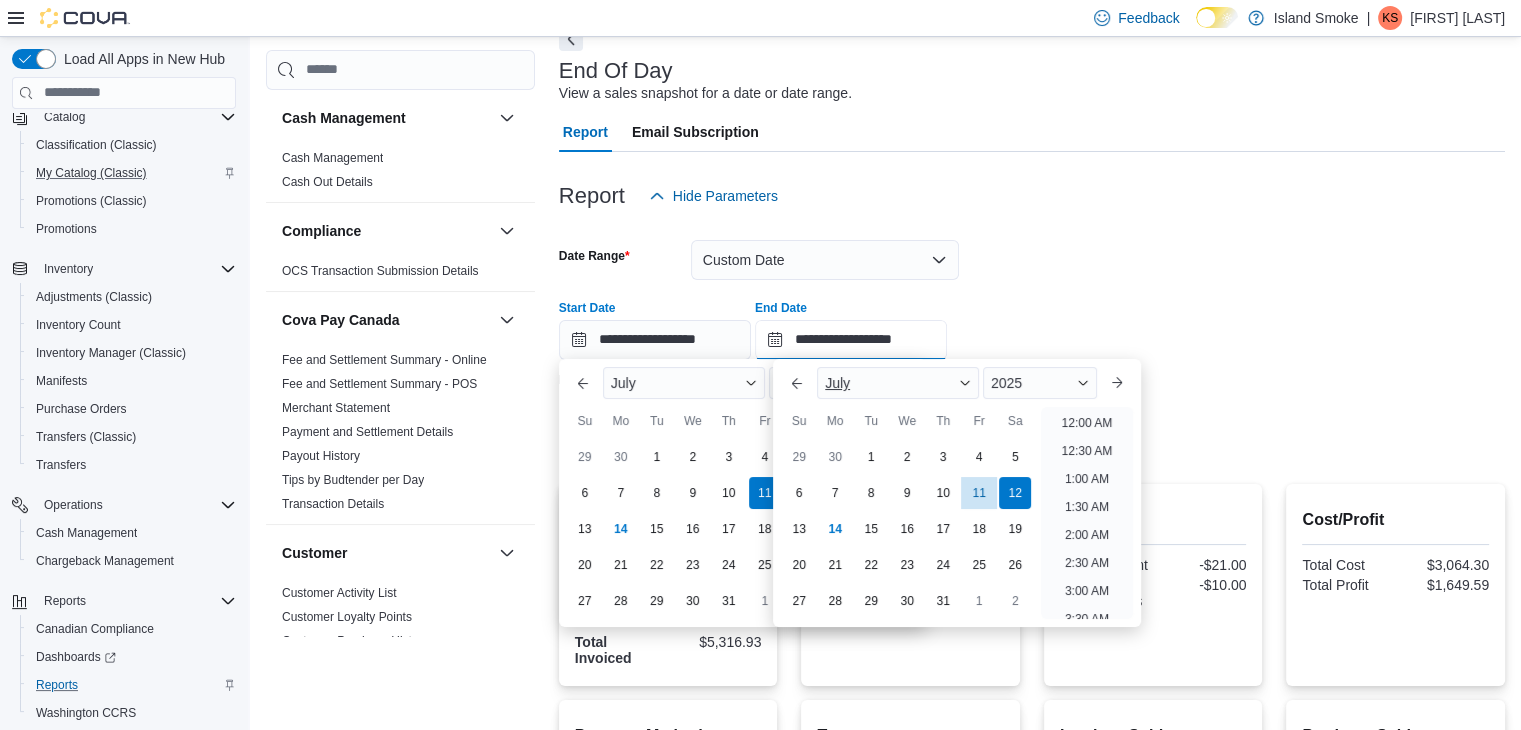 scroll, scrollTop: 1136, scrollLeft: 0, axis: vertical 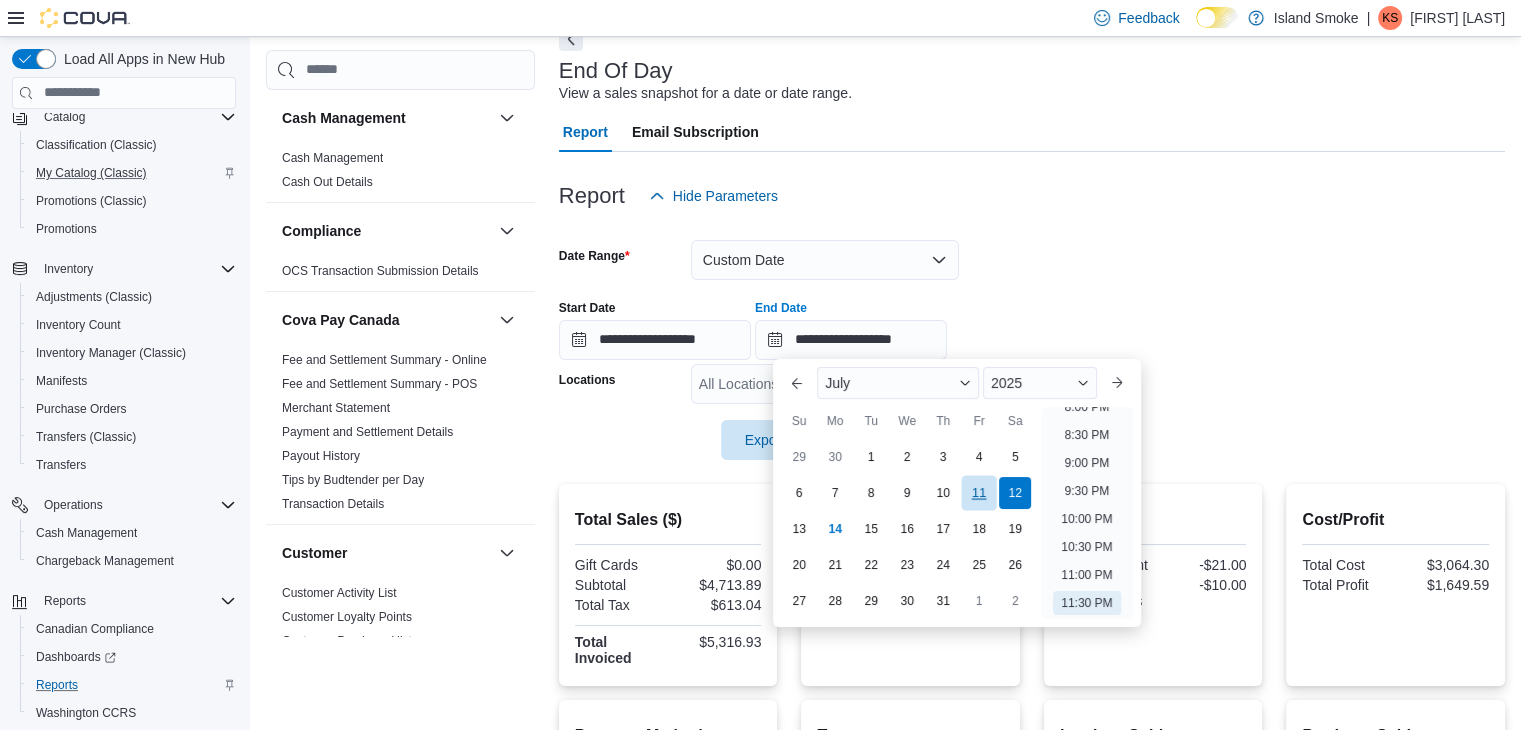 click on "11" at bounding box center [979, 493] 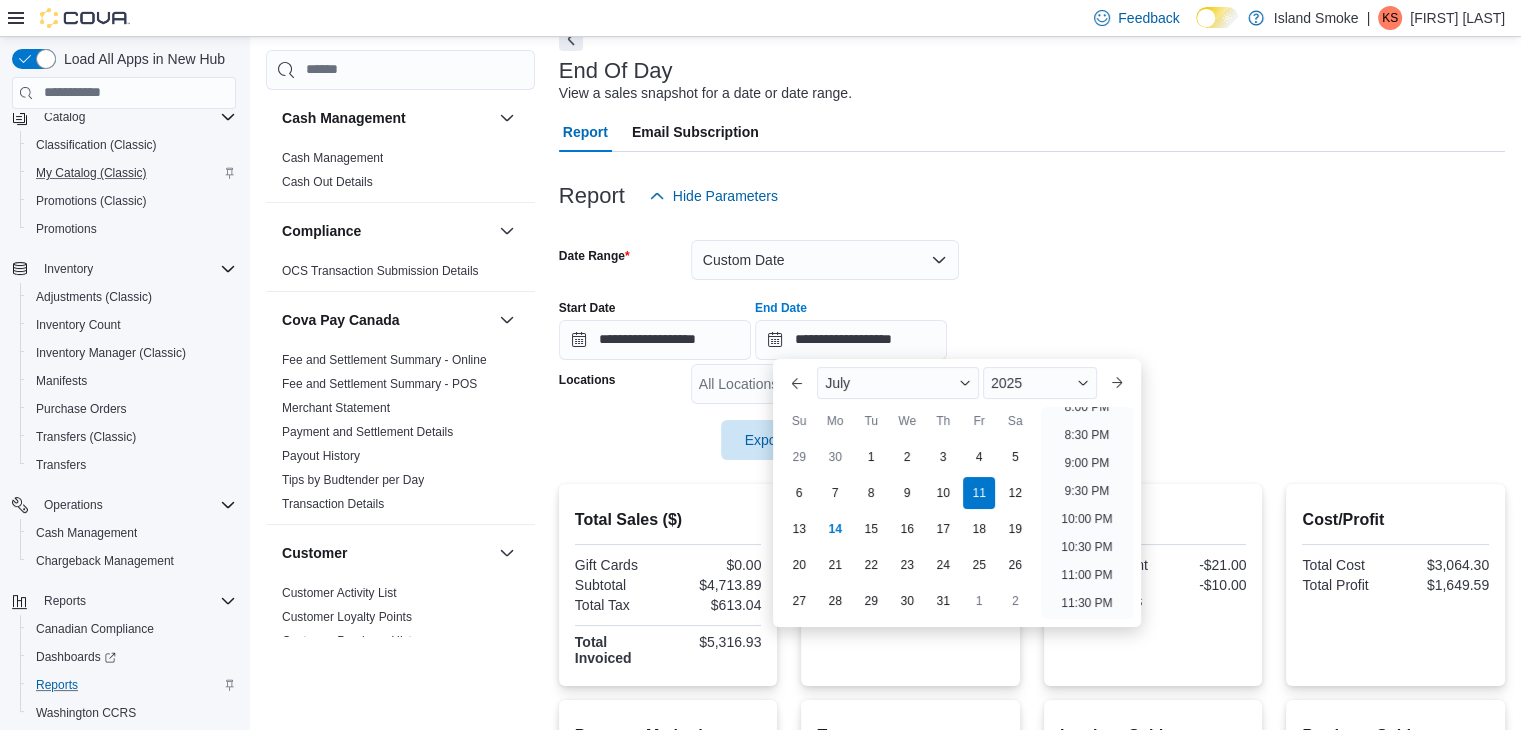 click on "**********" at bounding box center [1032, 338] 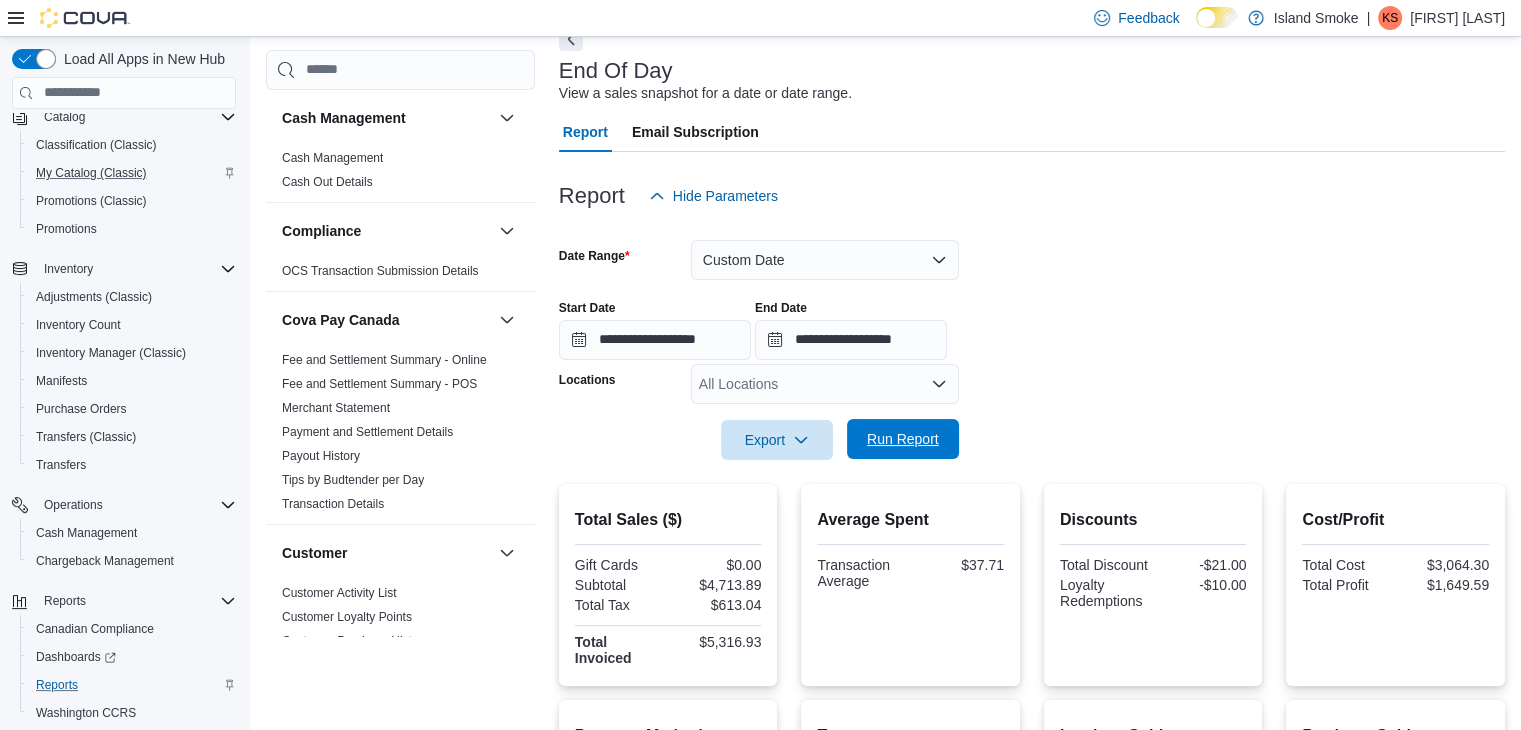 click on "Run Report" at bounding box center [903, 439] 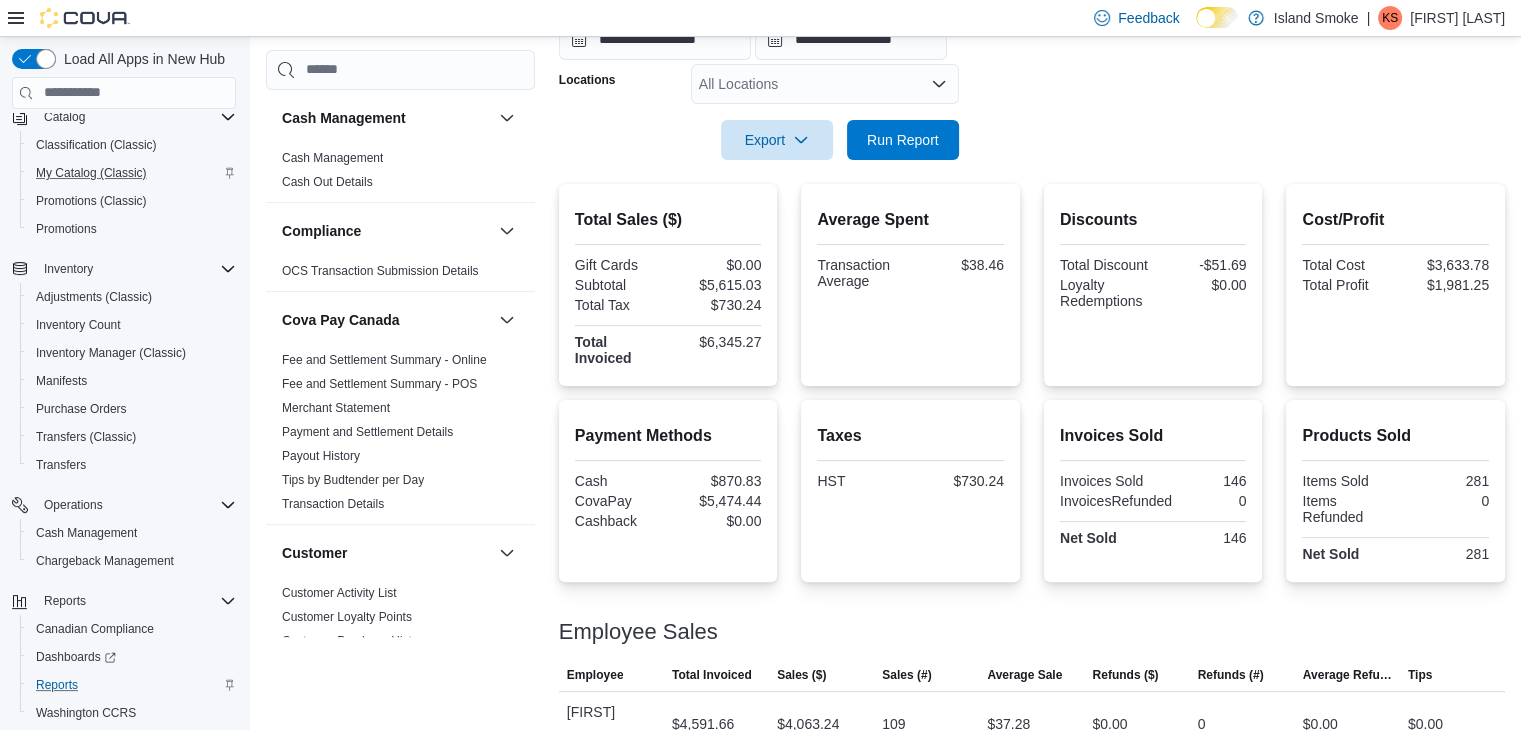 scroll, scrollTop: 0, scrollLeft: 0, axis: both 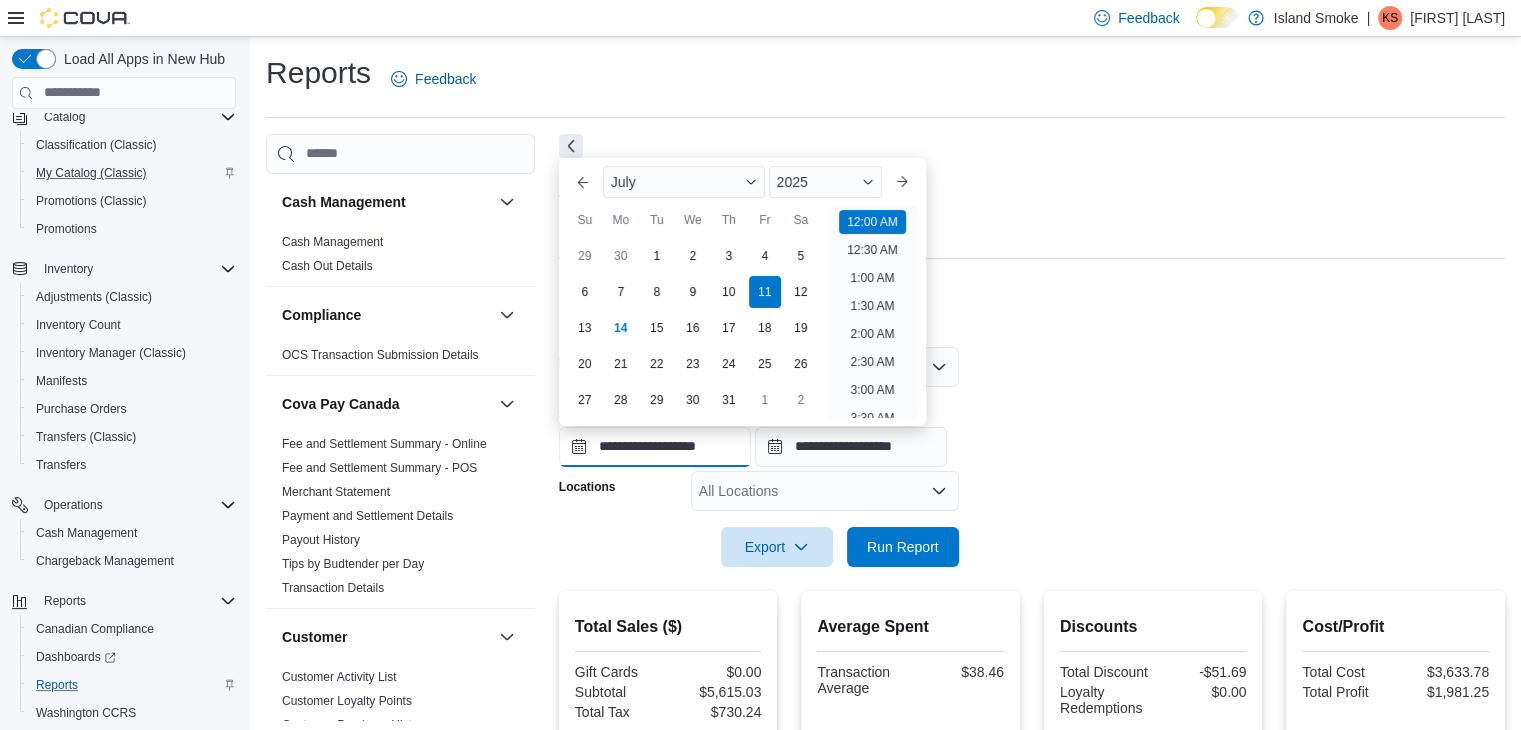 click on "**********" at bounding box center (655, 447) 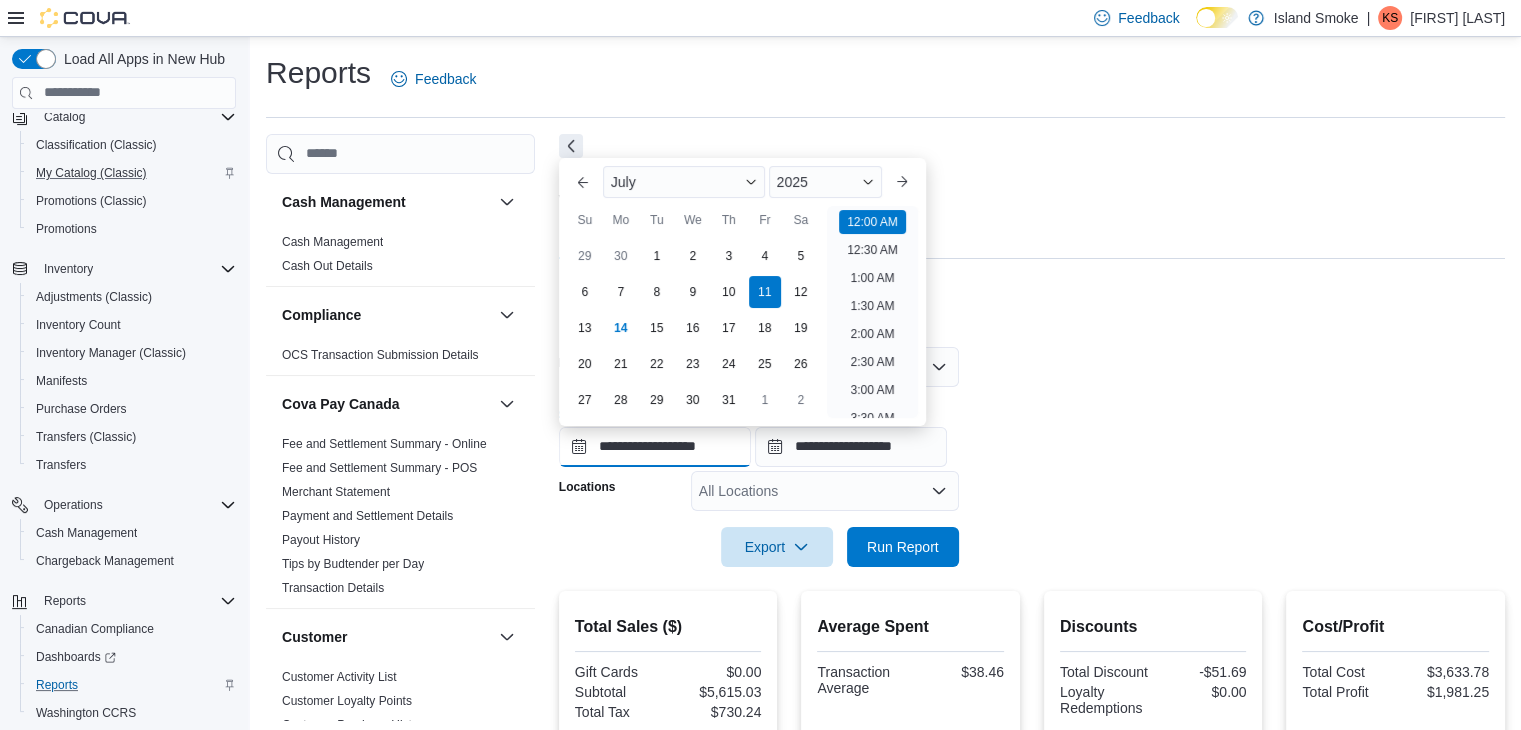 scroll, scrollTop: 62, scrollLeft: 0, axis: vertical 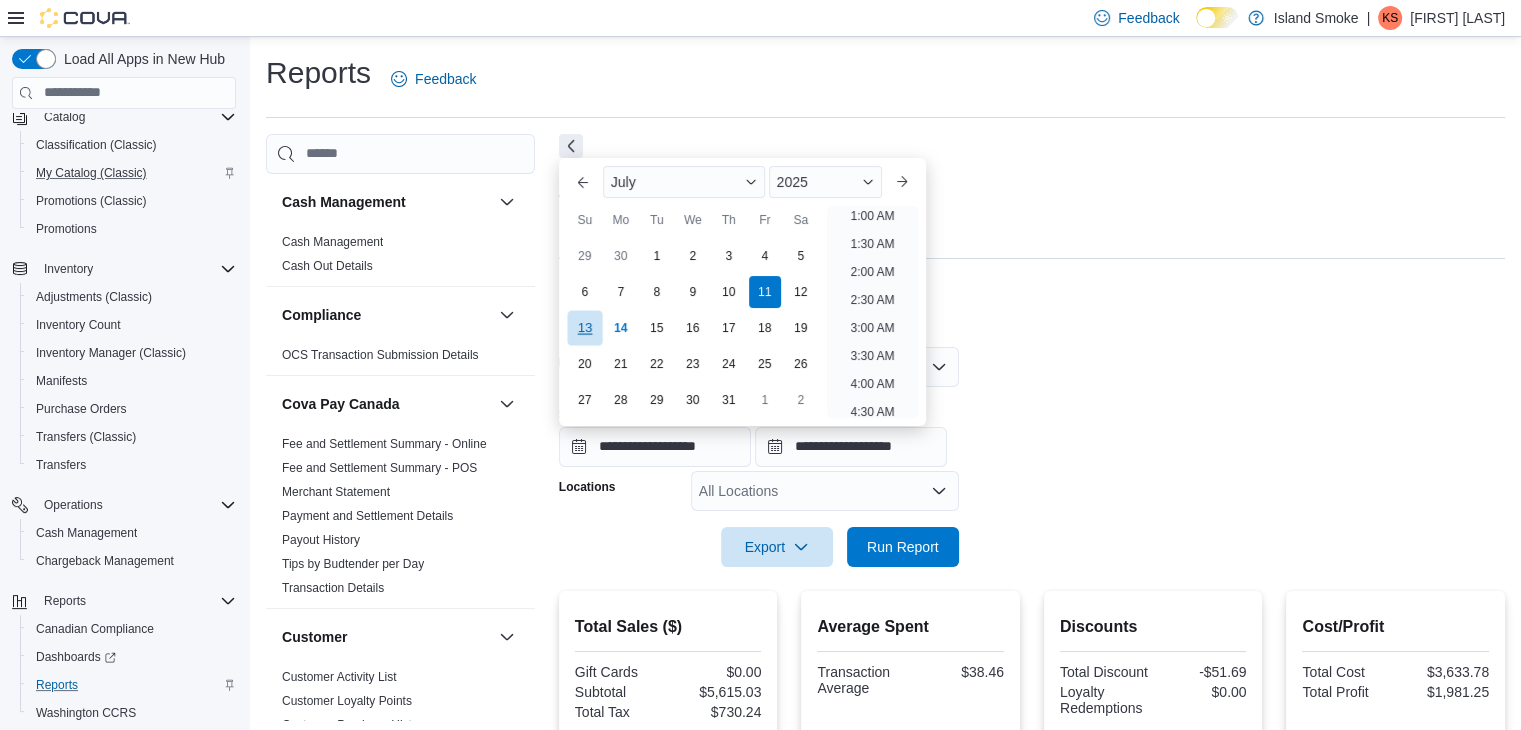 click on "13" at bounding box center (584, 328) 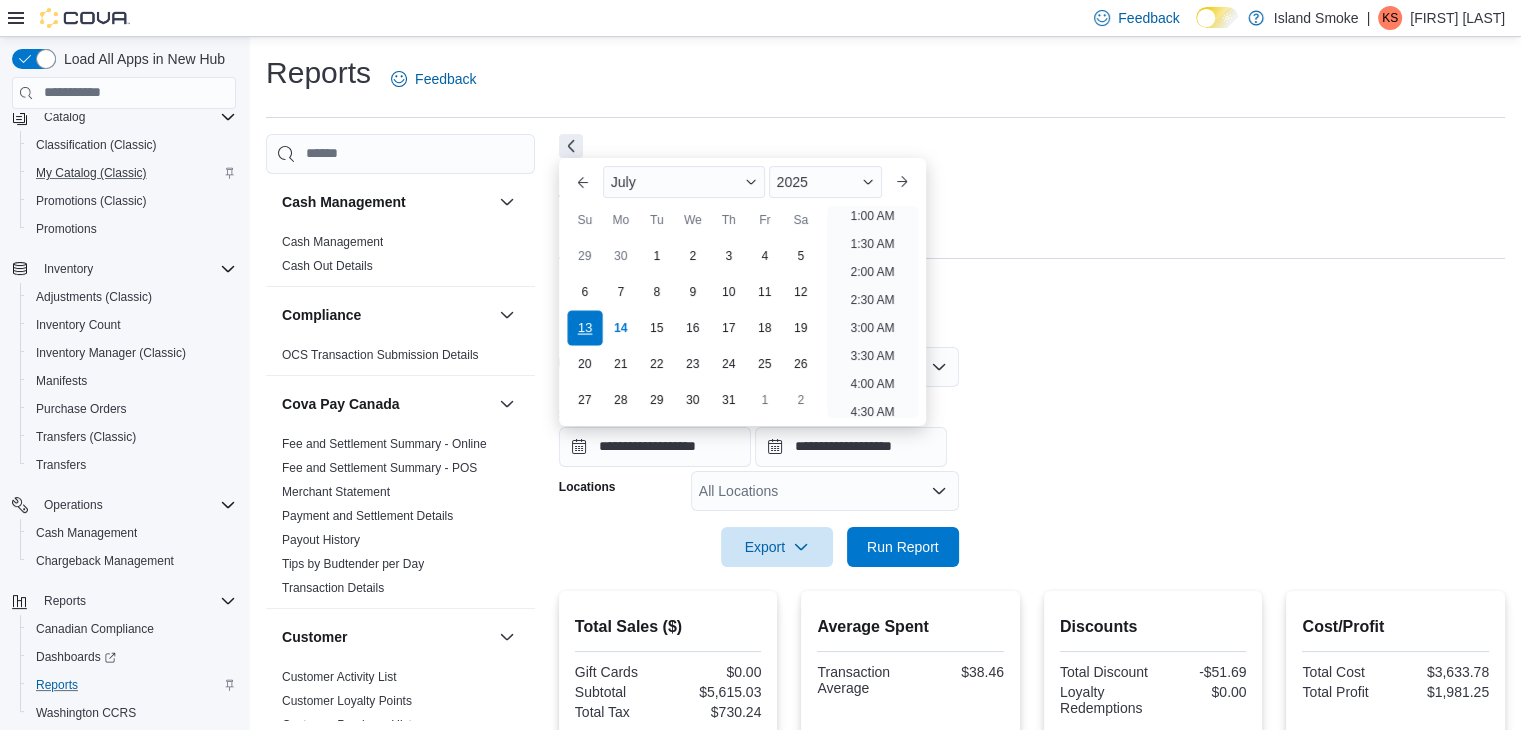 scroll, scrollTop: 4, scrollLeft: 0, axis: vertical 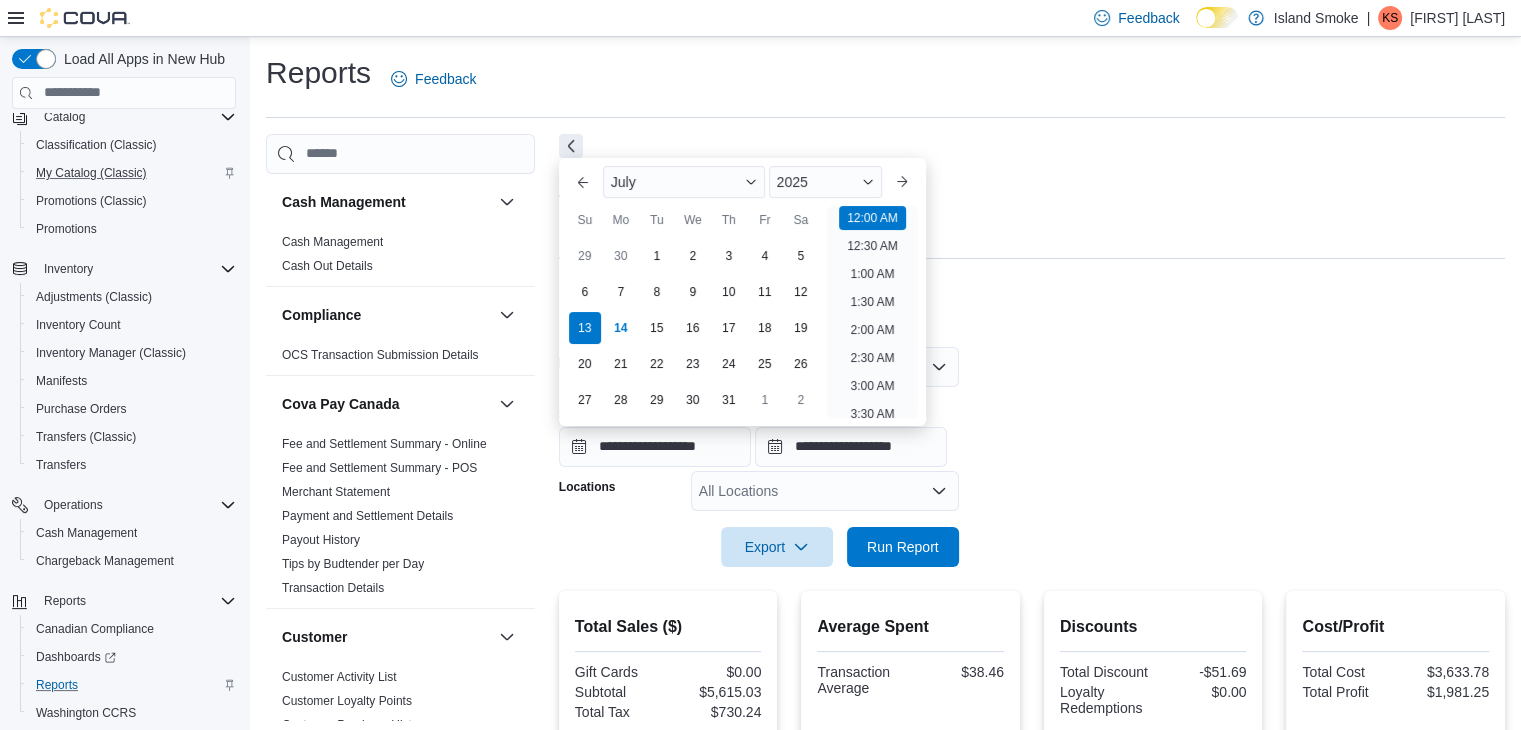 click at bounding box center [1032, 335] 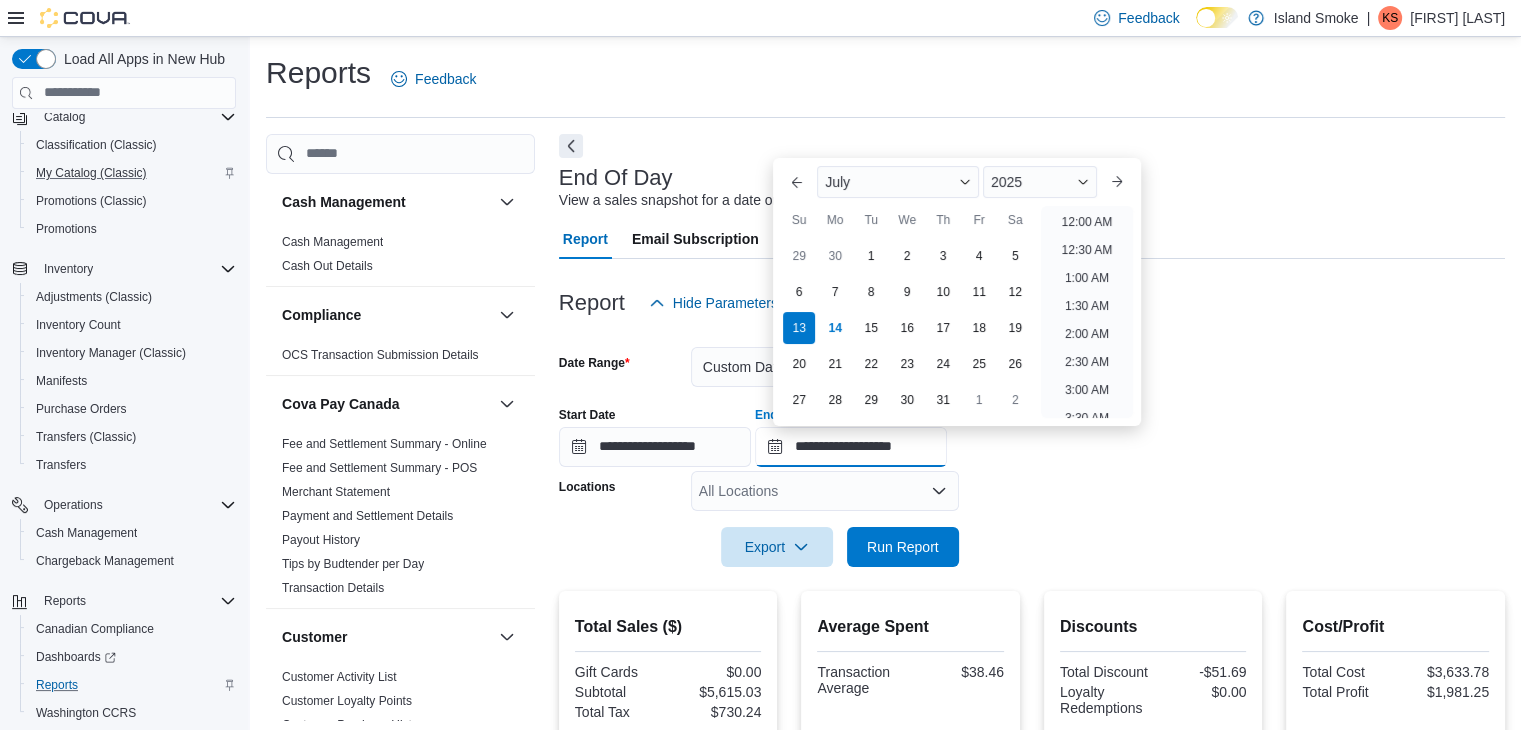 click on "**********" at bounding box center (851, 447) 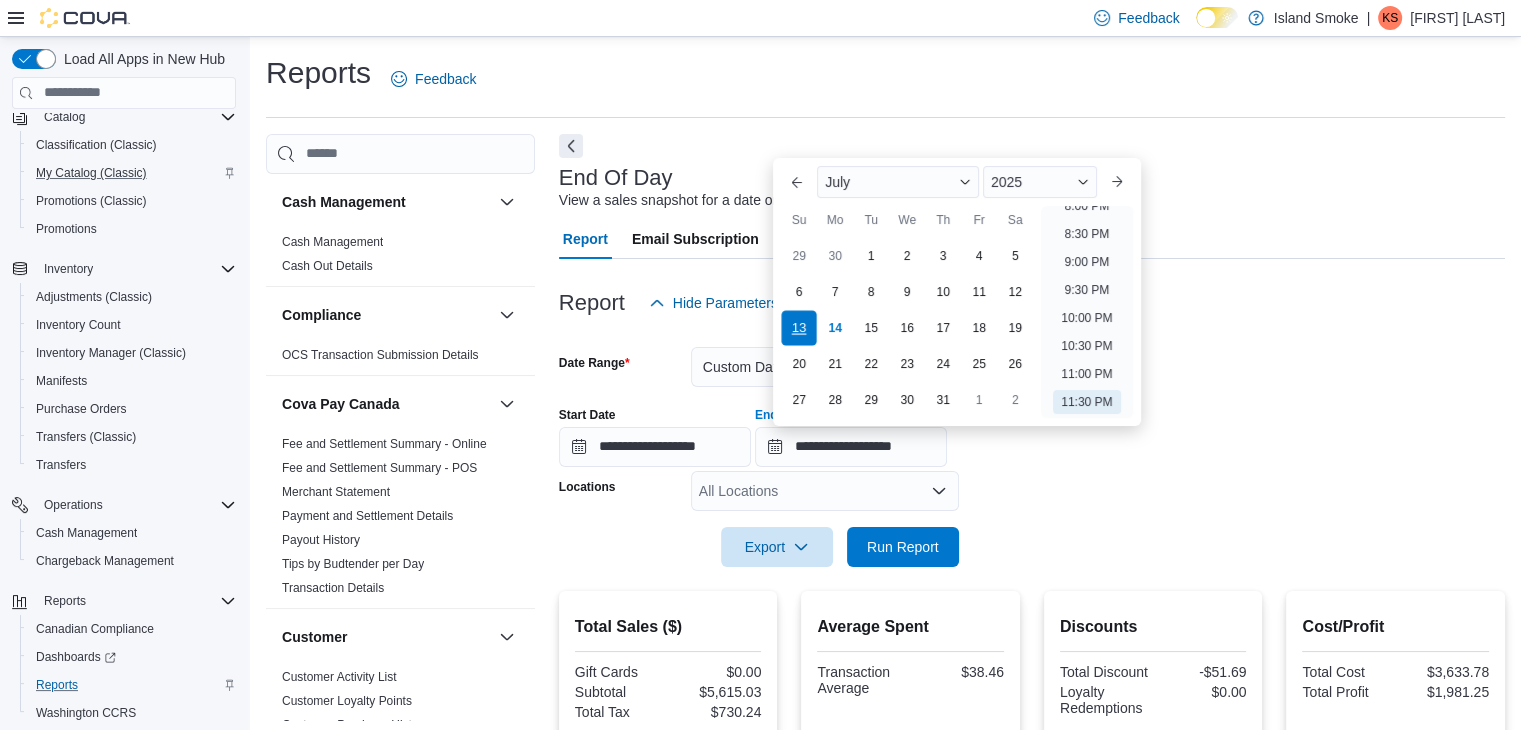 click on "13" at bounding box center [799, 328] 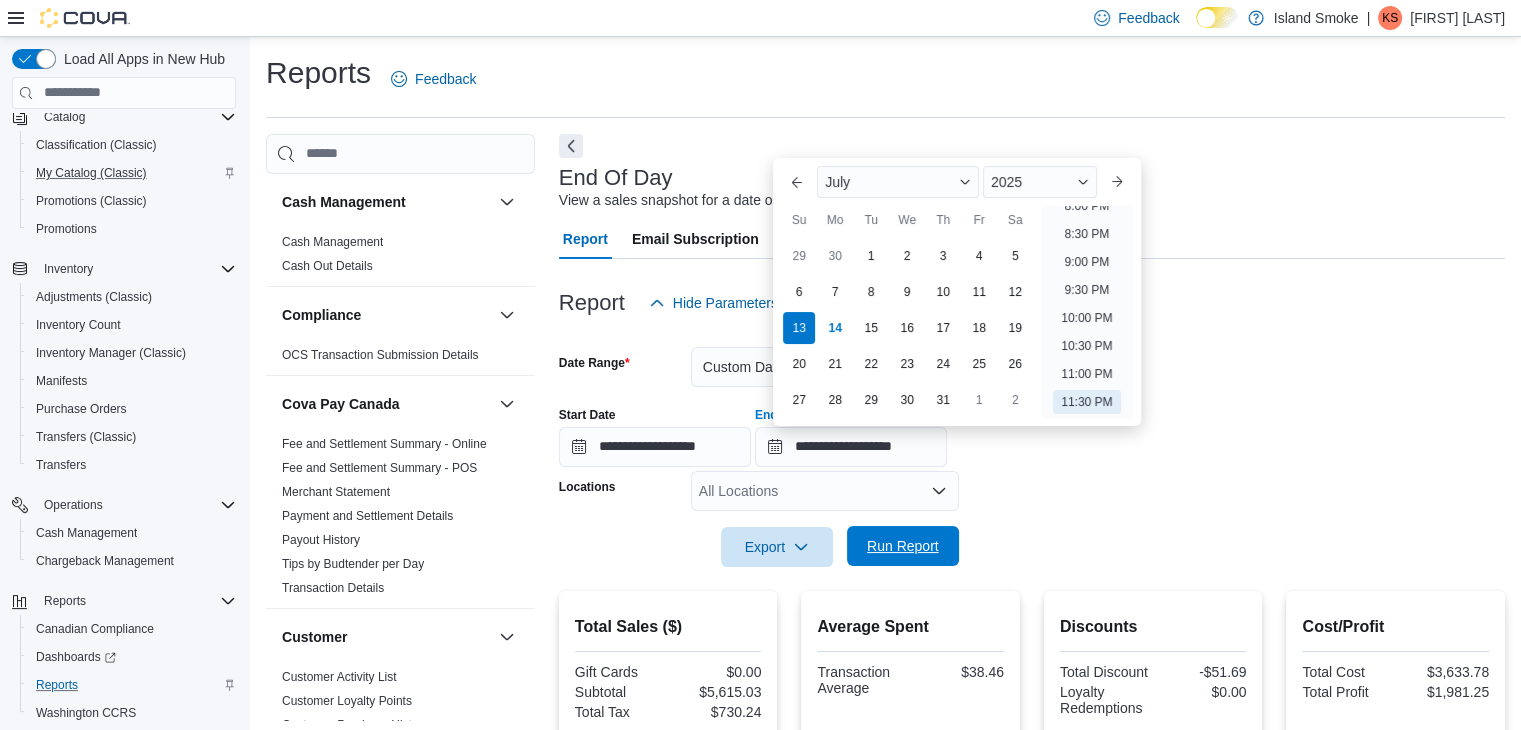 click on "Run Report" at bounding box center (903, 546) 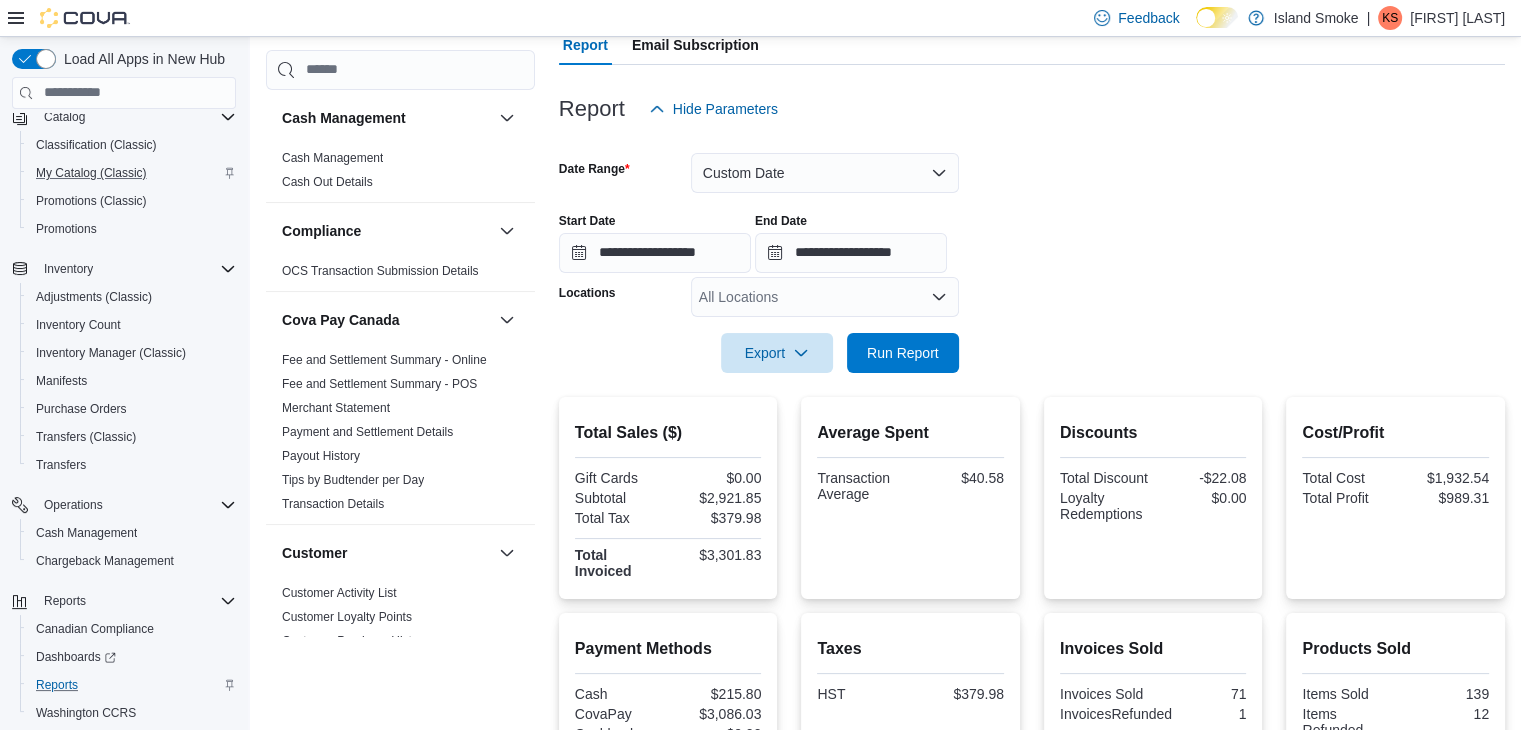 scroll, scrollTop: 0, scrollLeft: 0, axis: both 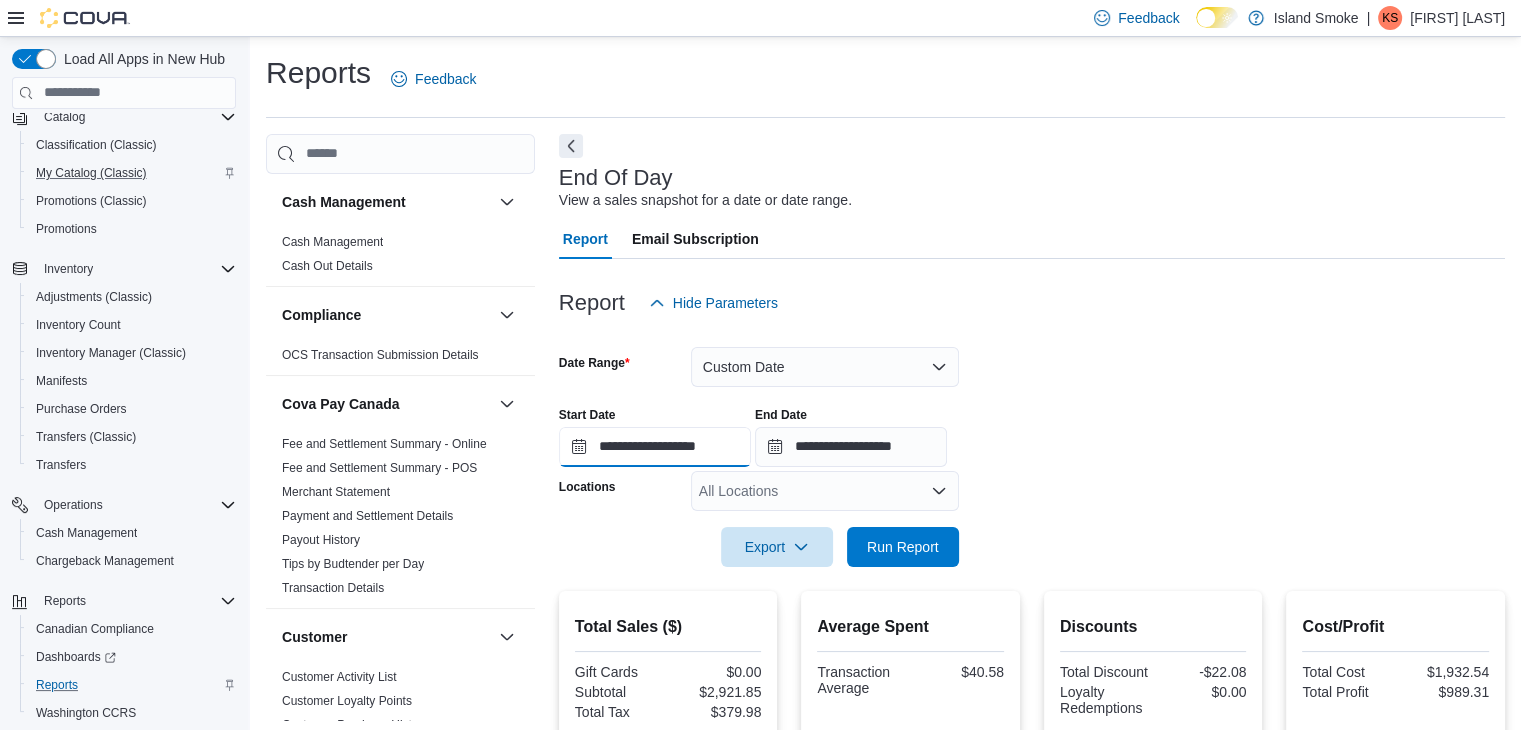 click on "**********" at bounding box center [655, 447] 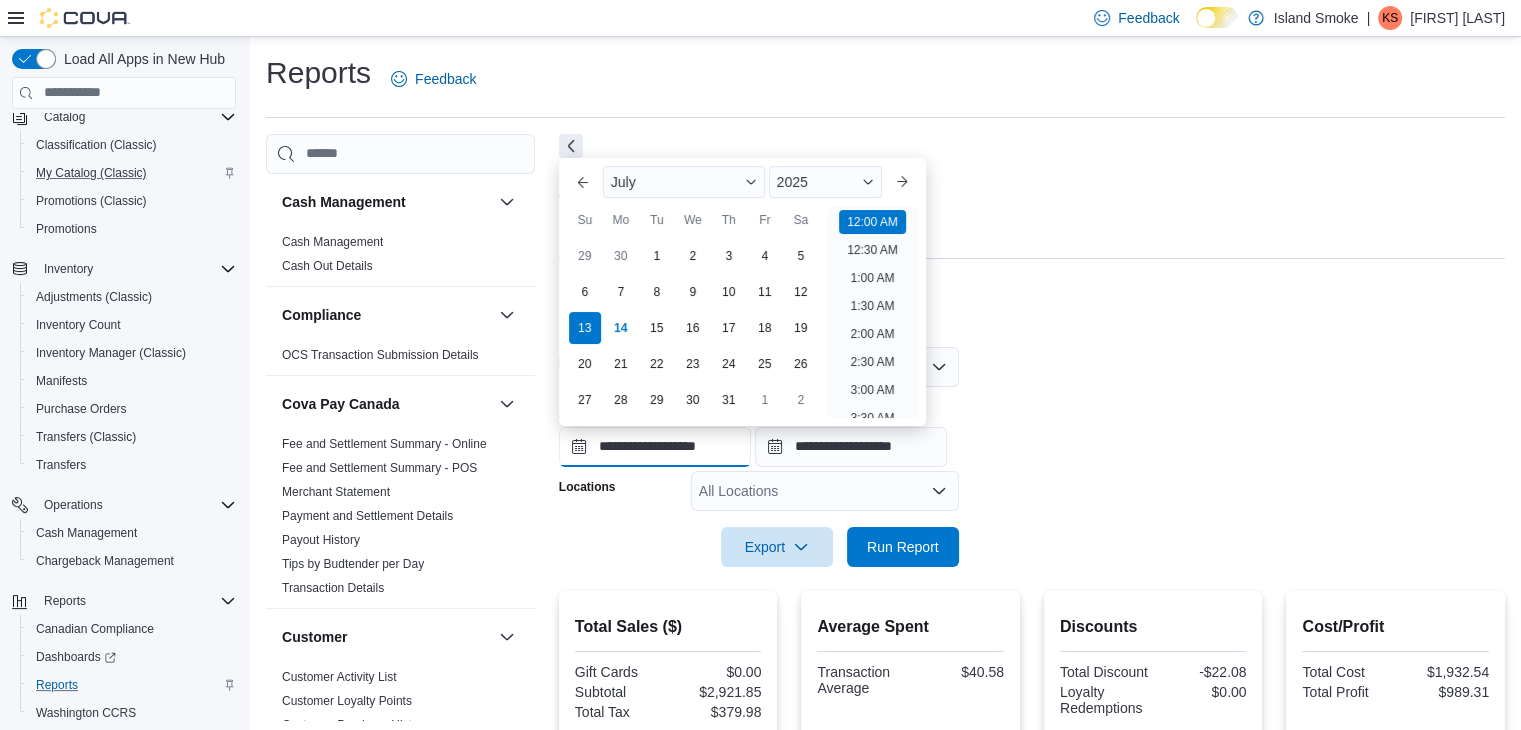 scroll, scrollTop: 62, scrollLeft: 0, axis: vertical 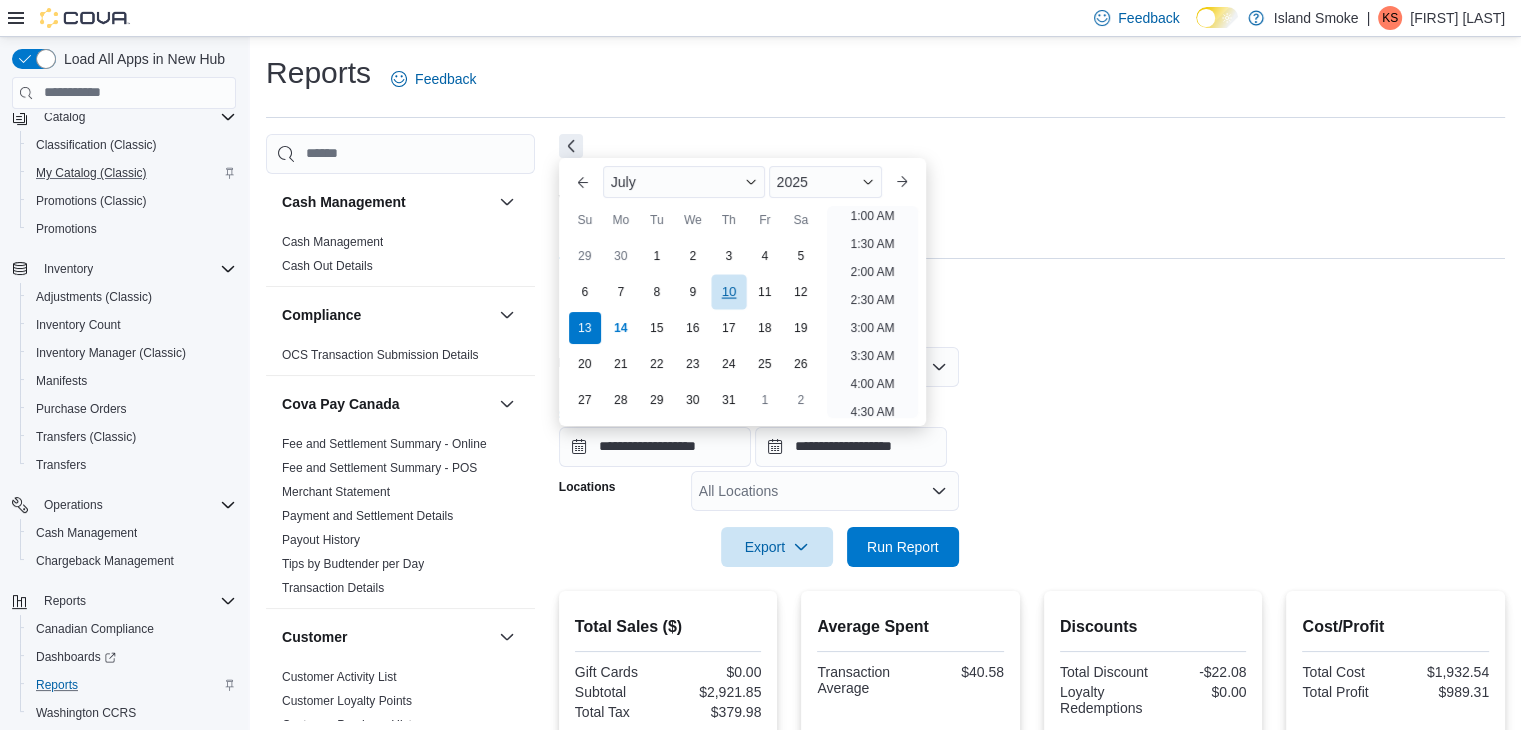 click on "10" at bounding box center [728, 292] 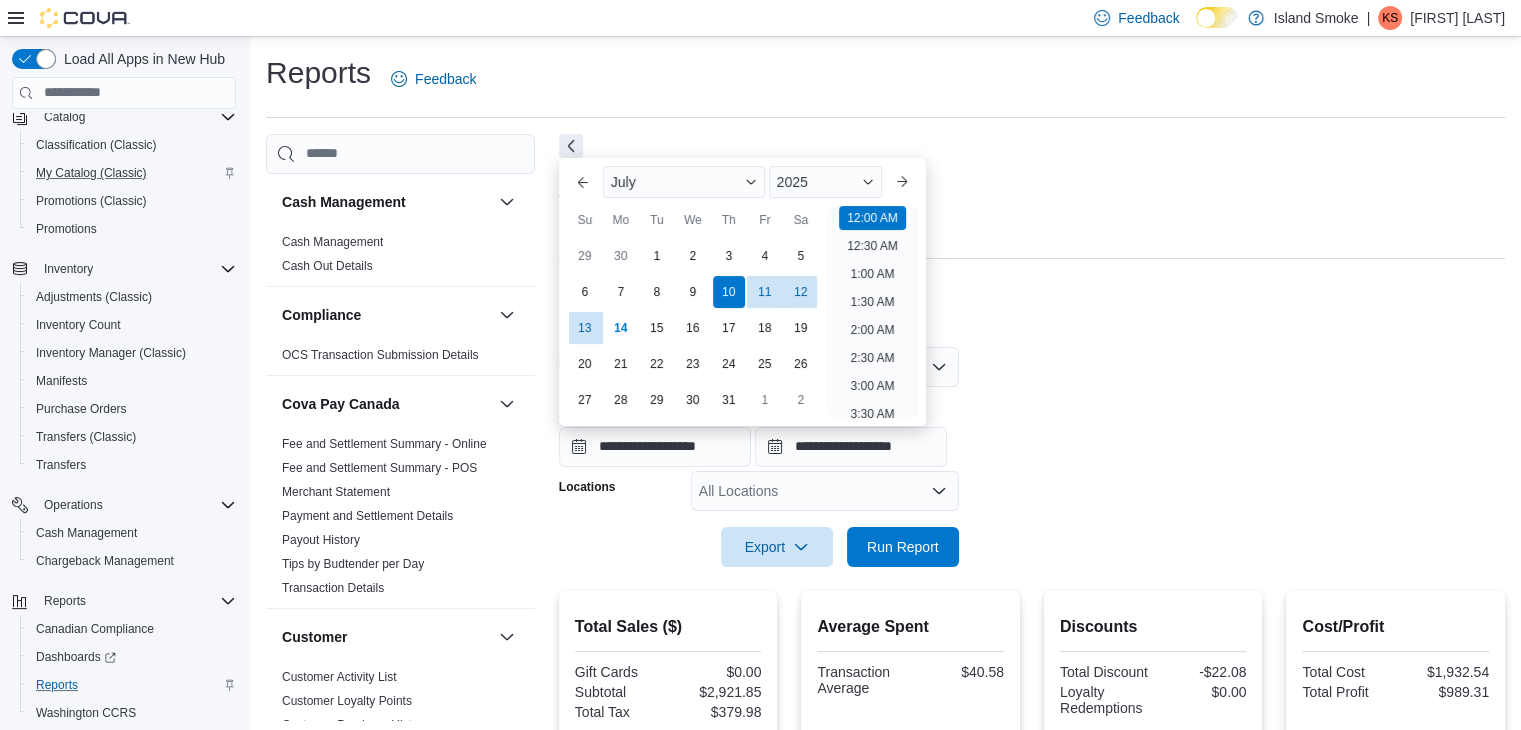 click on "Report Hide Parameters" at bounding box center (1032, 303) 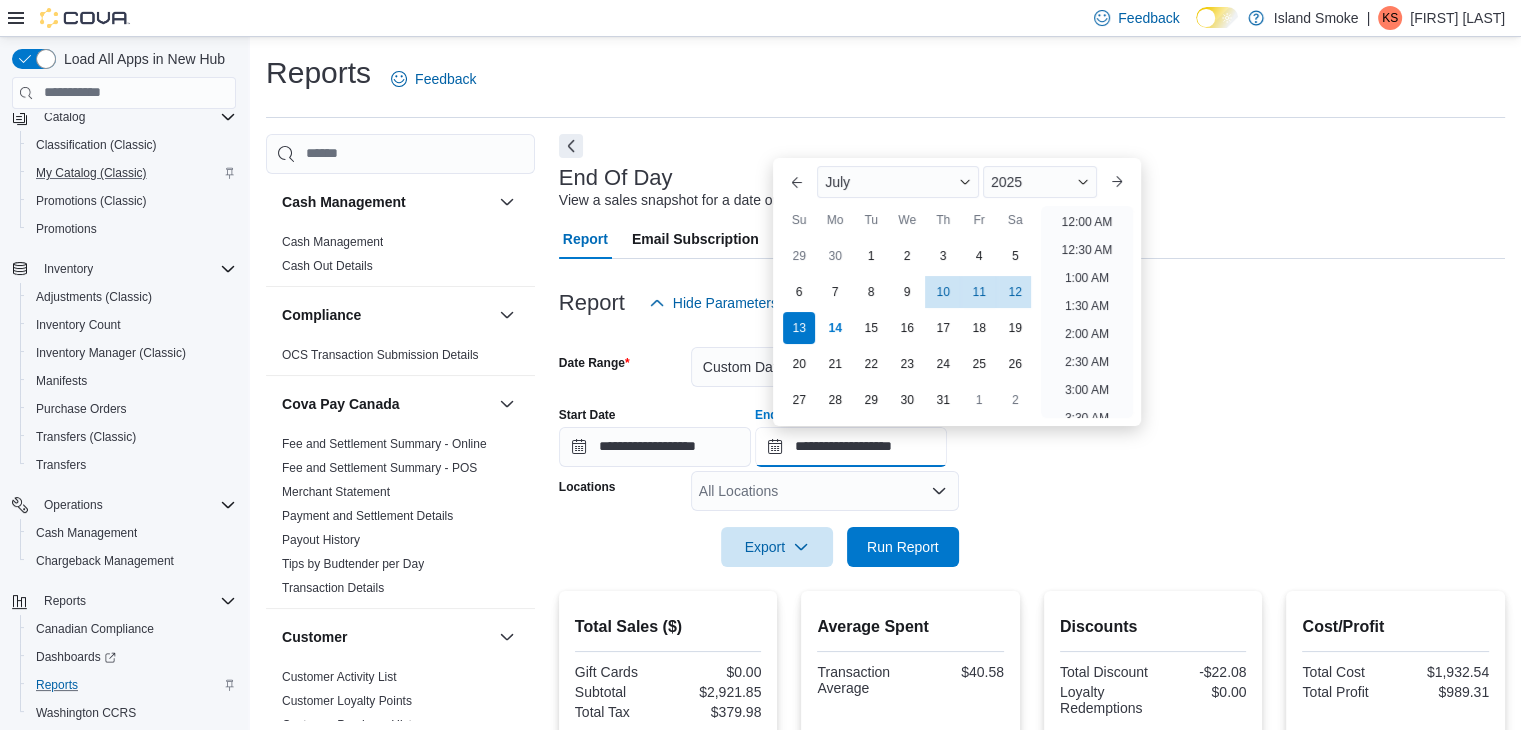click on "**********" at bounding box center (851, 447) 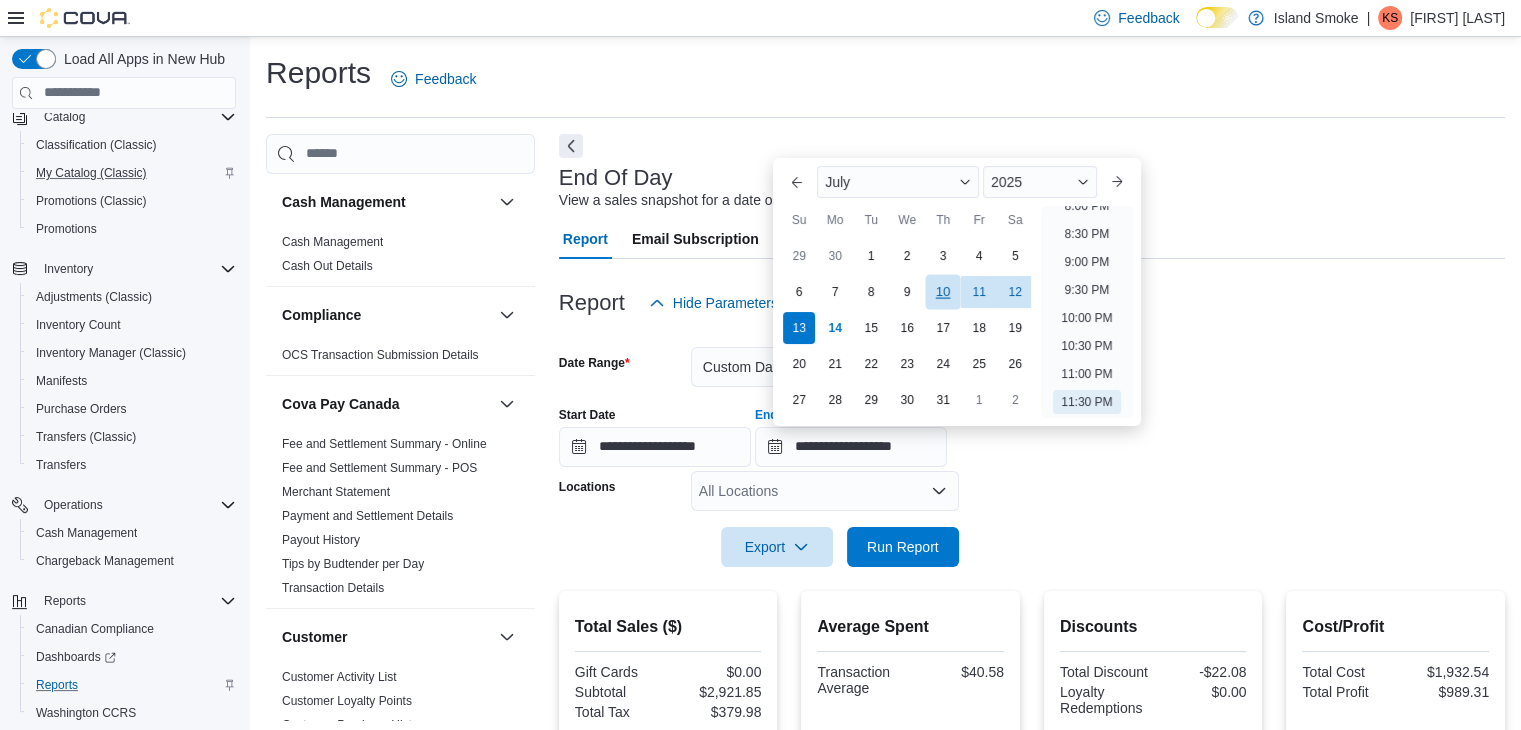 click on "10" at bounding box center (943, 292) 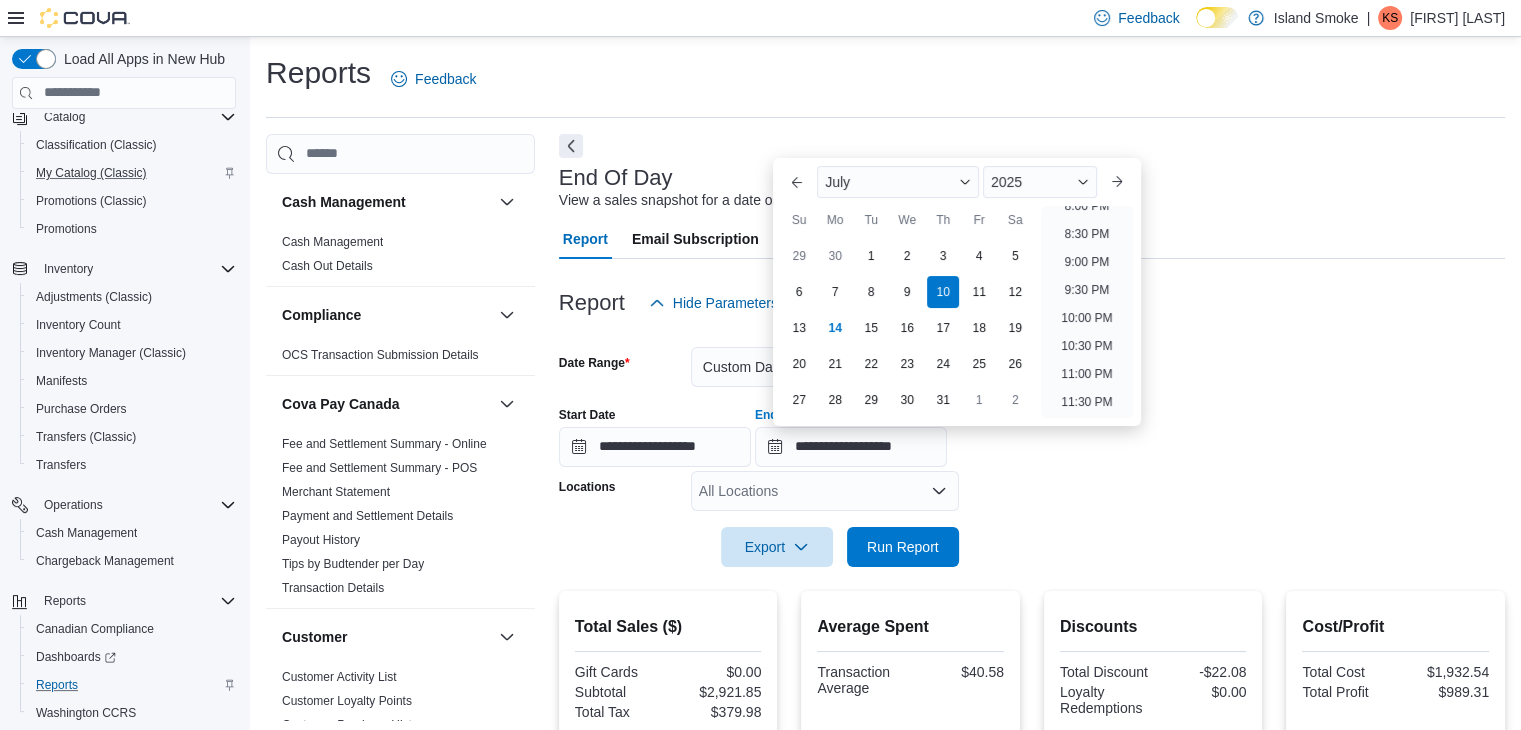 drag, startPoint x: 1294, startPoint y: 403, endPoint x: 1016, endPoint y: 518, distance: 300.84714 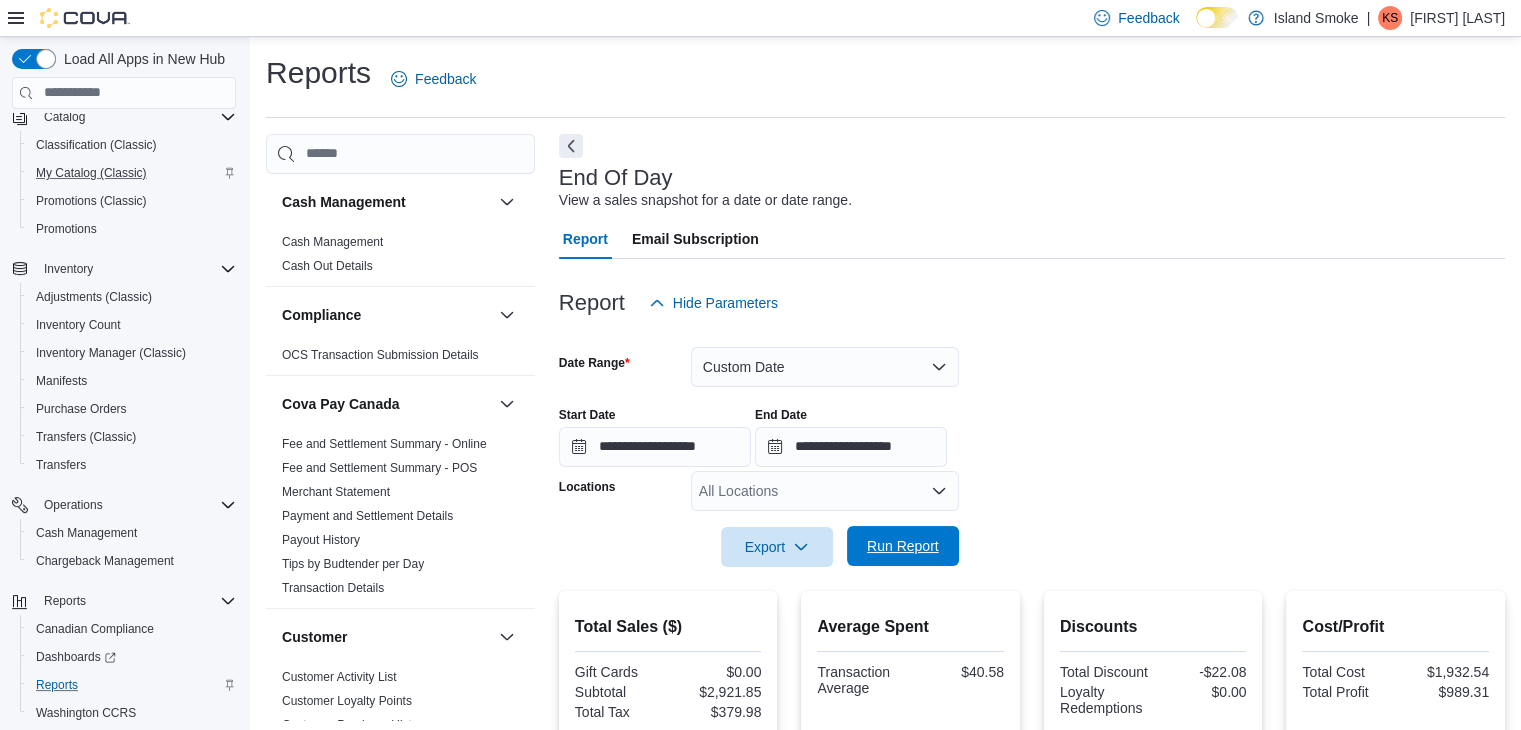 click on "Run Report" at bounding box center [903, 546] 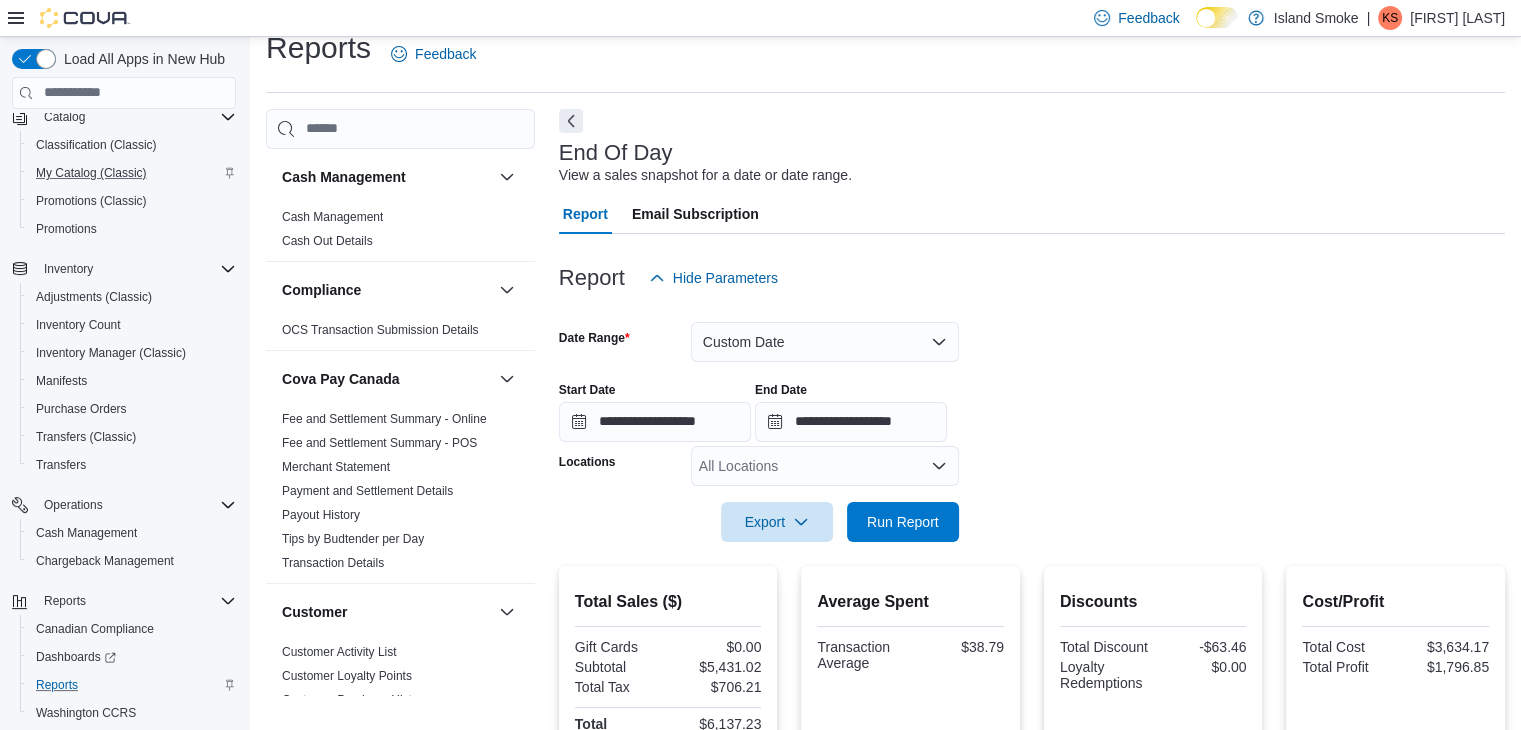 scroll, scrollTop: 0, scrollLeft: 0, axis: both 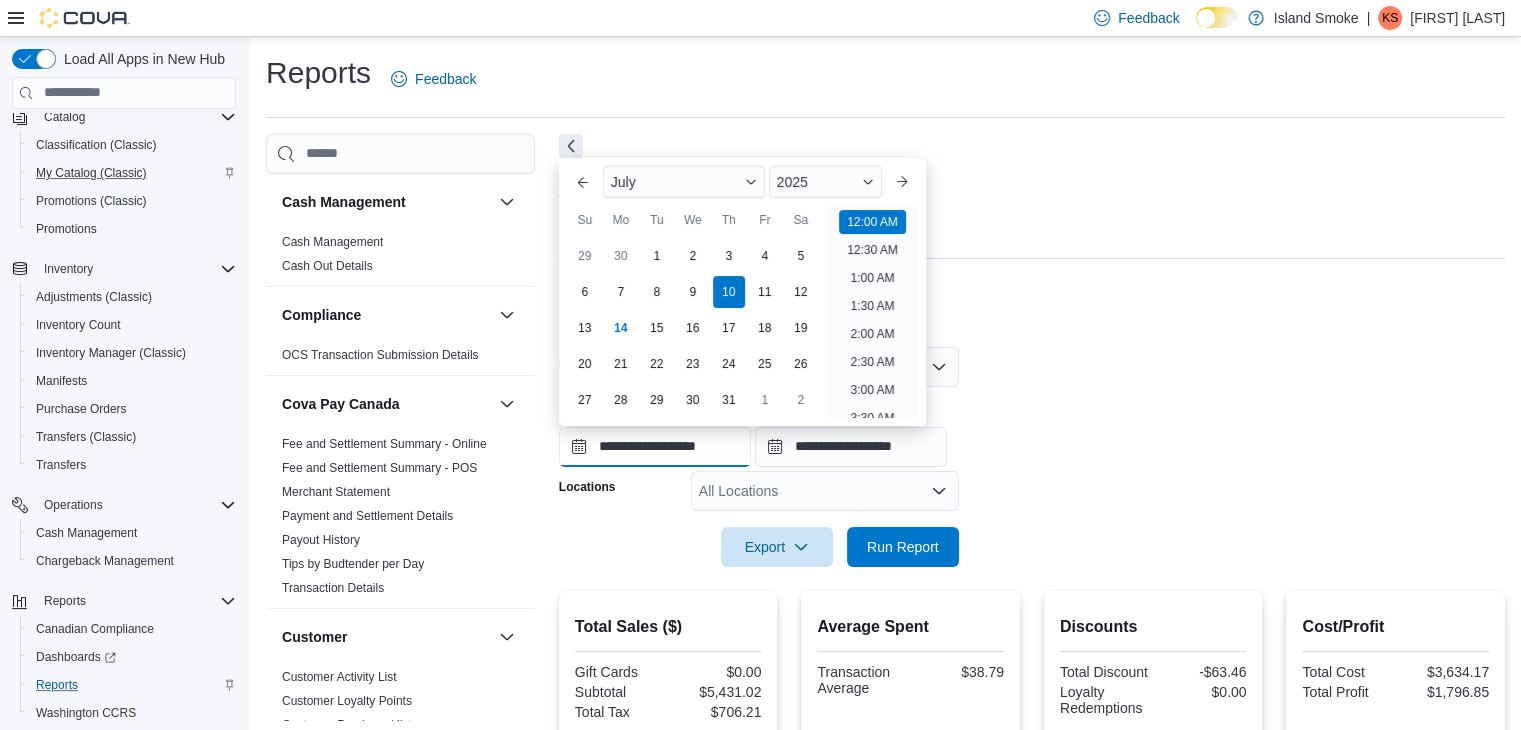 click on "**********" at bounding box center [655, 447] 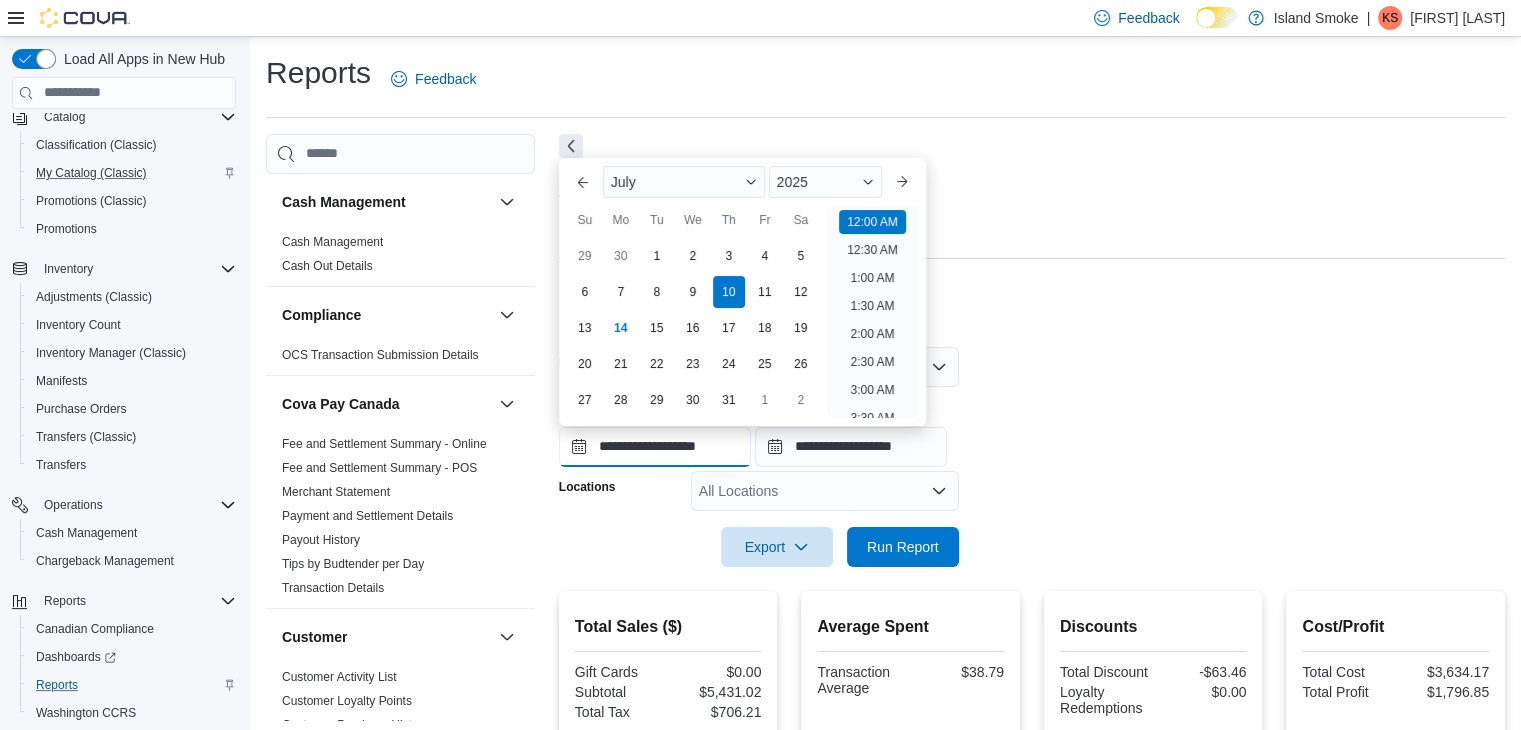 scroll, scrollTop: 62, scrollLeft: 0, axis: vertical 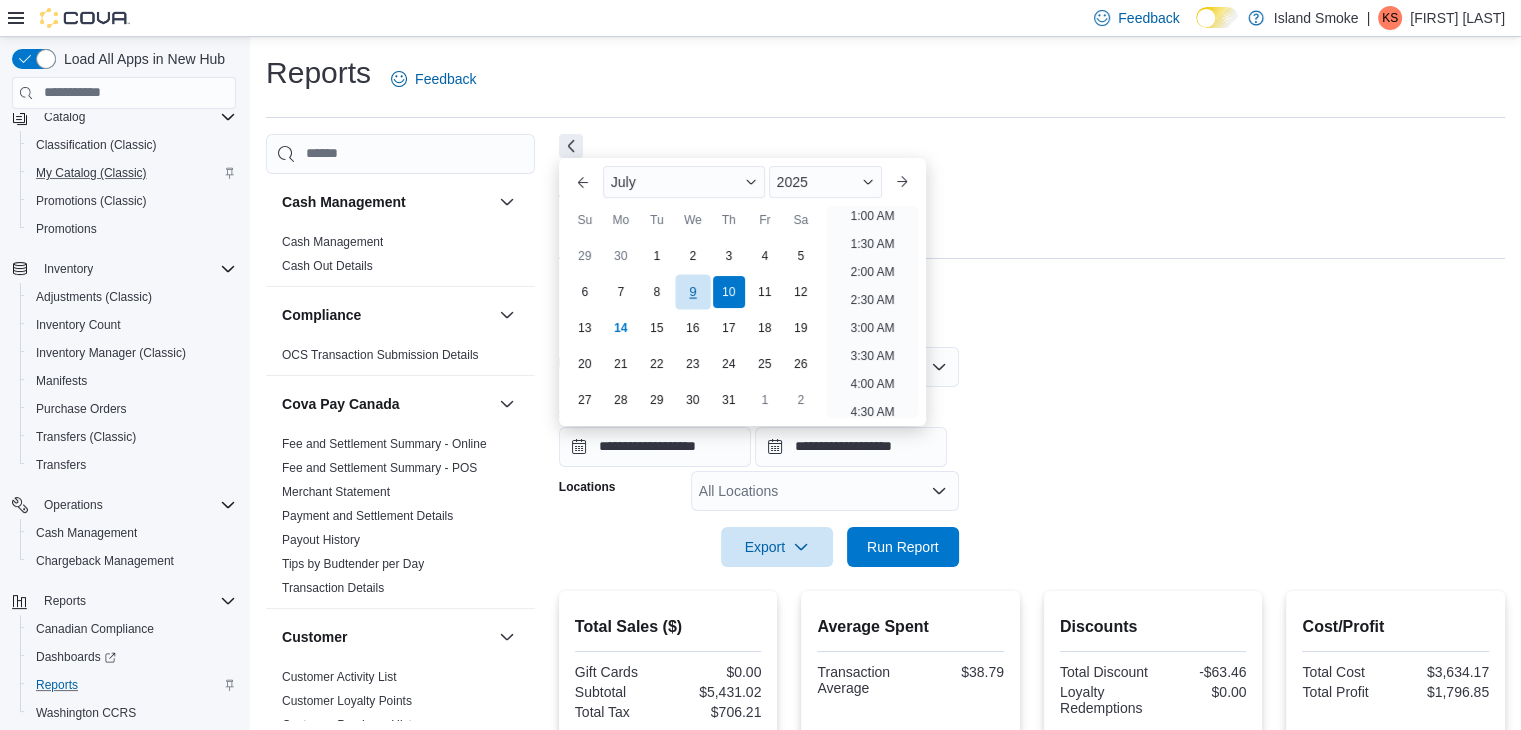 click on "9" at bounding box center [692, 292] 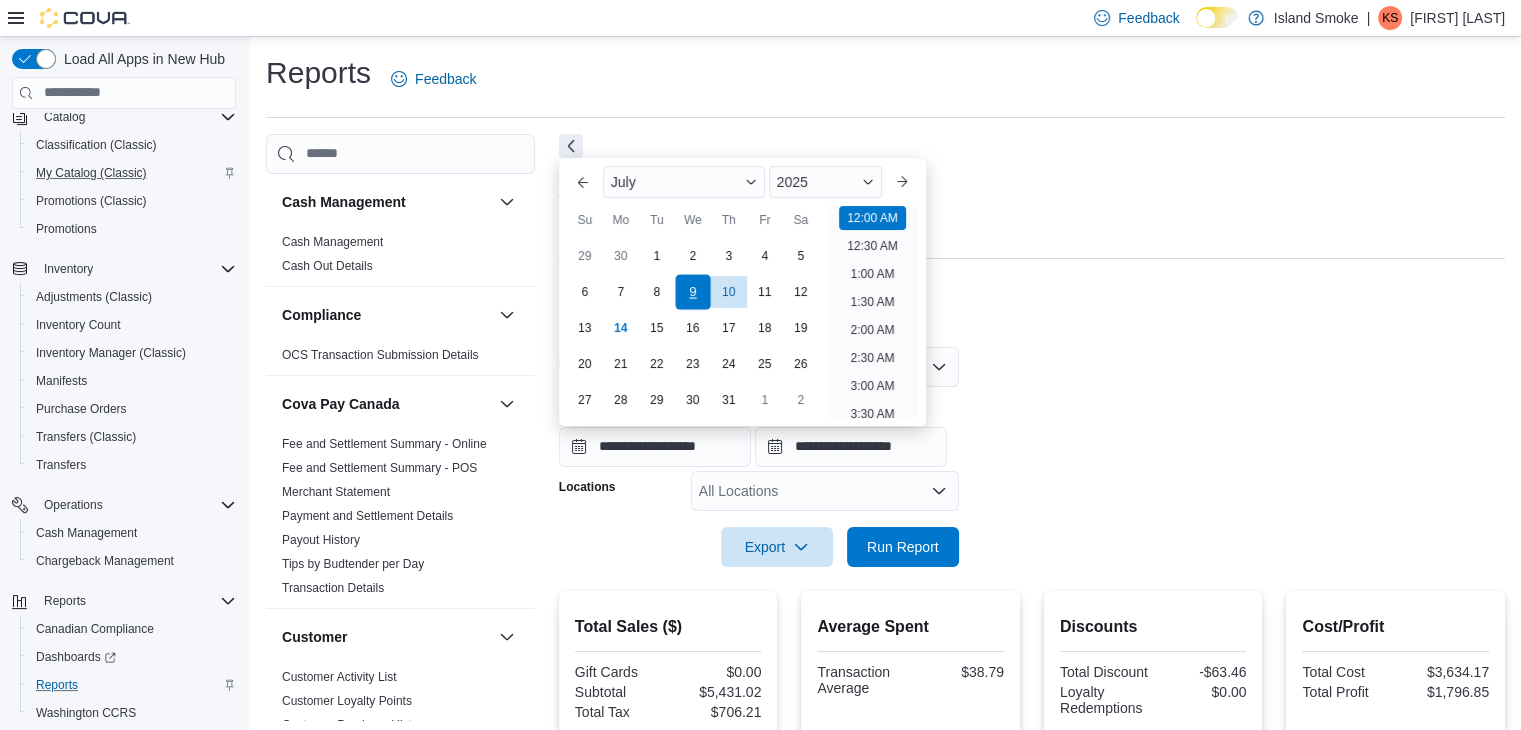 click on "9" at bounding box center (692, 292) 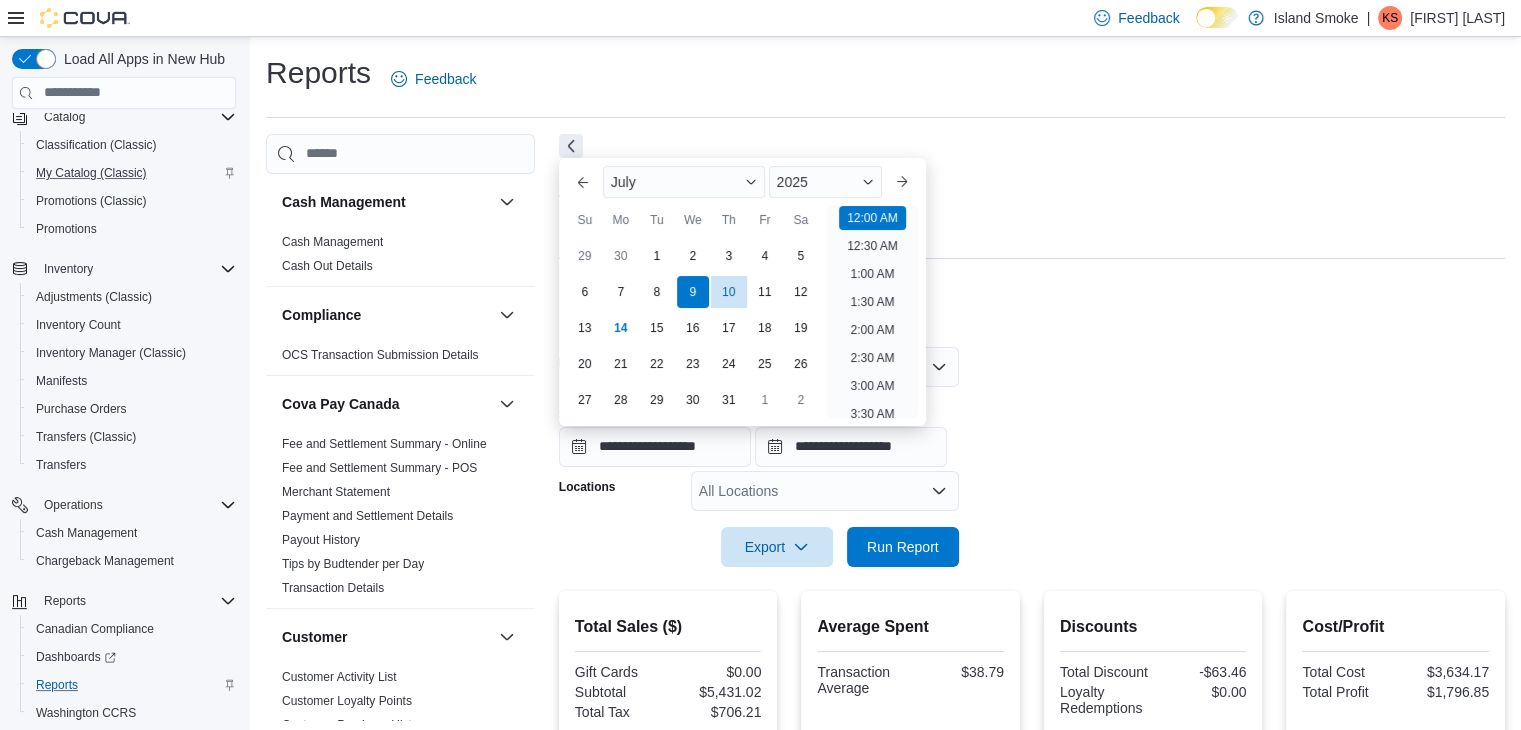 click at bounding box center (1032, 335) 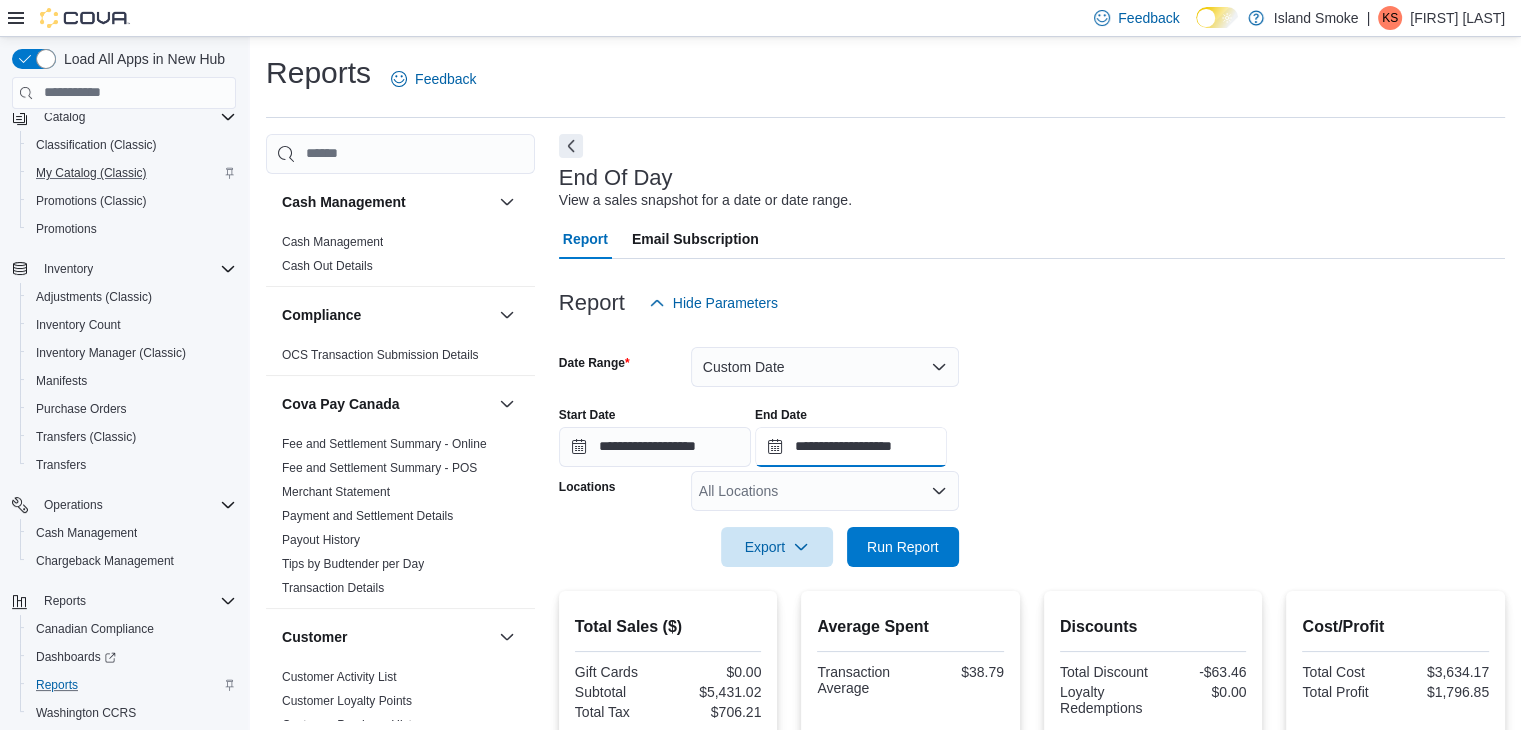 click on "**********" at bounding box center (851, 447) 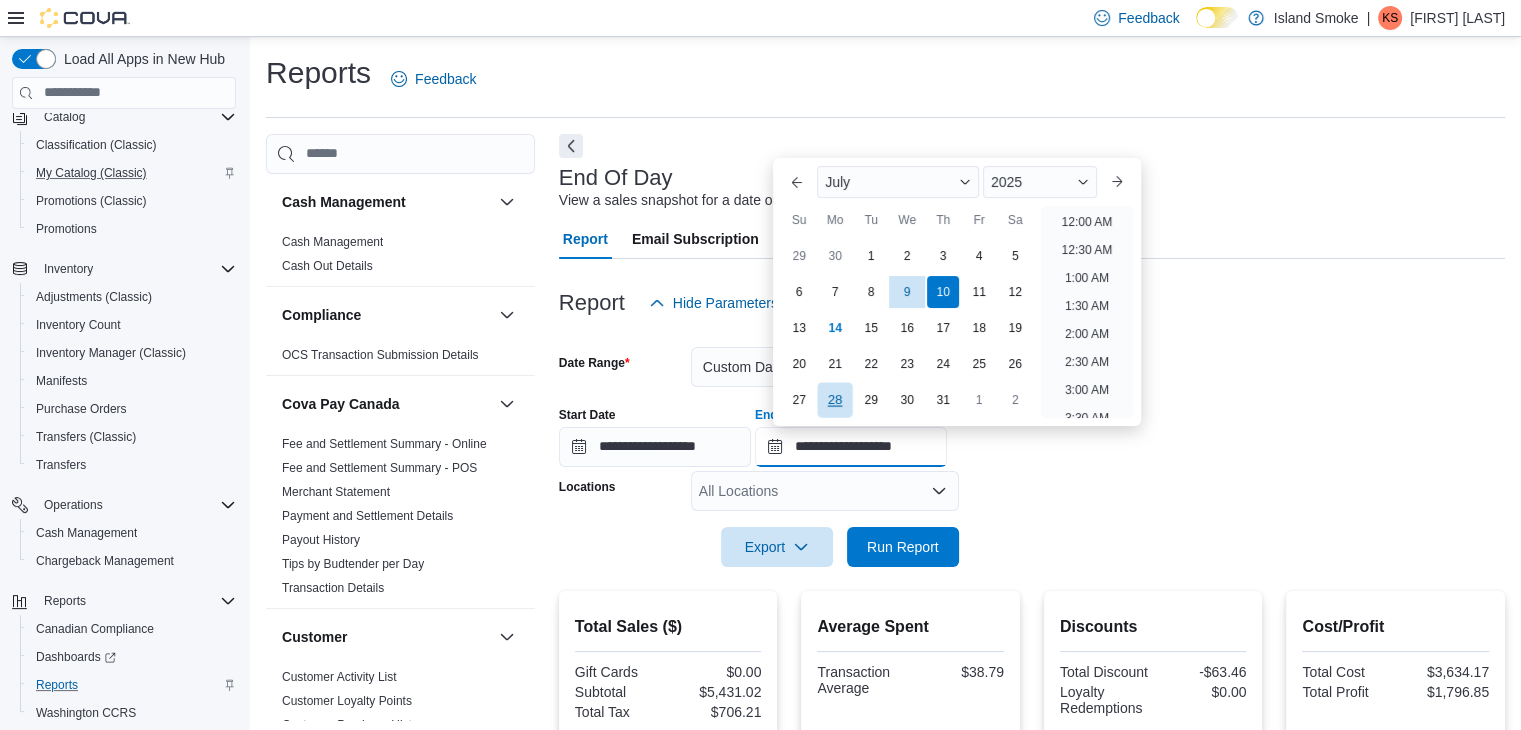 scroll, scrollTop: 1136, scrollLeft: 0, axis: vertical 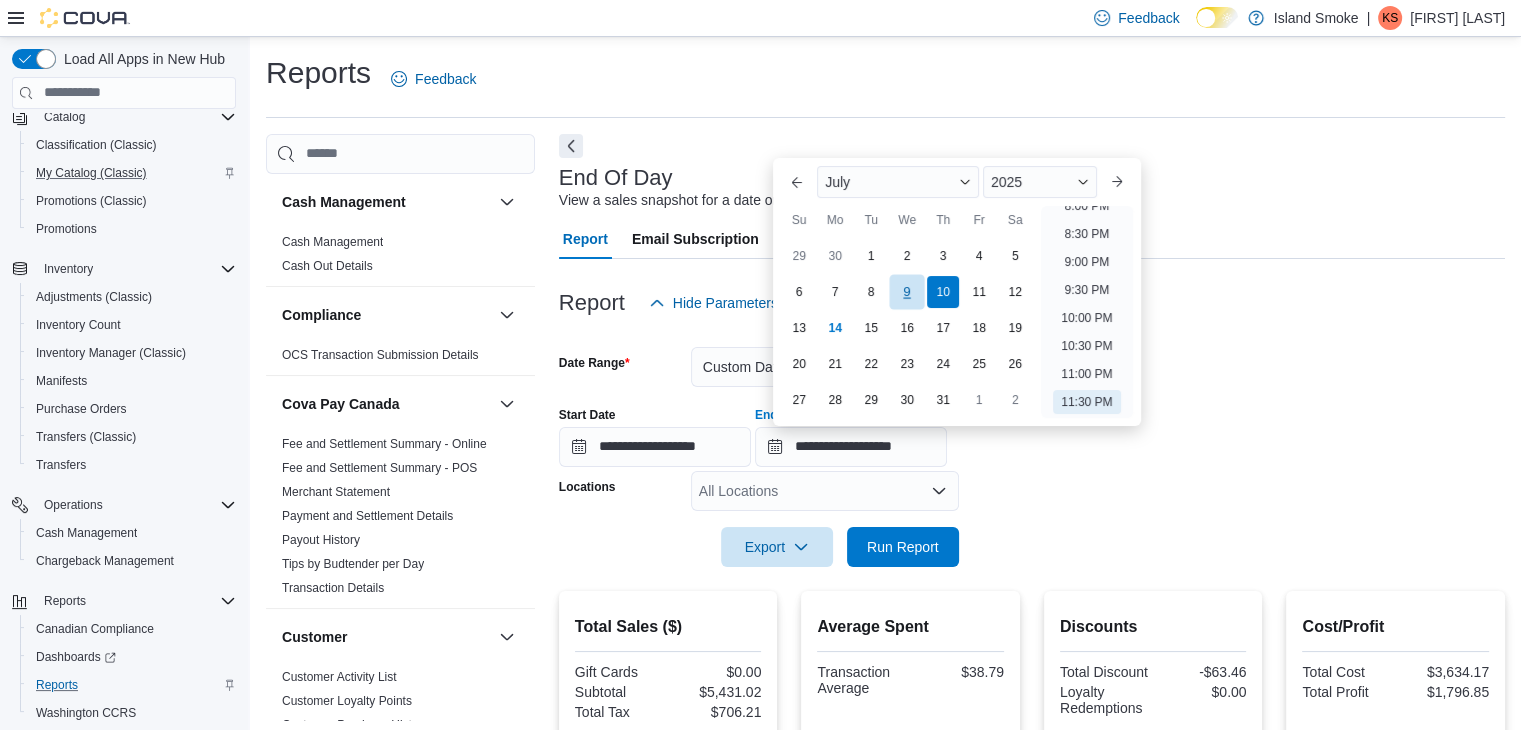 click on "9" at bounding box center (907, 292) 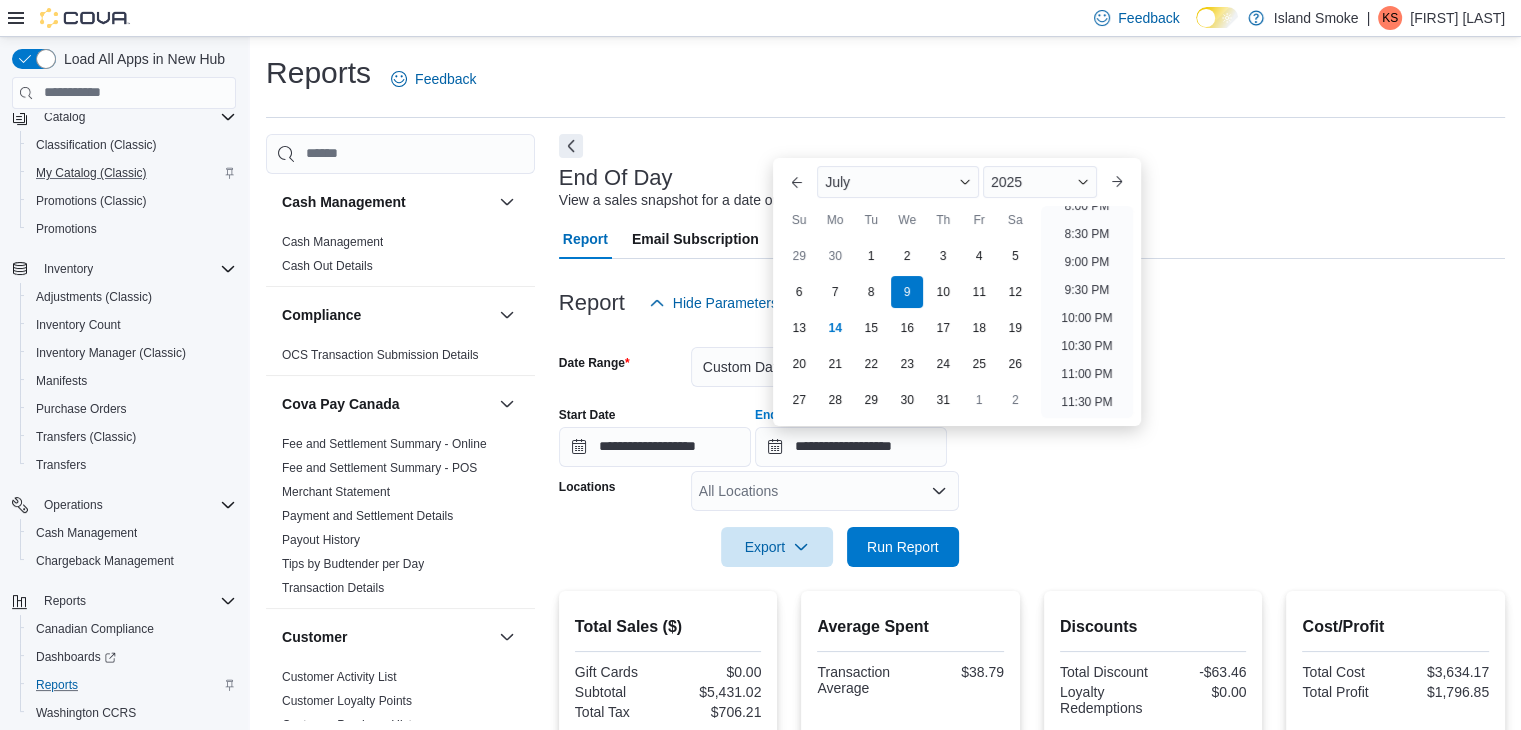 click on "**********" at bounding box center [1032, 445] 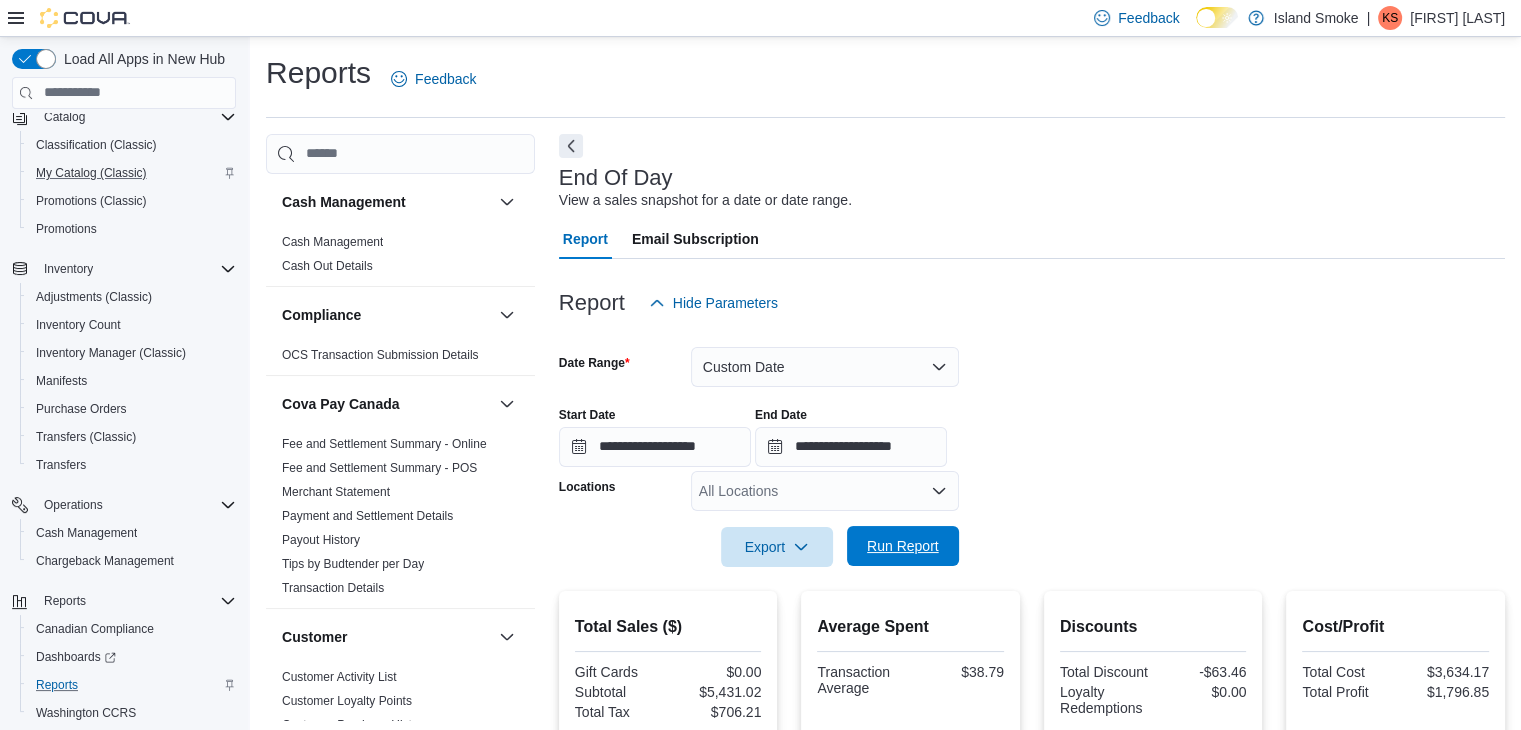 click on "Run Report" at bounding box center (903, 546) 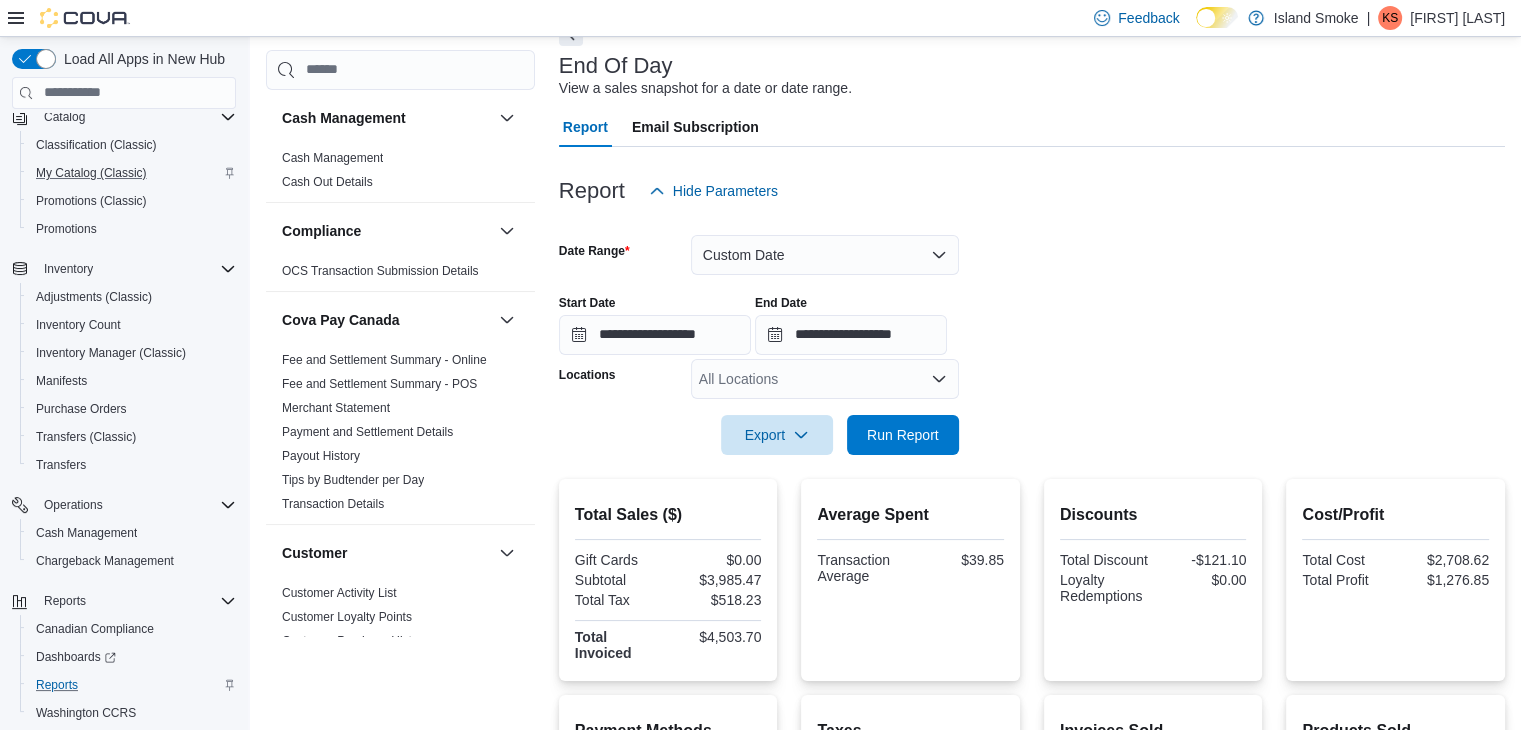 scroll, scrollTop: 100, scrollLeft: 0, axis: vertical 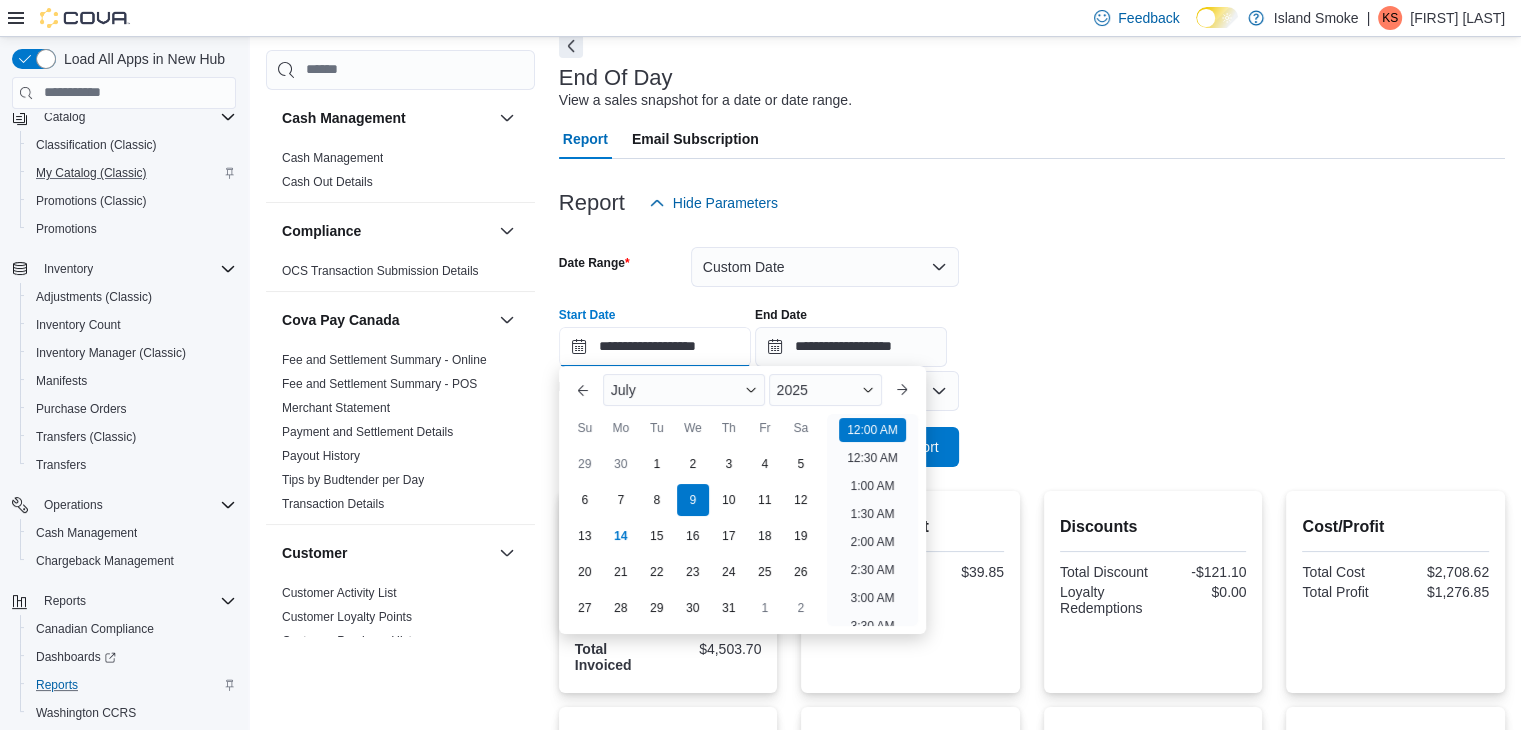 click on "**********" at bounding box center (655, 347) 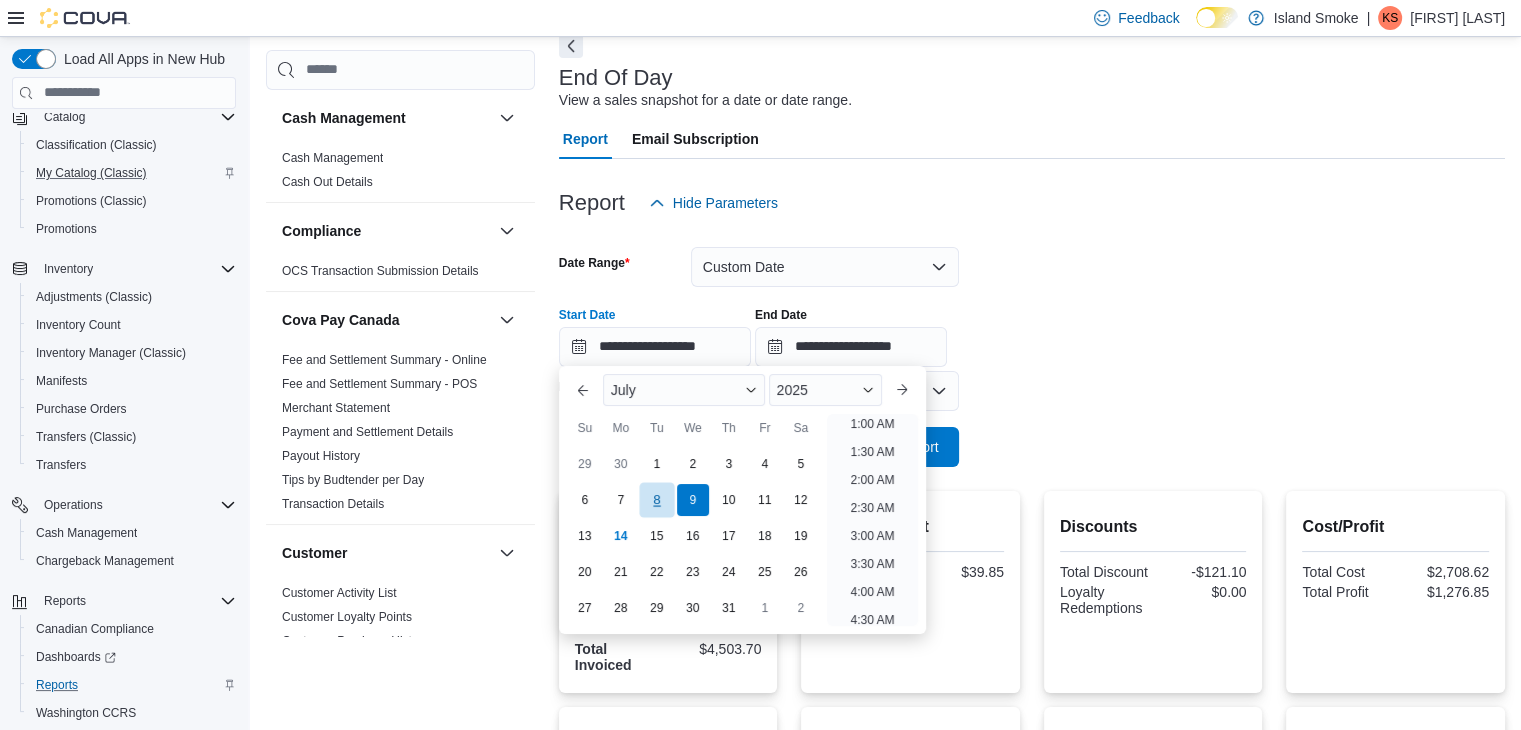 click on "8" at bounding box center [656, 500] 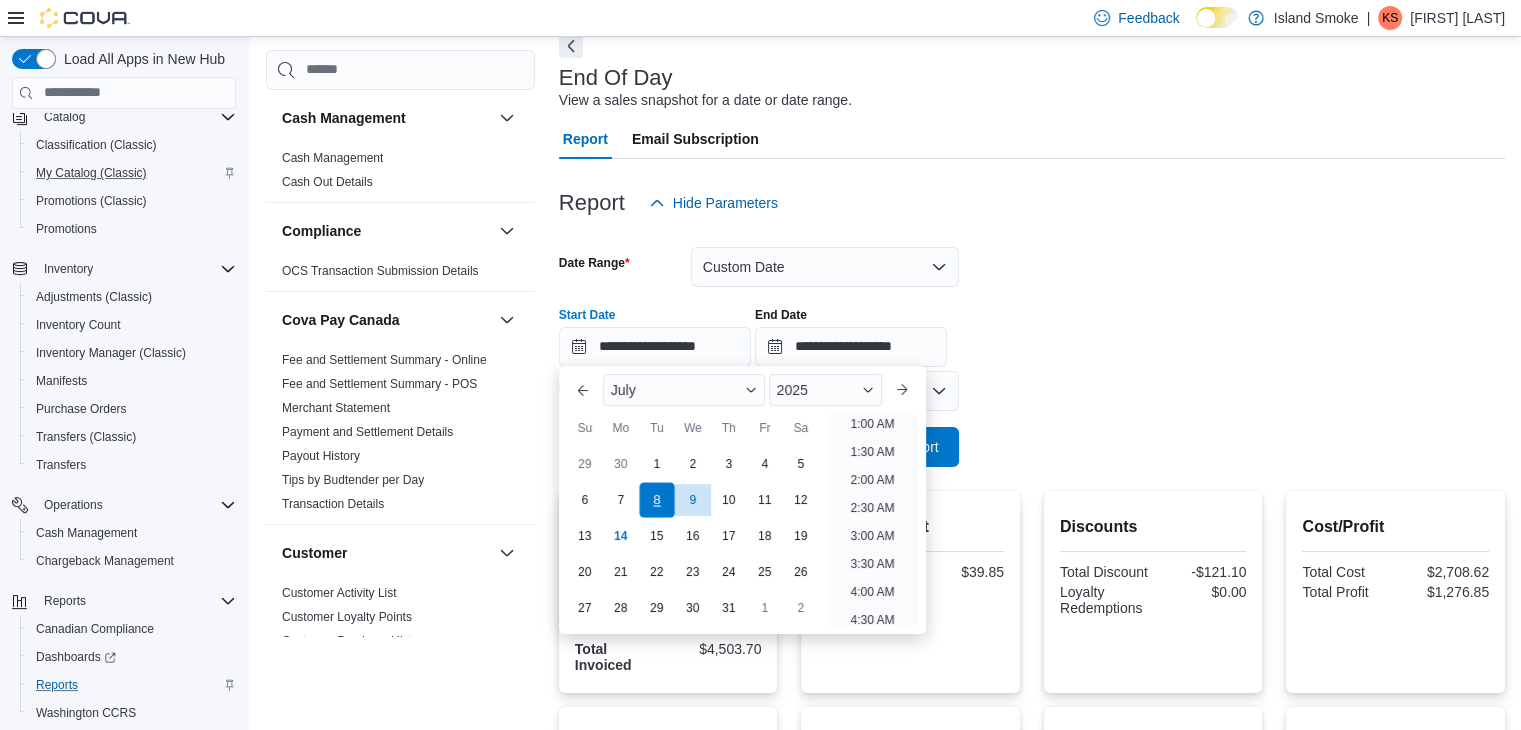 scroll, scrollTop: 4, scrollLeft: 0, axis: vertical 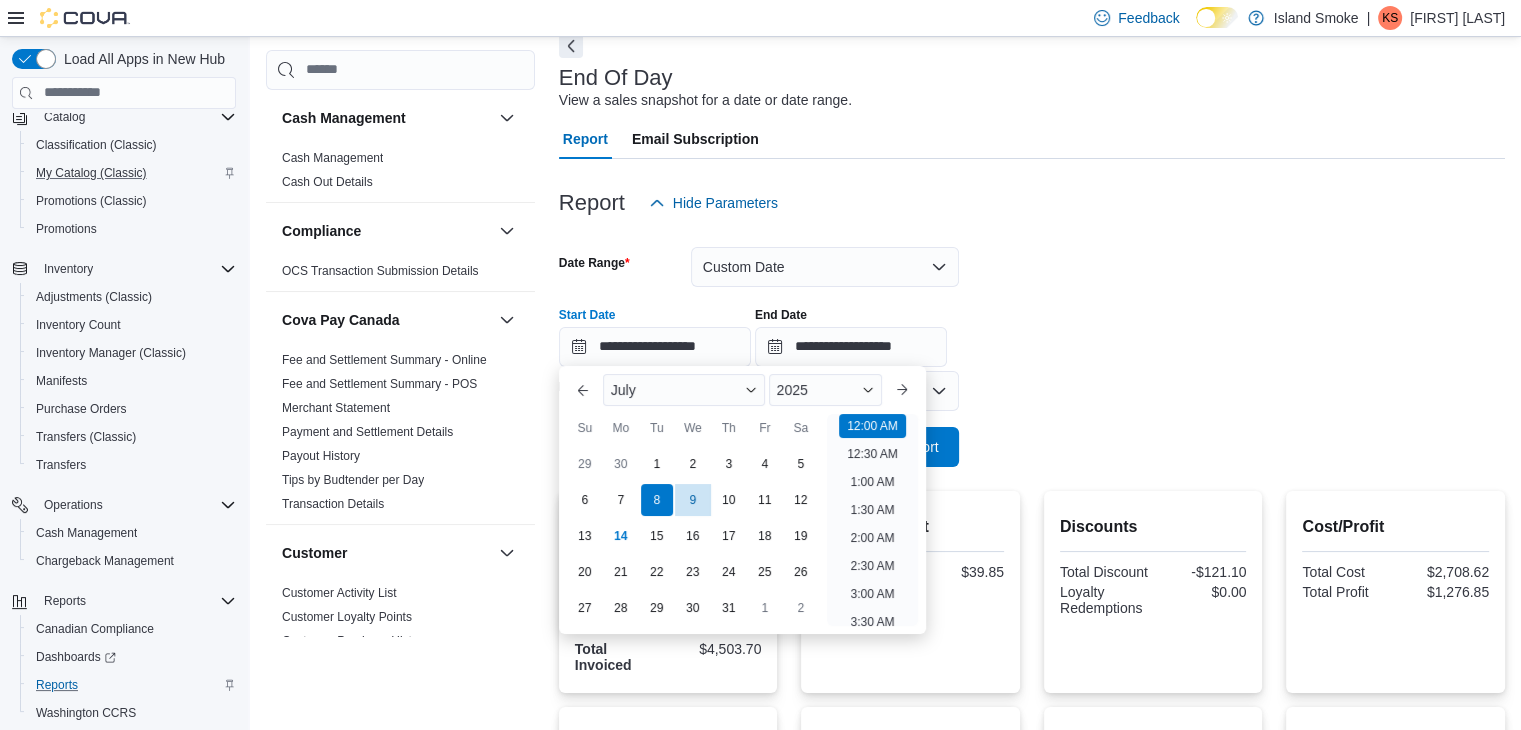 click on "**********" at bounding box center [1032, 345] 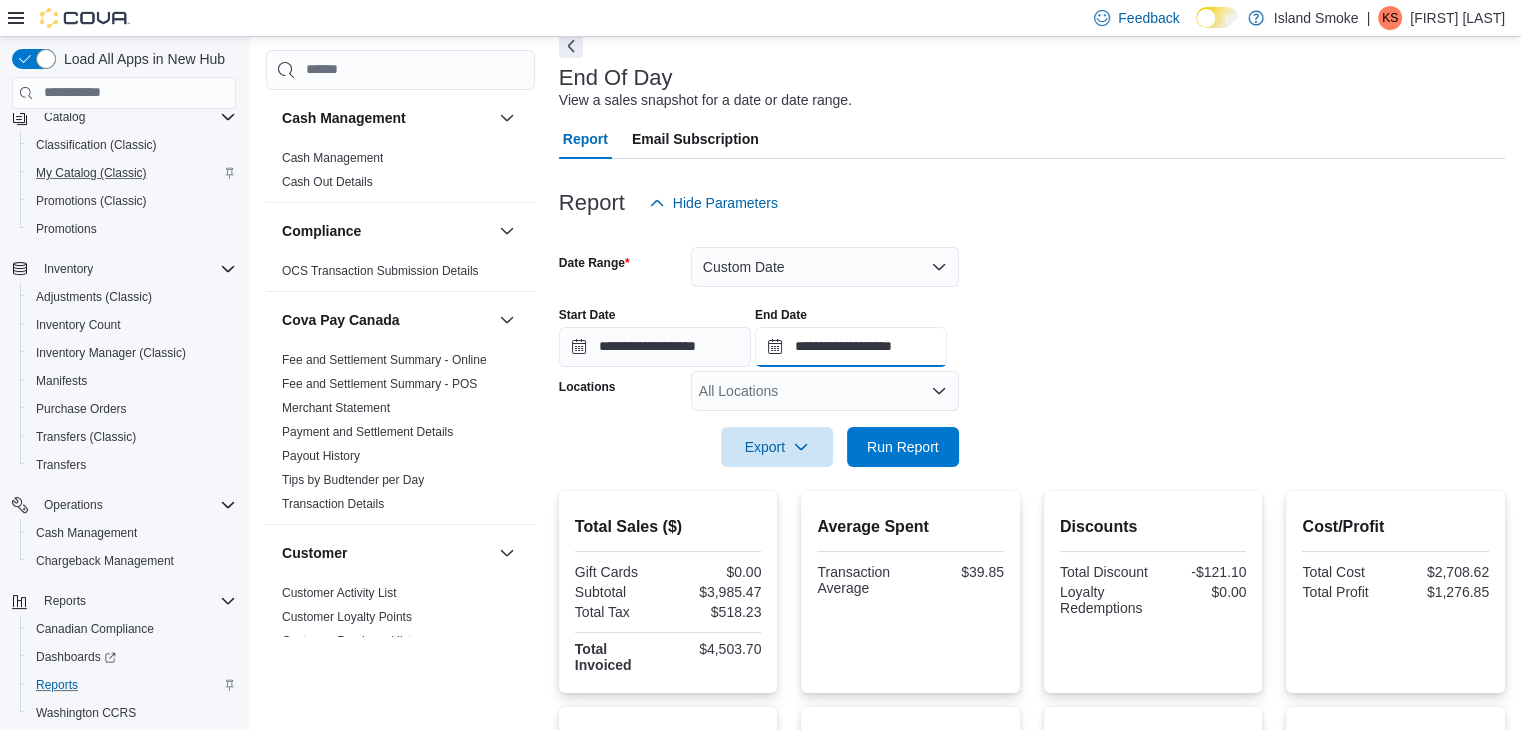click on "**********" at bounding box center (851, 347) 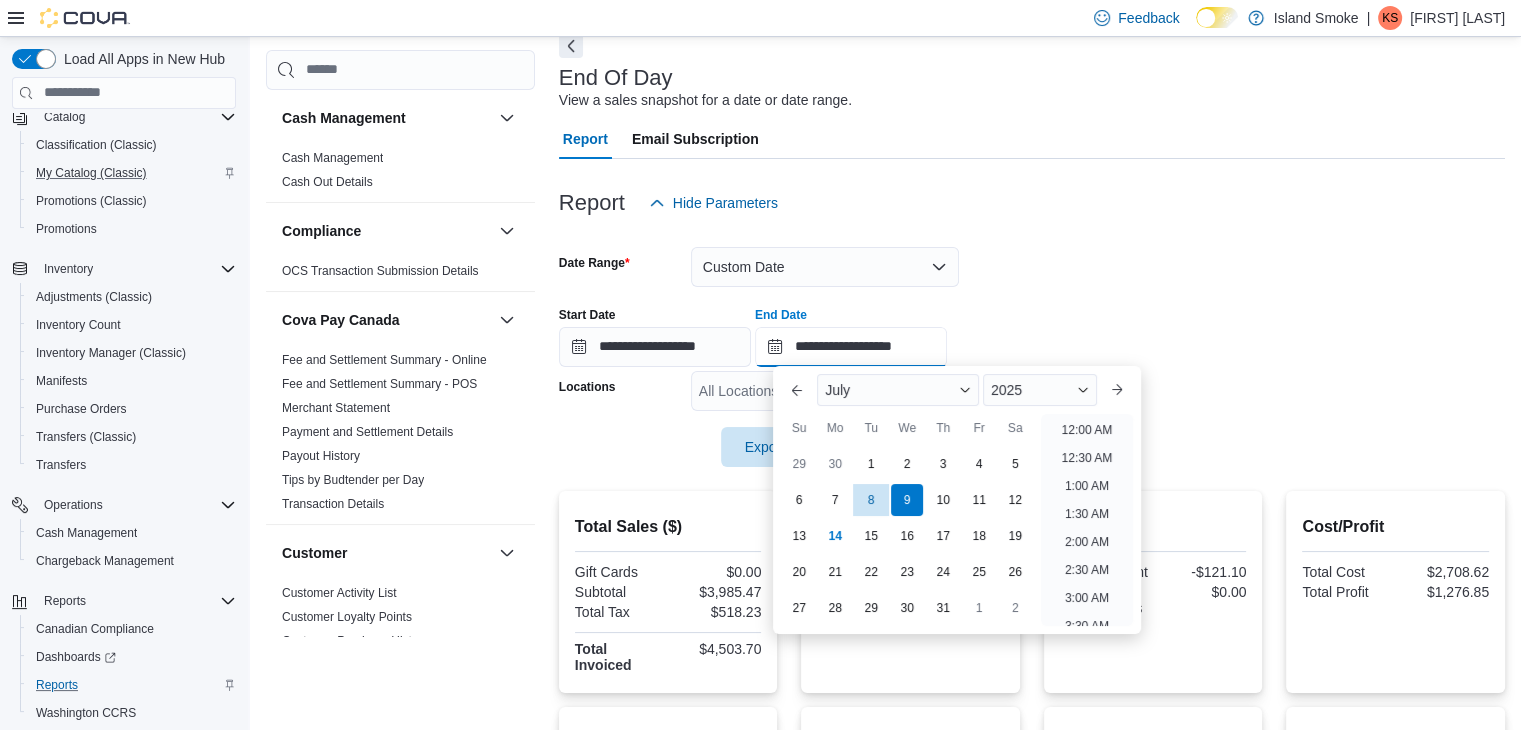 scroll, scrollTop: 1136, scrollLeft: 0, axis: vertical 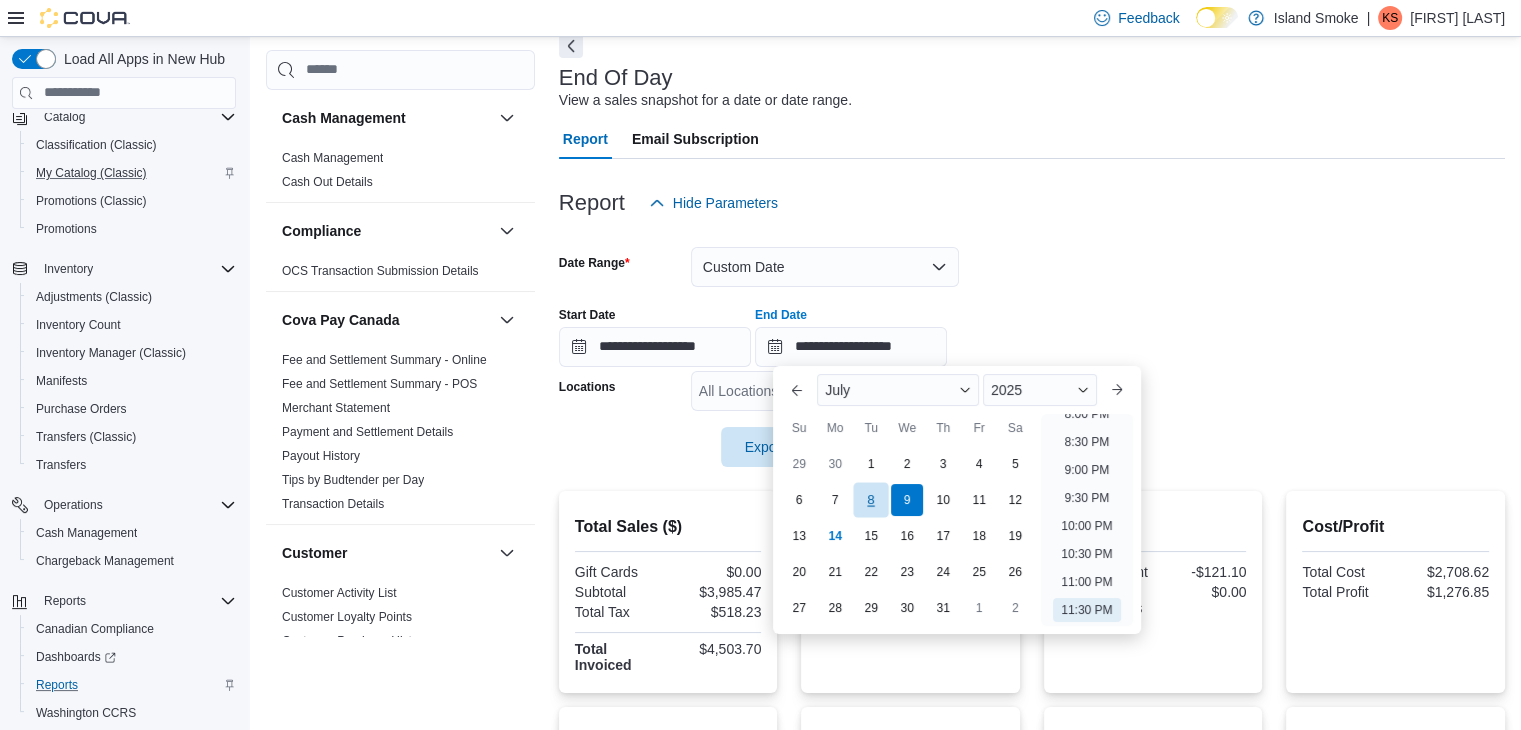 click on "8" at bounding box center [871, 500] 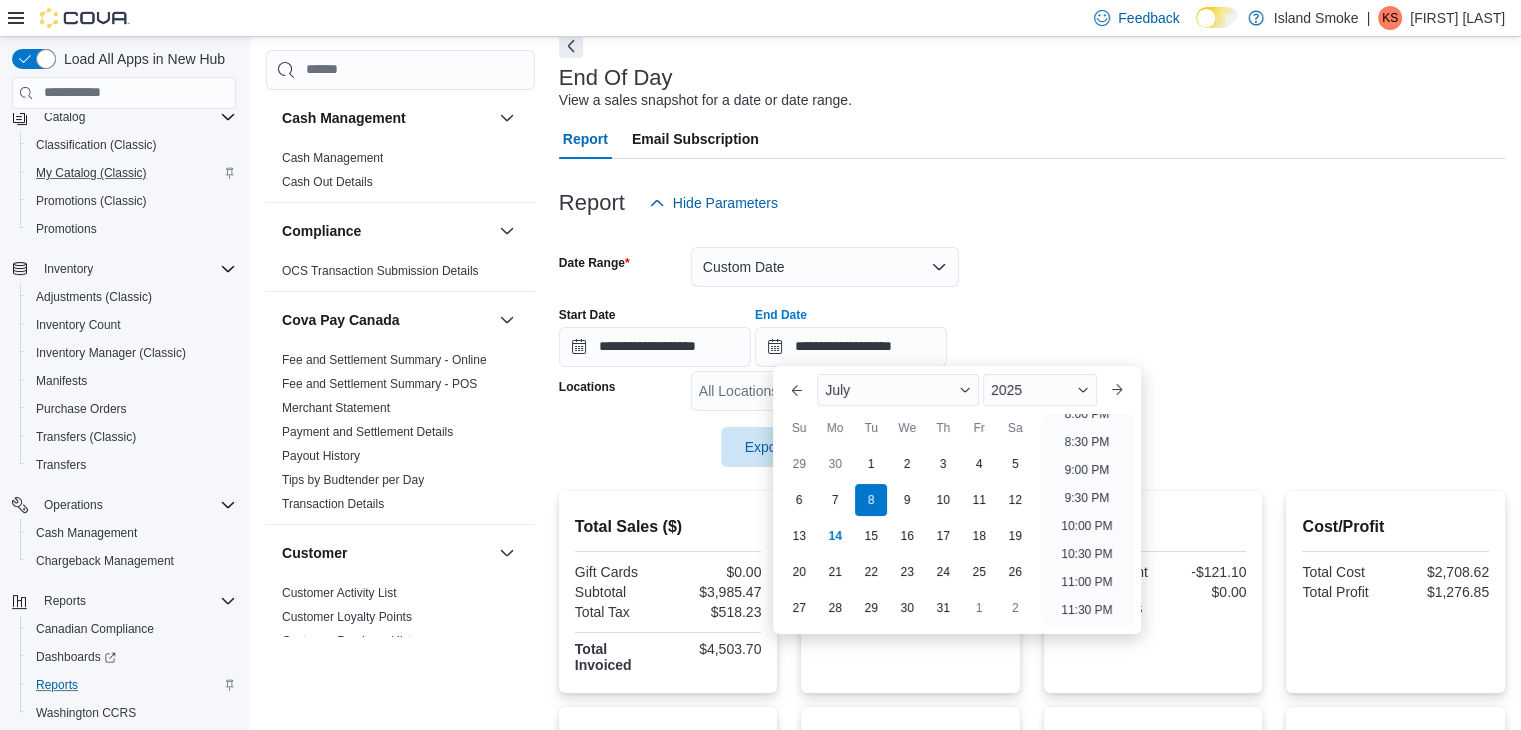 click on "**********" at bounding box center [1032, 345] 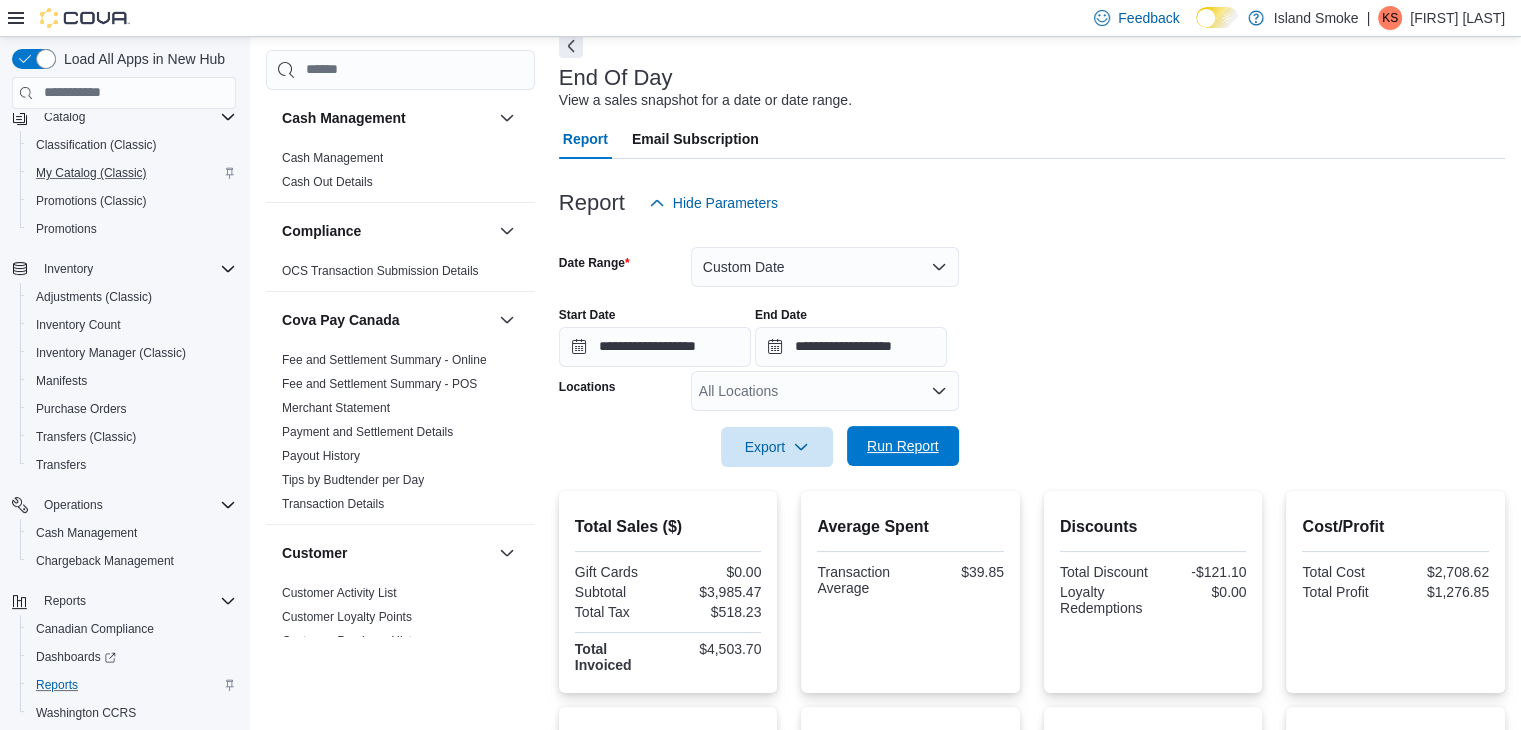 click on "Run Report" at bounding box center (903, 446) 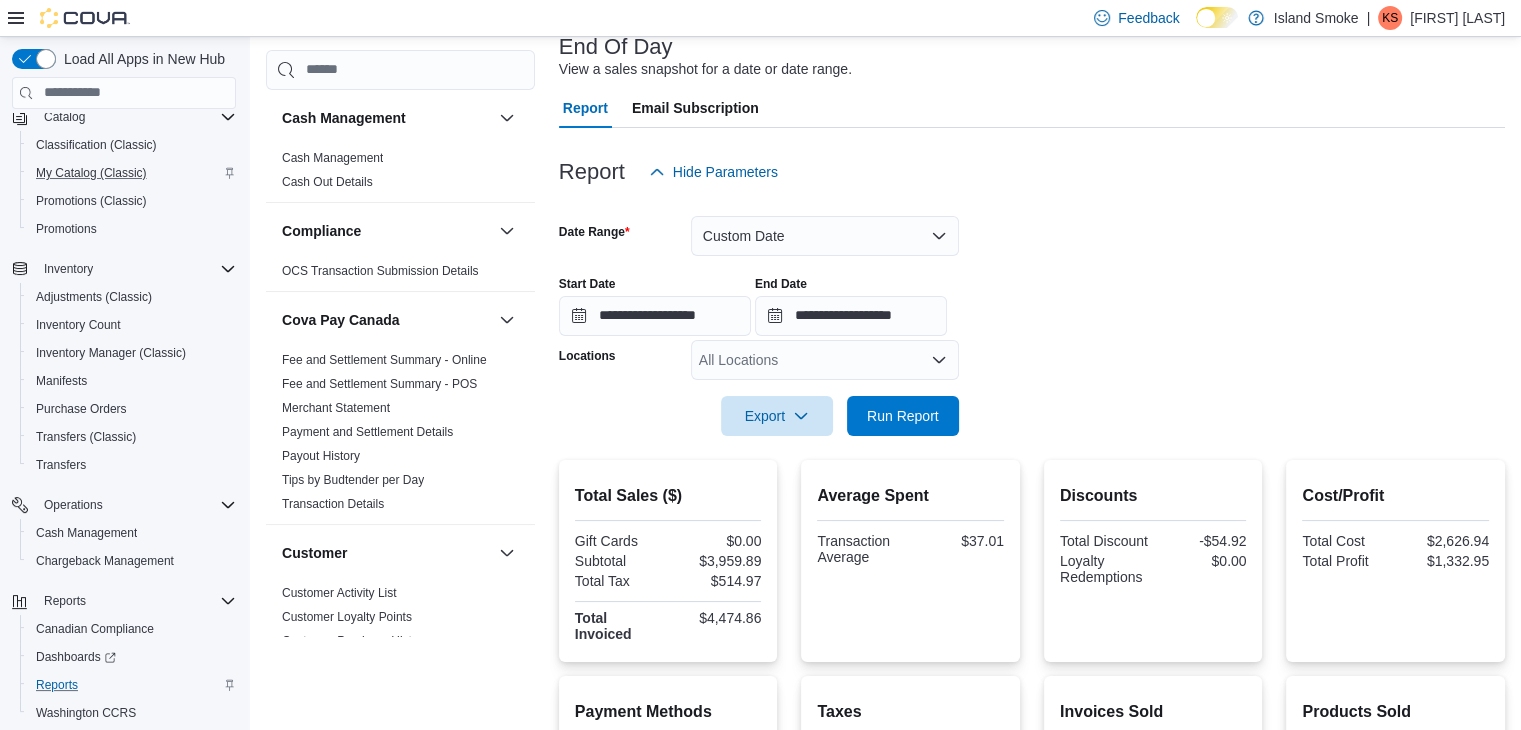 scroll, scrollTop: 166, scrollLeft: 0, axis: vertical 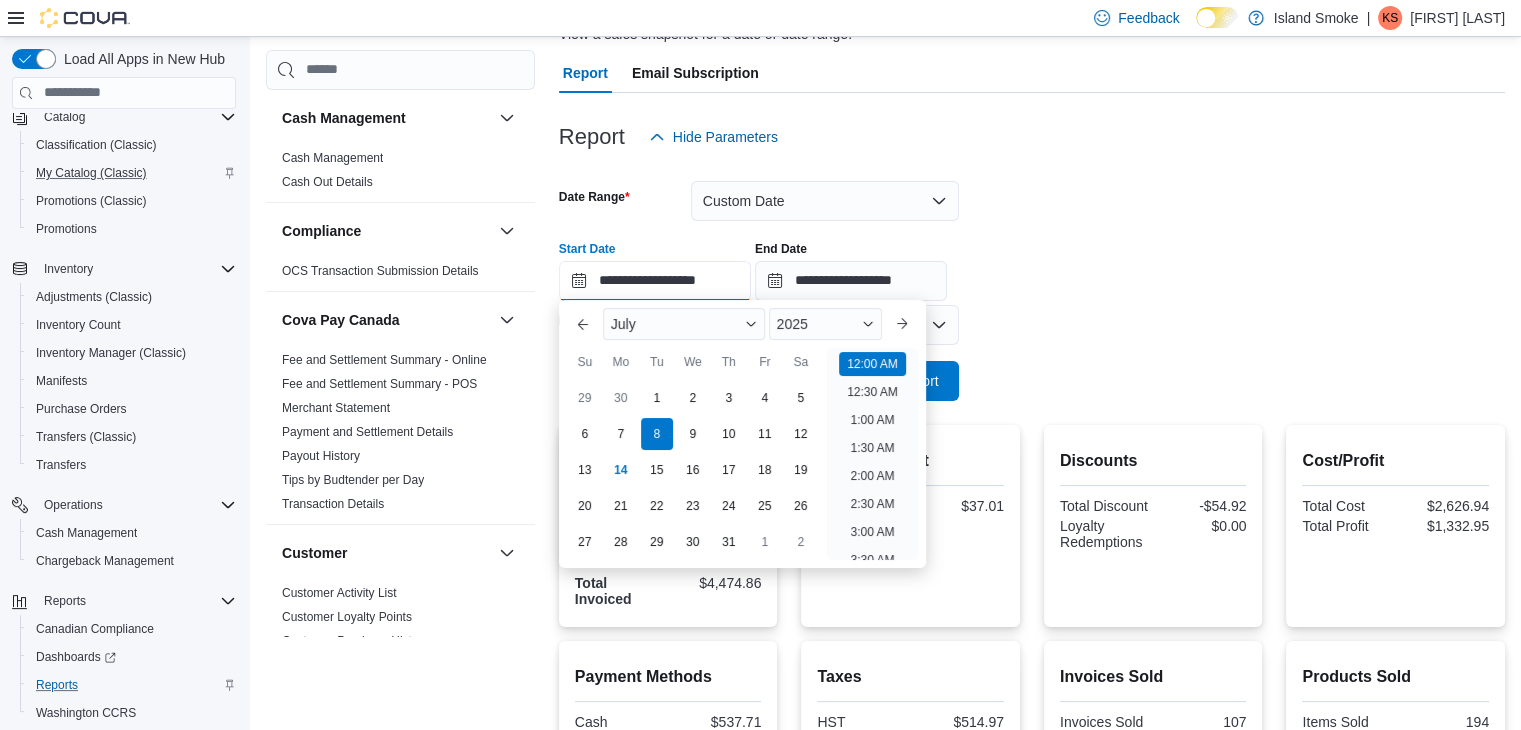 click on "**********" at bounding box center [655, 281] 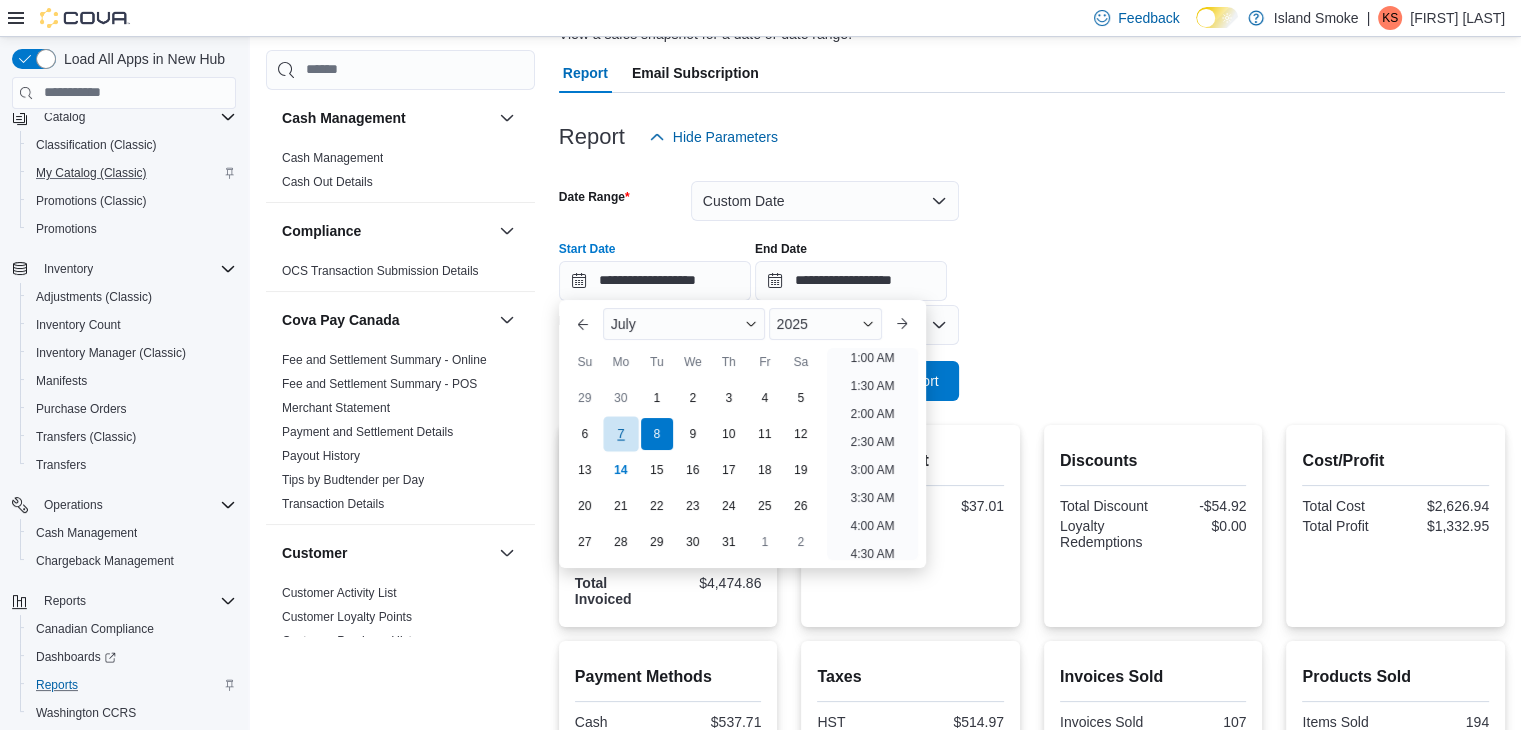 click on "7" at bounding box center (620, 434) 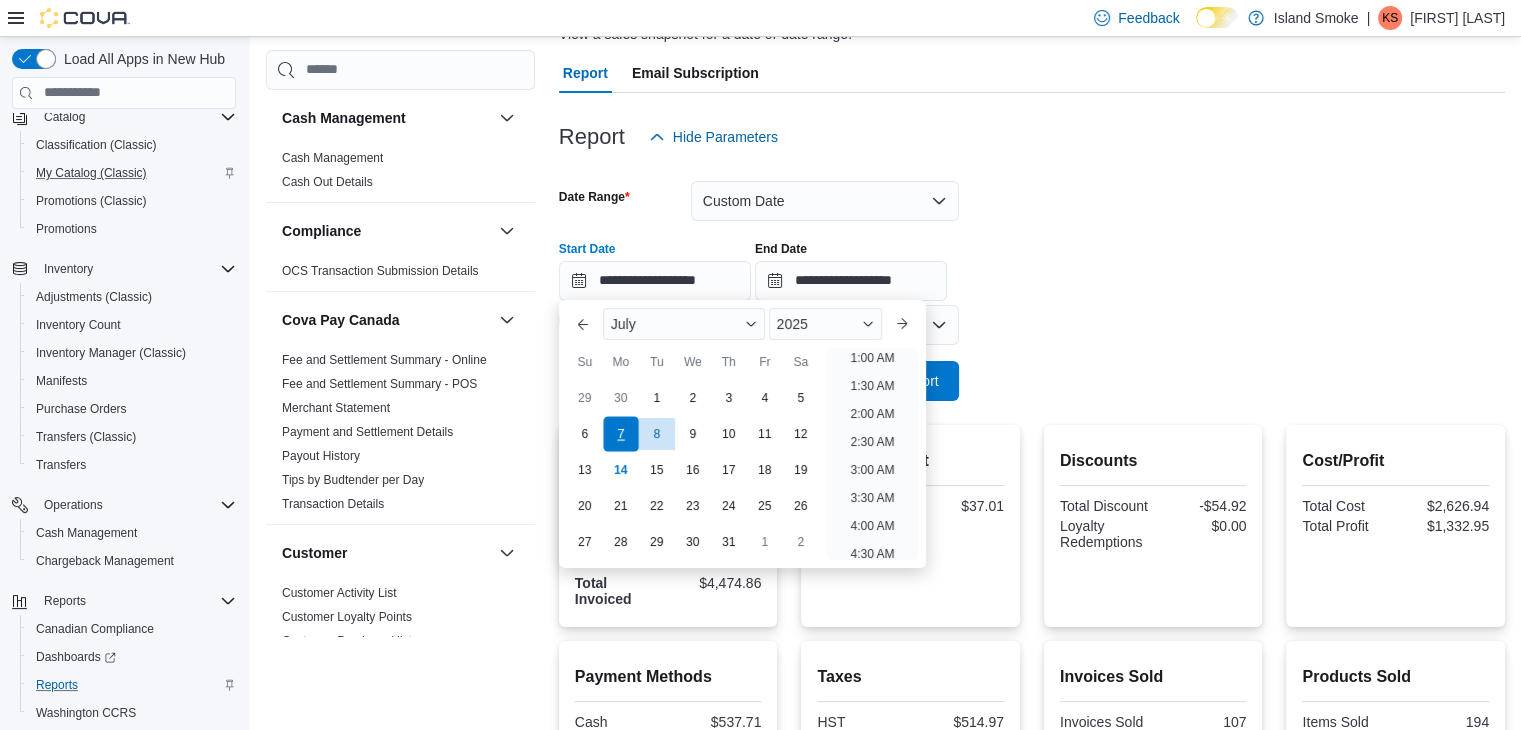 scroll, scrollTop: 4, scrollLeft: 0, axis: vertical 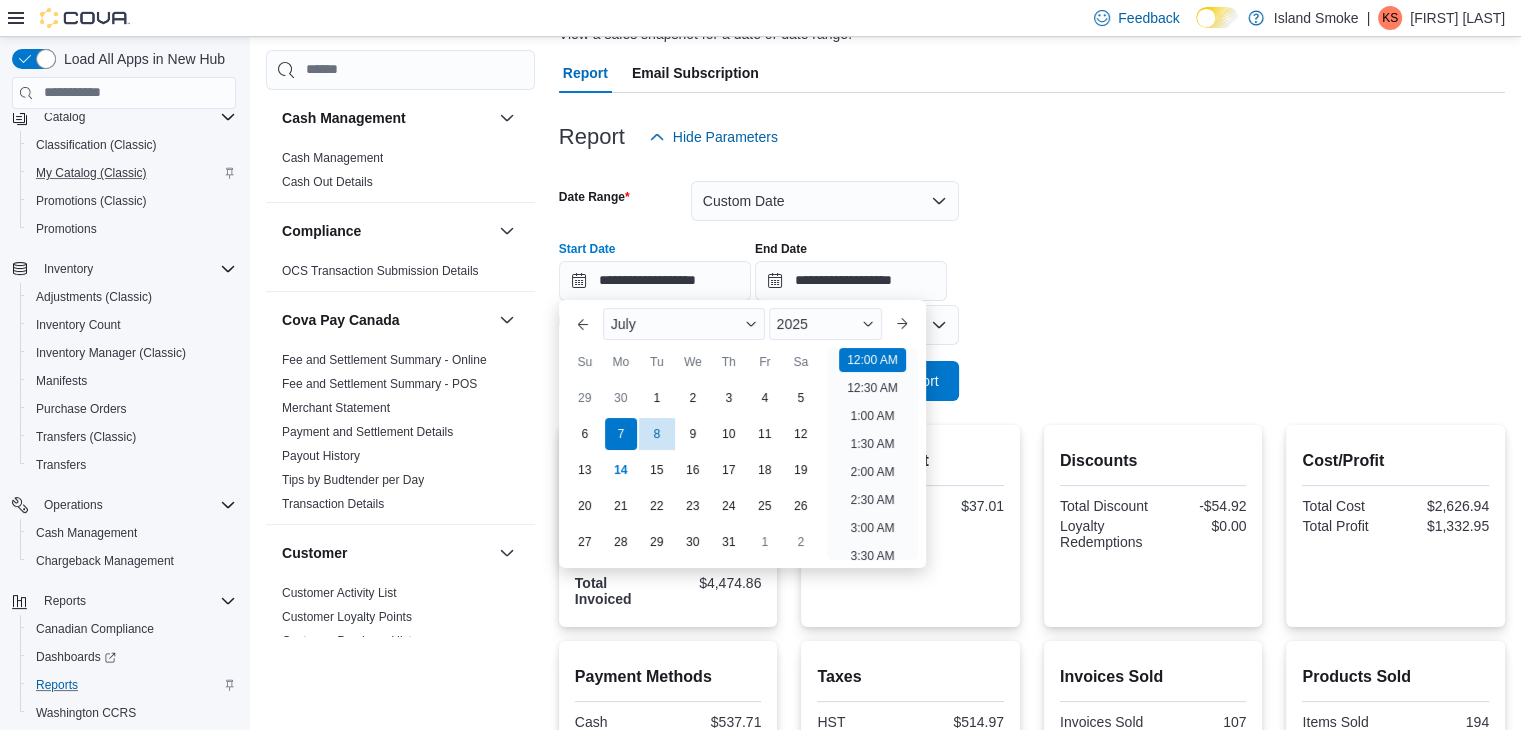 click on "**********" at bounding box center [1032, 279] 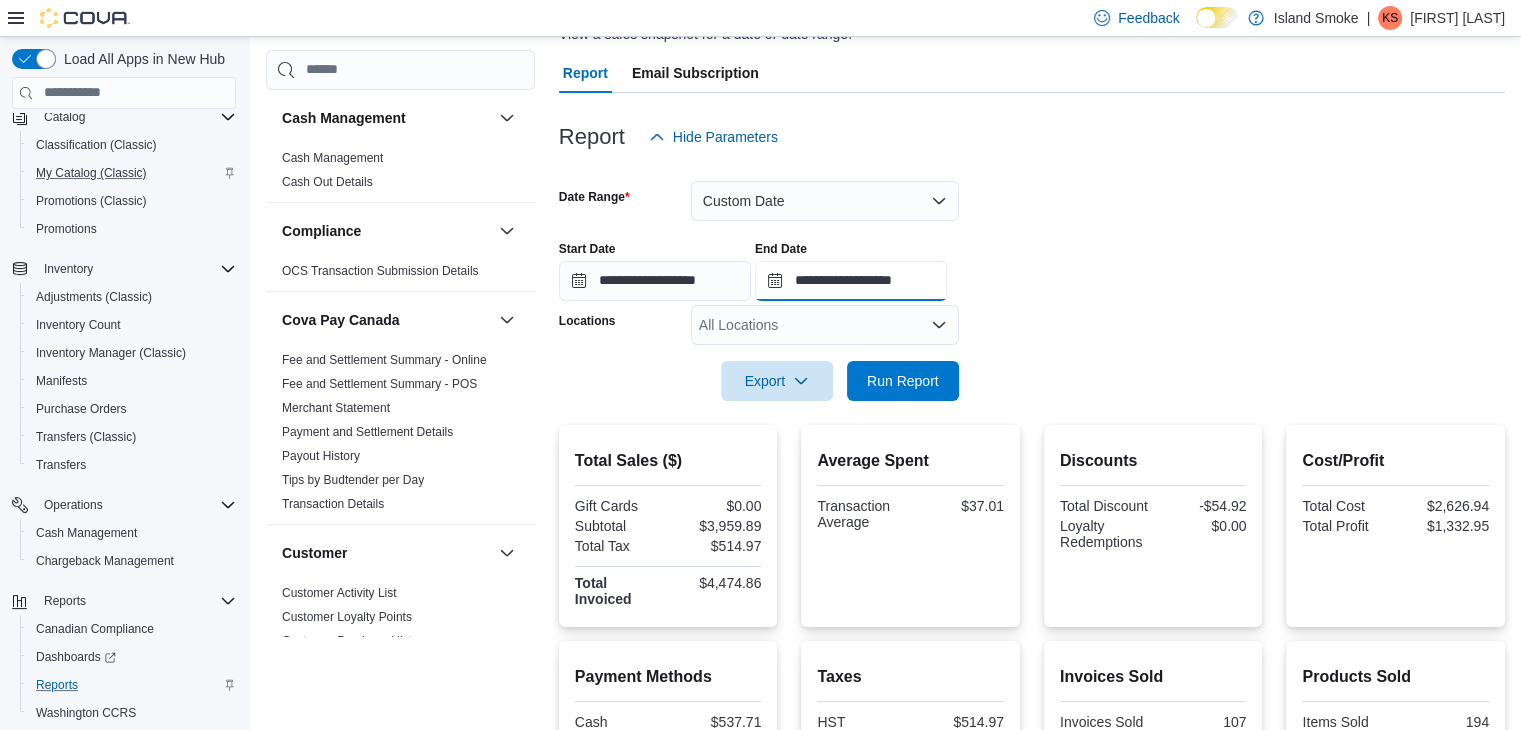 click on "**********" at bounding box center [851, 281] 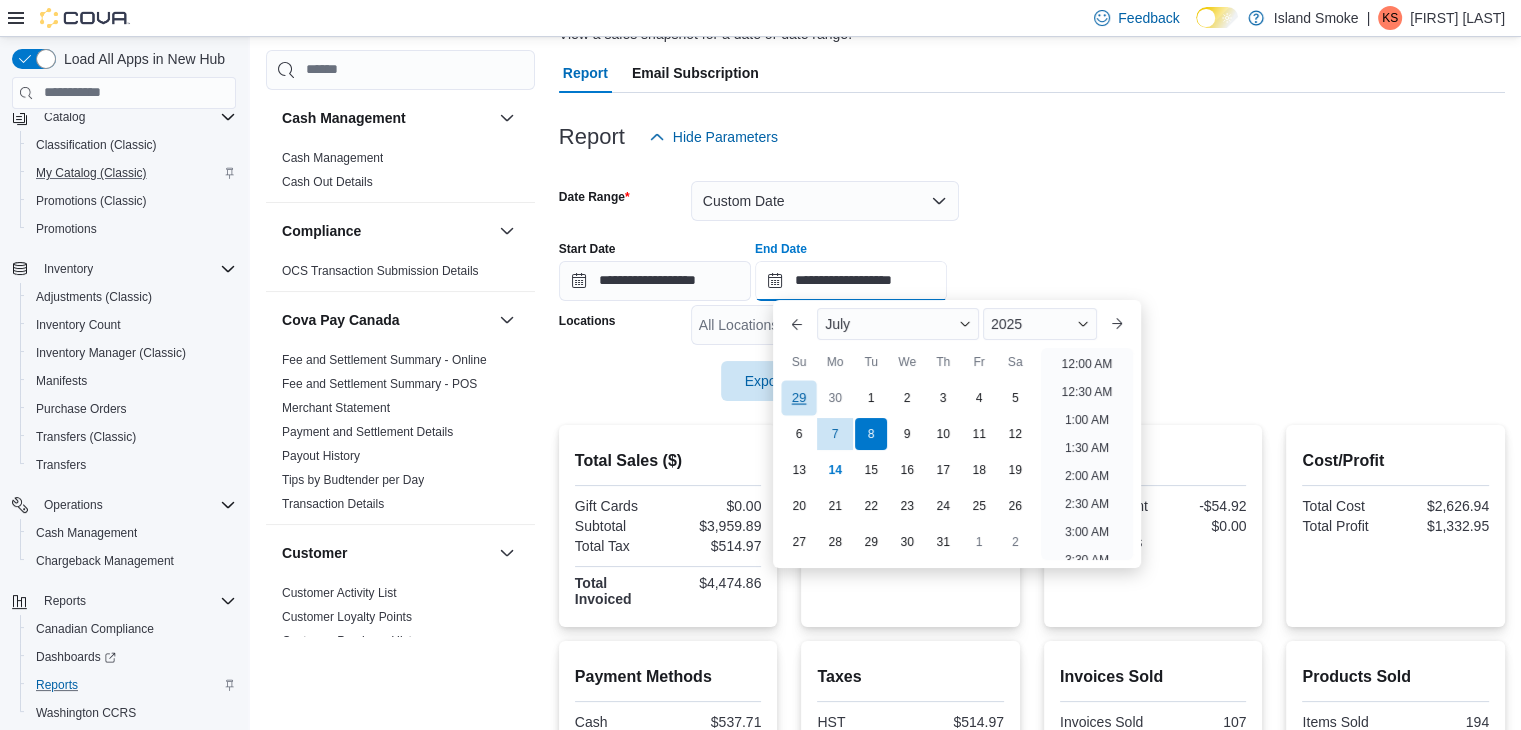 scroll, scrollTop: 1136, scrollLeft: 0, axis: vertical 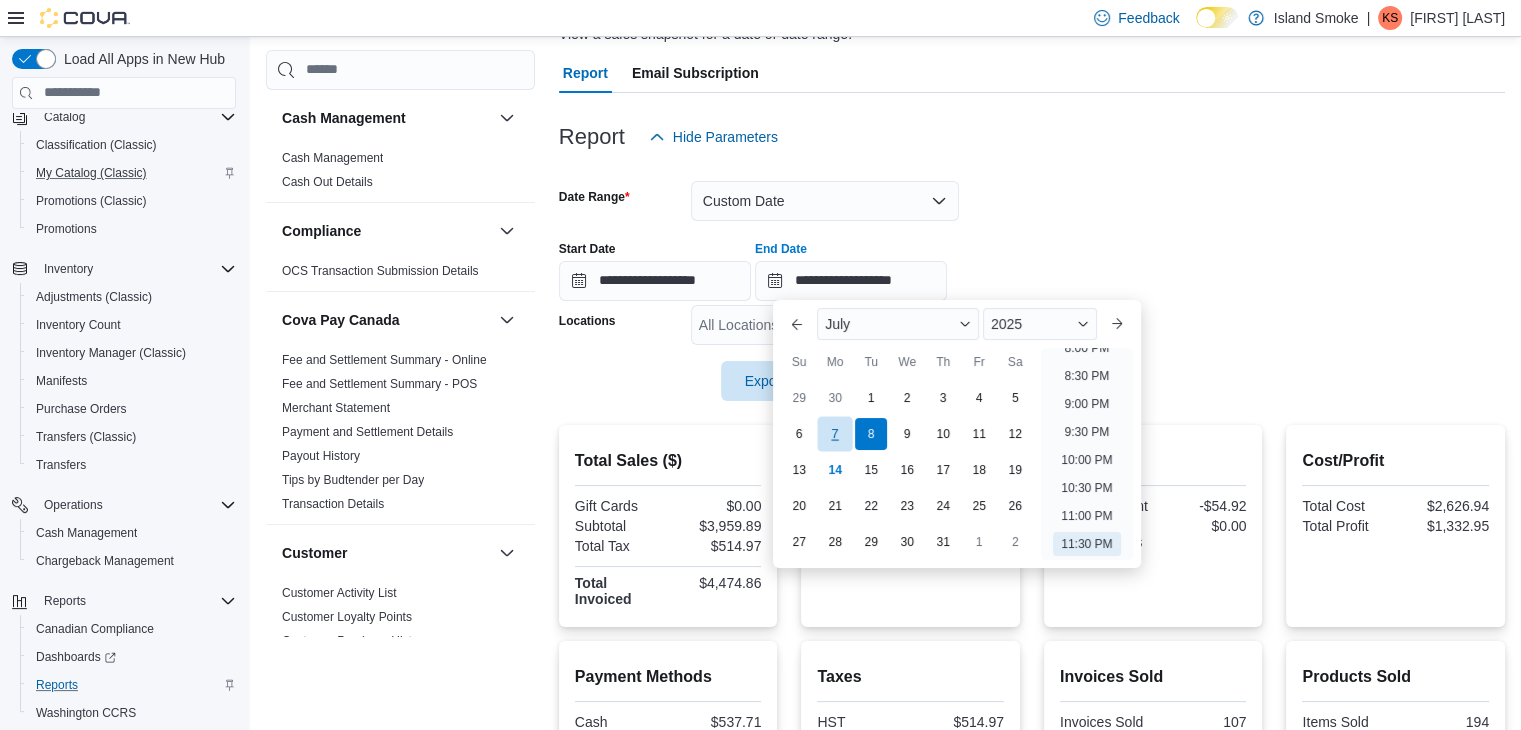 click on "7" at bounding box center (835, 434) 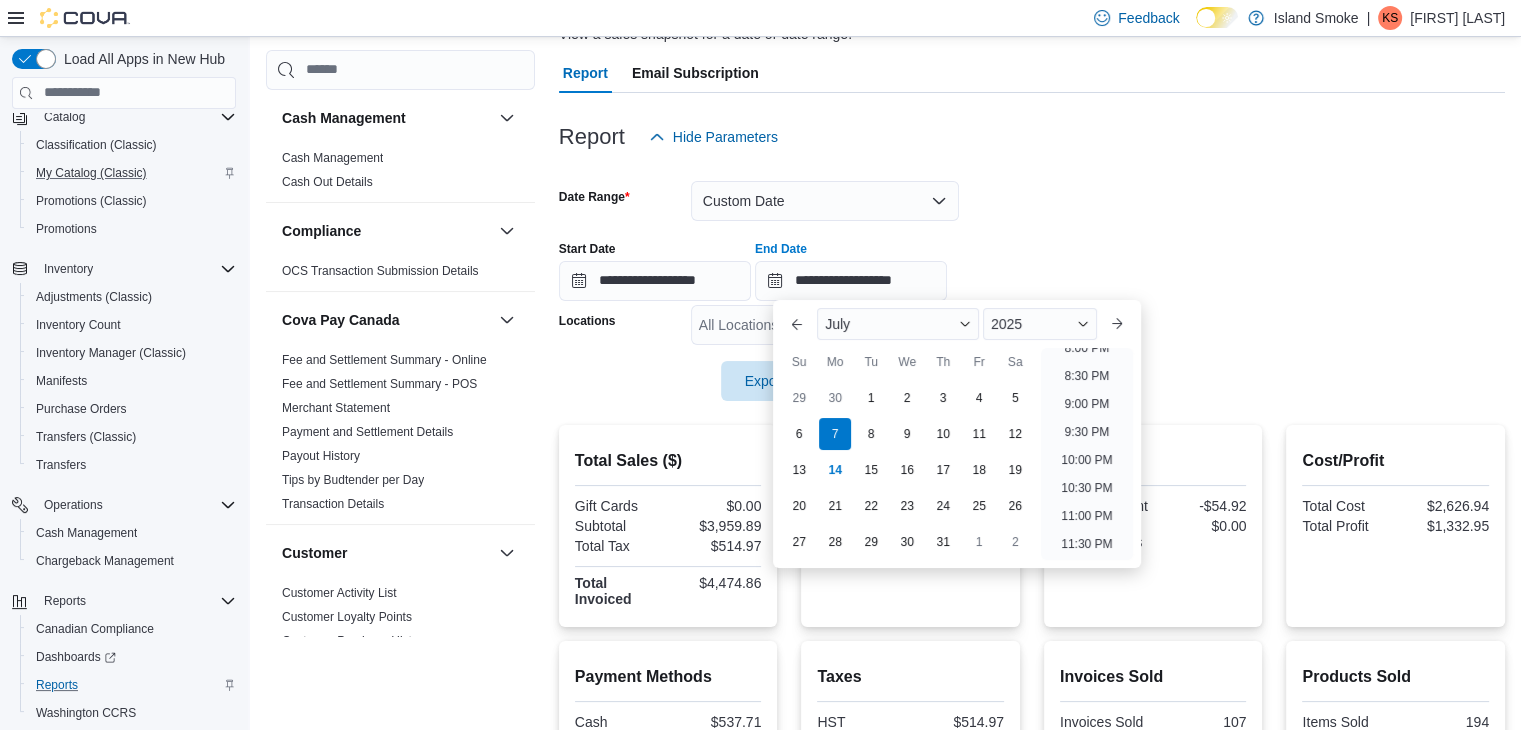 click on "**********" at bounding box center [1032, 263] 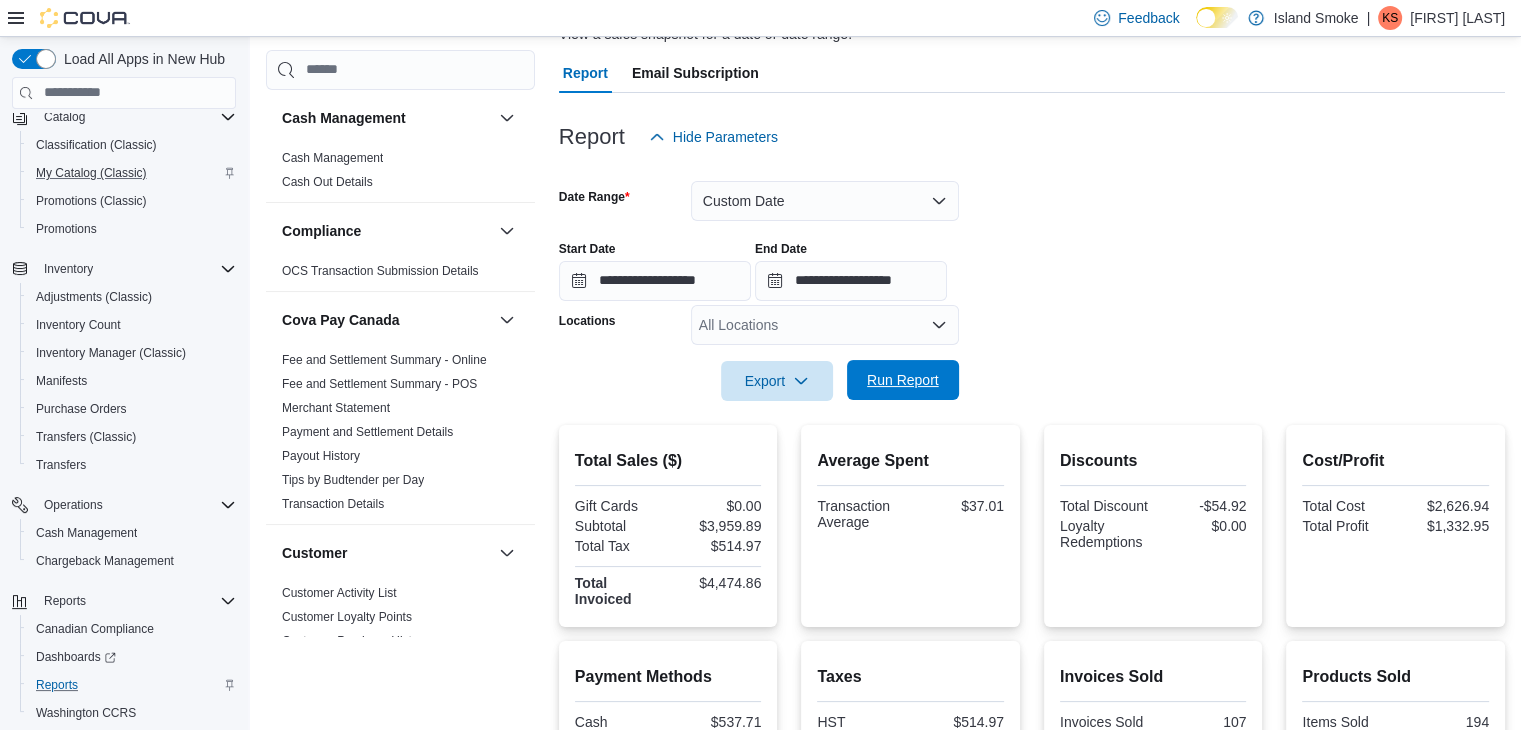 click on "Run Report" at bounding box center (903, 380) 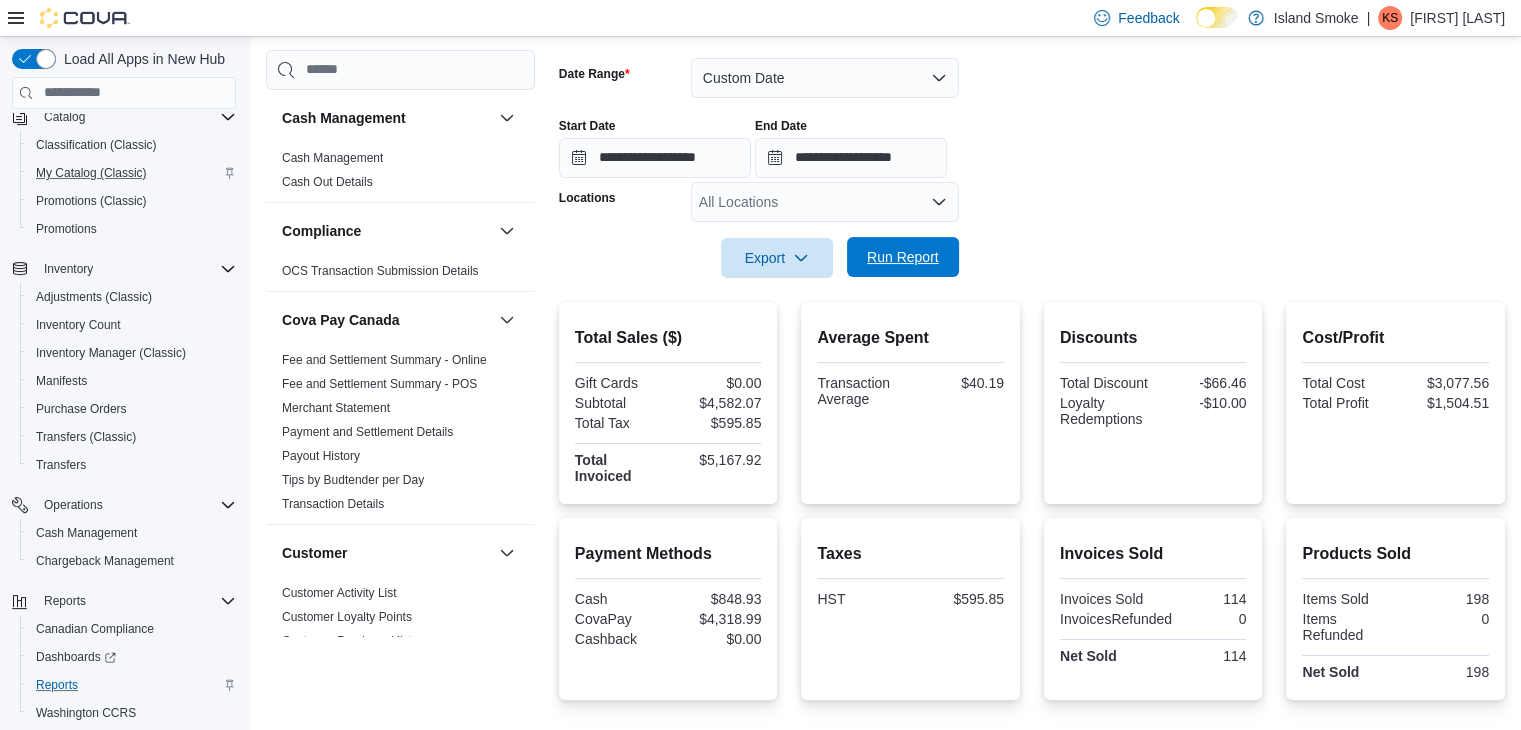 scroll, scrollTop: 66, scrollLeft: 0, axis: vertical 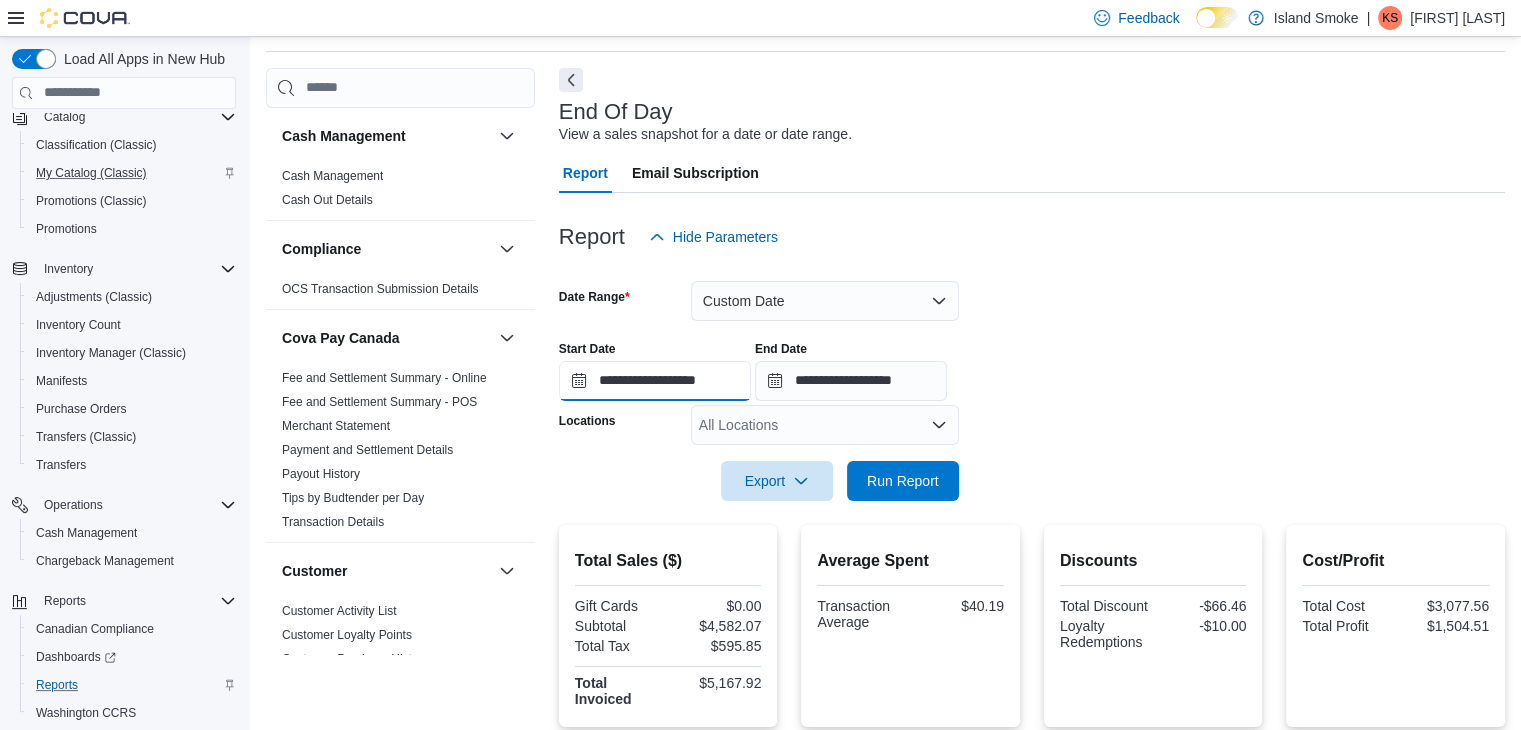 click on "**********" at bounding box center [655, 381] 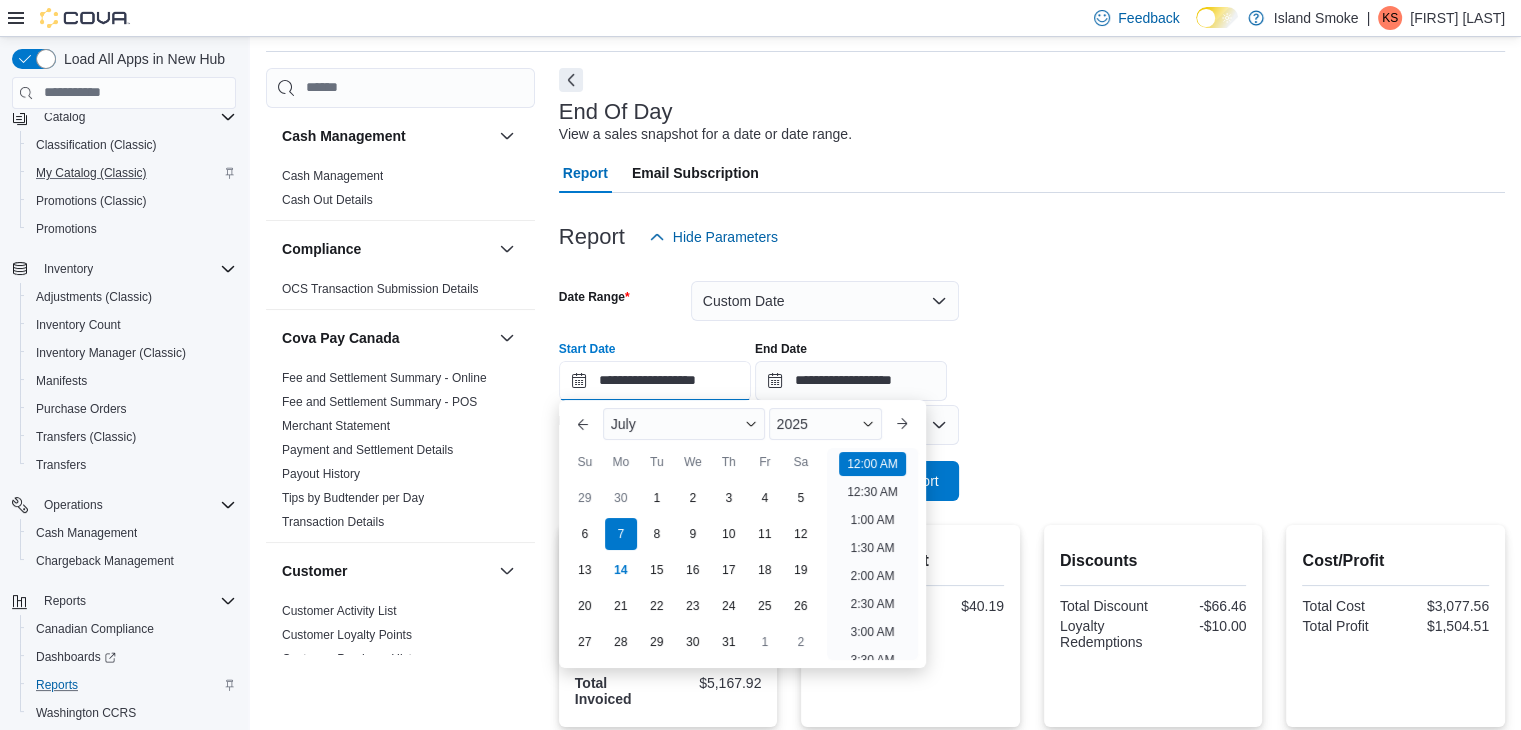 scroll, scrollTop: 62, scrollLeft: 0, axis: vertical 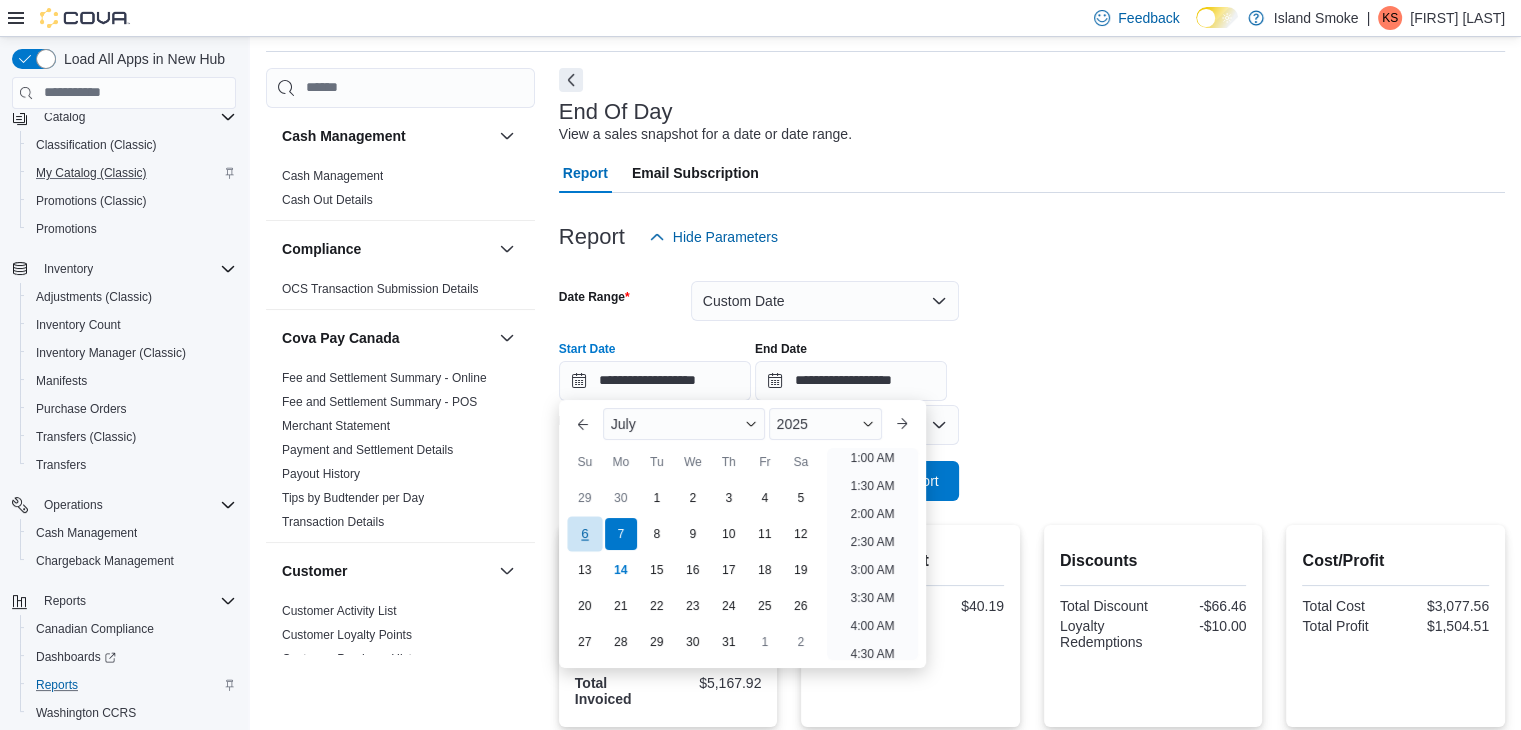 click on "6" at bounding box center (584, 534) 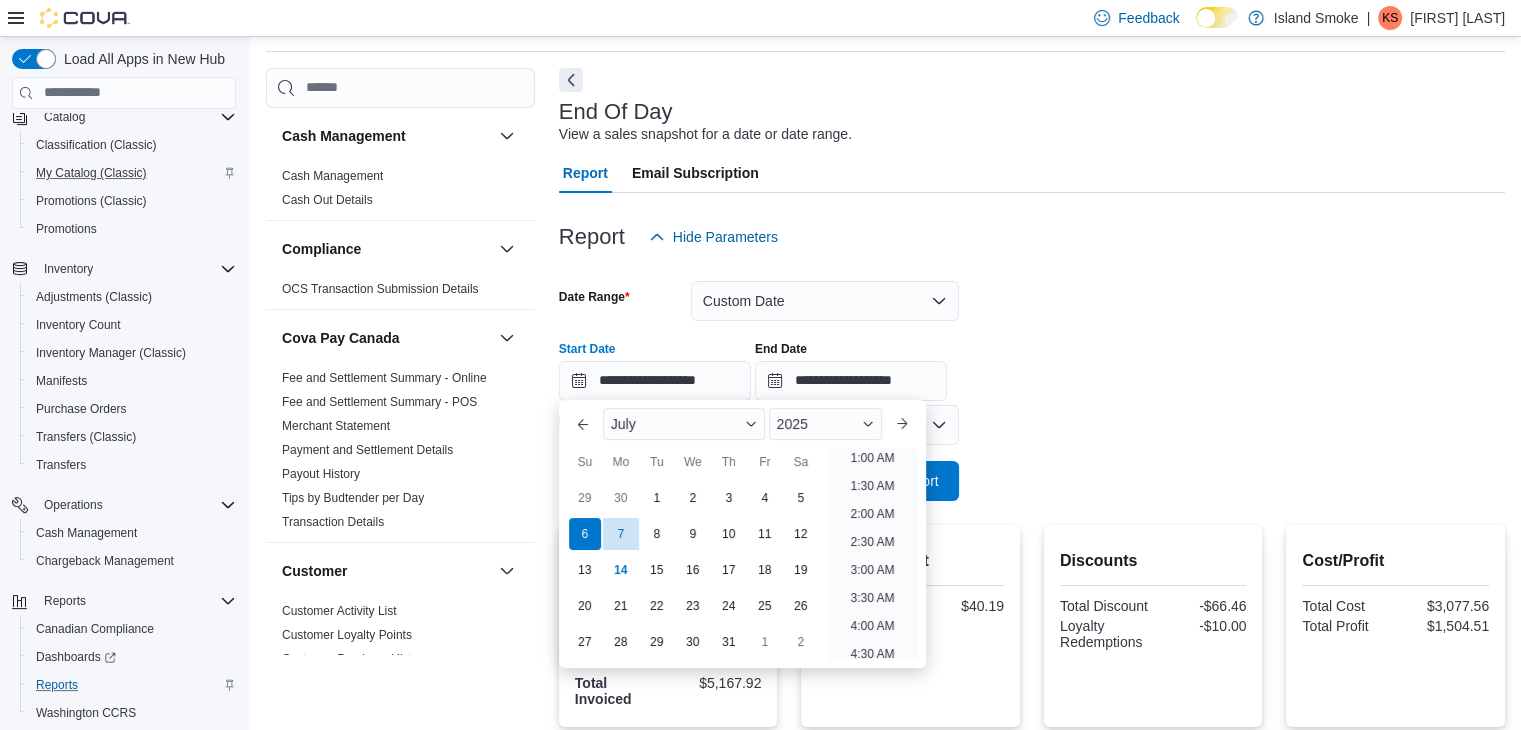 scroll, scrollTop: 4, scrollLeft: 0, axis: vertical 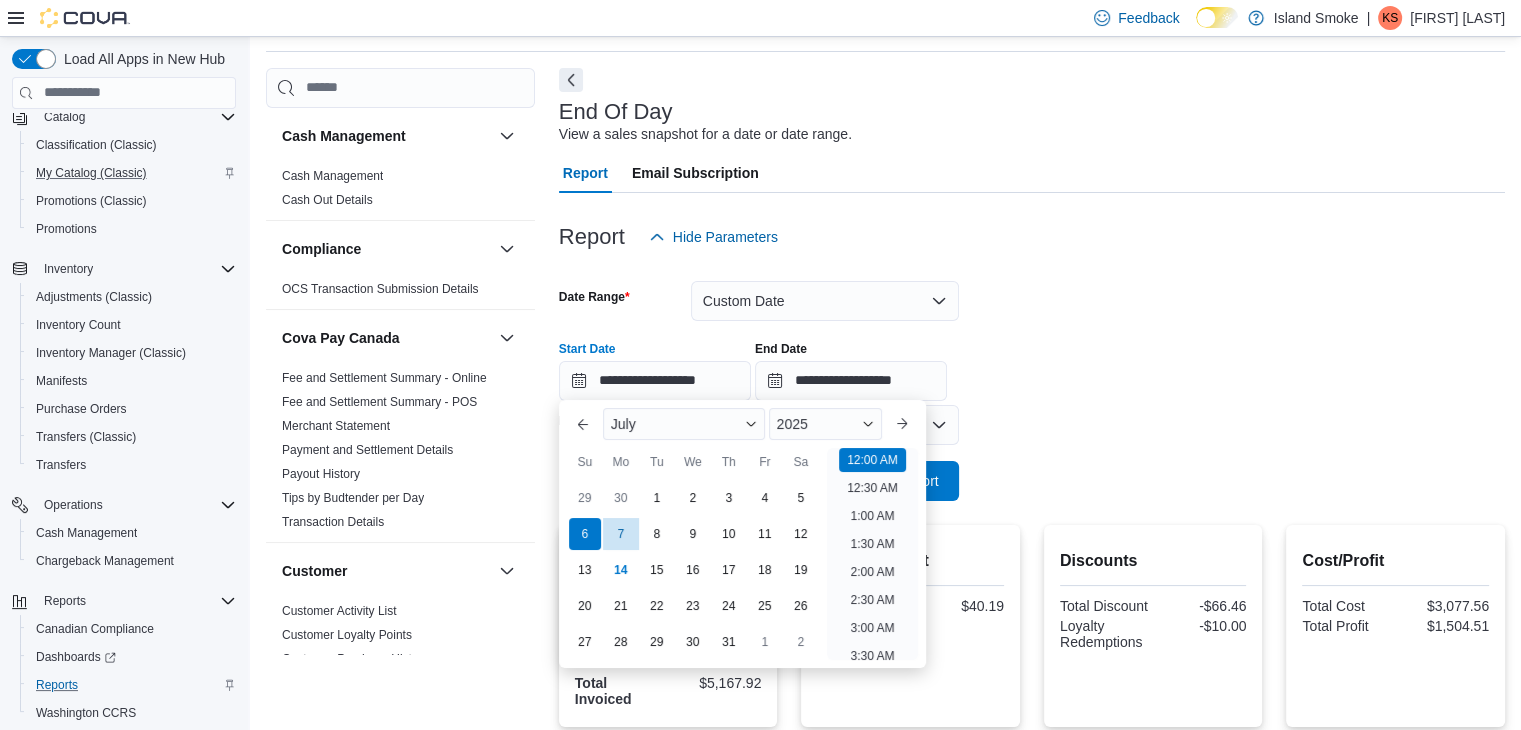 click on "**********" at bounding box center (1032, 363) 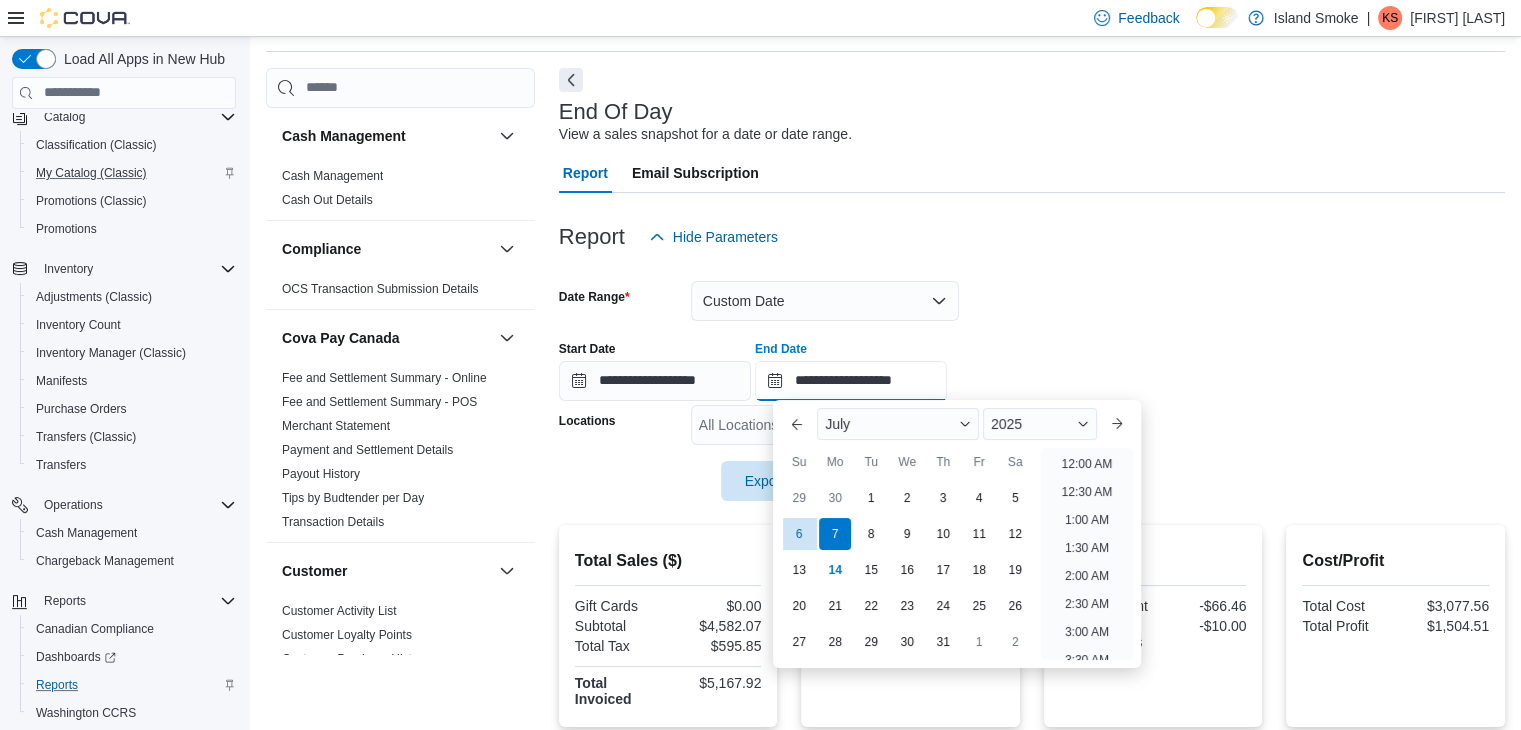 click on "**********" at bounding box center [851, 381] 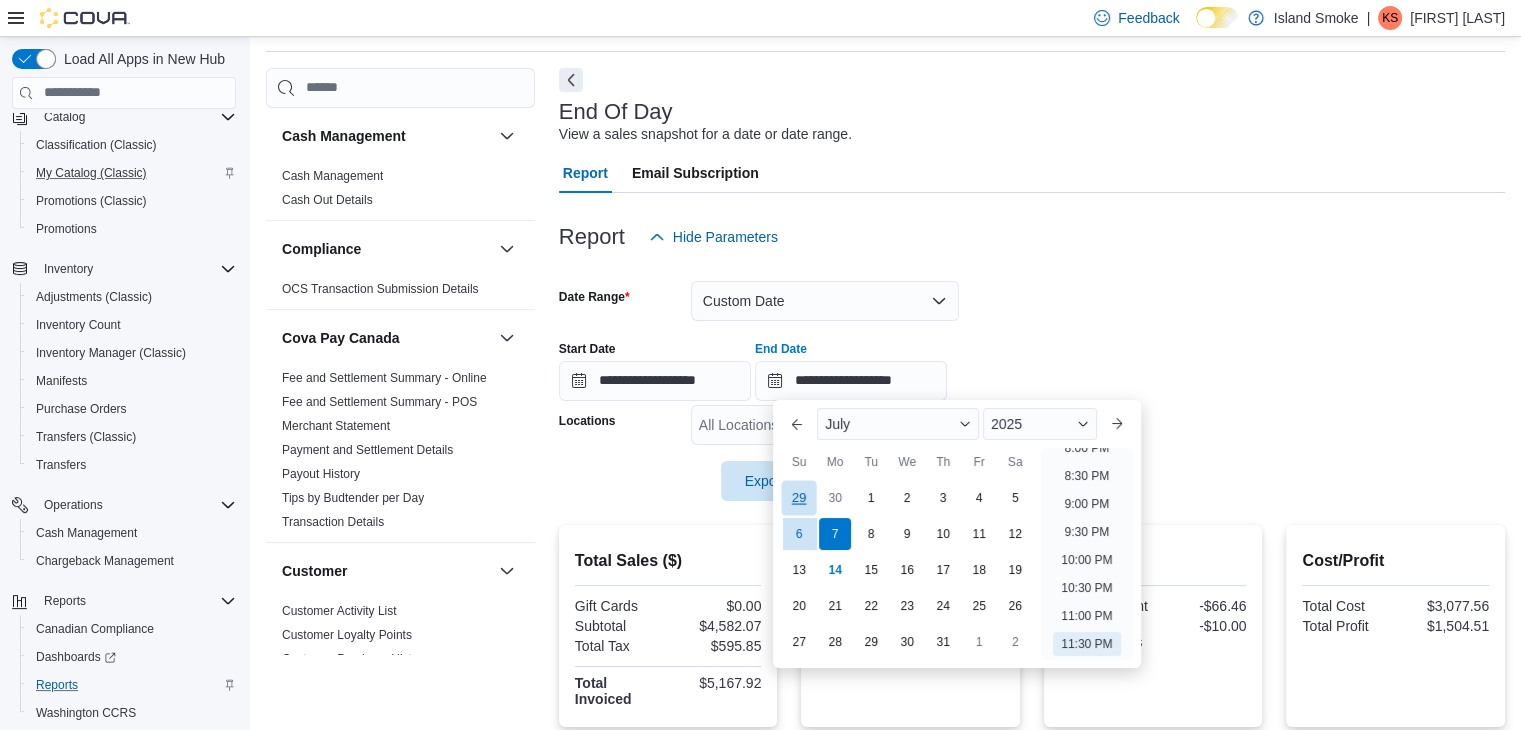 click on "6" at bounding box center [799, 534] 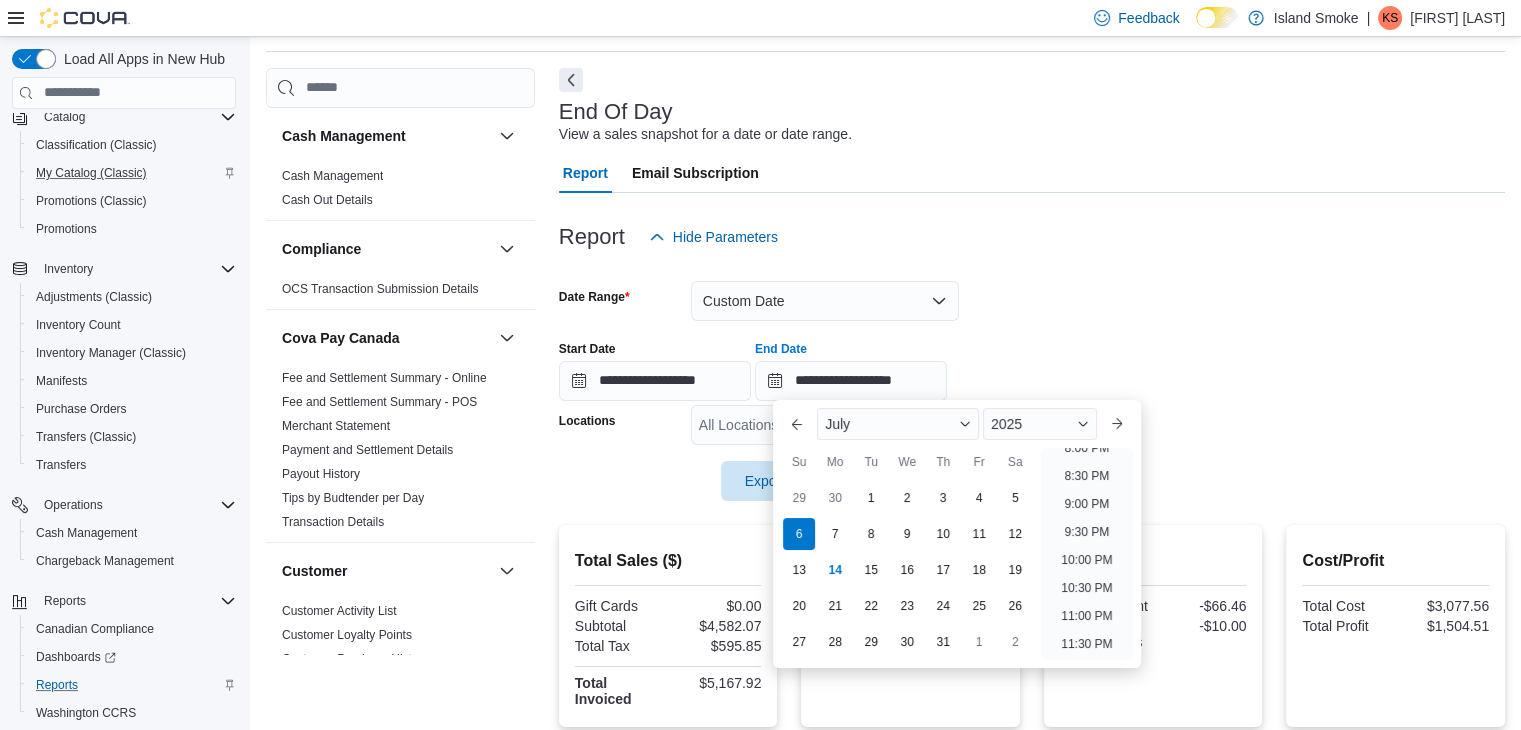 click on "**********" at bounding box center (1032, 379) 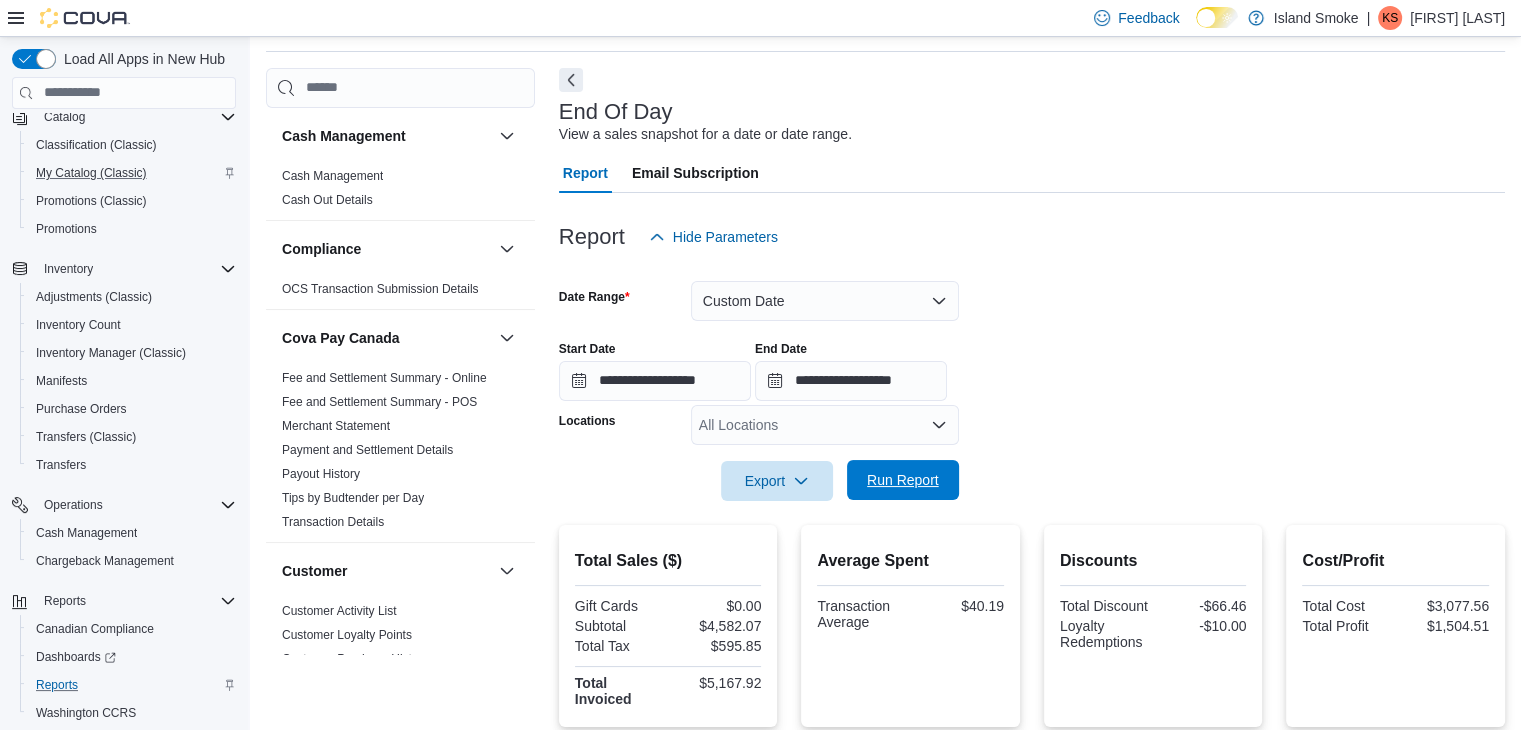 click on "Run Report" at bounding box center [903, 480] 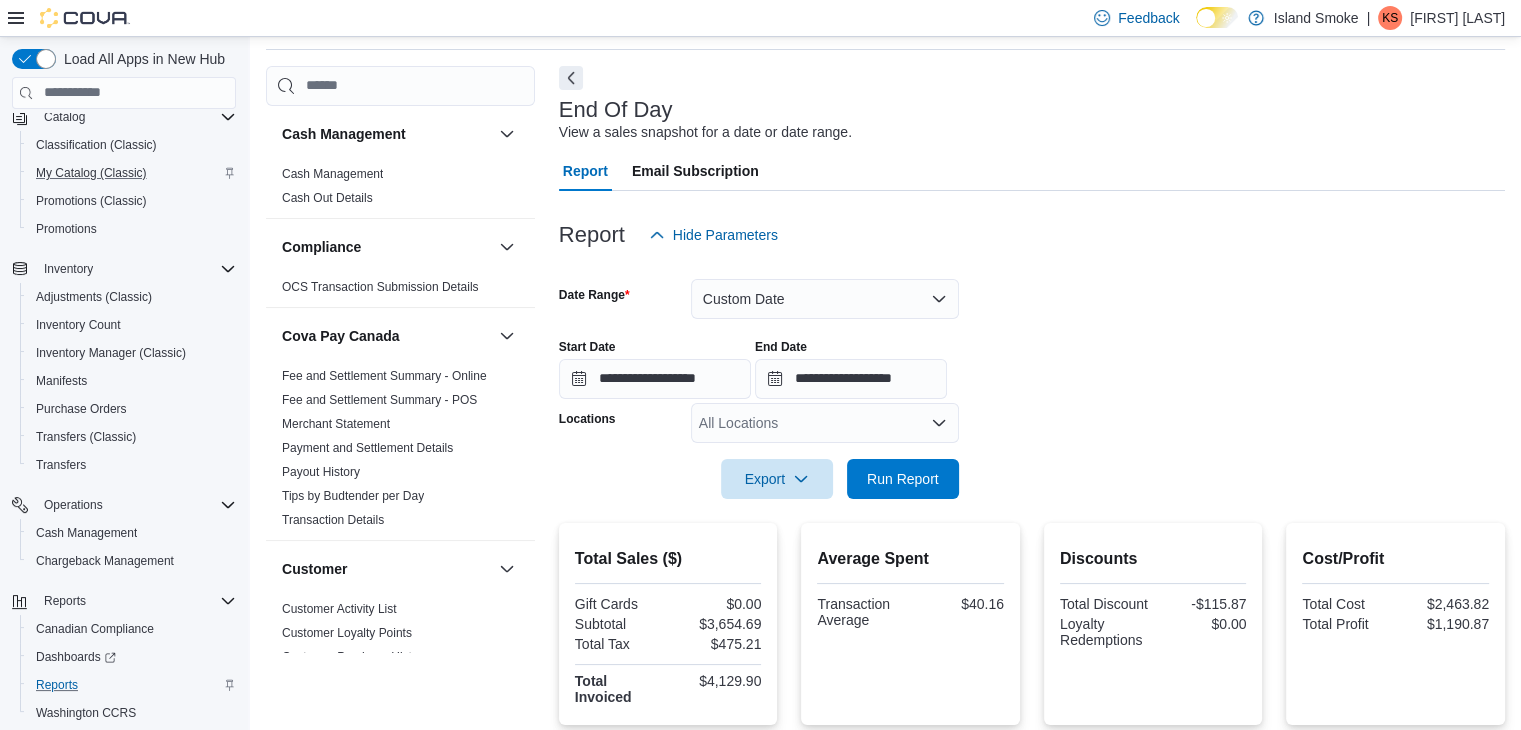 scroll, scrollTop: 66, scrollLeft: 0, axis: vertical 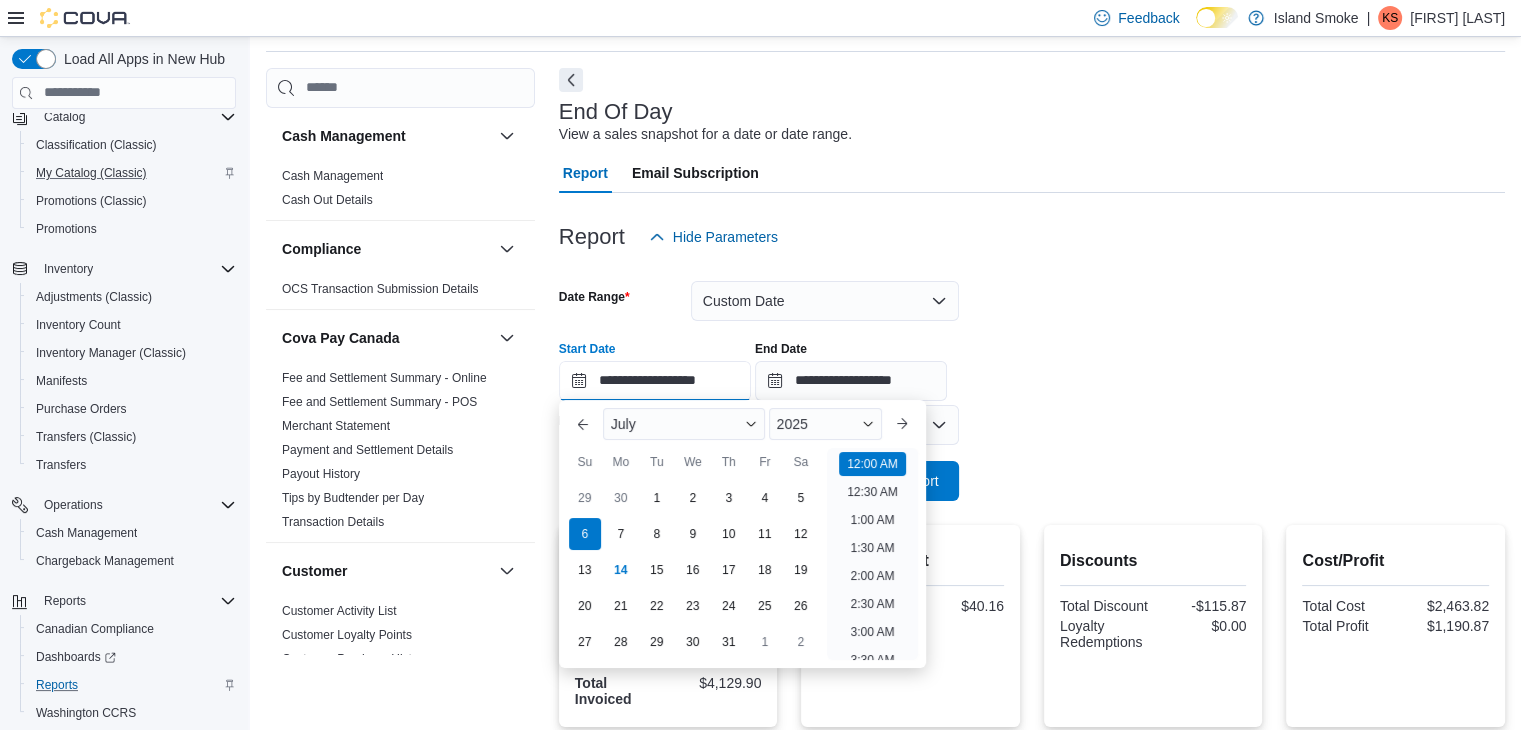 click on "**********" at bounding box center [655, 381] 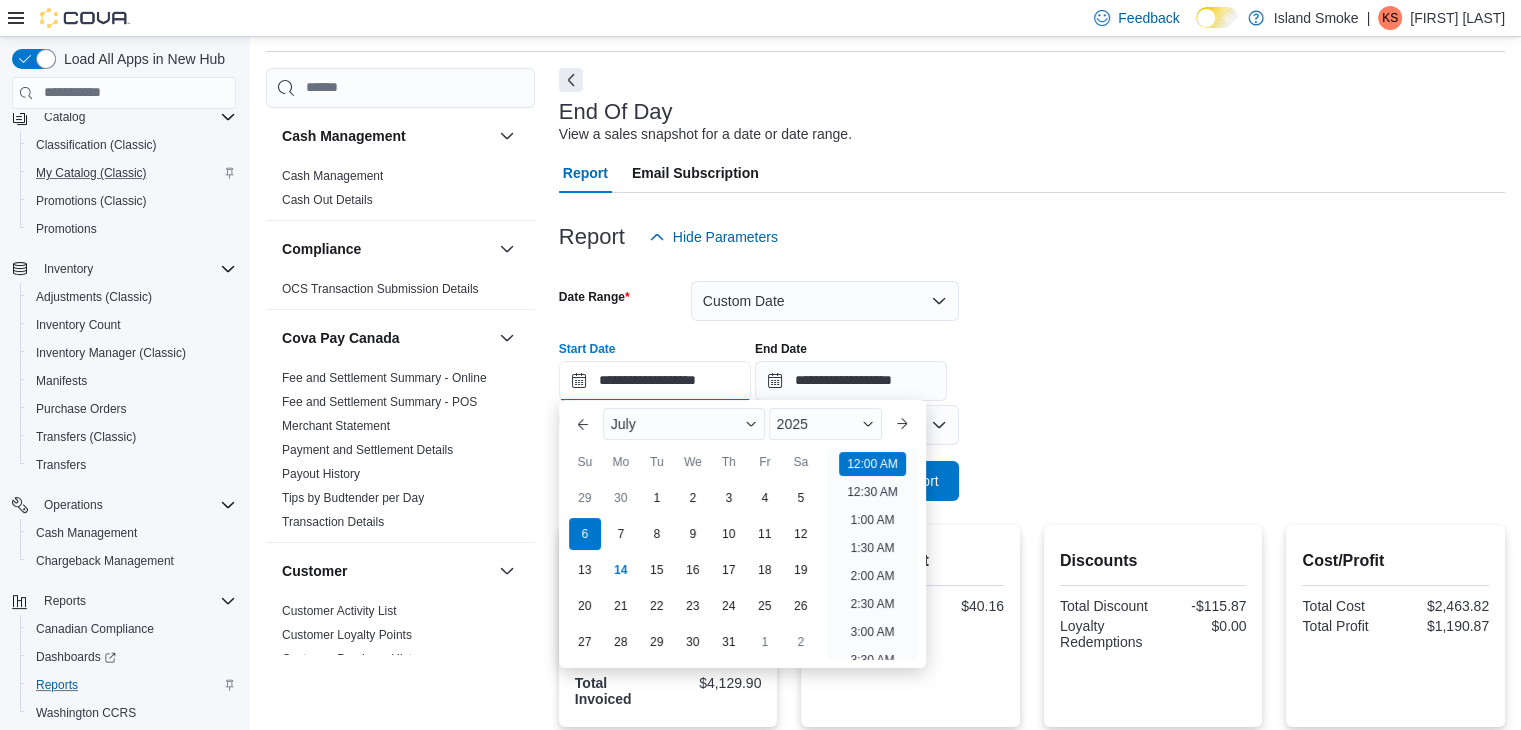 scroll, scrollTop: 62, scrollLeft: 0, axis: vertical 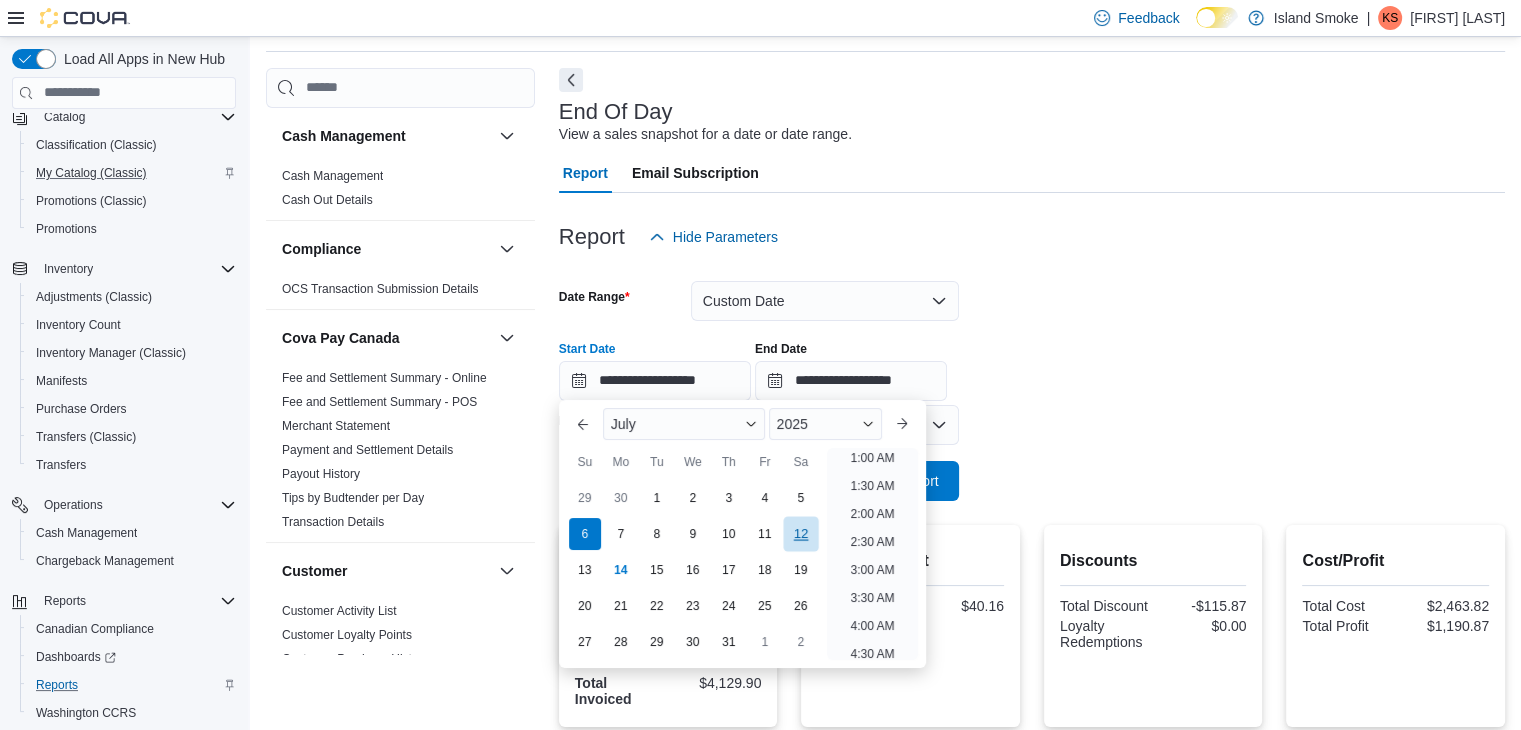 click on "12" at bounding box center (800, 534) 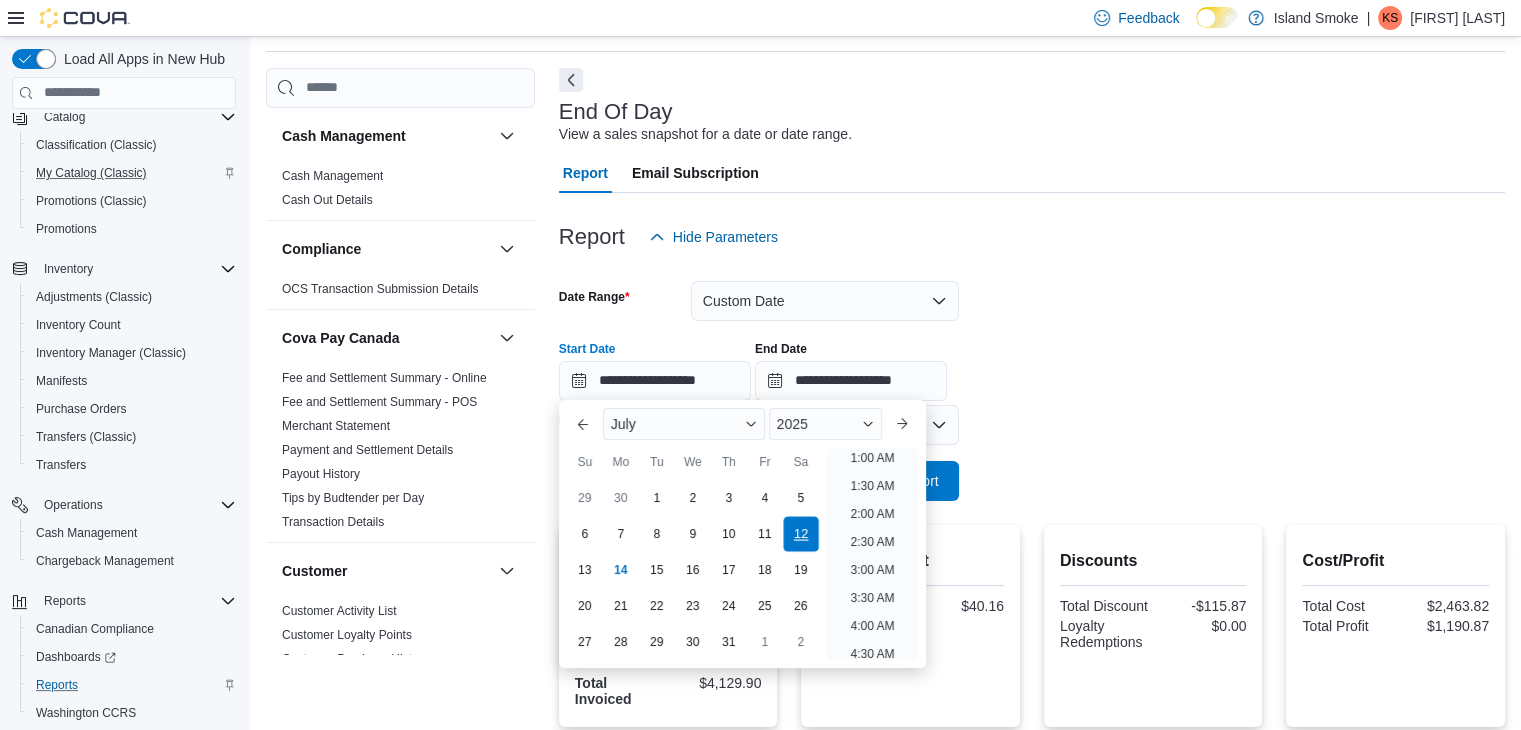 scroll, scrollTop: 4, scrollLeft: 0, axis: vertical 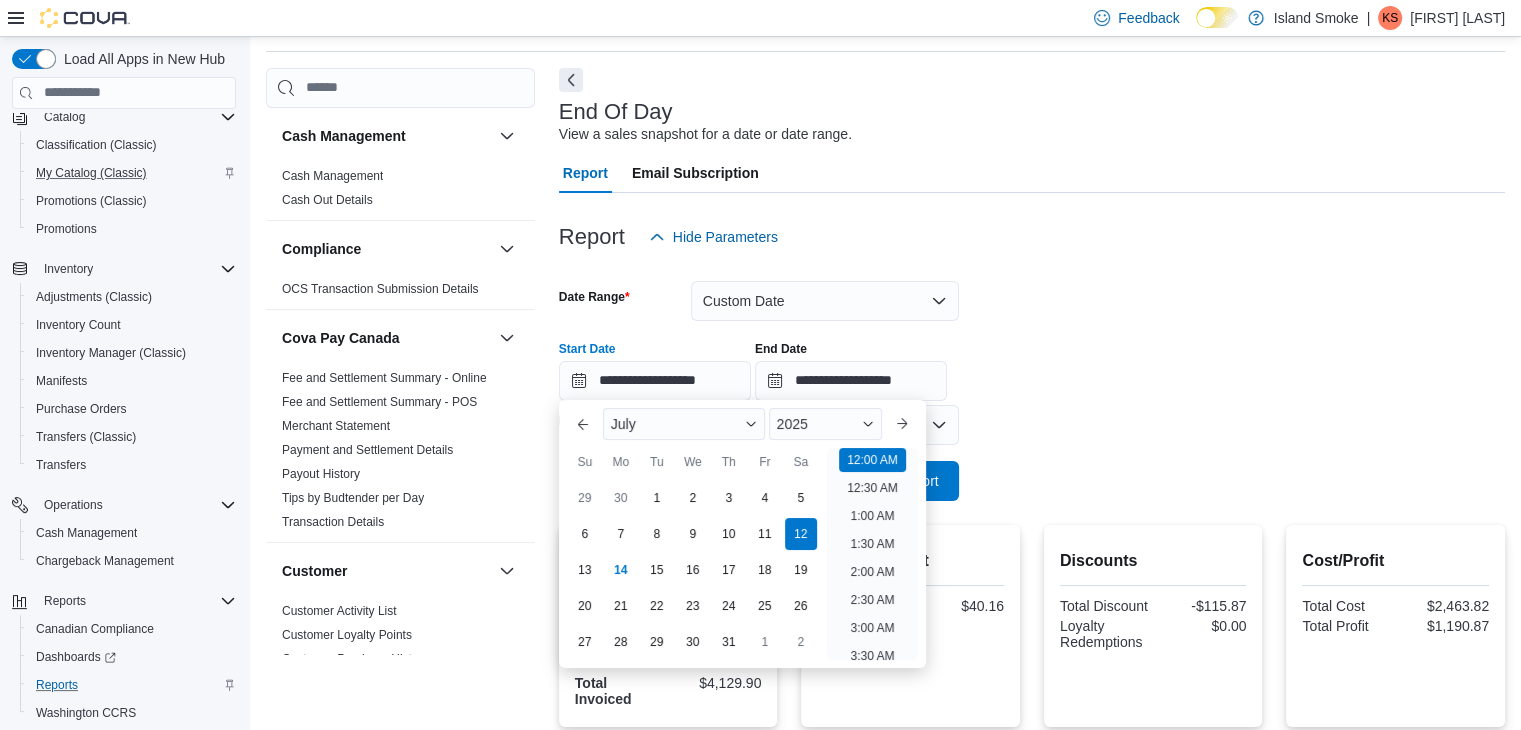 click on "**********" at bounding box center [1032, 379] 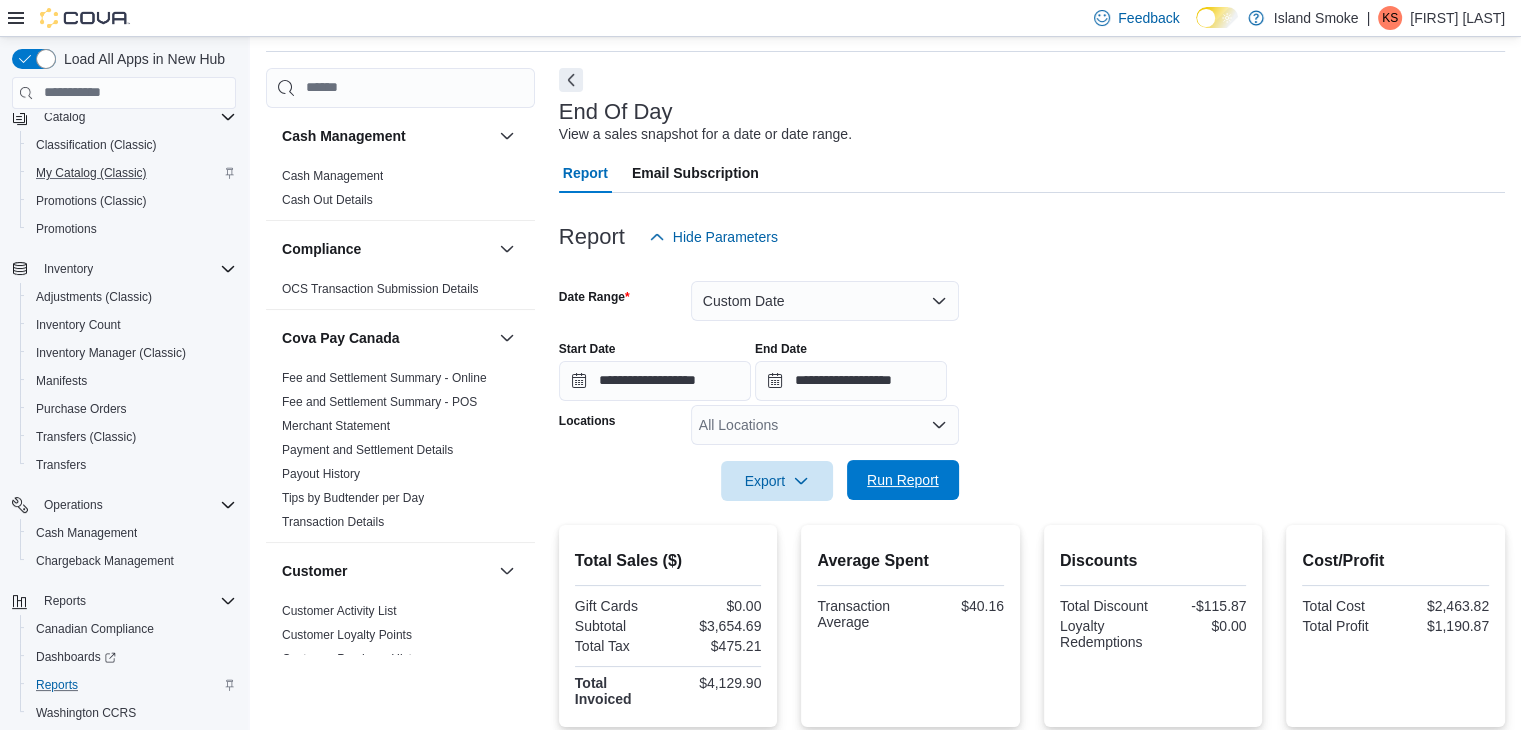 click on "Run Report" at bounding box center (903, 480) 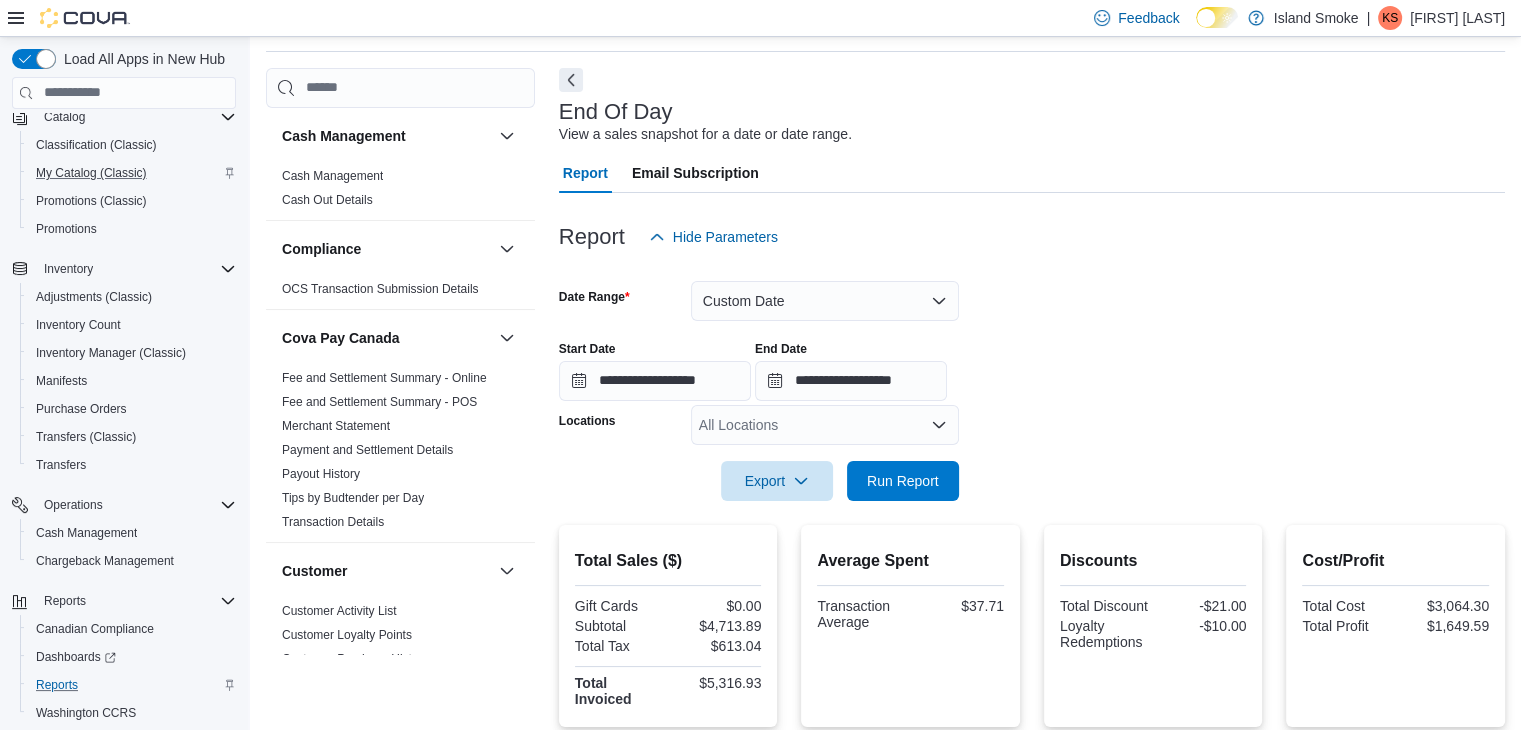 click on "**********" at bounding box center [1032, 363] 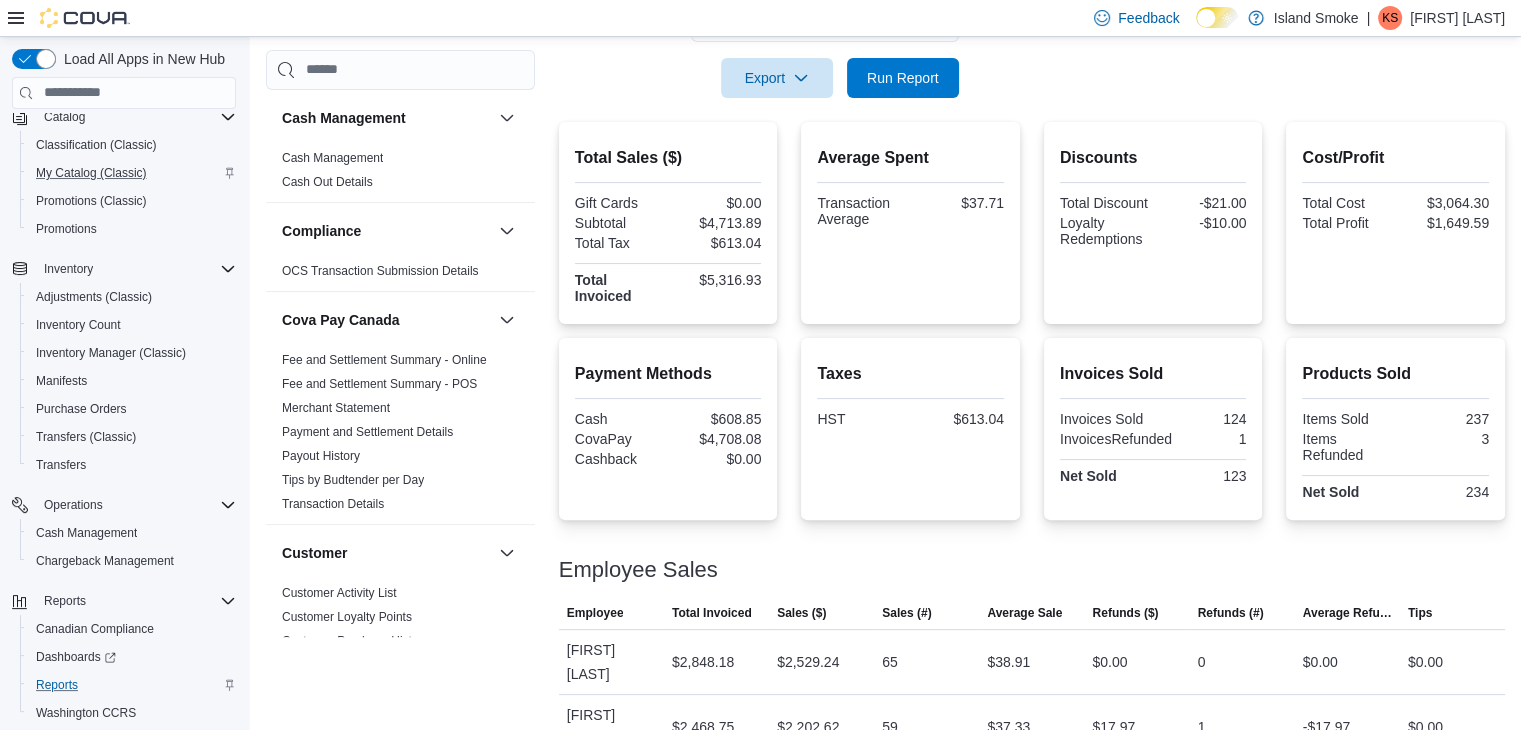 scroll, scrollTop: 490, scrollLeft: 0, axis: vertical 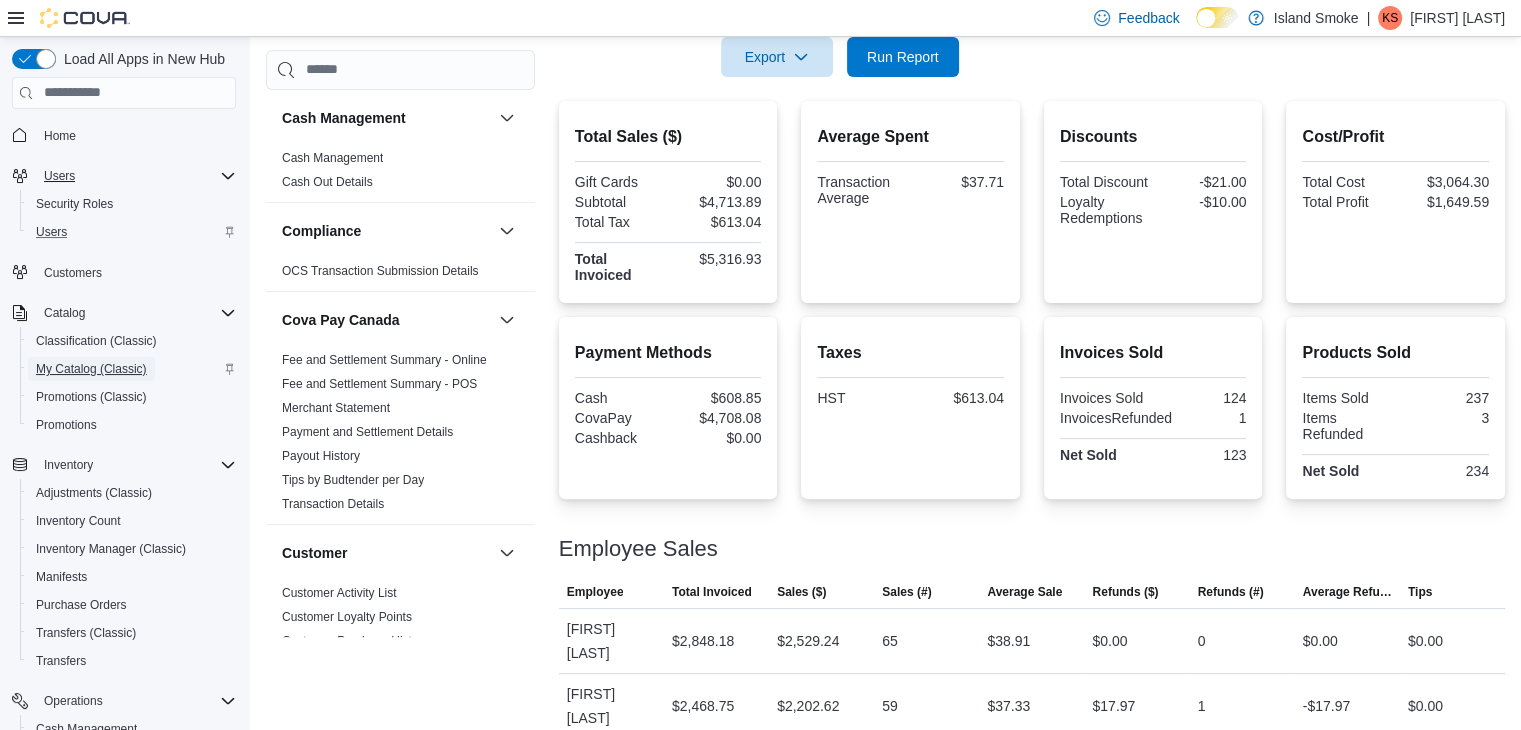 click on "My Catalog (Classic)" at bounding box center (91, 369) 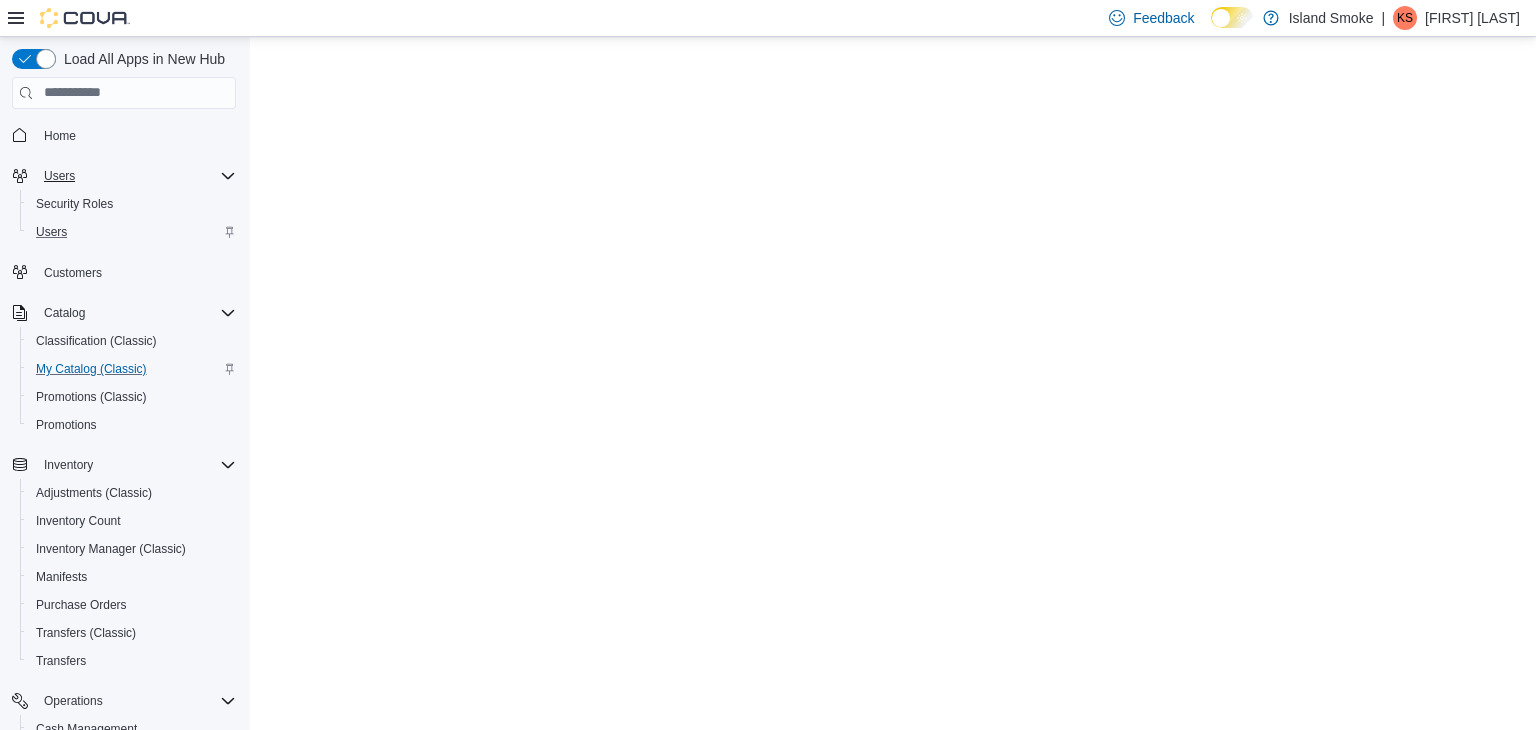 scroll, scrollTop: 0, scrollLeft: 0, axis: both 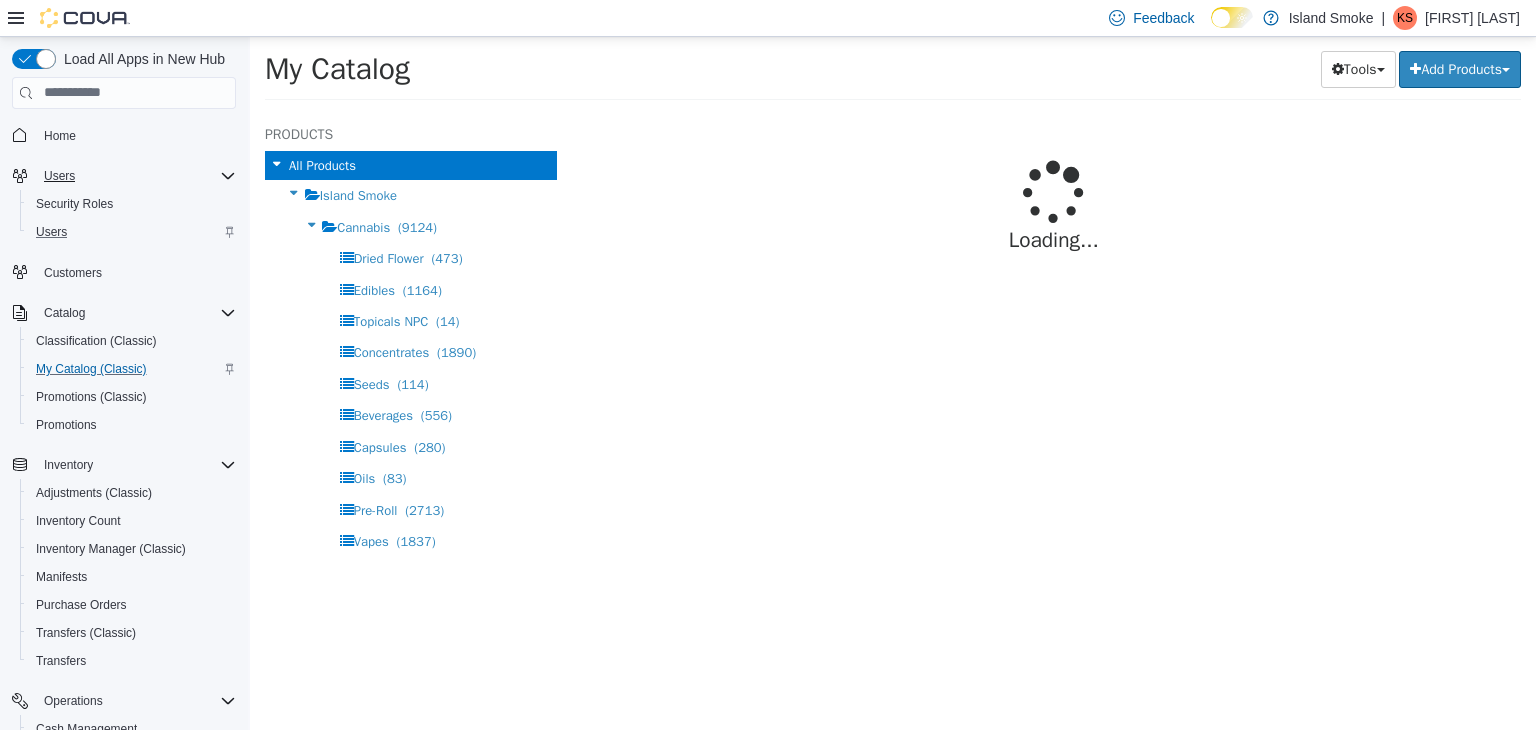 select on "**********" 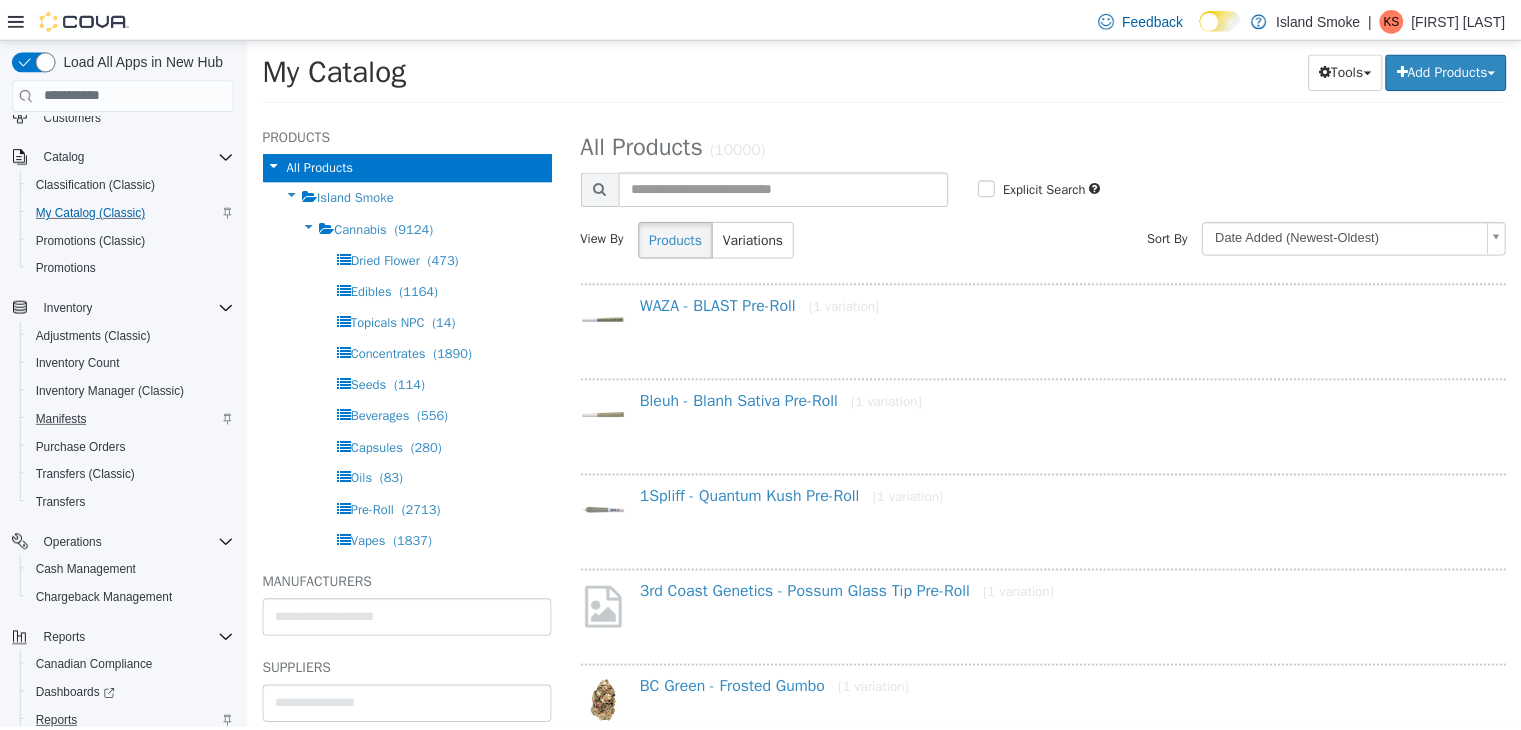 scroll, scrollTop: 253, scrollLeft: 0, axis: vertical 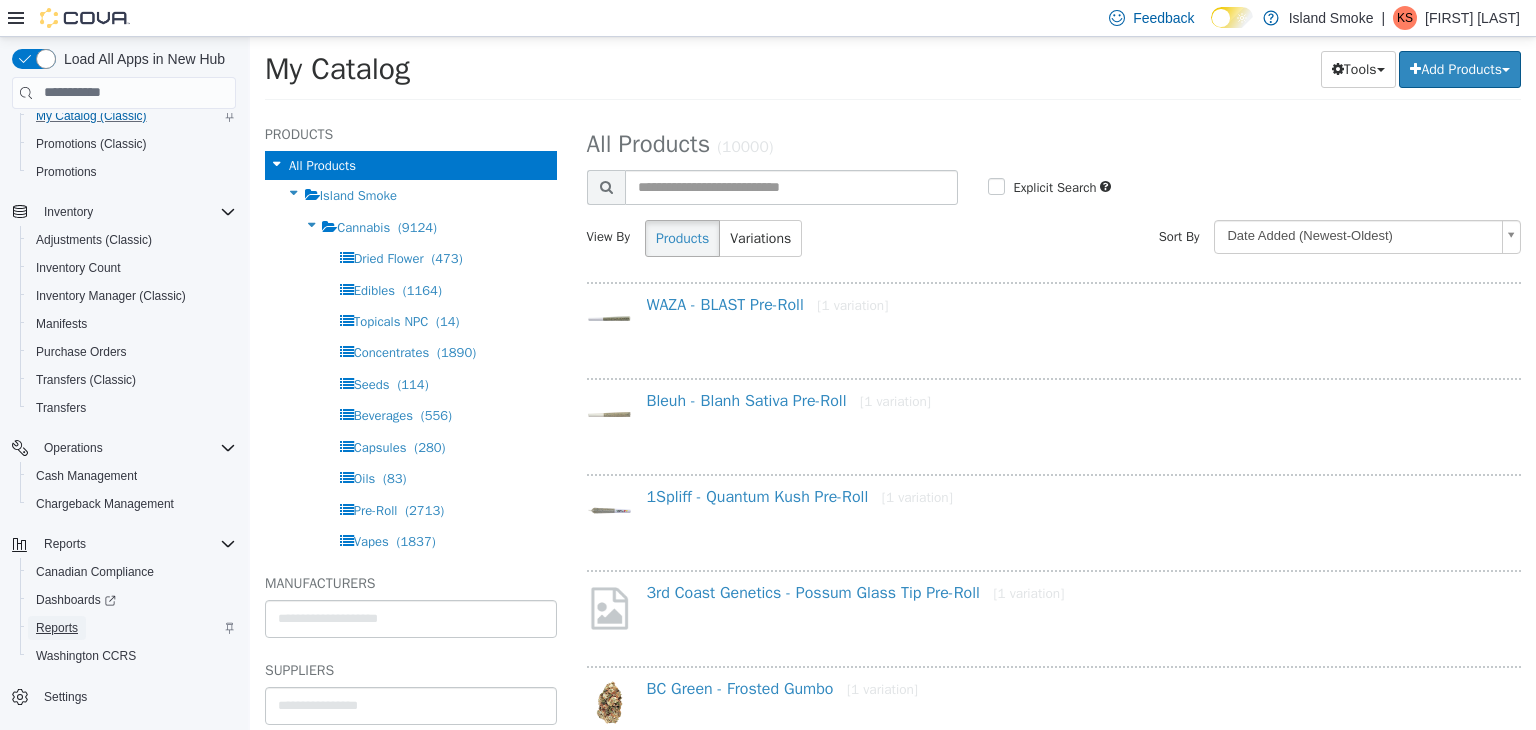 click on "Reports" at bounding box center (57, 628) 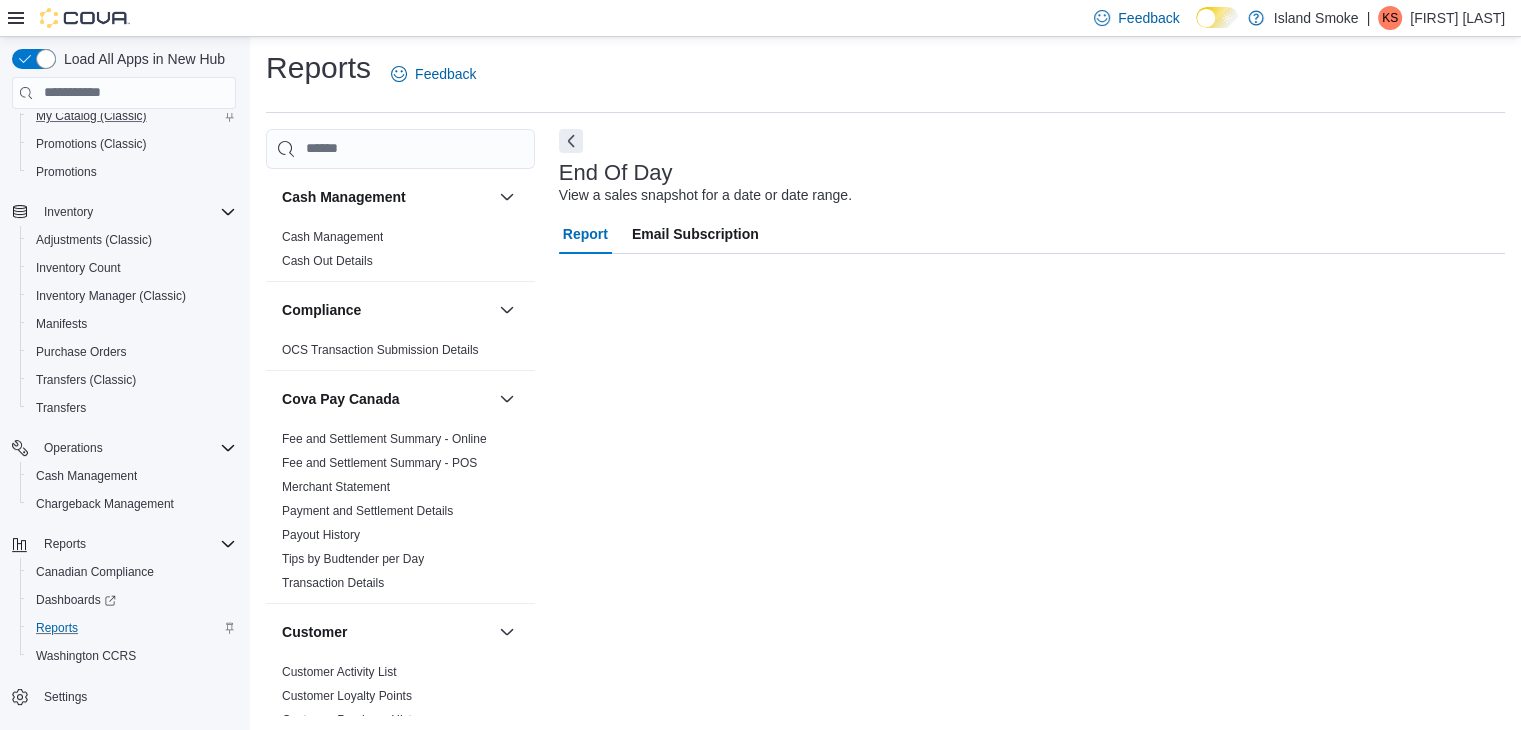 scroll, scrollTop: 7, scrollLeft: 0, axis: vertical 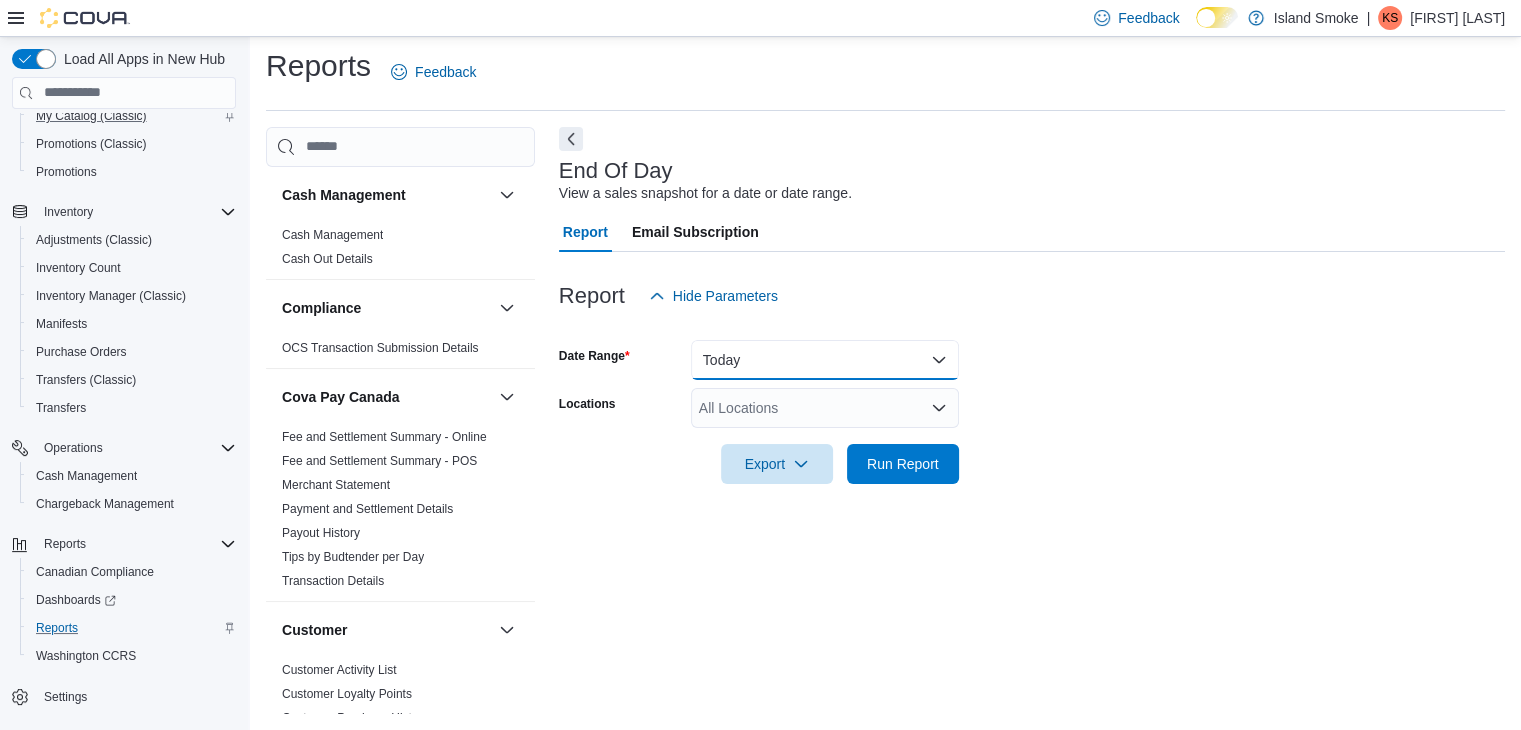 click on "Today" at bounding box center [825, 360] 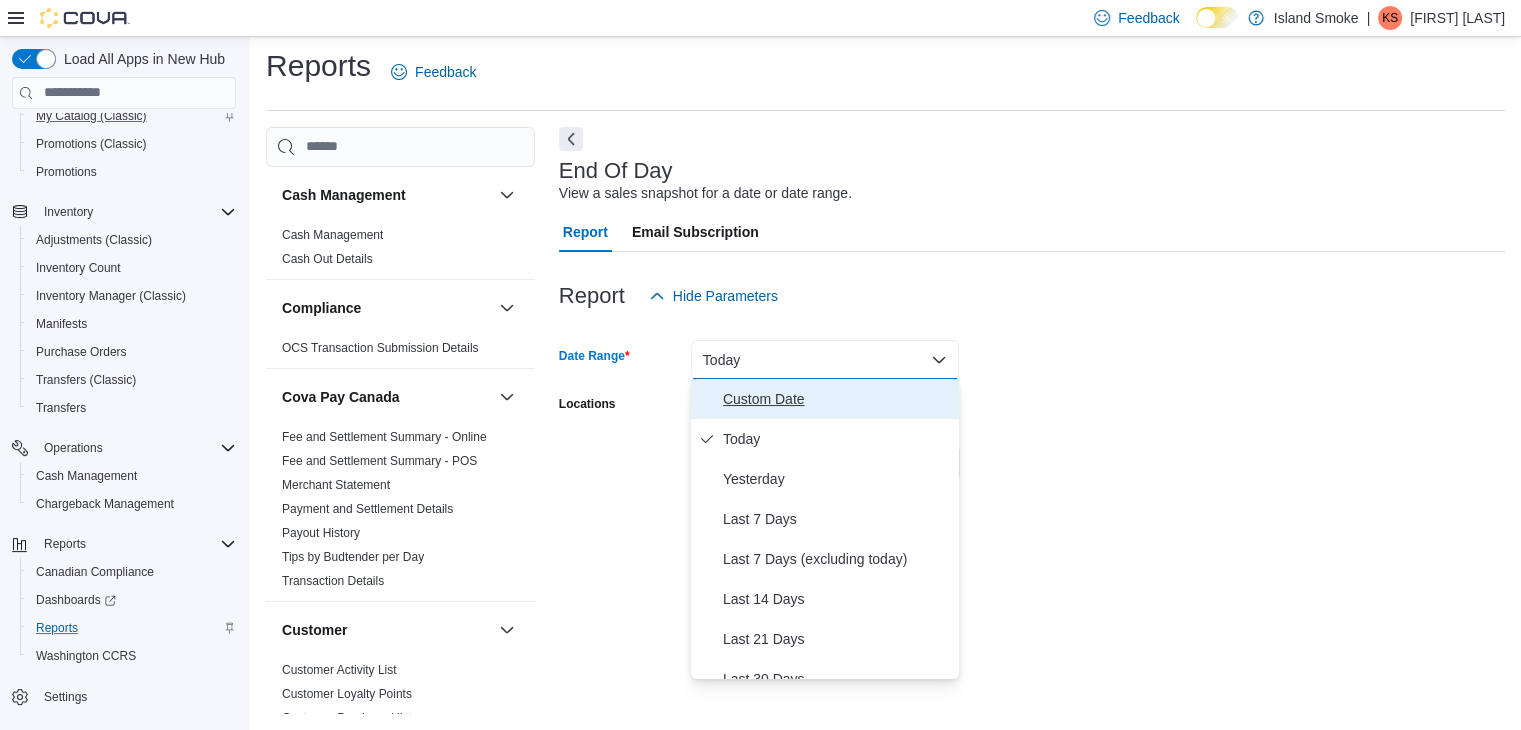 click on "Custom Date" at bounding box center [837, 399] 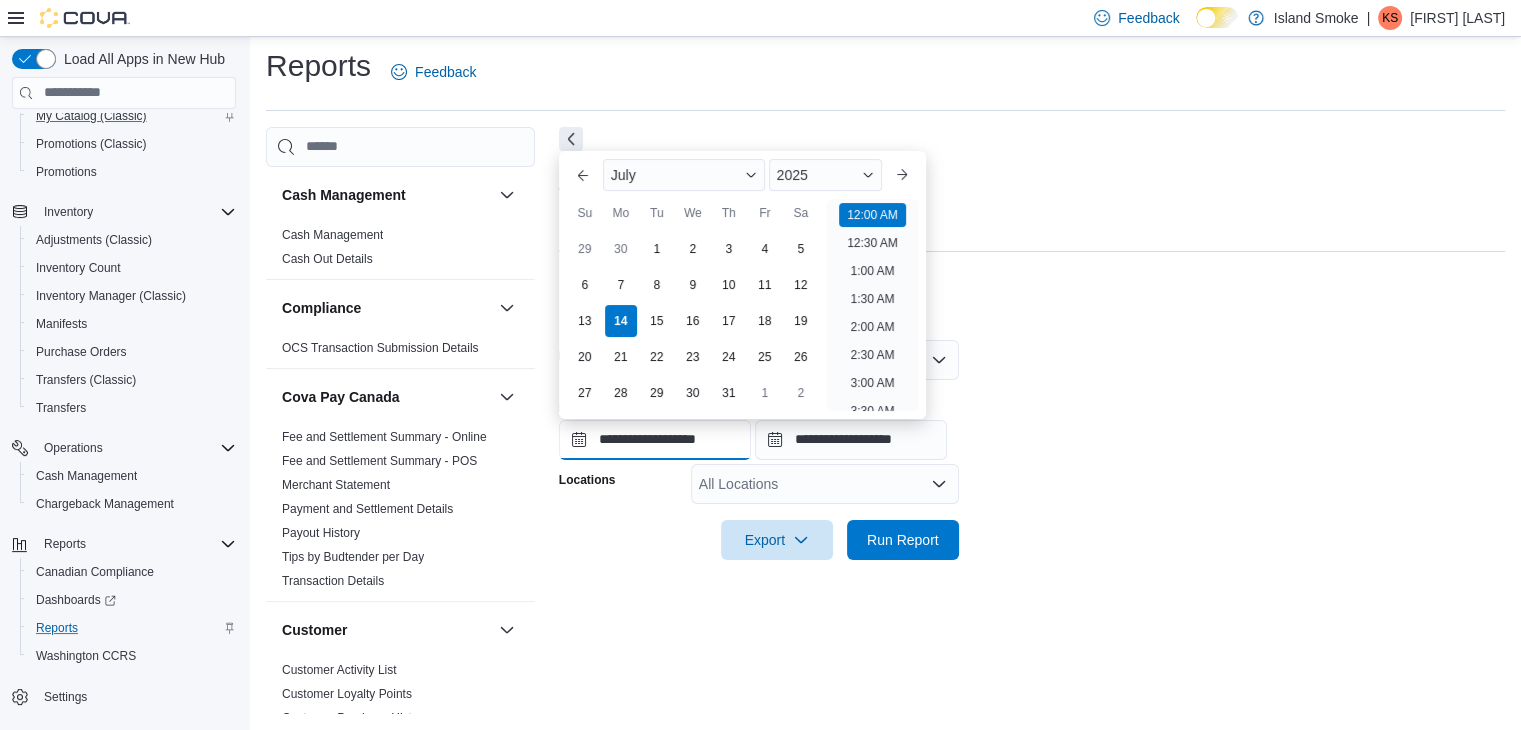 click on "**********" at bounding box center [655, 440] 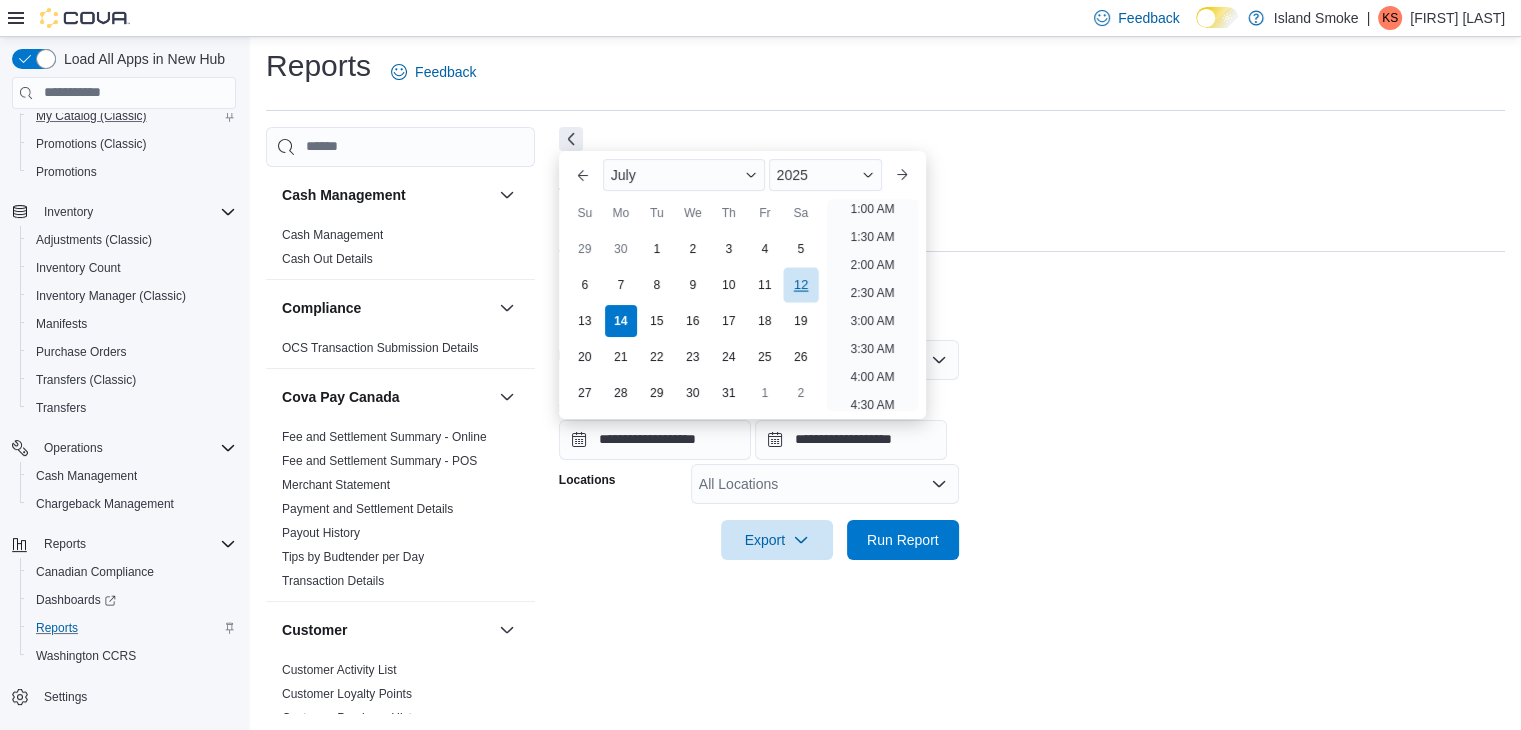 click on "12" at bounding box center [800, 285] 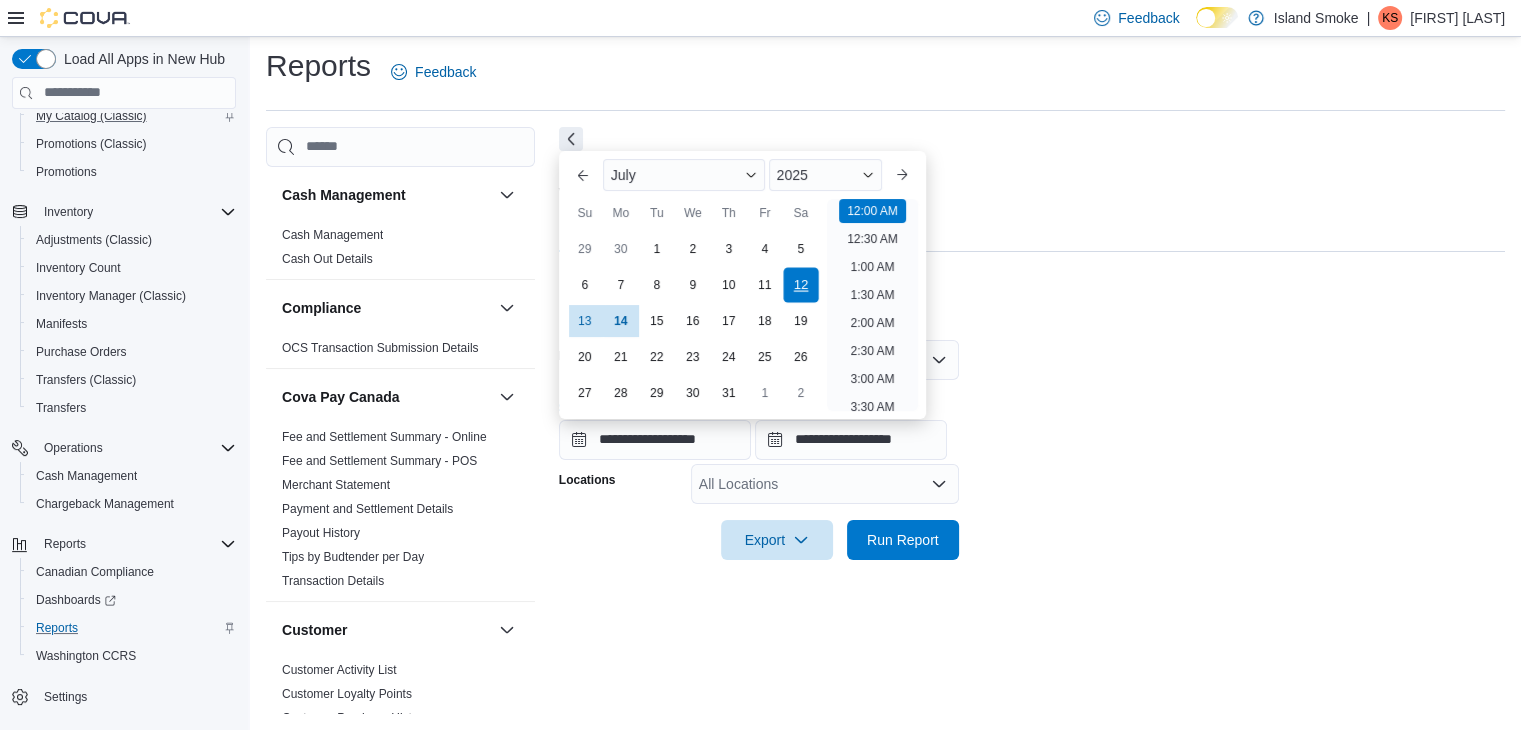 click on "12" at bounding box center (800, 285) 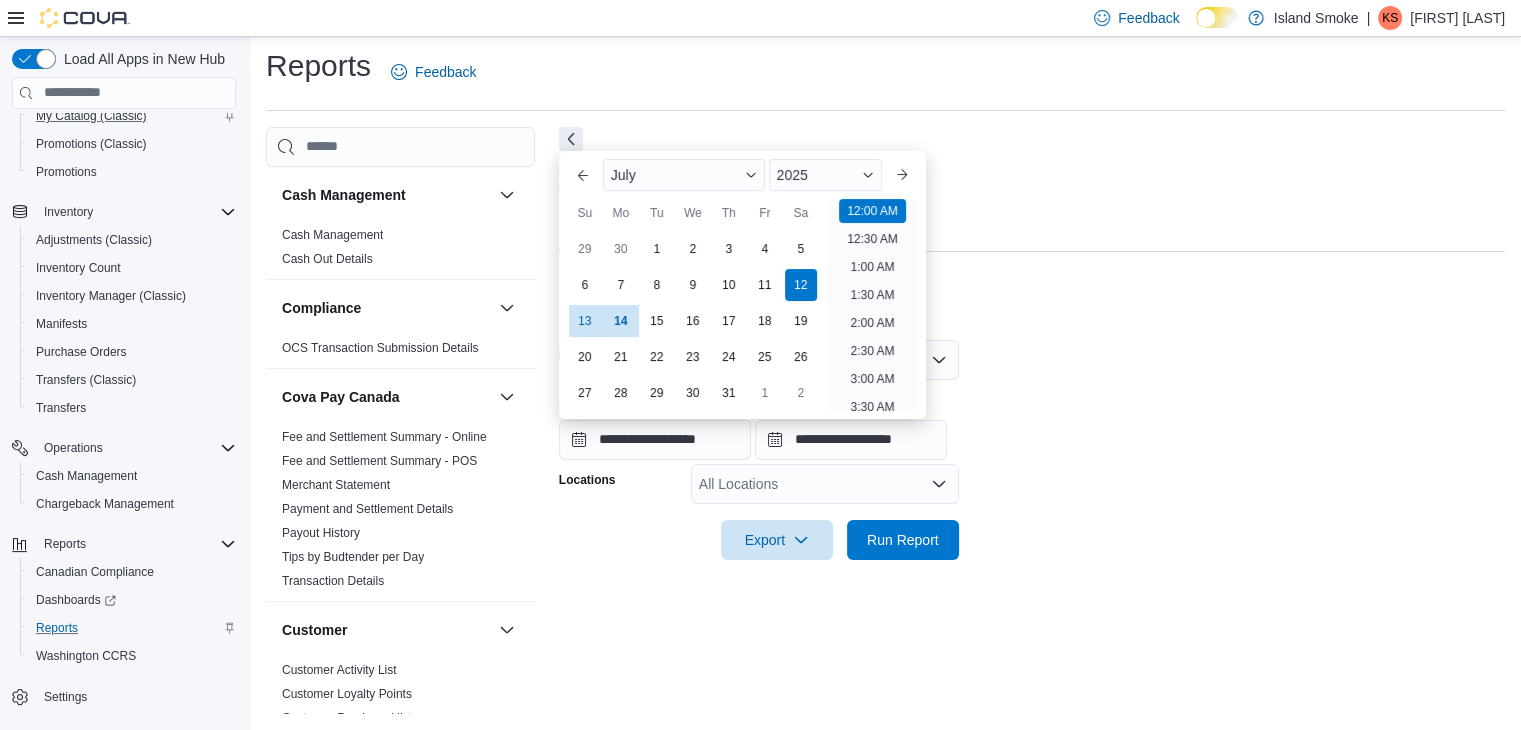 click on "Report Hide Parameters" at bounding box center [1032, 296] 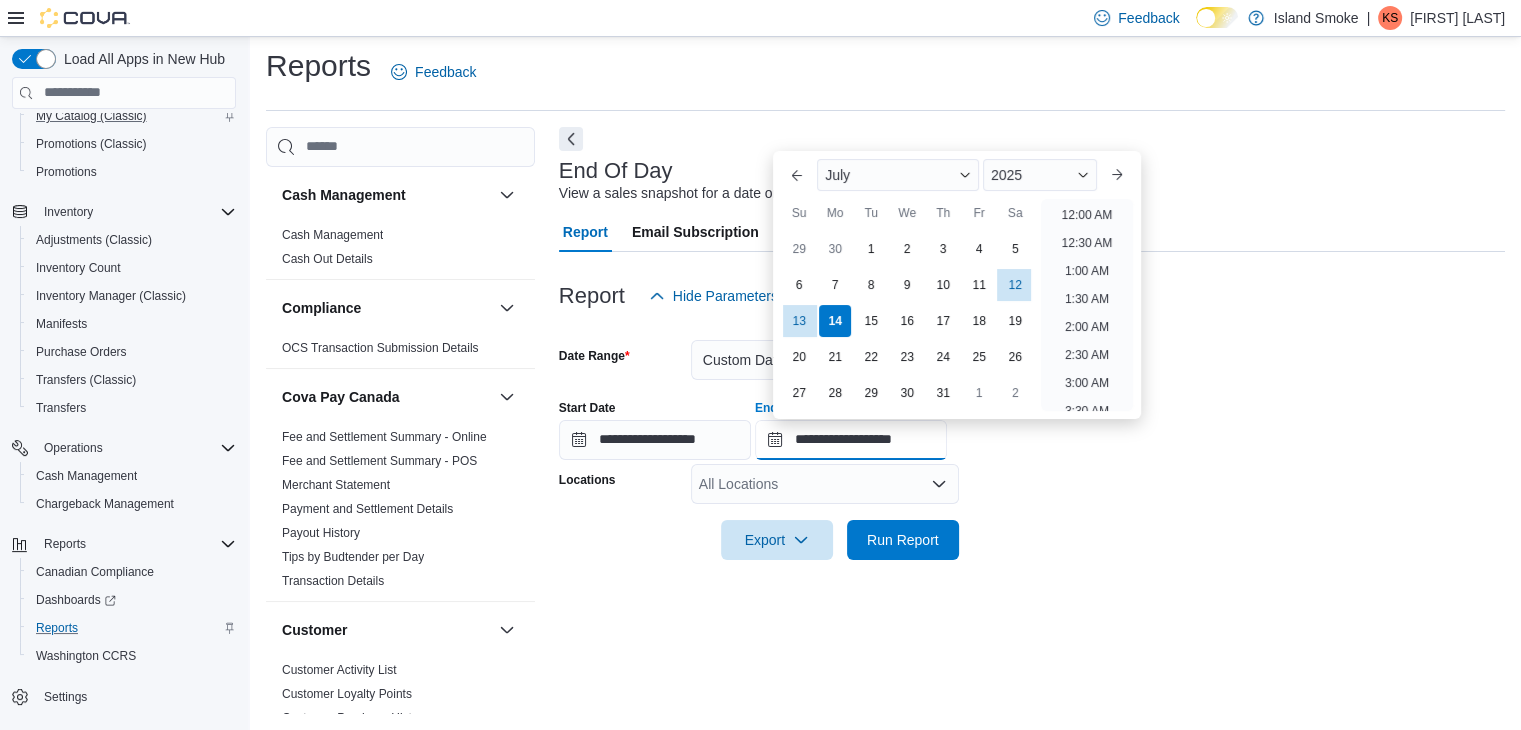click on "**********" at bounding box center [851, 440] 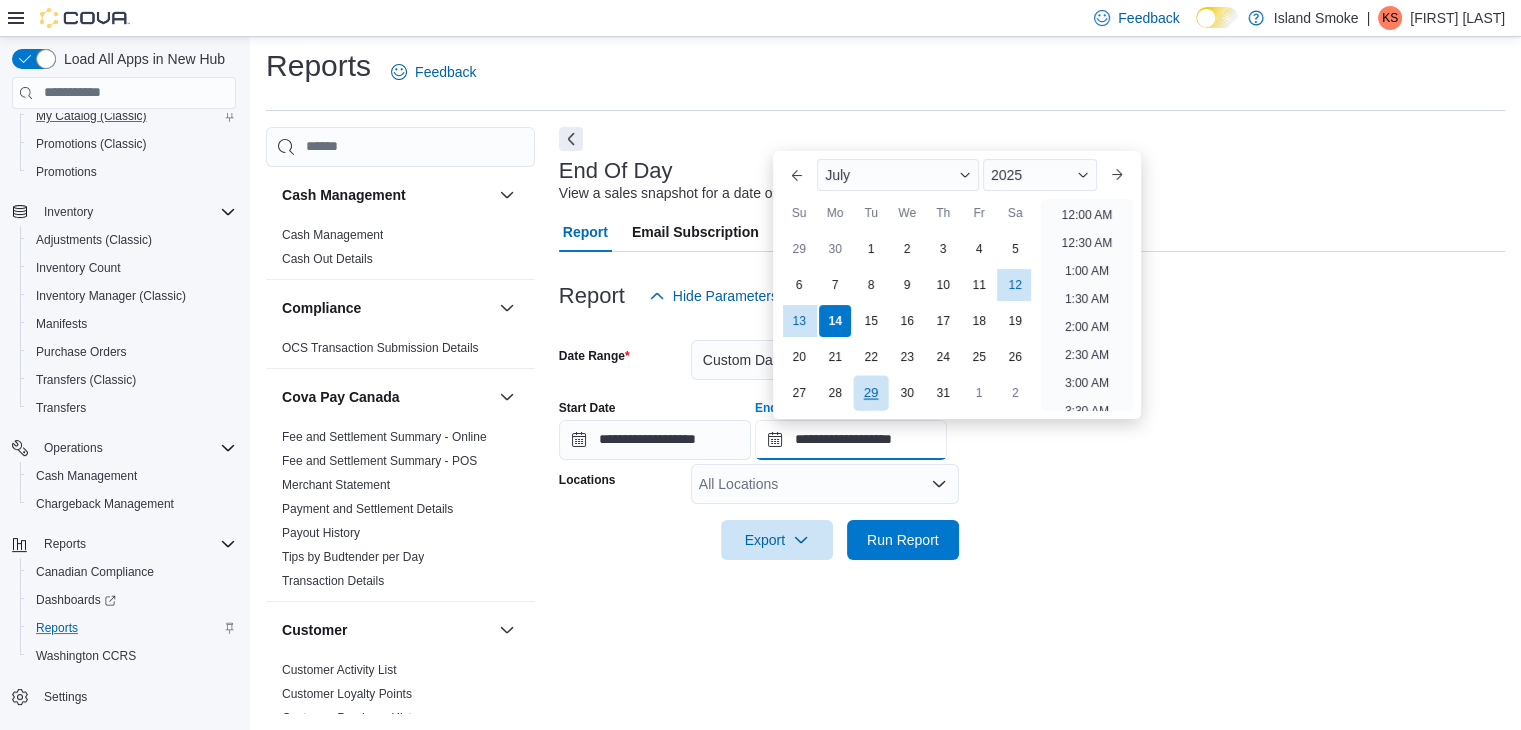 scroll, scrollTop: 1136, scrollLeft: 0, axis: vertical 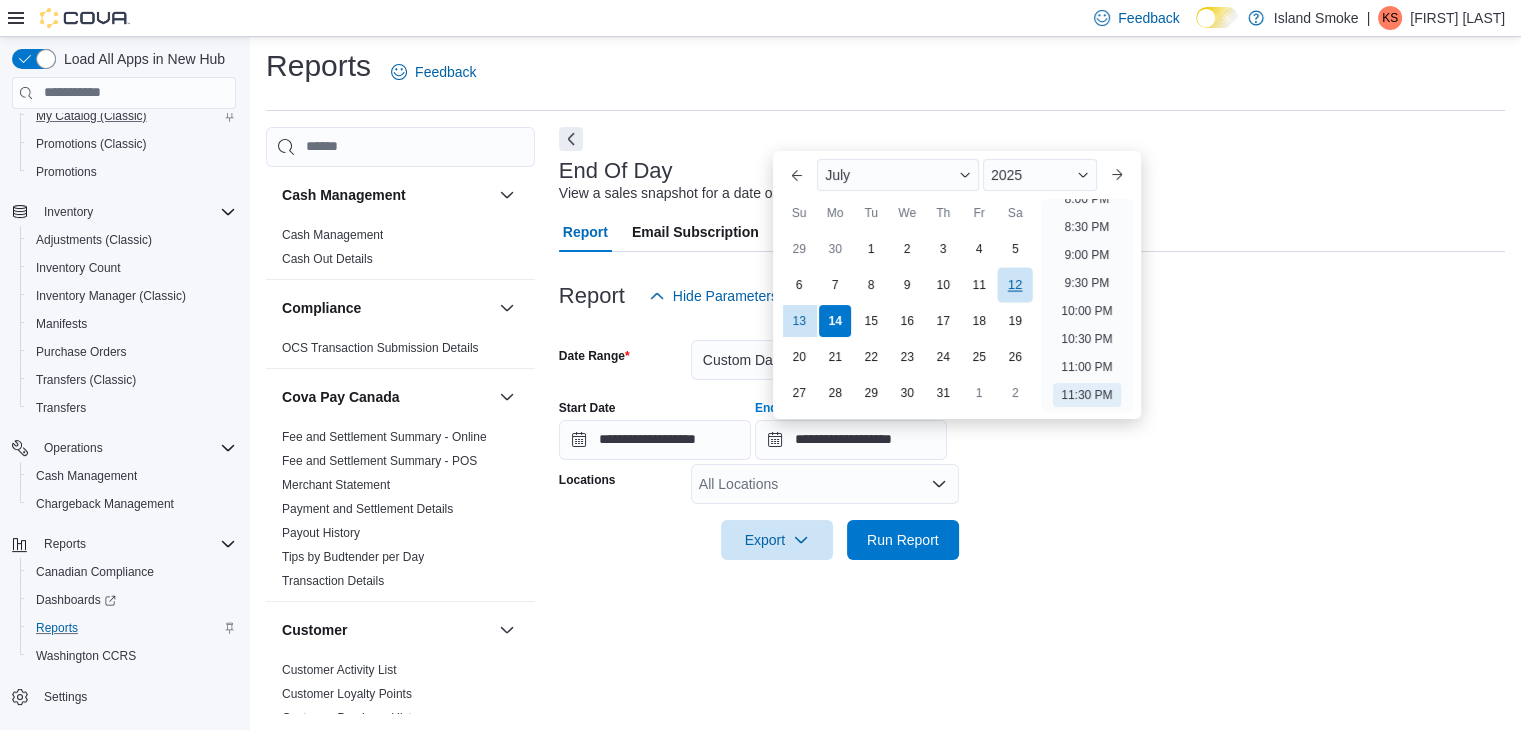 click on "12" at bounding box center [1015, 285] 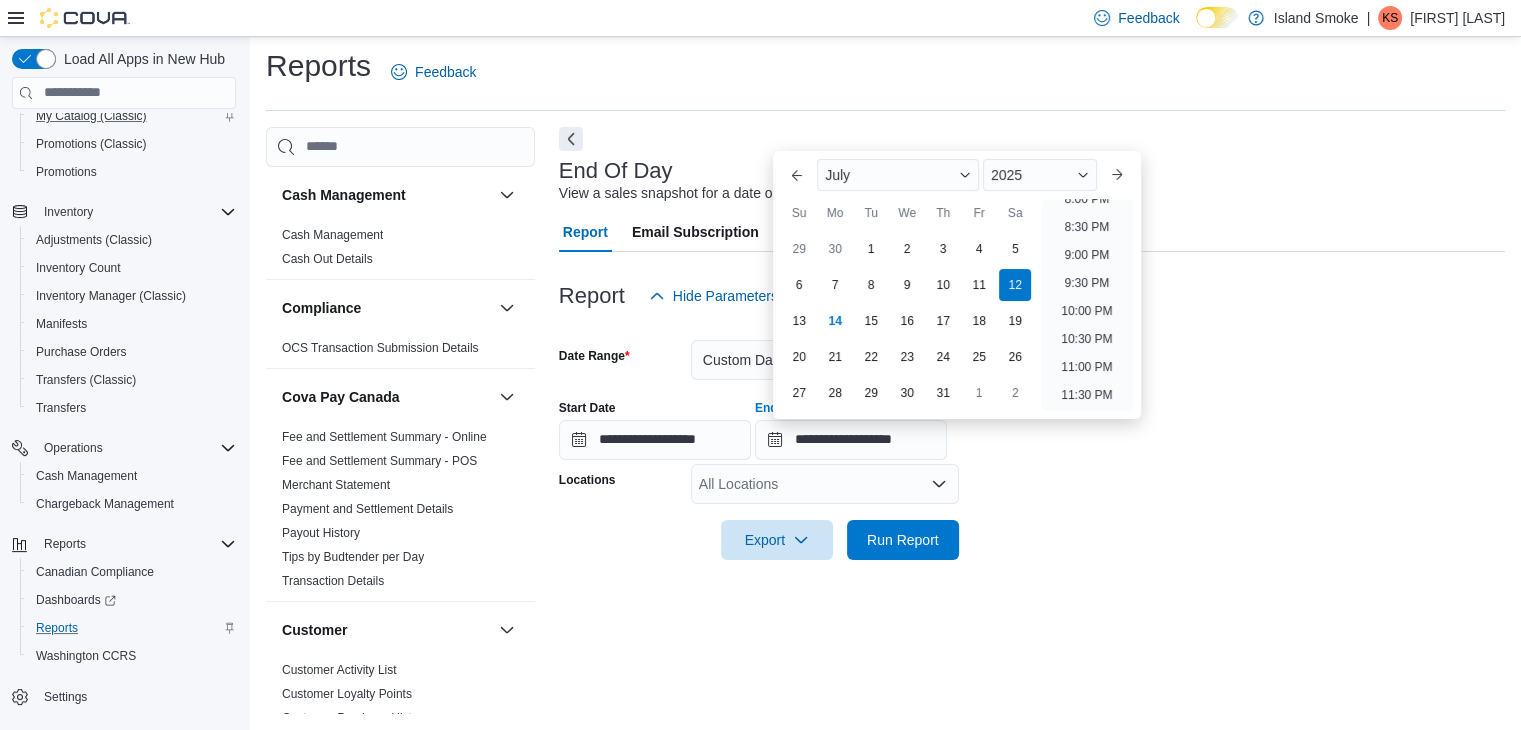 click at bounding box center (1032, 328) 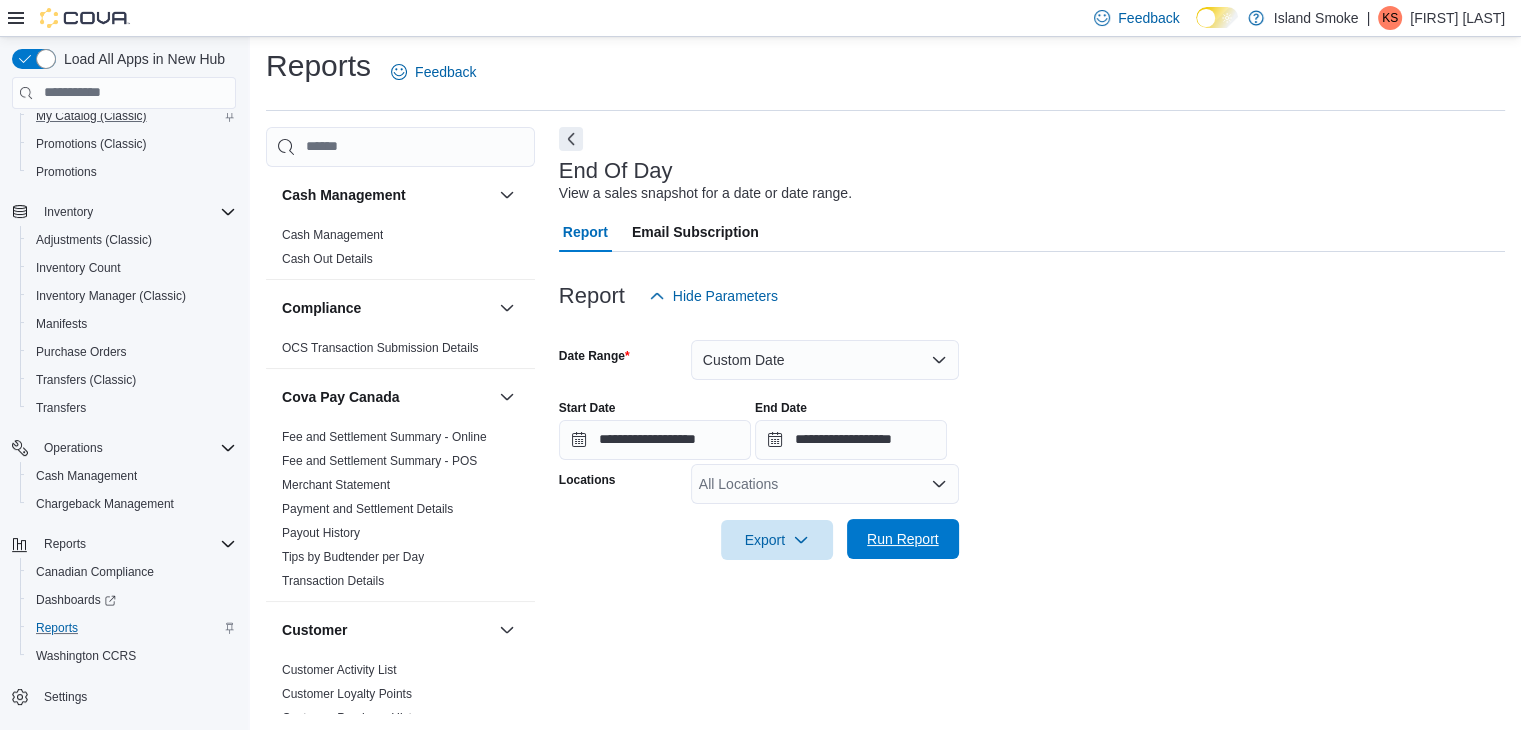 click on "Run Report" at bounding box center (903, 539) 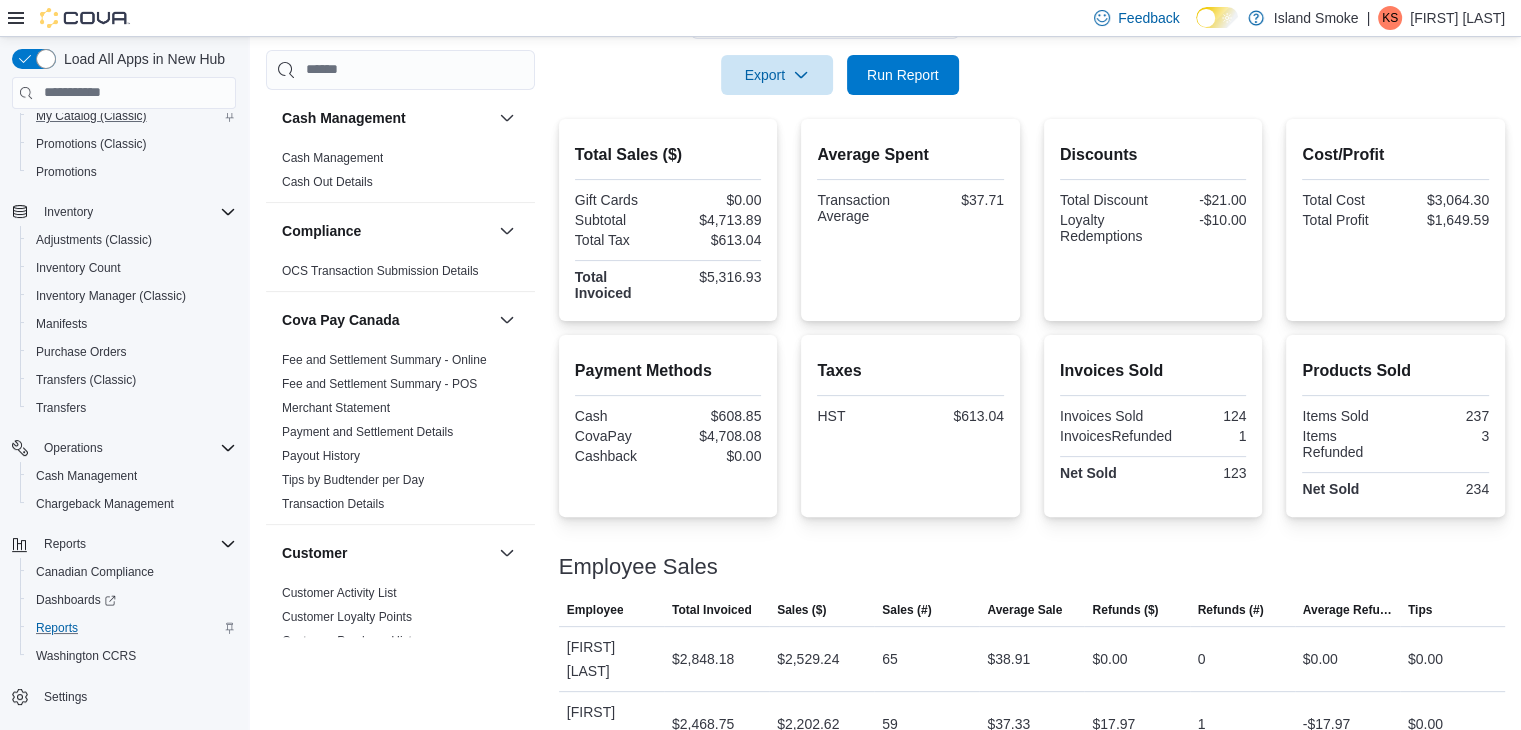 scroll, scrollTop: 490, scrollLeft: 0, axis: vertical 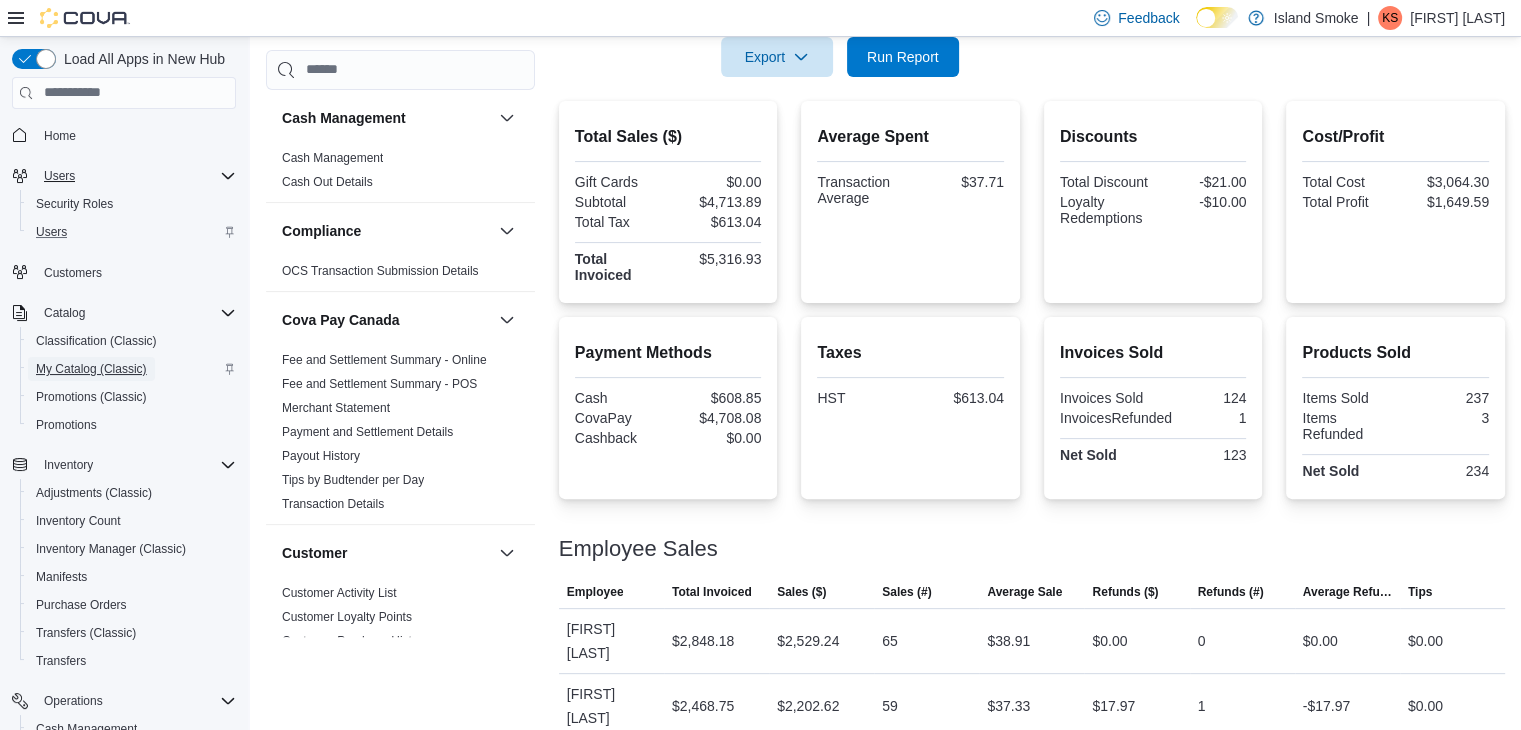 click on "My Catalog (Classic)" at bounding box center (91, 369) 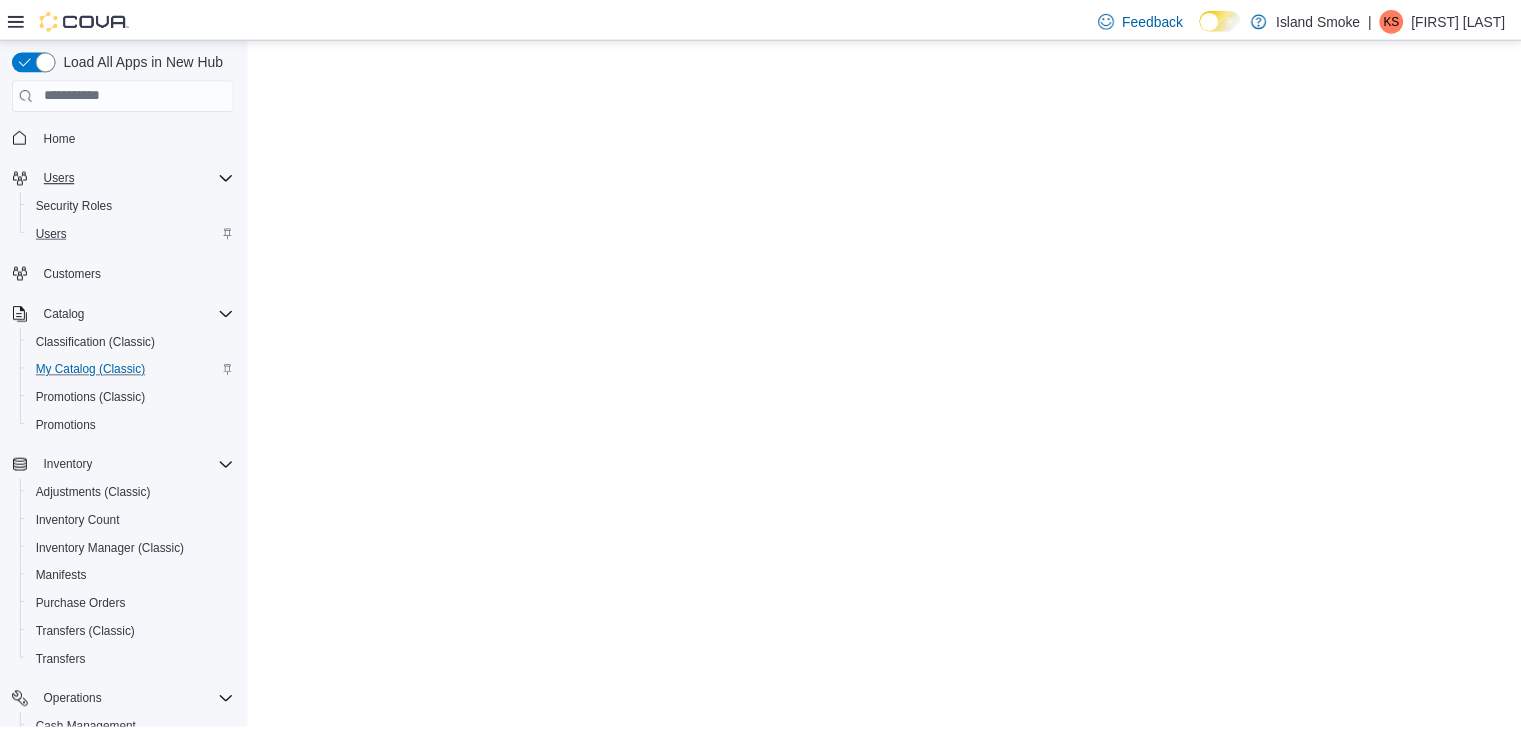 scroll, scrollTop: 0, scrollLeft: 0, axis: both 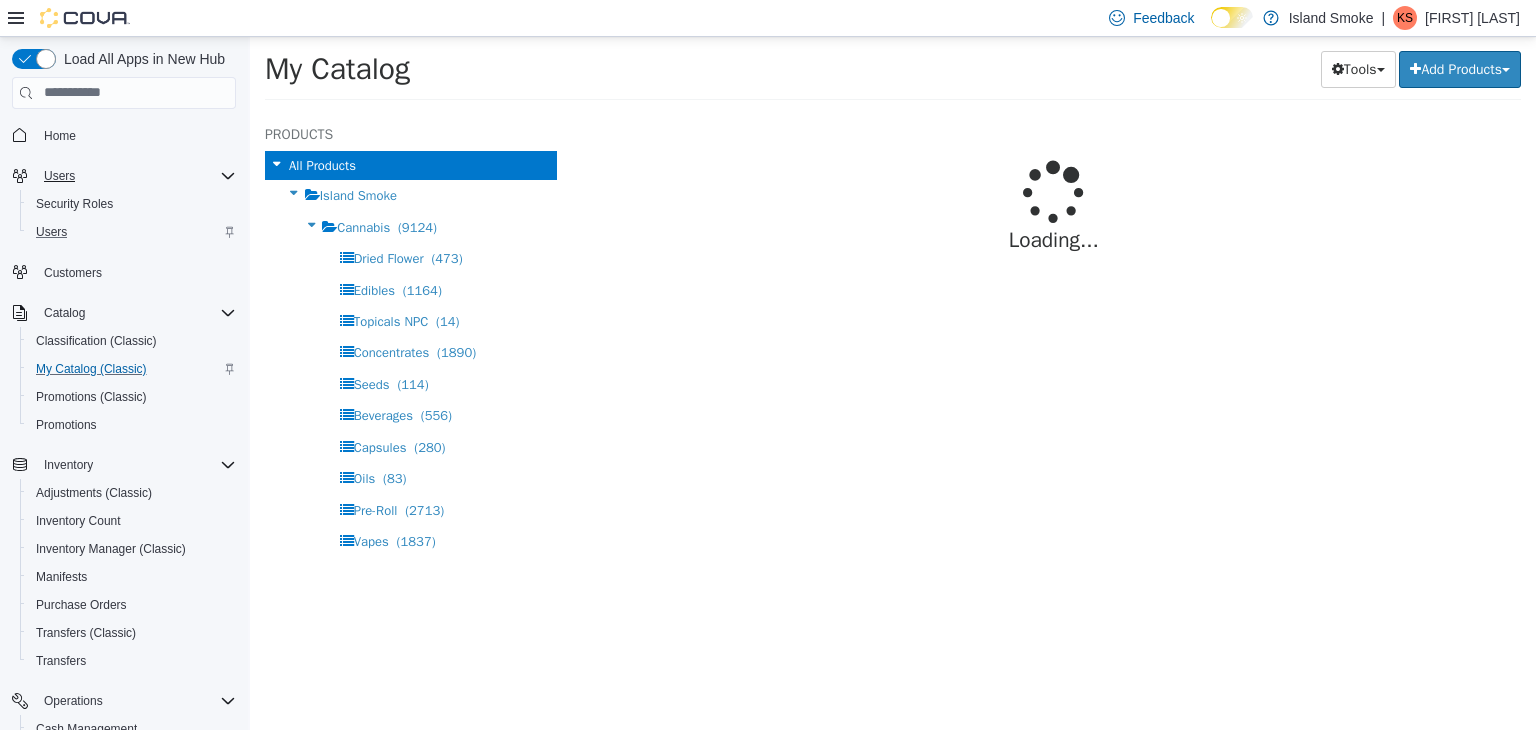 select on "**********" 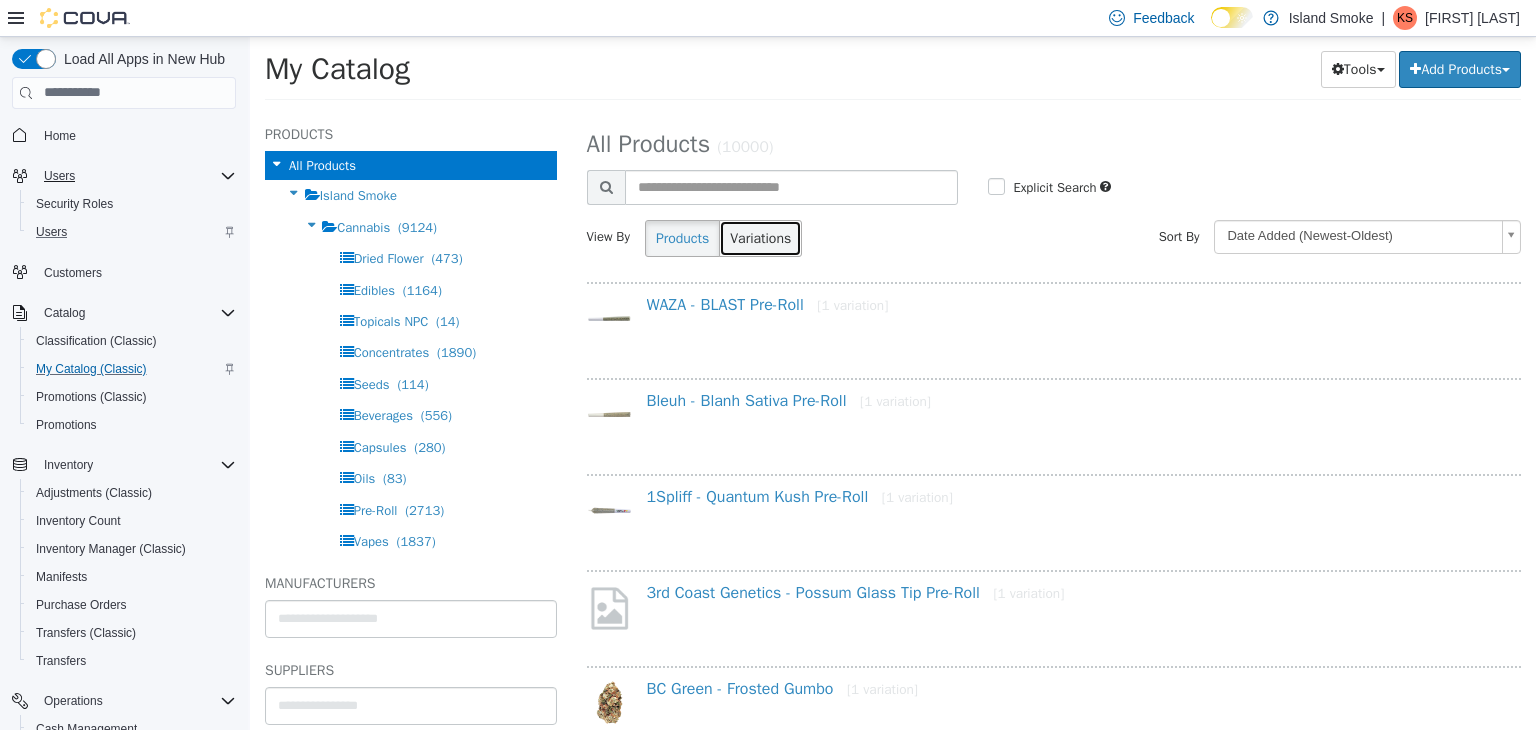 click on "Variations" at bounding box center [760, 237] 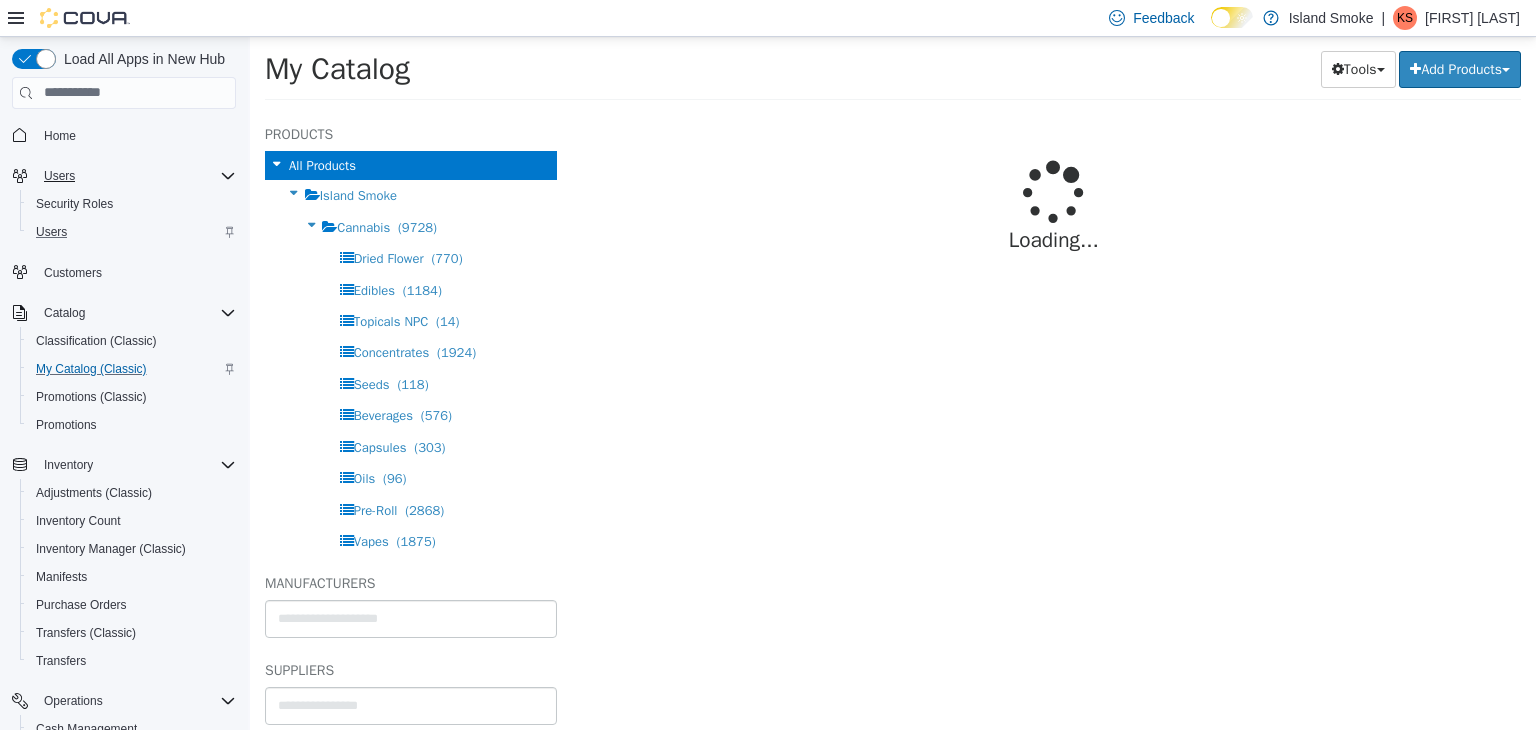 click on "Loading..." at bounding box center (1054, 240) 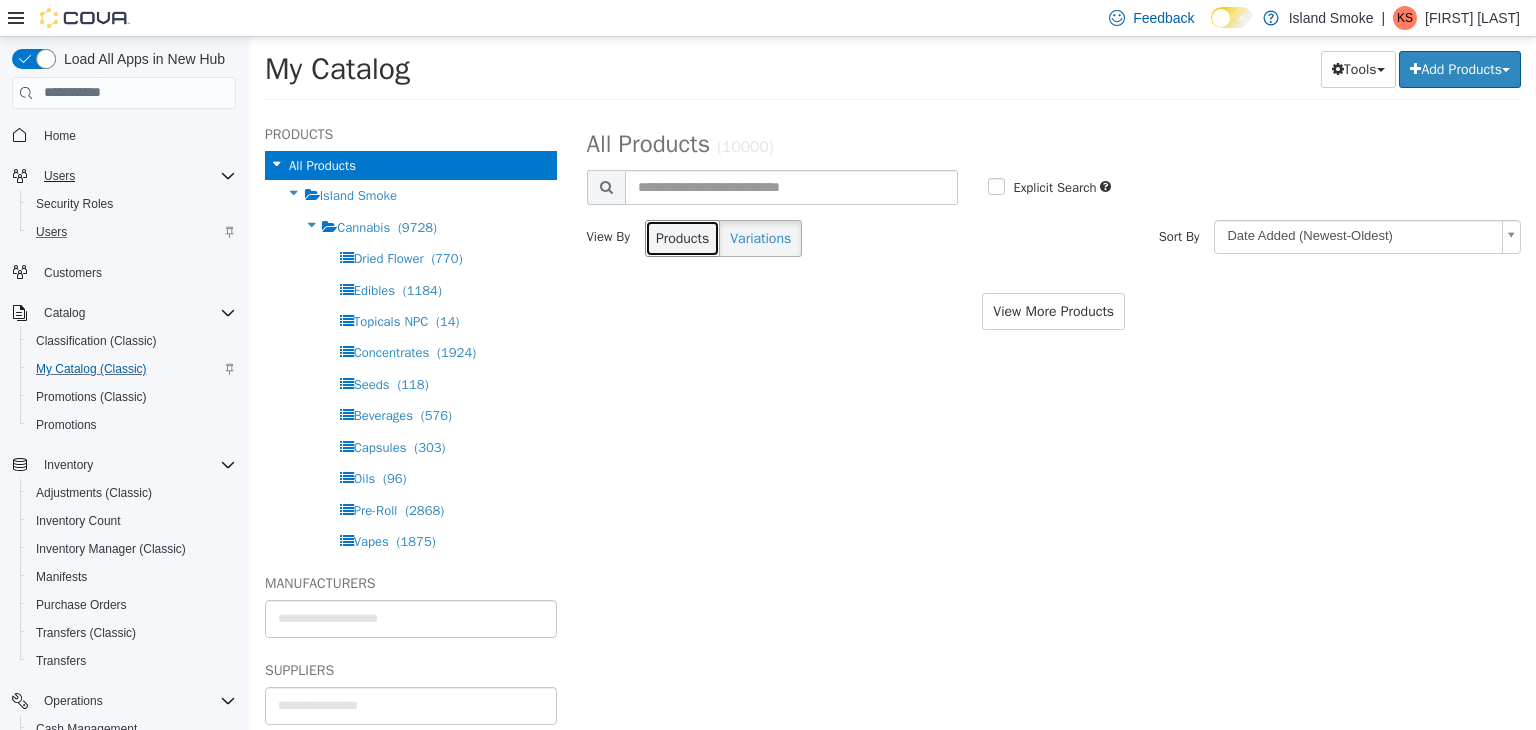 click on "Products" at bounding box center [682, 237] 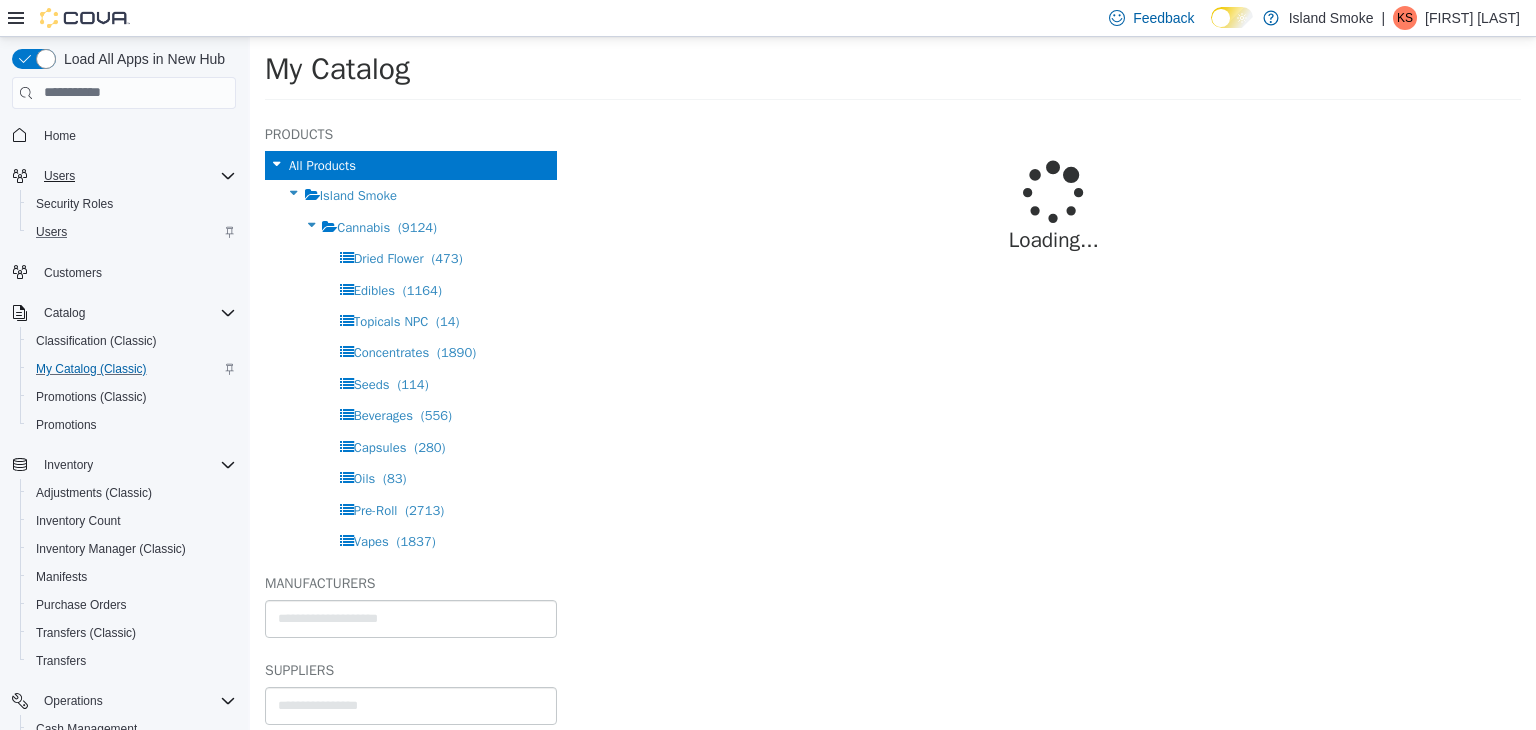 select on "**********" 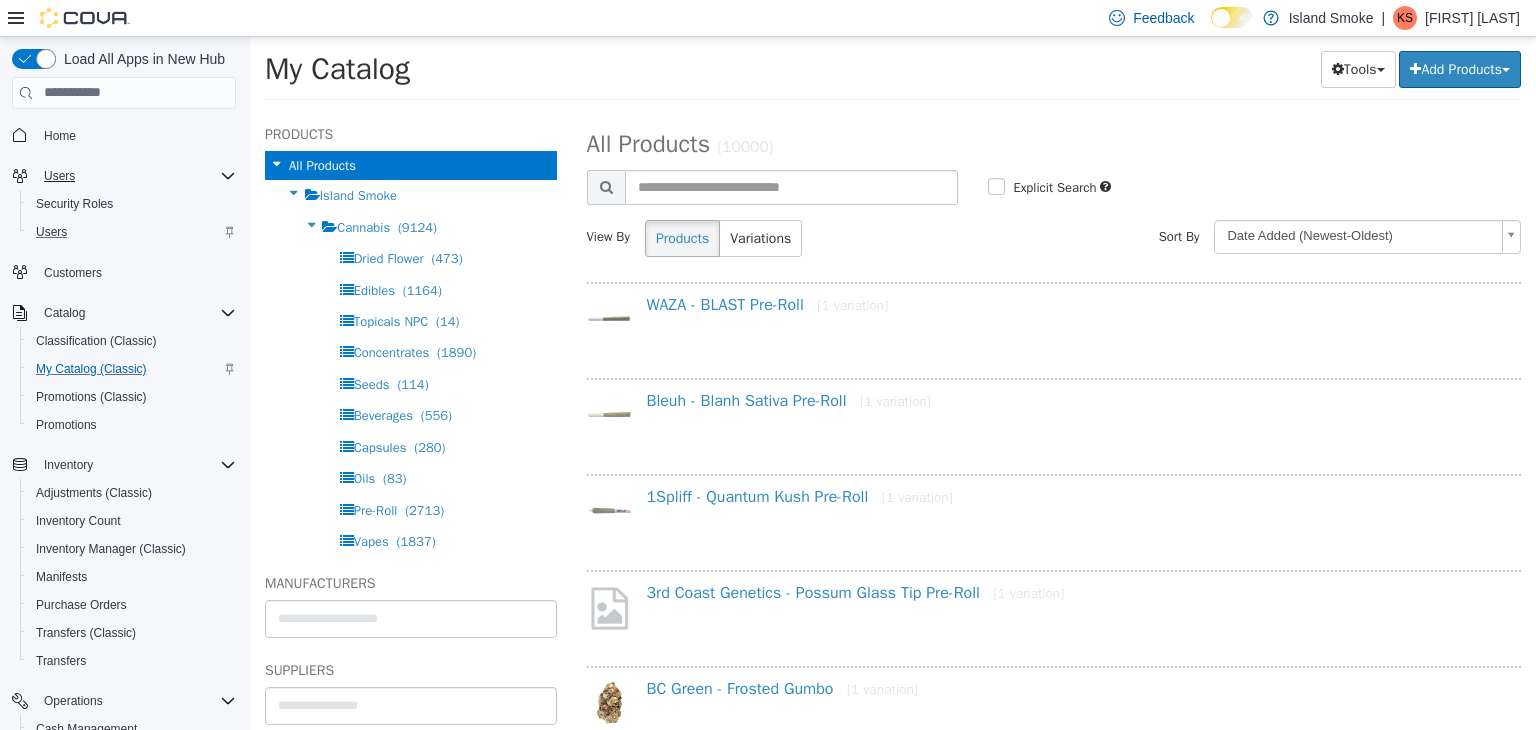 click on "Products Variations" at bounding box center [770, 237] 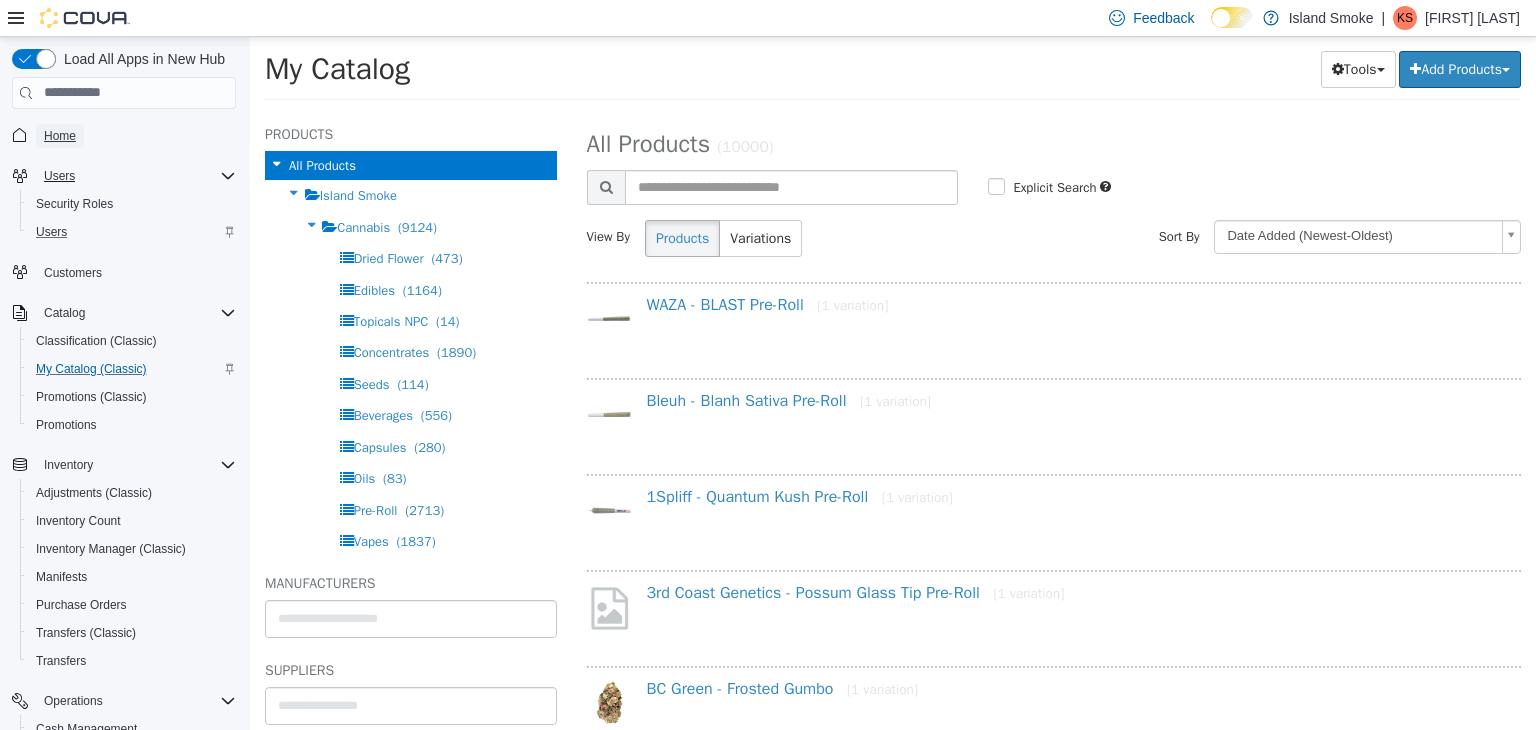 click on "Home" at bounding box center (60, 136) 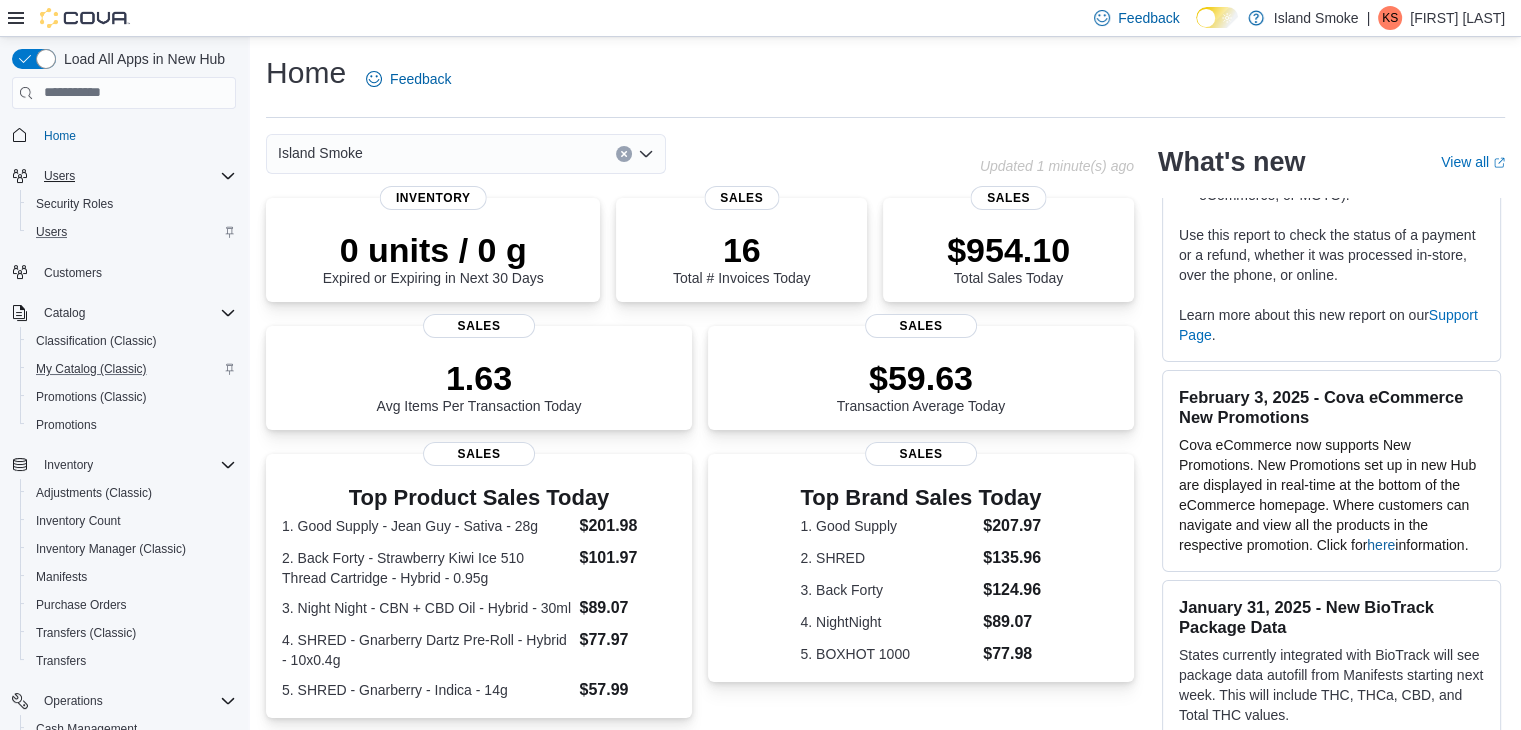 scroll, scrollTop: 6269, scrollLeft: 0, axis: vertical 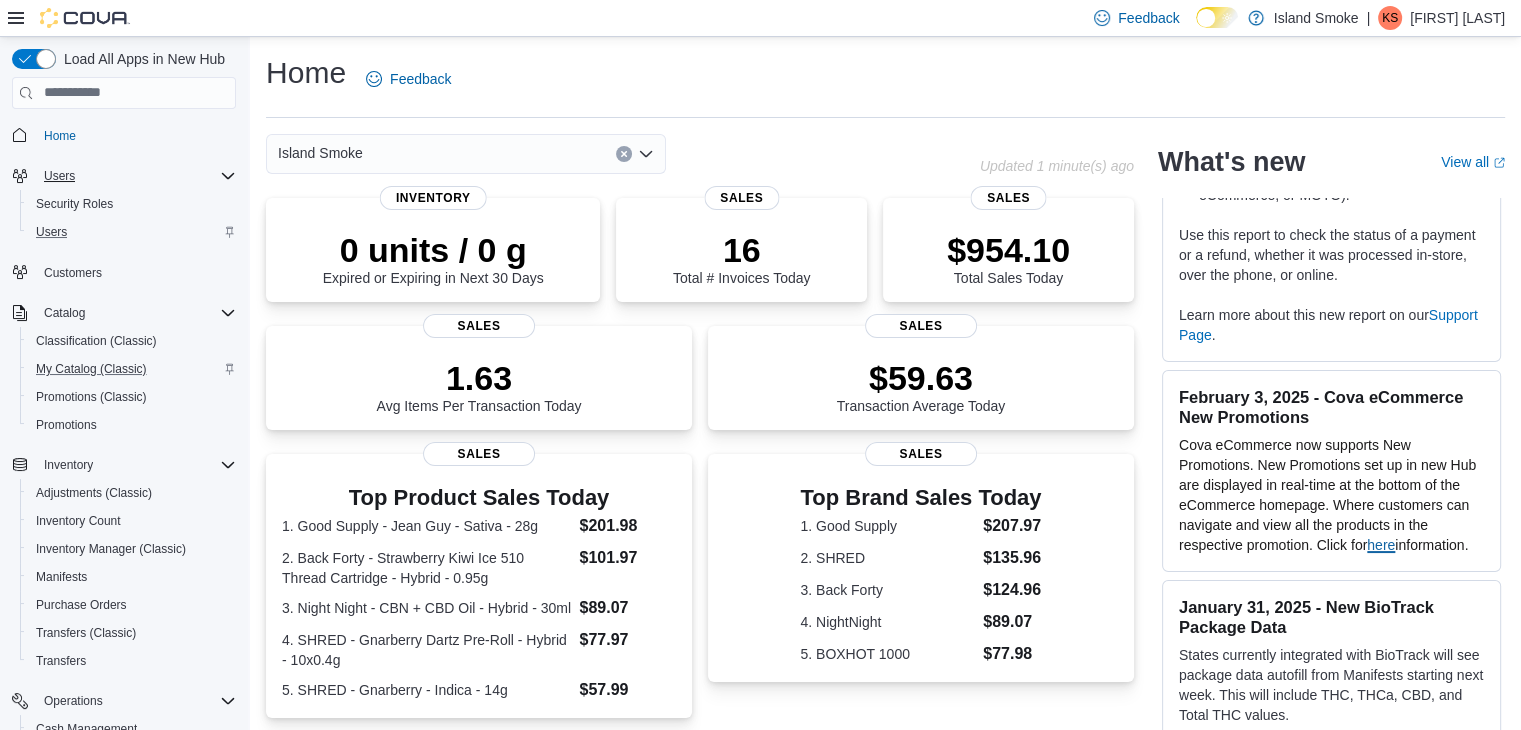 click on "here" at bounding box center [1381, 545] 